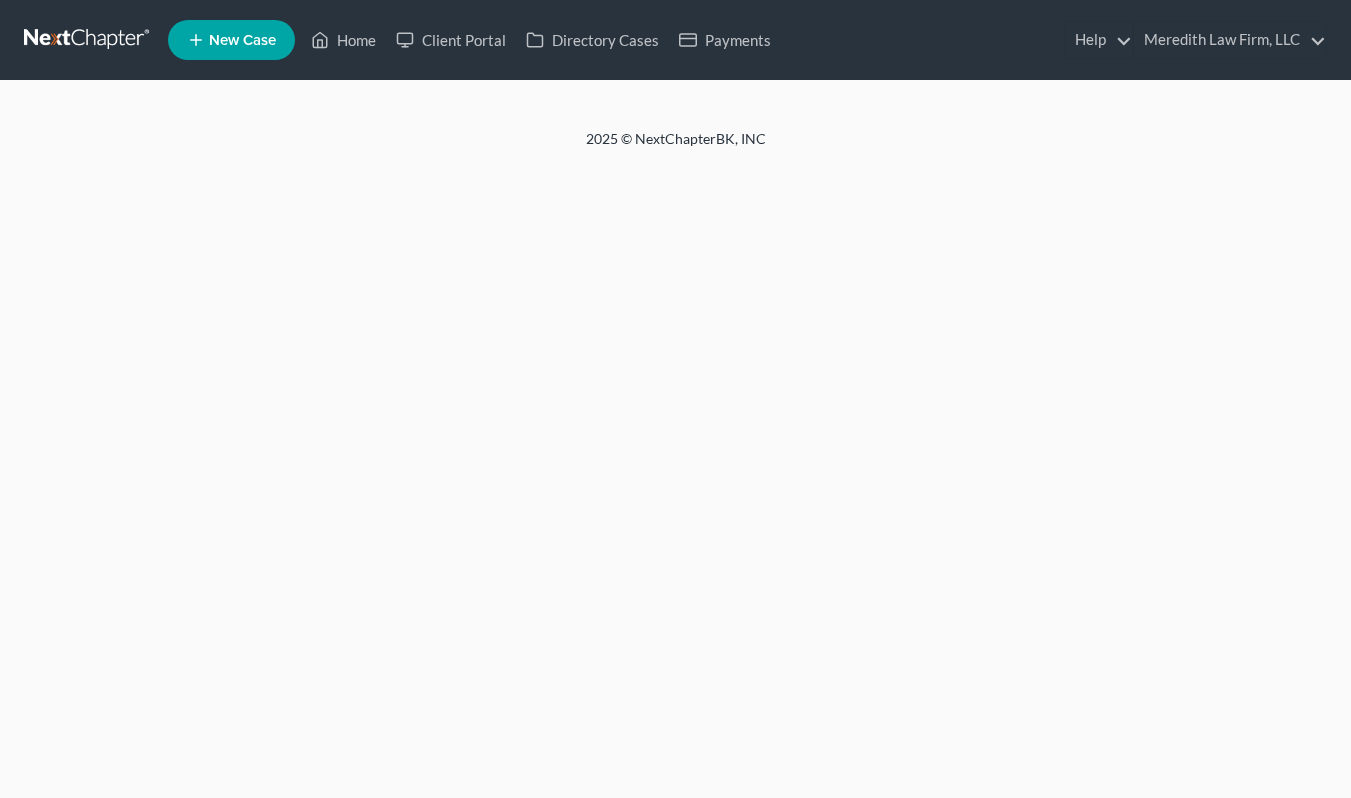 scroll, scrollTop: 0, scrollLeft: 0, axis: both 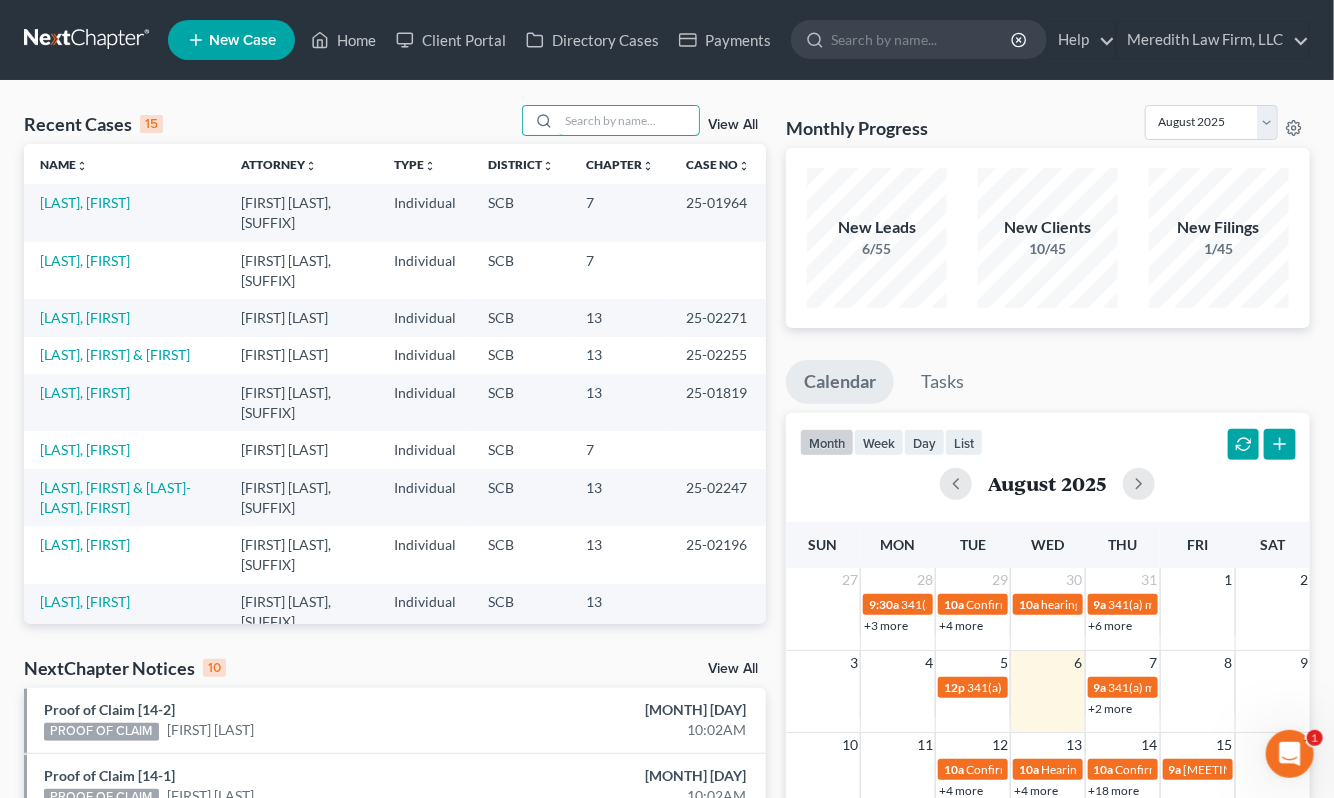 click at bounding box center [629, 120] 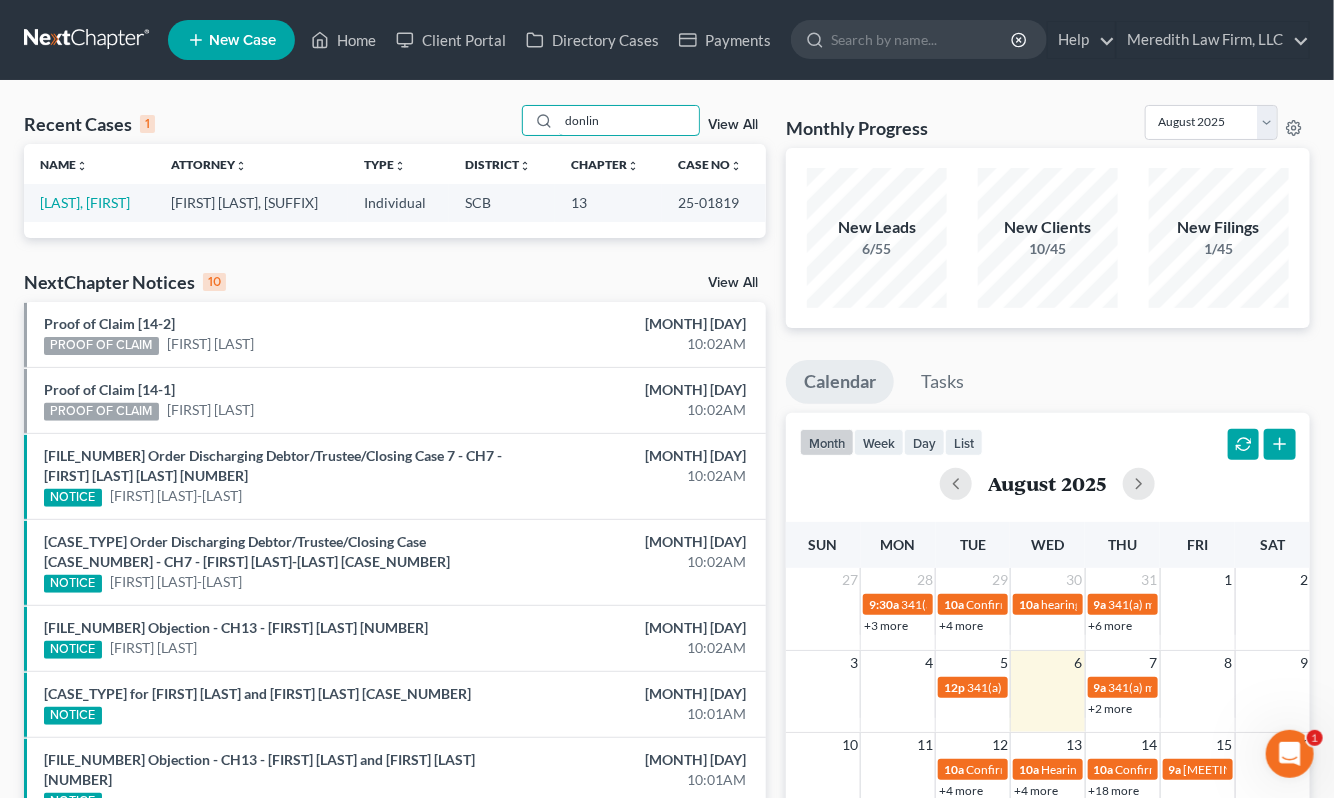 type on "donlin" 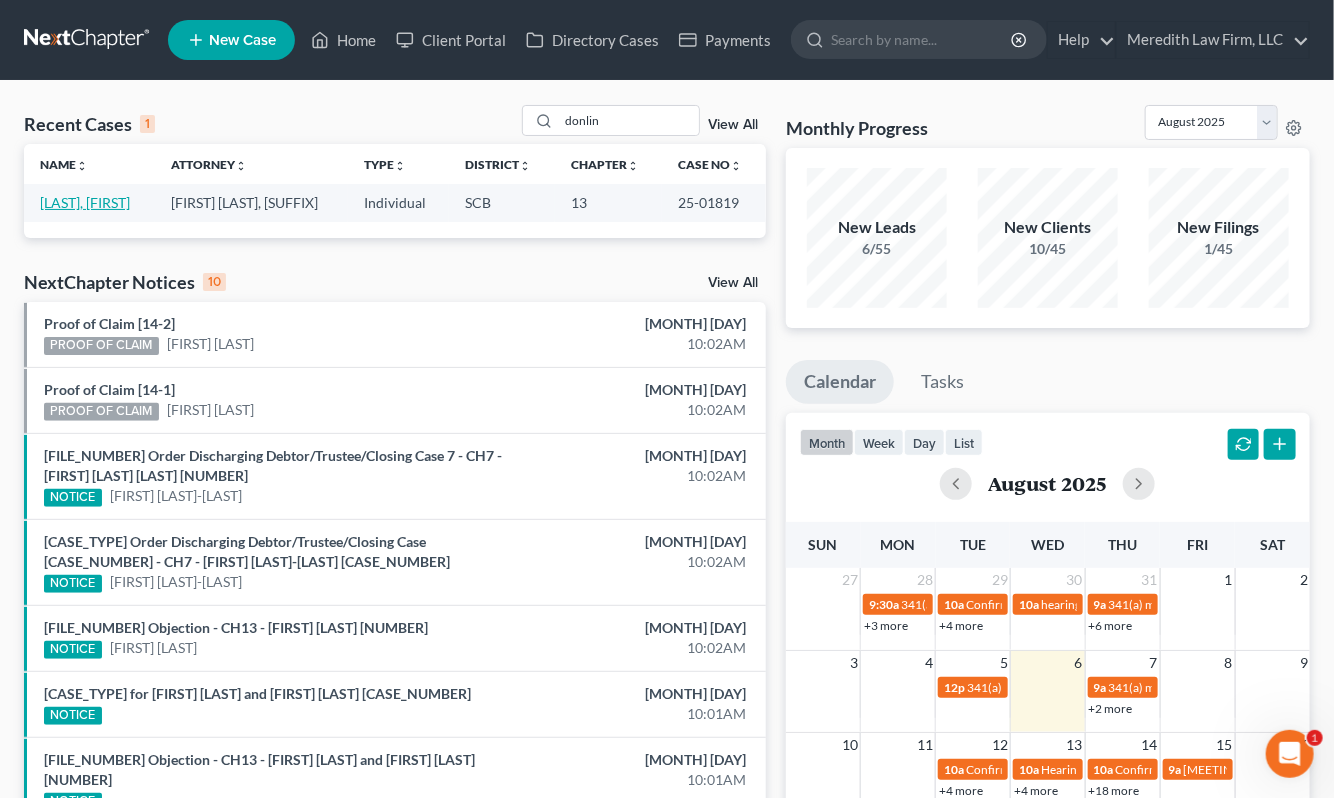 click on "[LAST], [FIRST]" at bounding box center (85, 202) 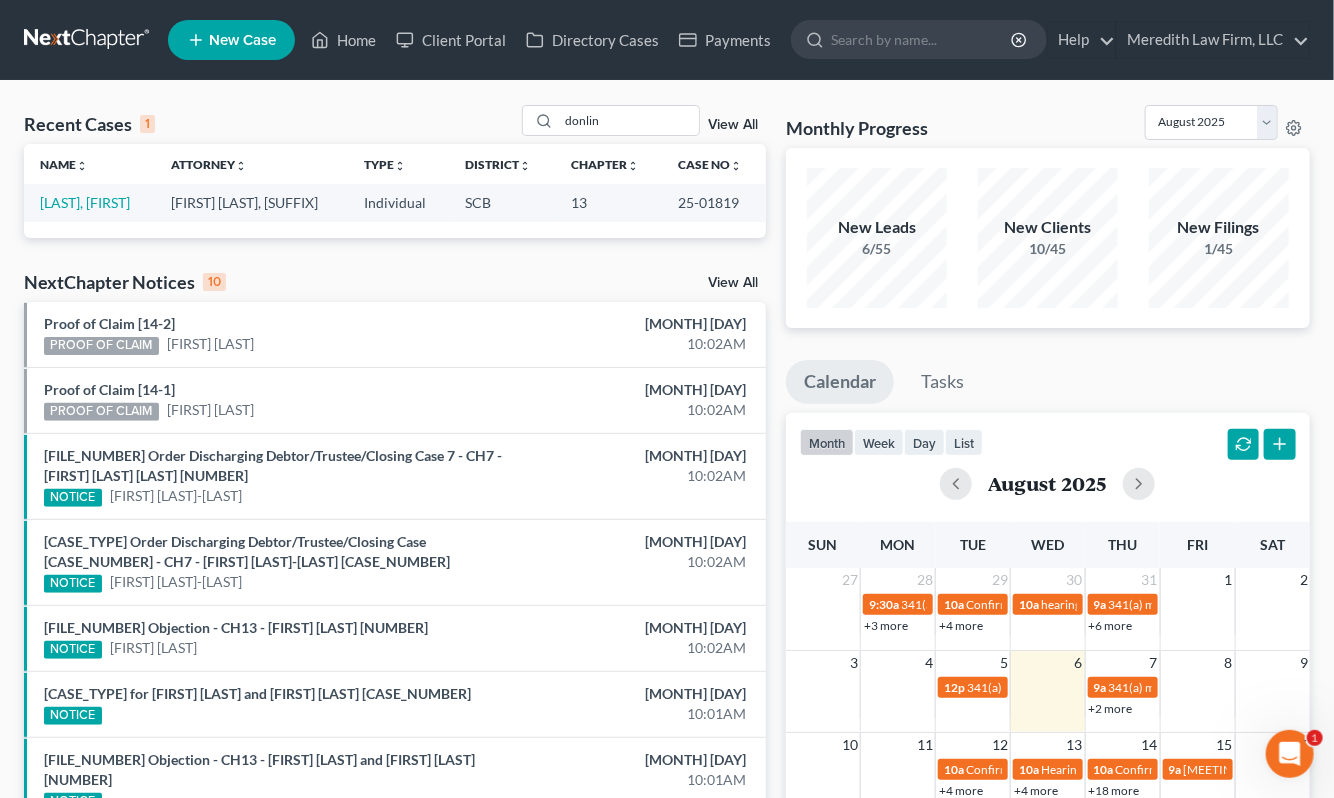select on "2" 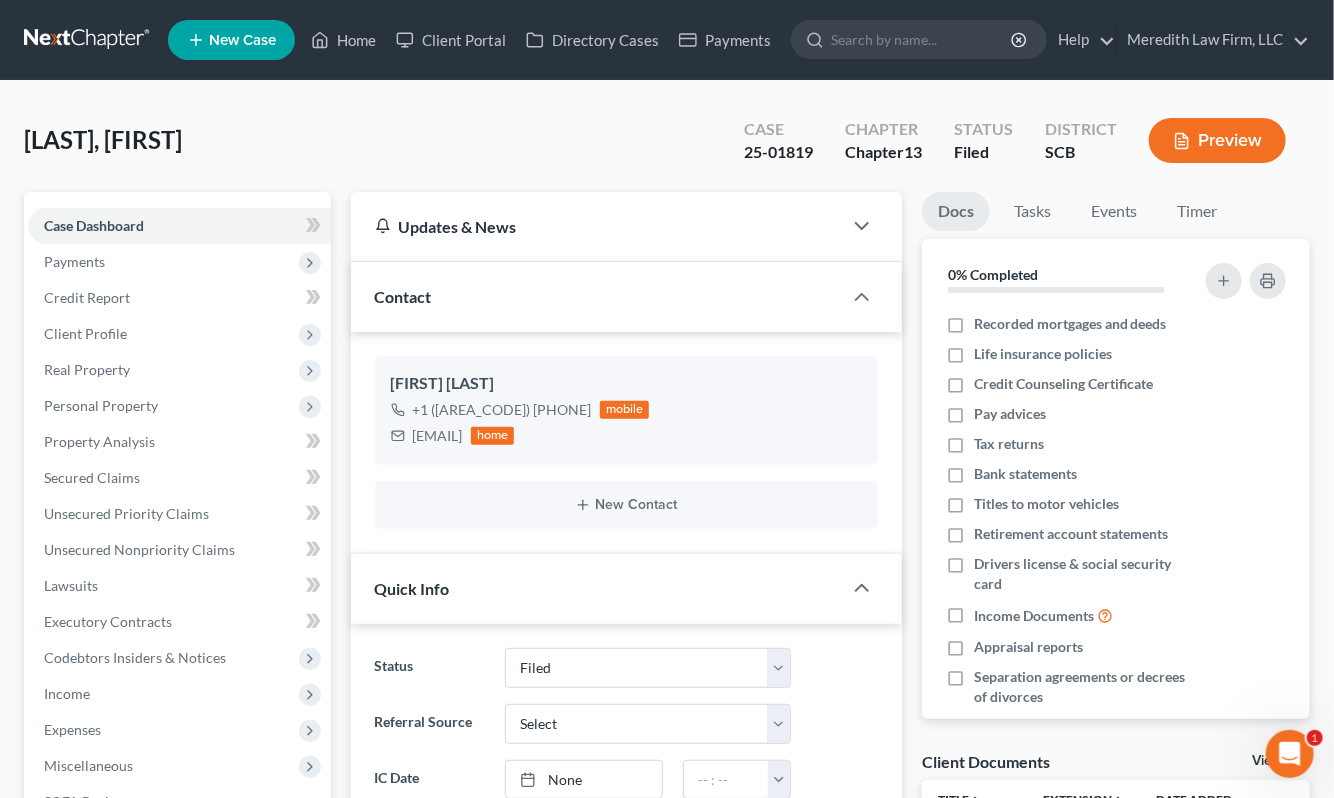 select on "2" 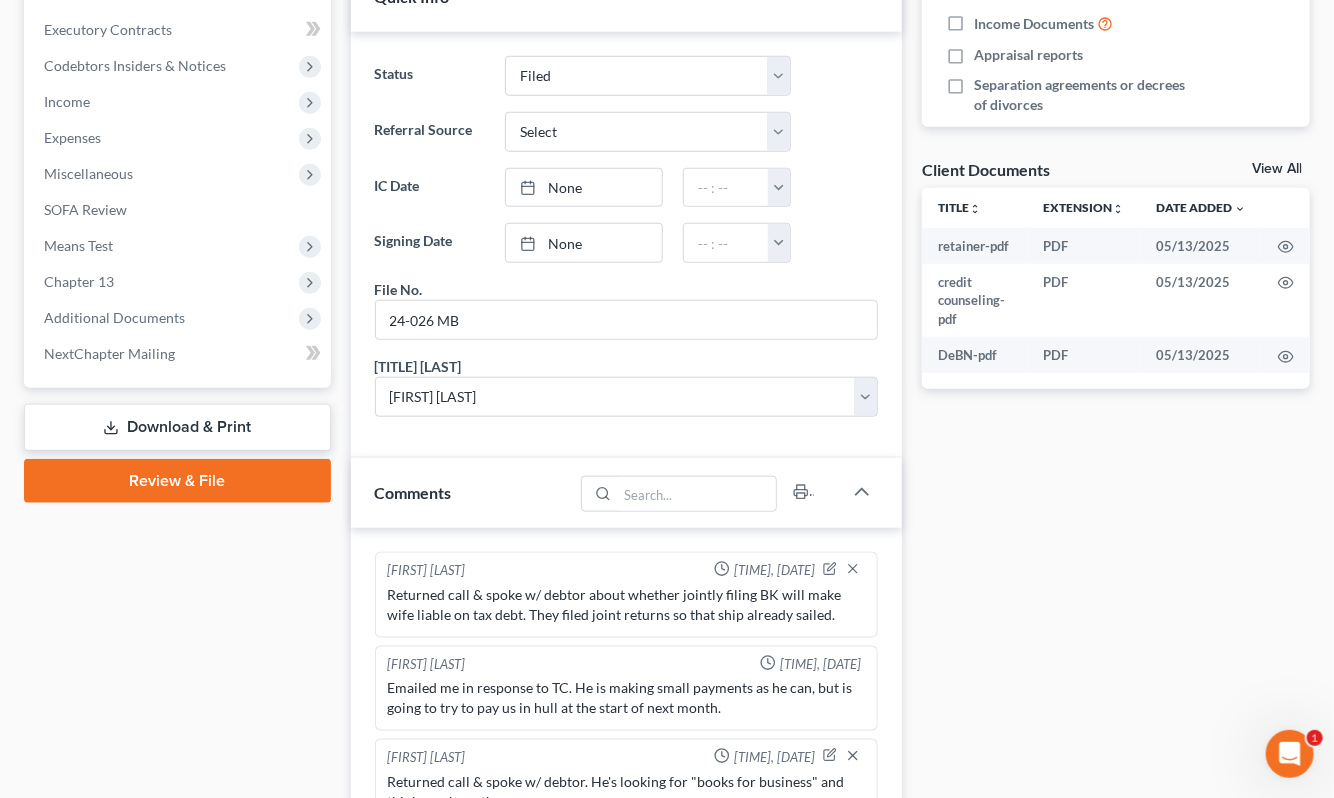 scroll, scrollTop: 1111, scrollLeft: 0, axis: vertical 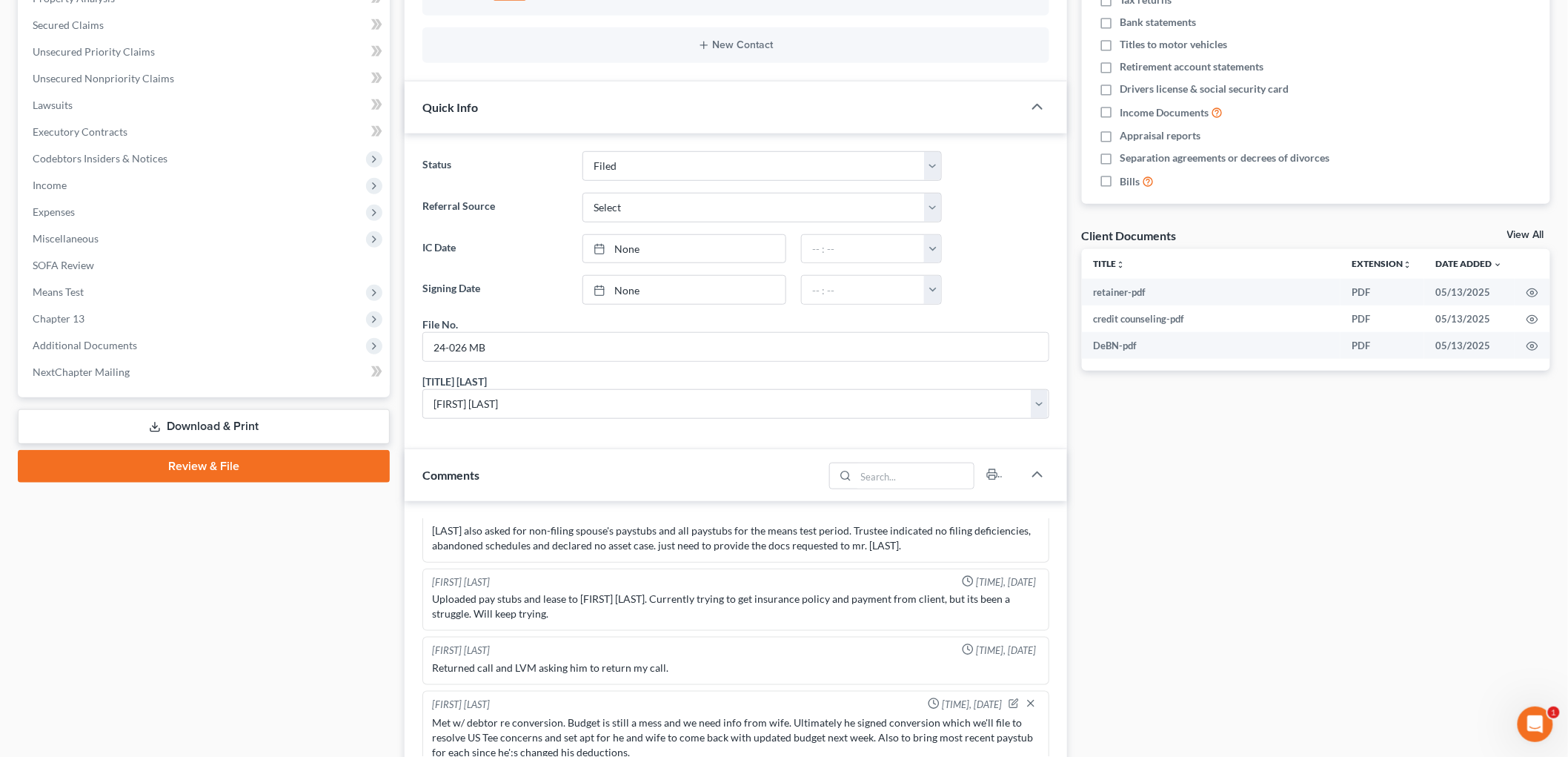 click on "Income" at bounding box center [205, 185] 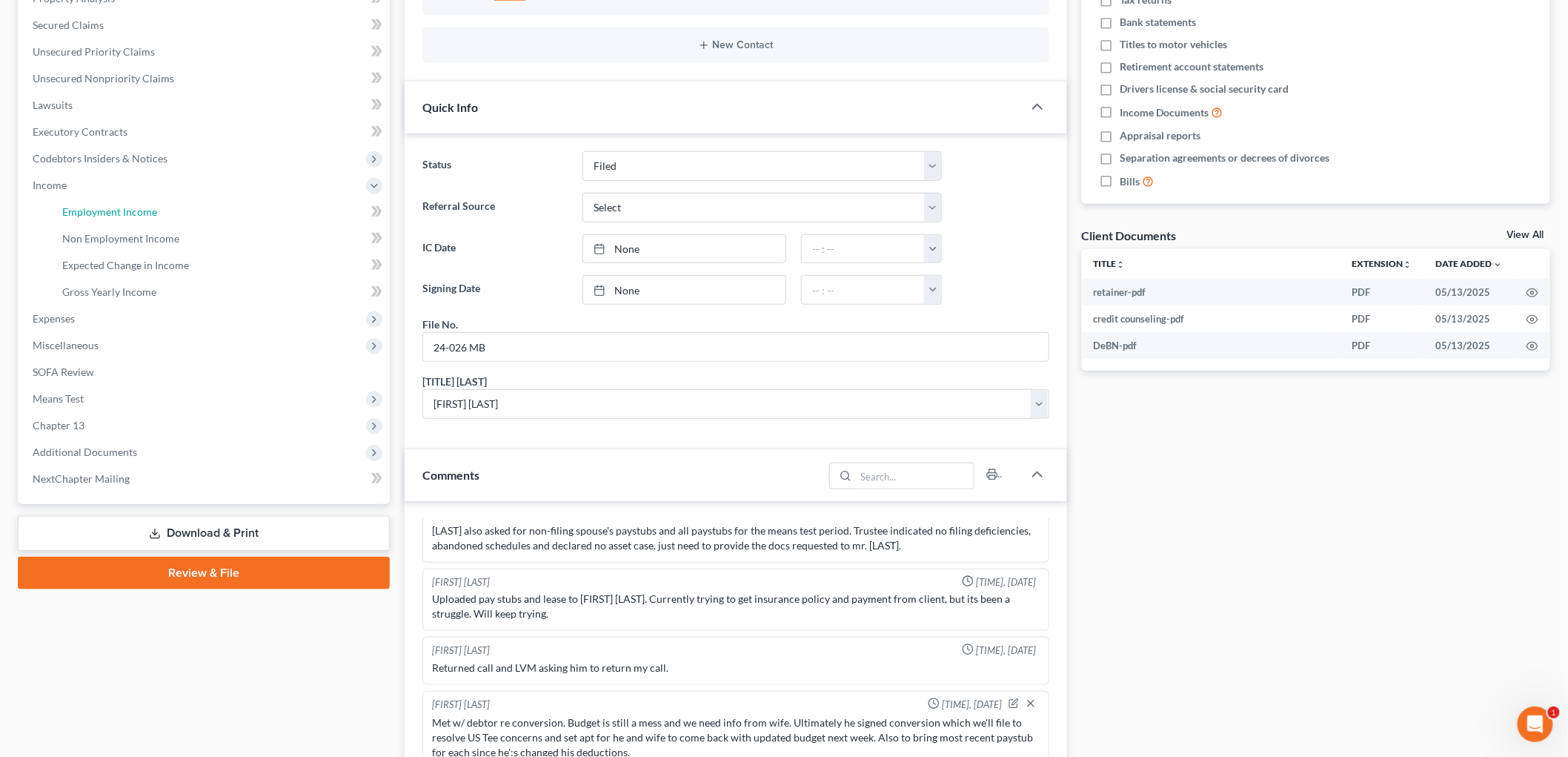 click on "Employment Income" at bounding box center (110, 211) 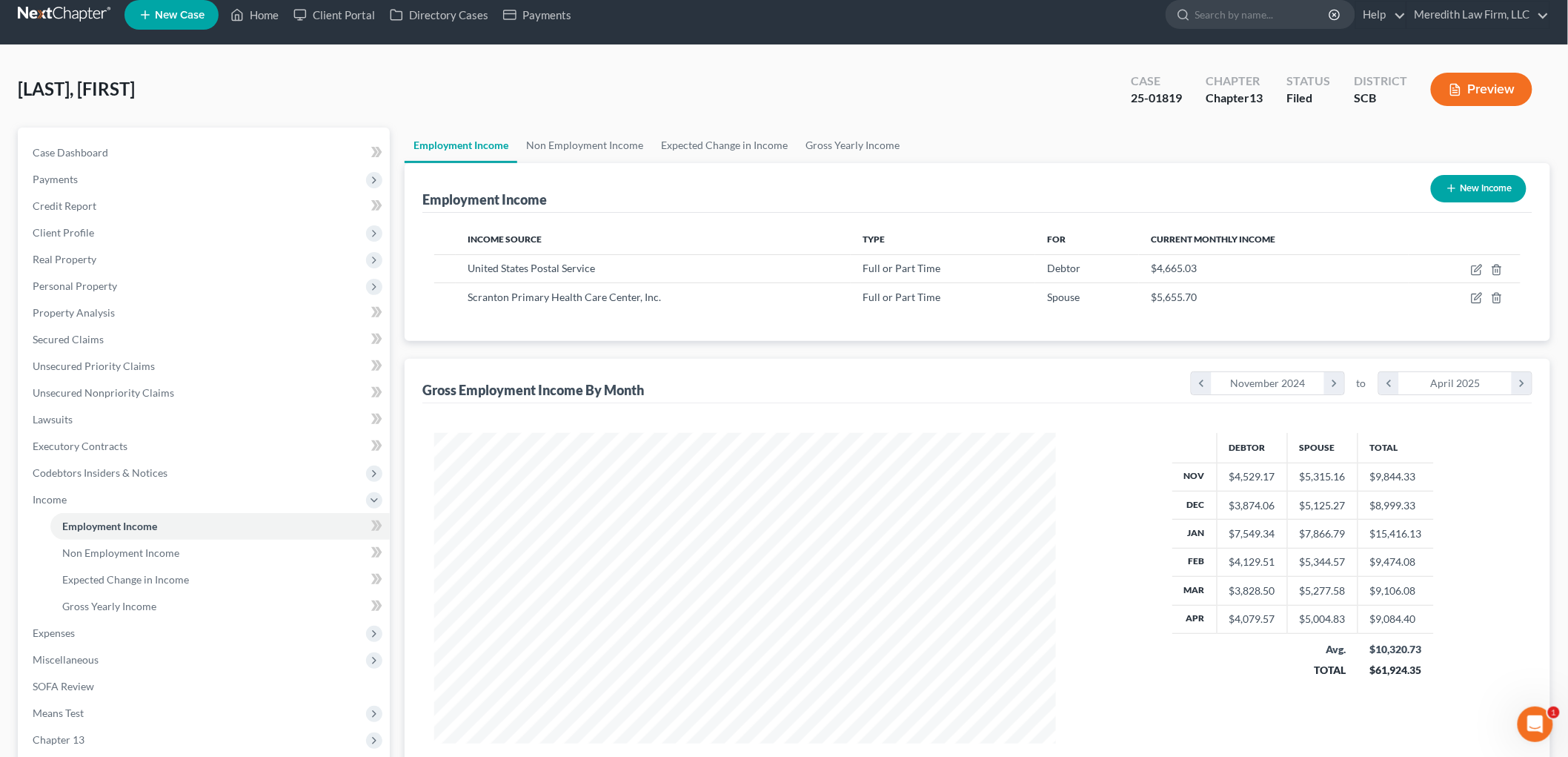scroll, scrollTop: 0, scrollLeft: 0, axis: both 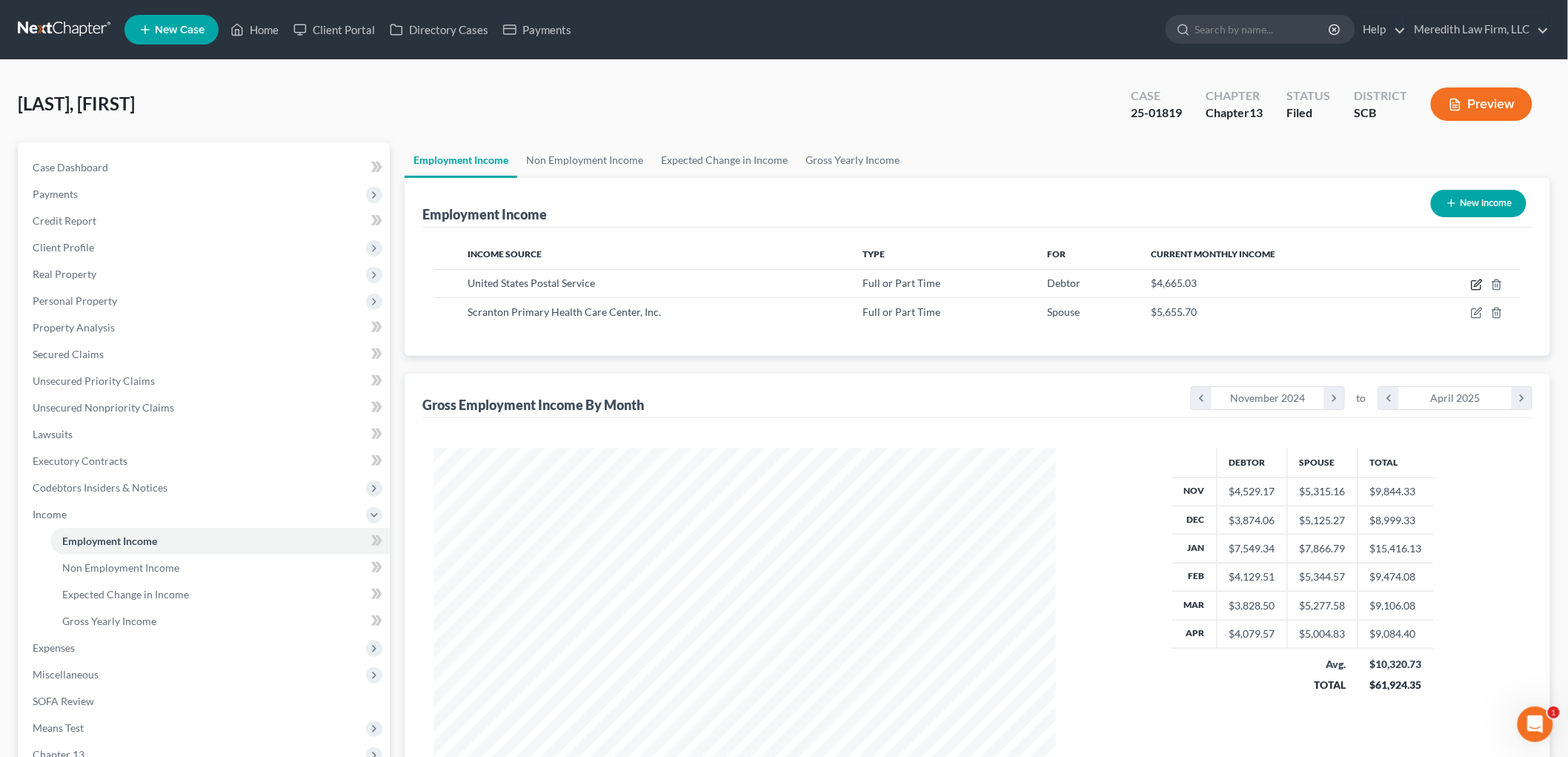 click 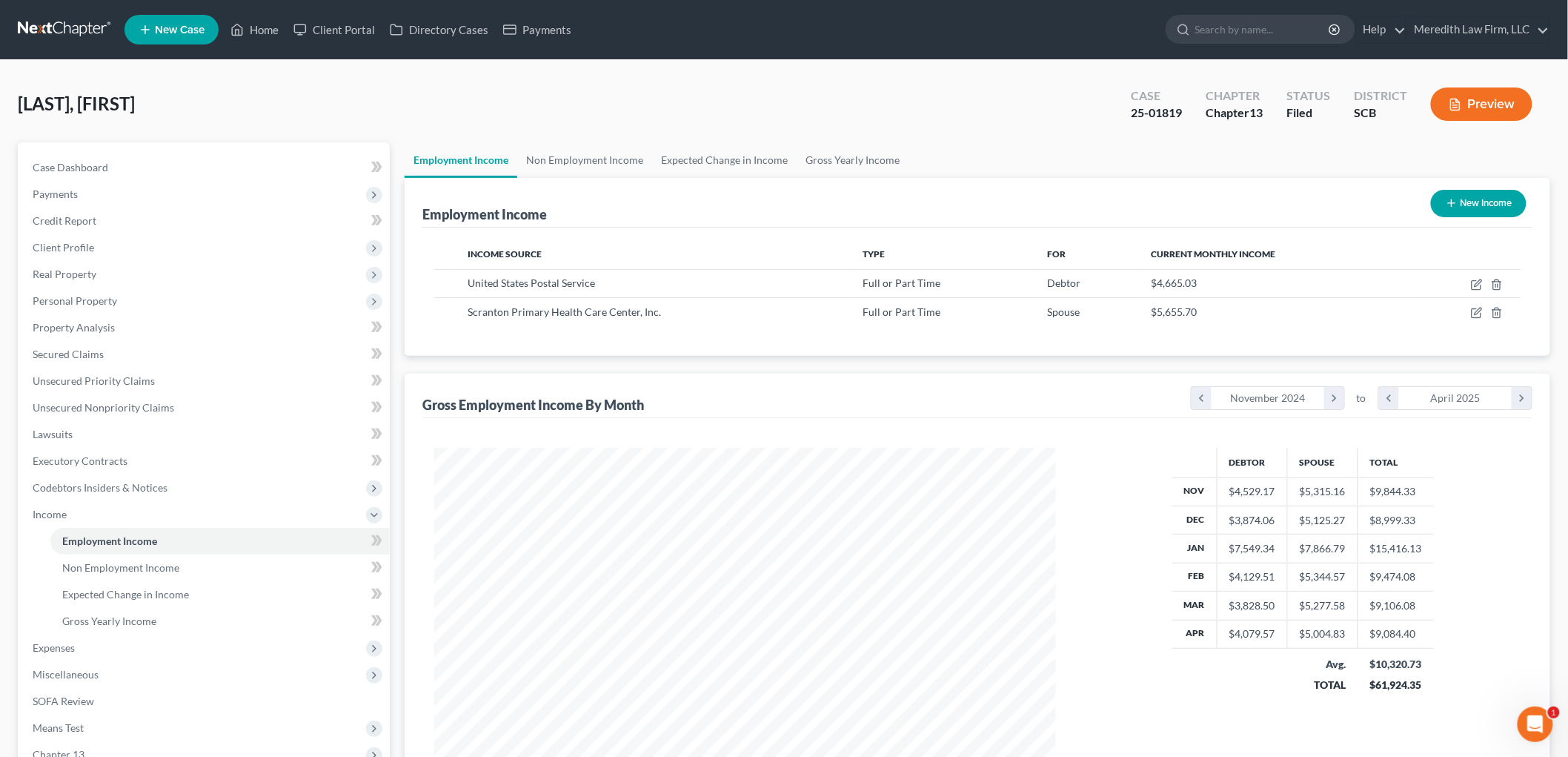 select on "0" 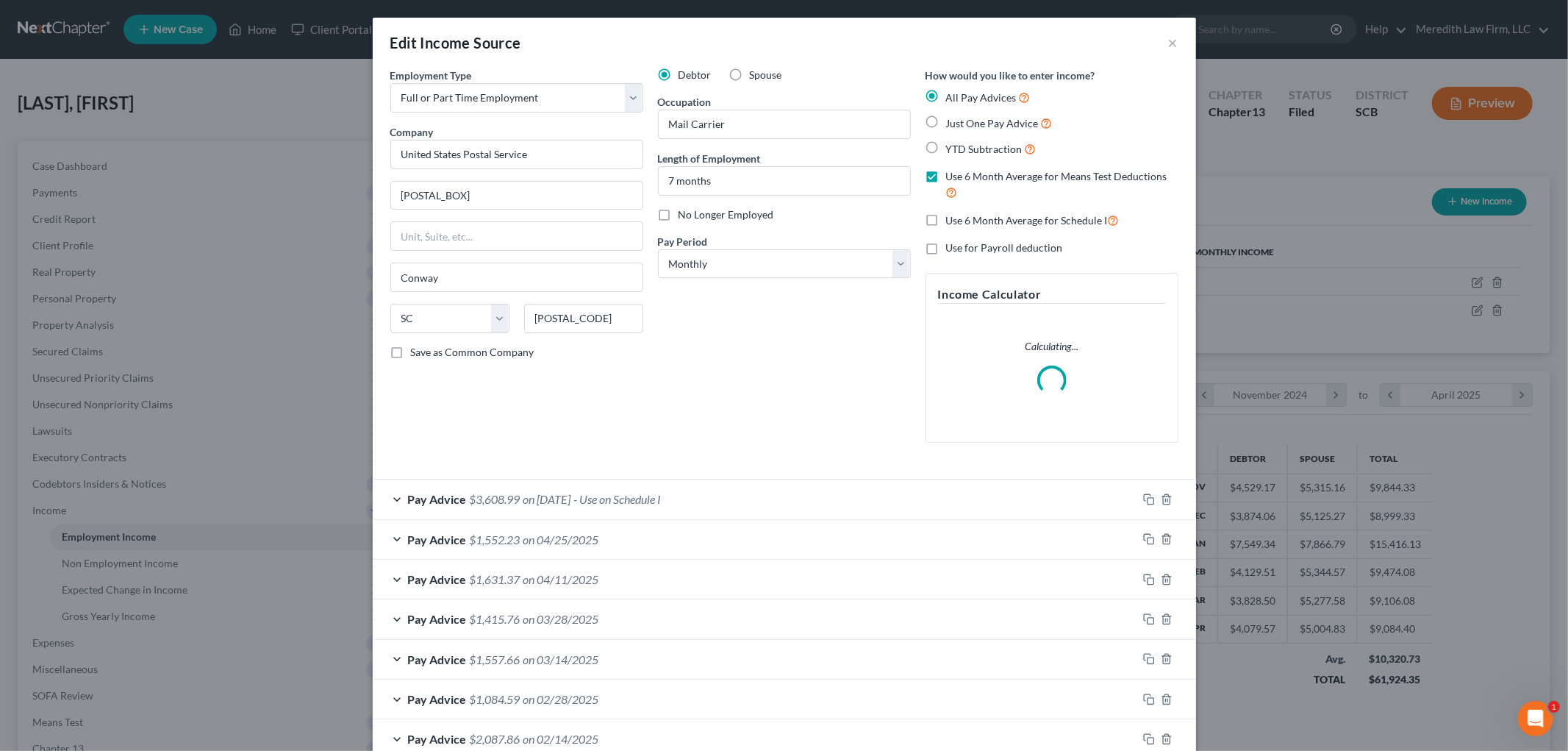 scroll, scrollTop: 735242, scrollLeft: 734464, axis: both 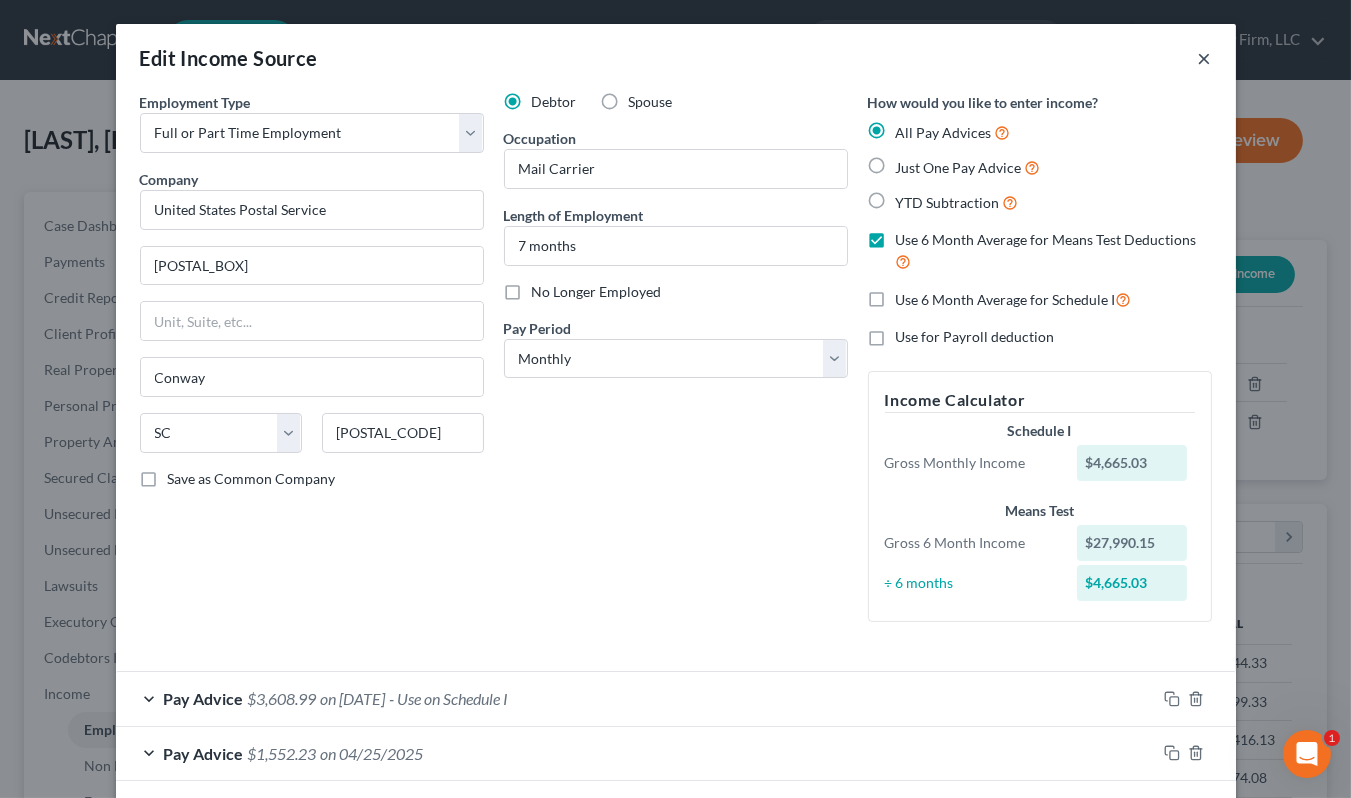 drag, startPoint x: 1195, startPoint y: 54, endPoint x: 781, endPoint y: 30, distance: 414.69507 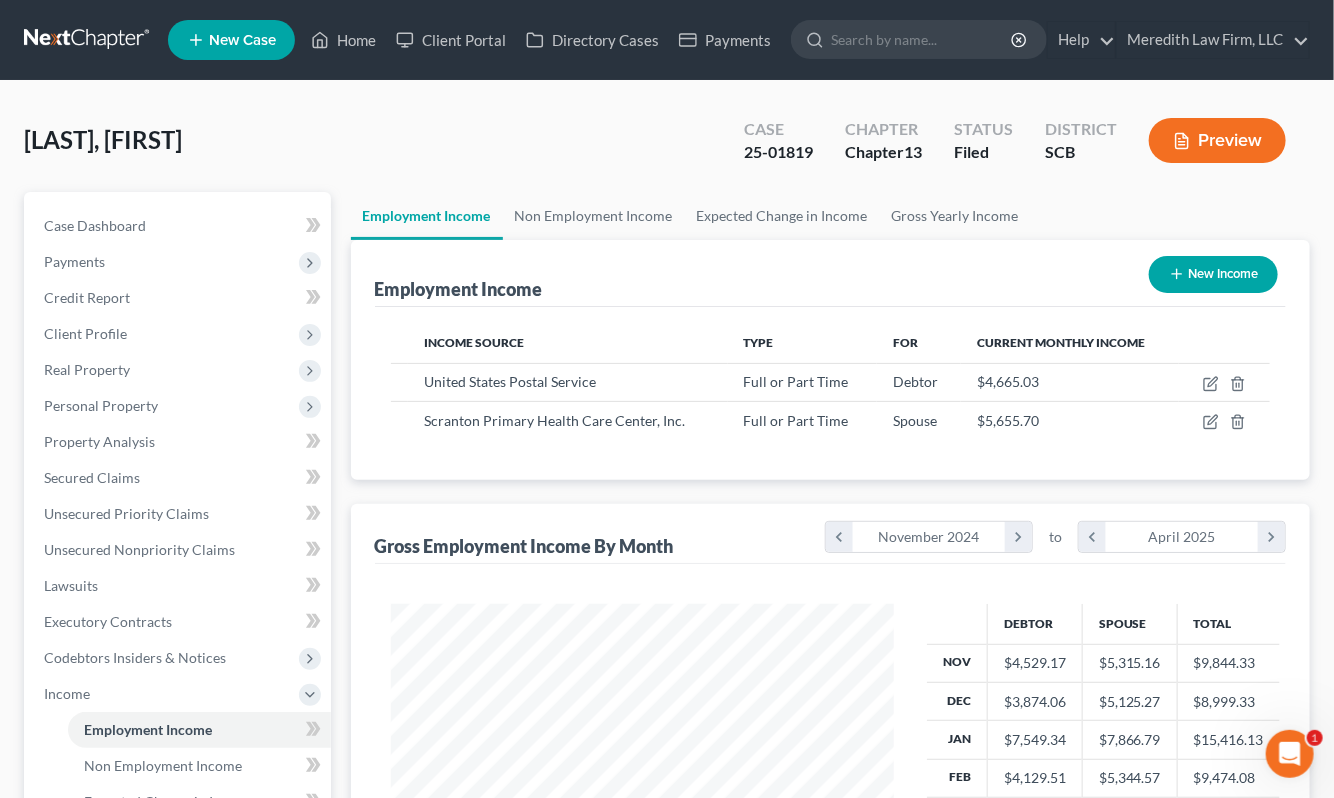 scroll, scrollTop: 358, scrollLeft: 536, axis: both 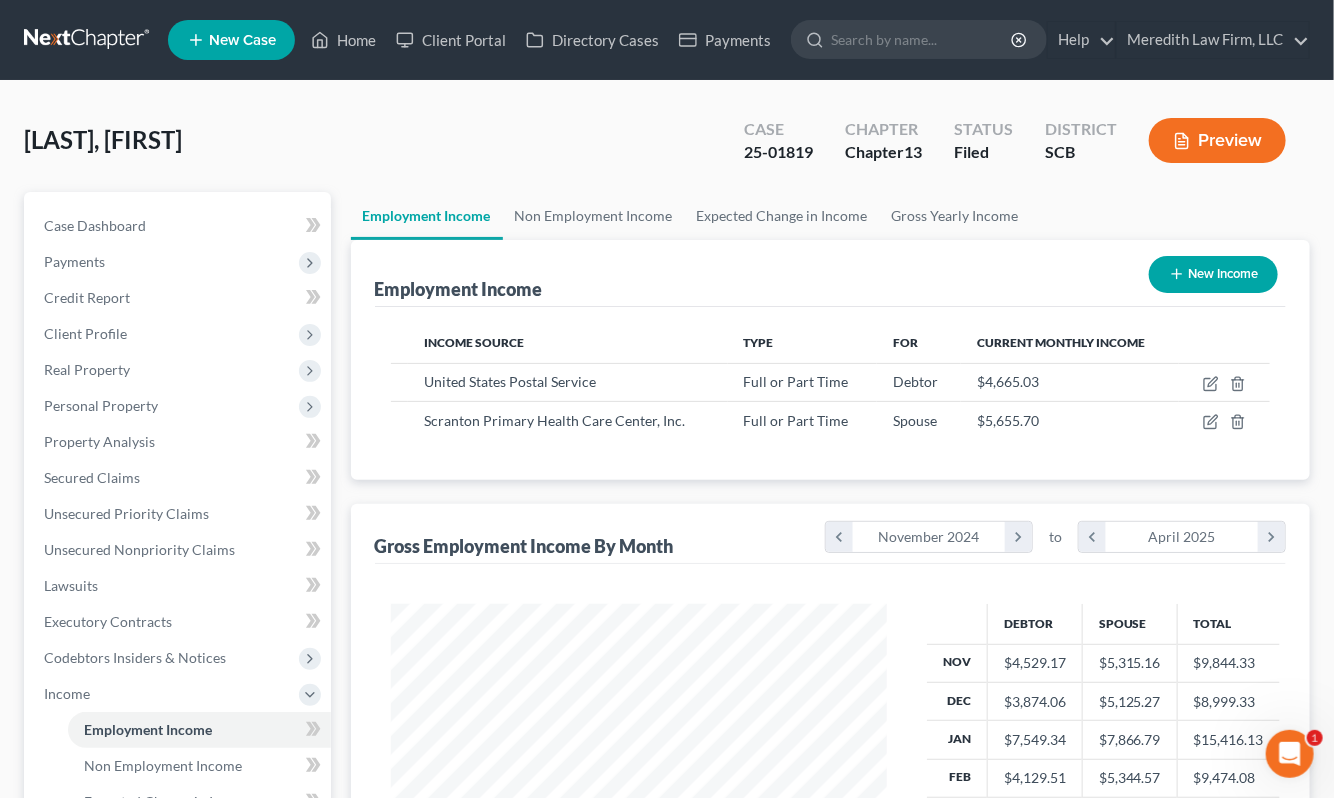 click at bounding box center [88, 40] 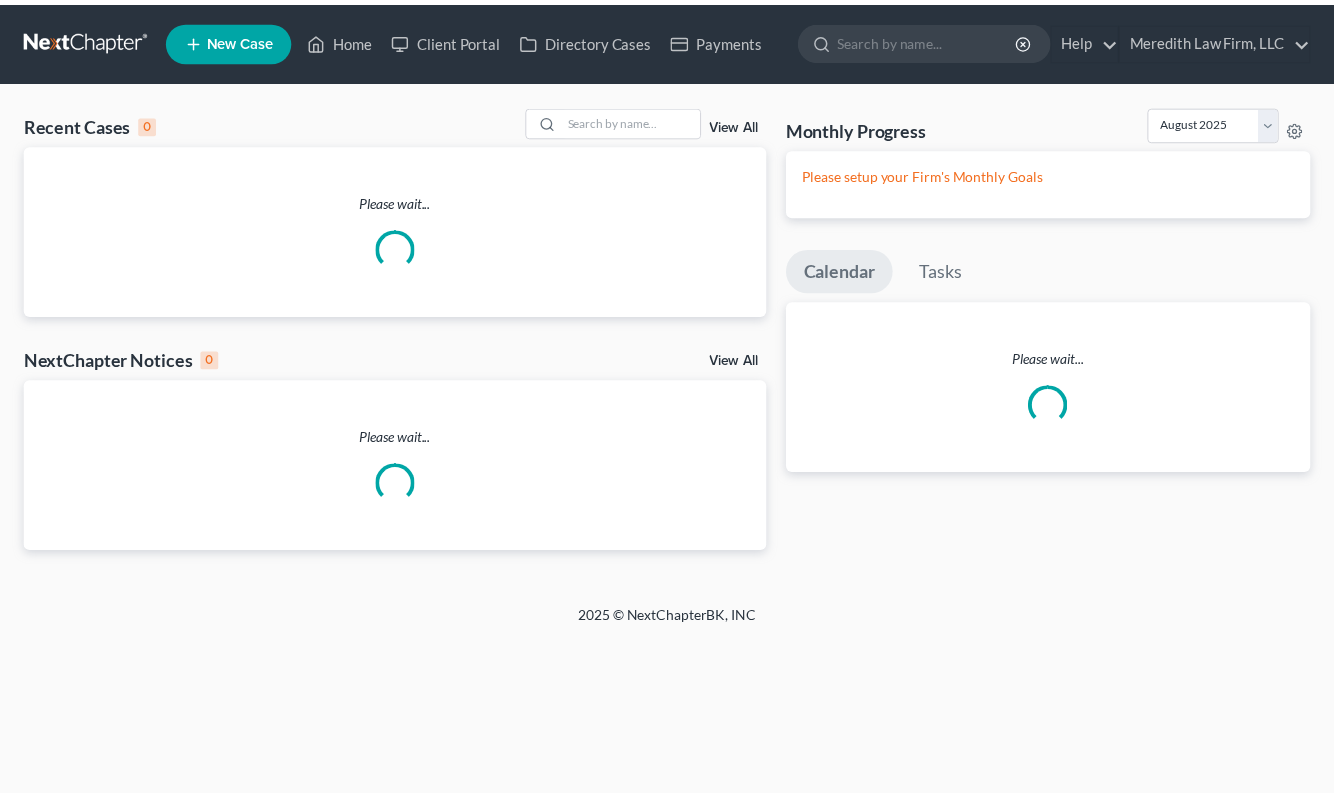 scroll, scrollTop: 0, scrollLeft: 0, axis: both 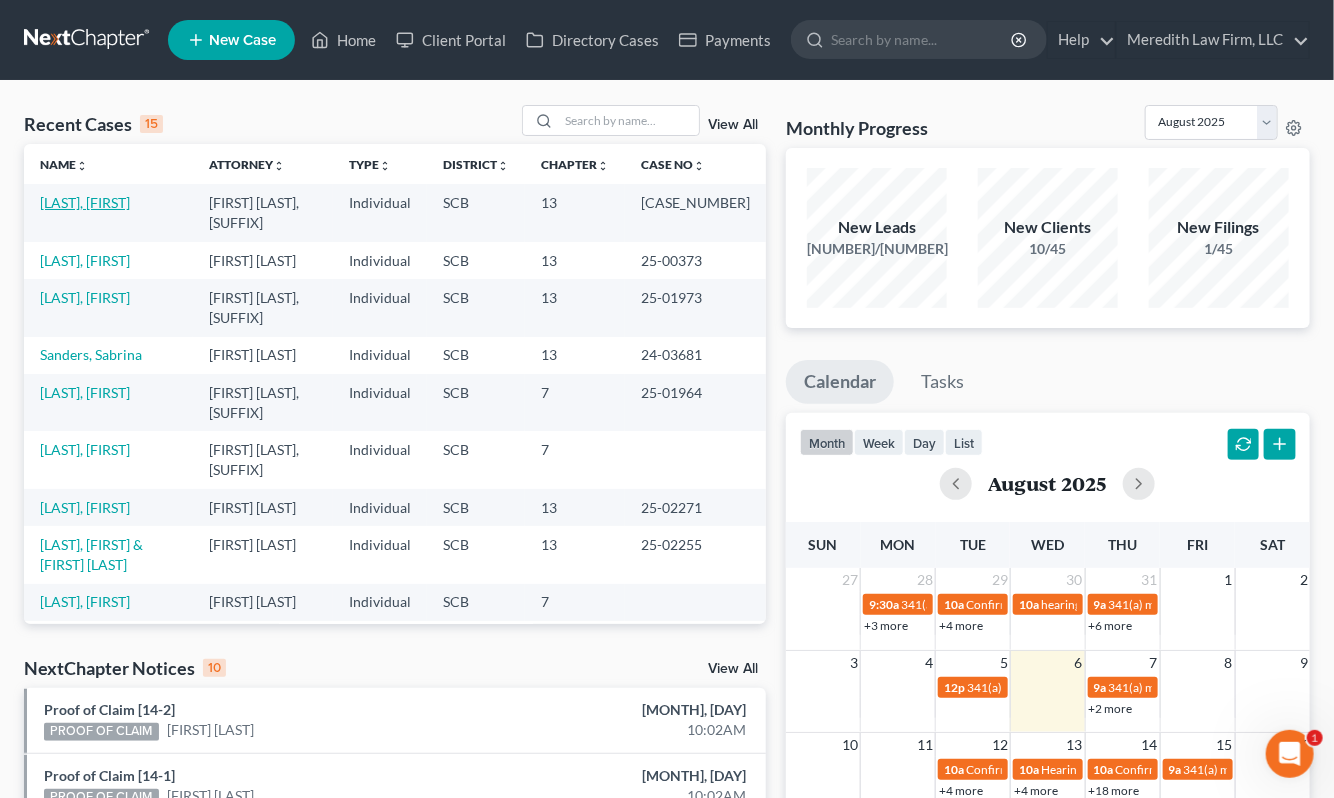 click on "[LAST], [FIRST]" at bounding box center [85, 202] 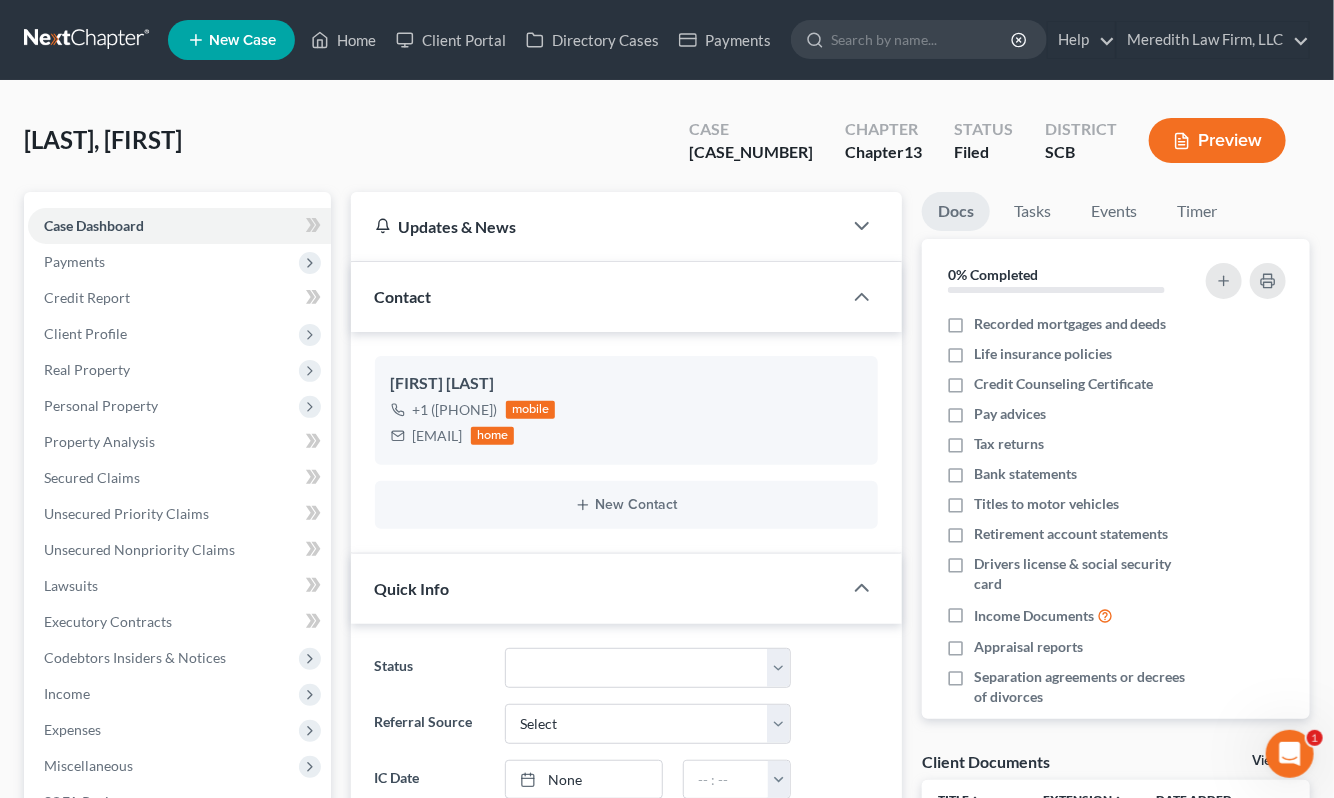 select on "2" 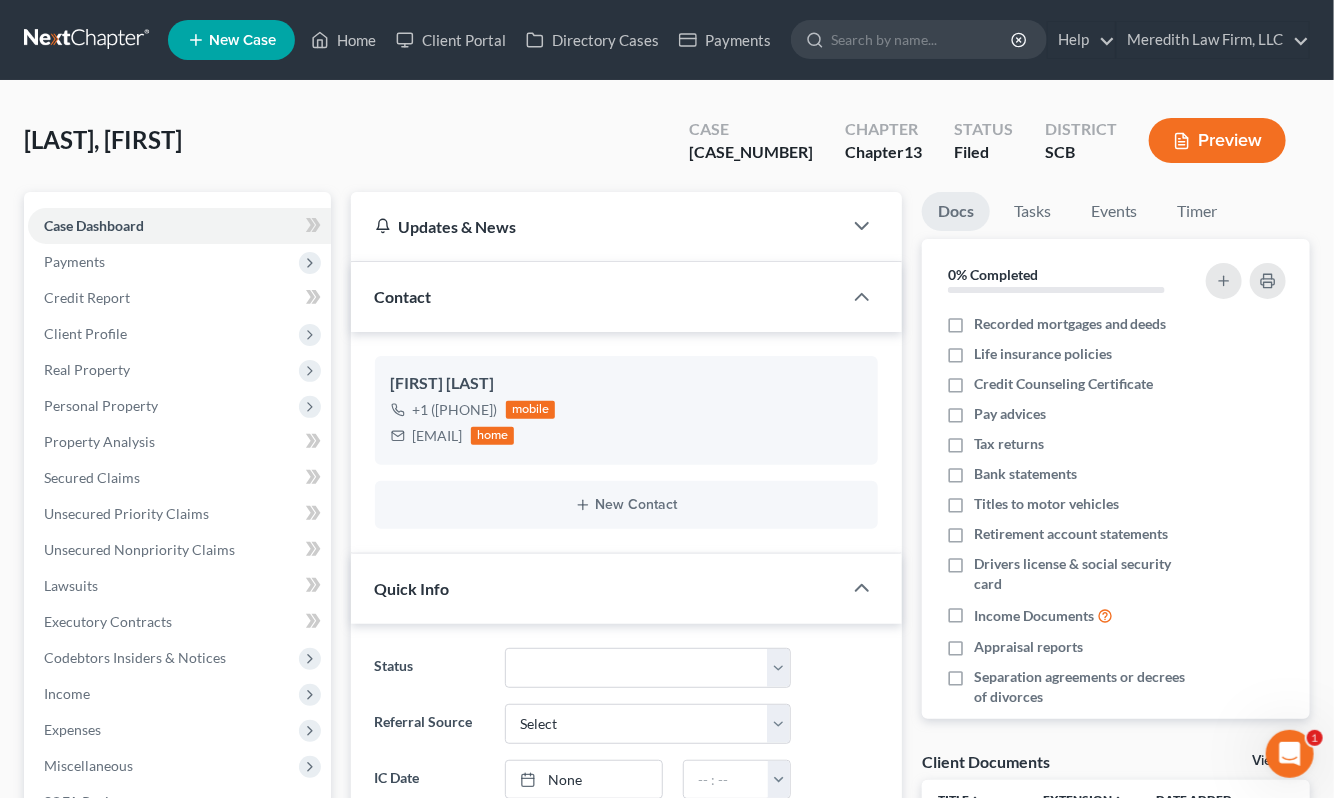 scroll, scrollTop: 1468, scrollLeft: 0, axis: vertical 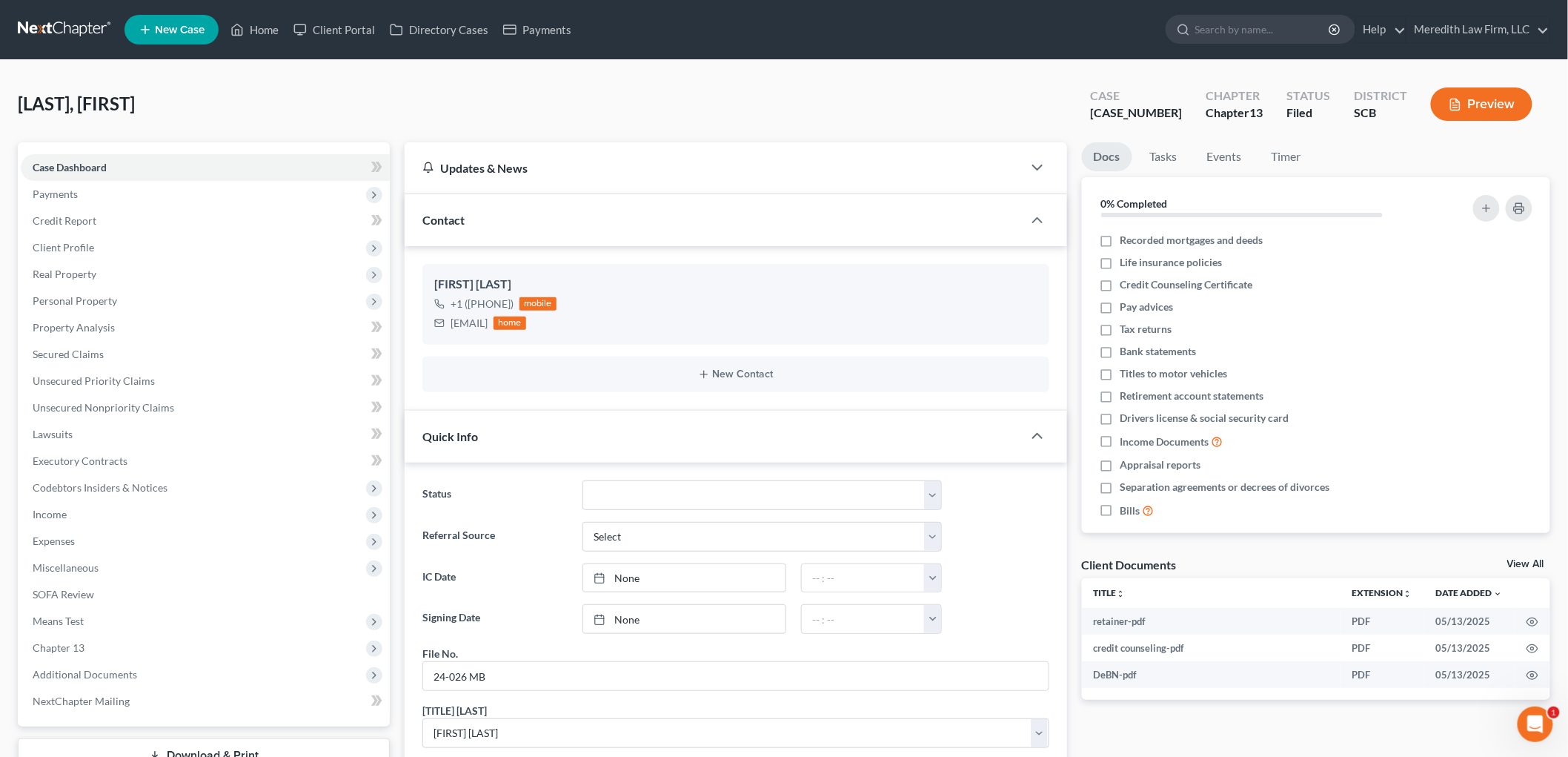 click on "Income" at bounding box center [205, 515] 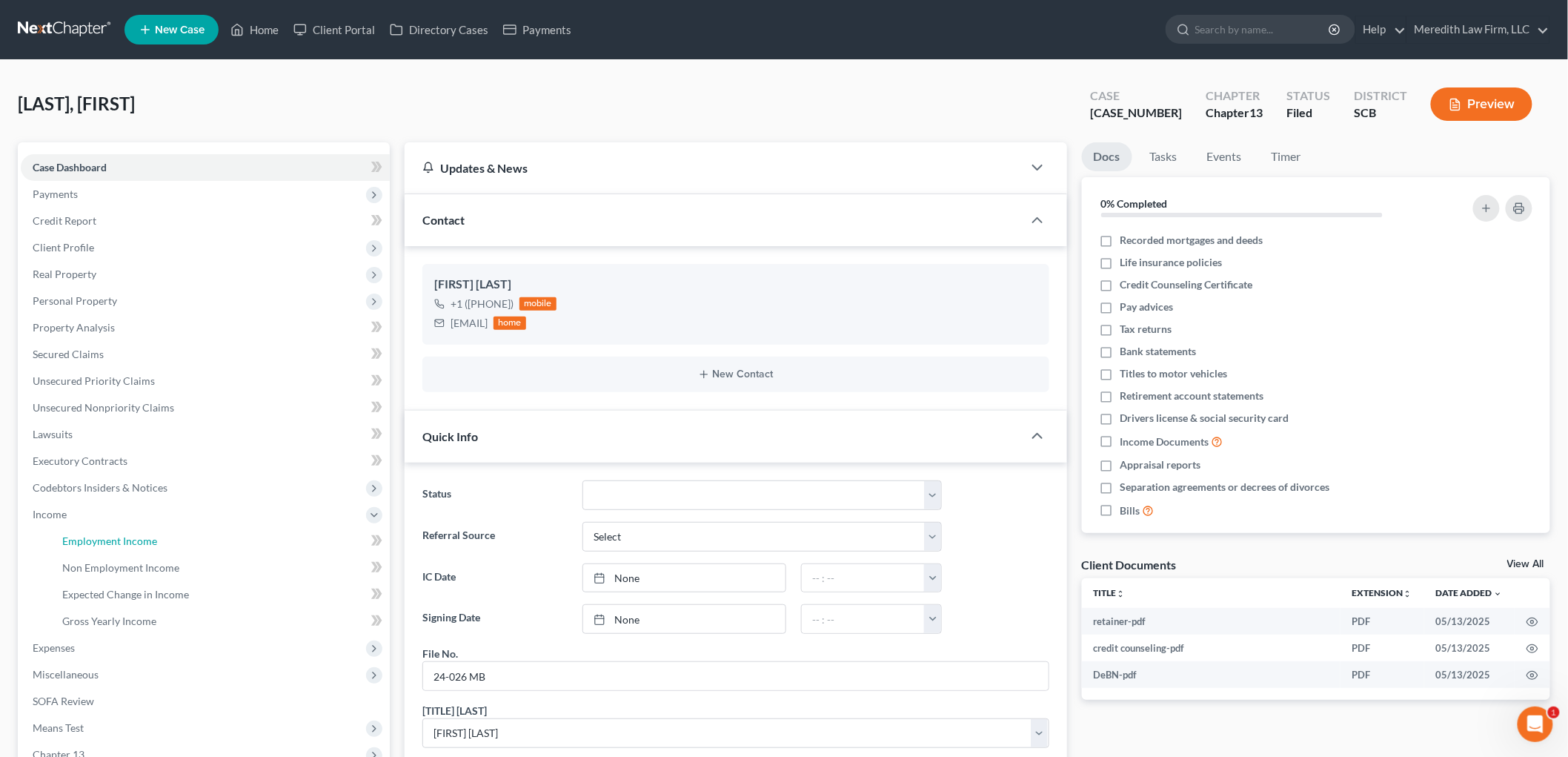 click on "Employment Income" at bounding box center (110, 541) 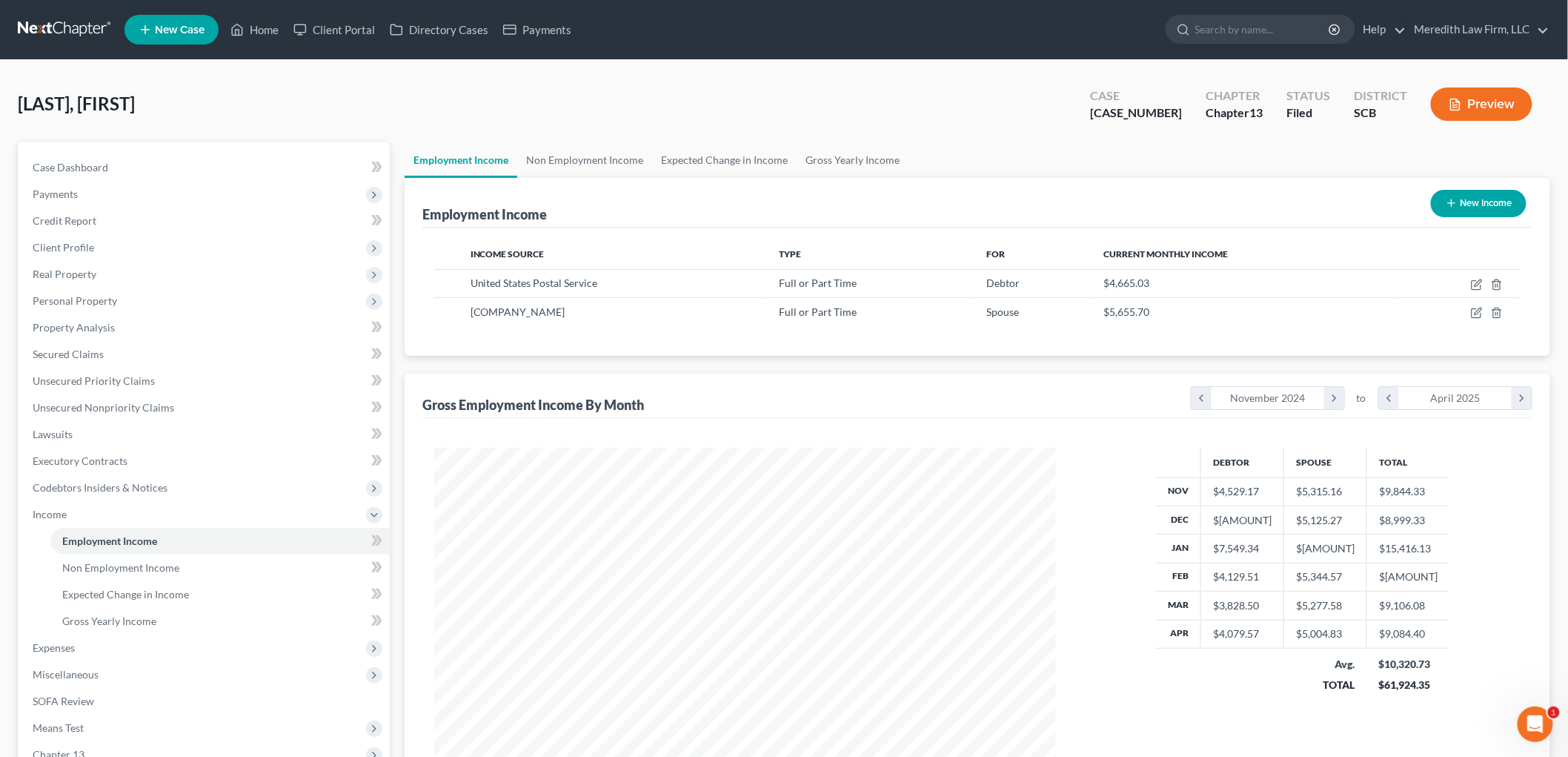 scroll, scrollTop: 741119, scrollLeft: 740369, axis: both 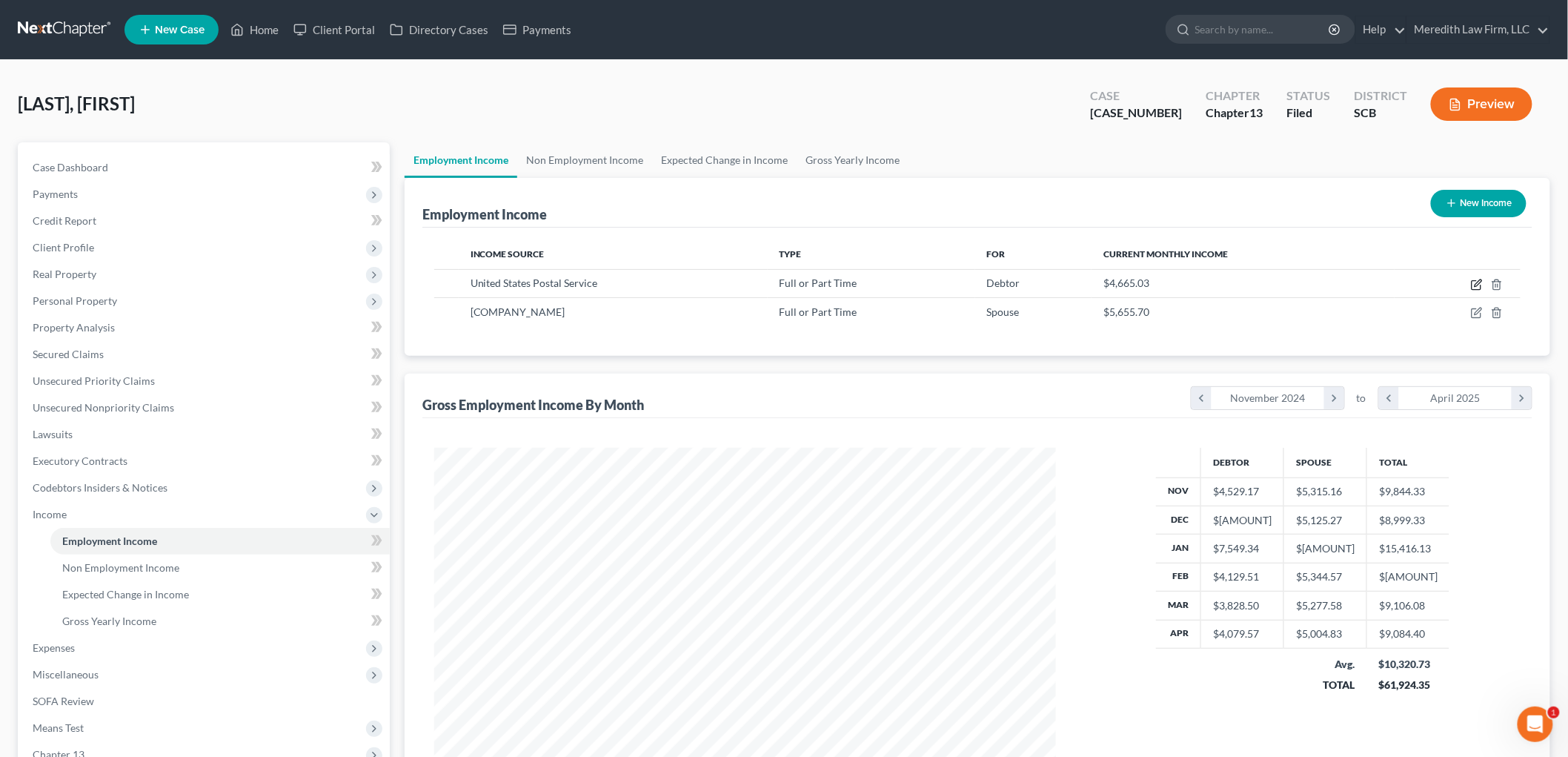 click 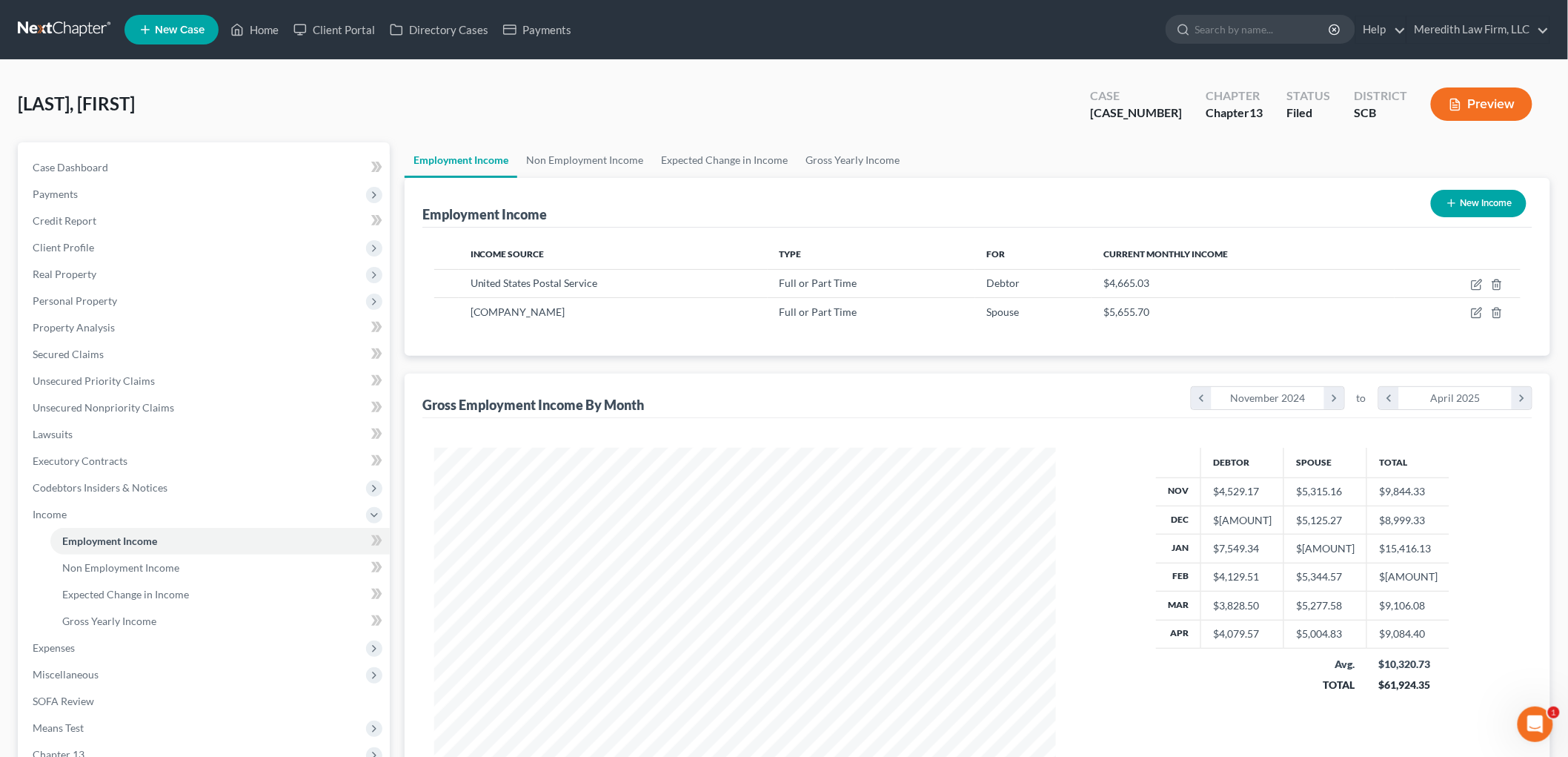 select on "0" 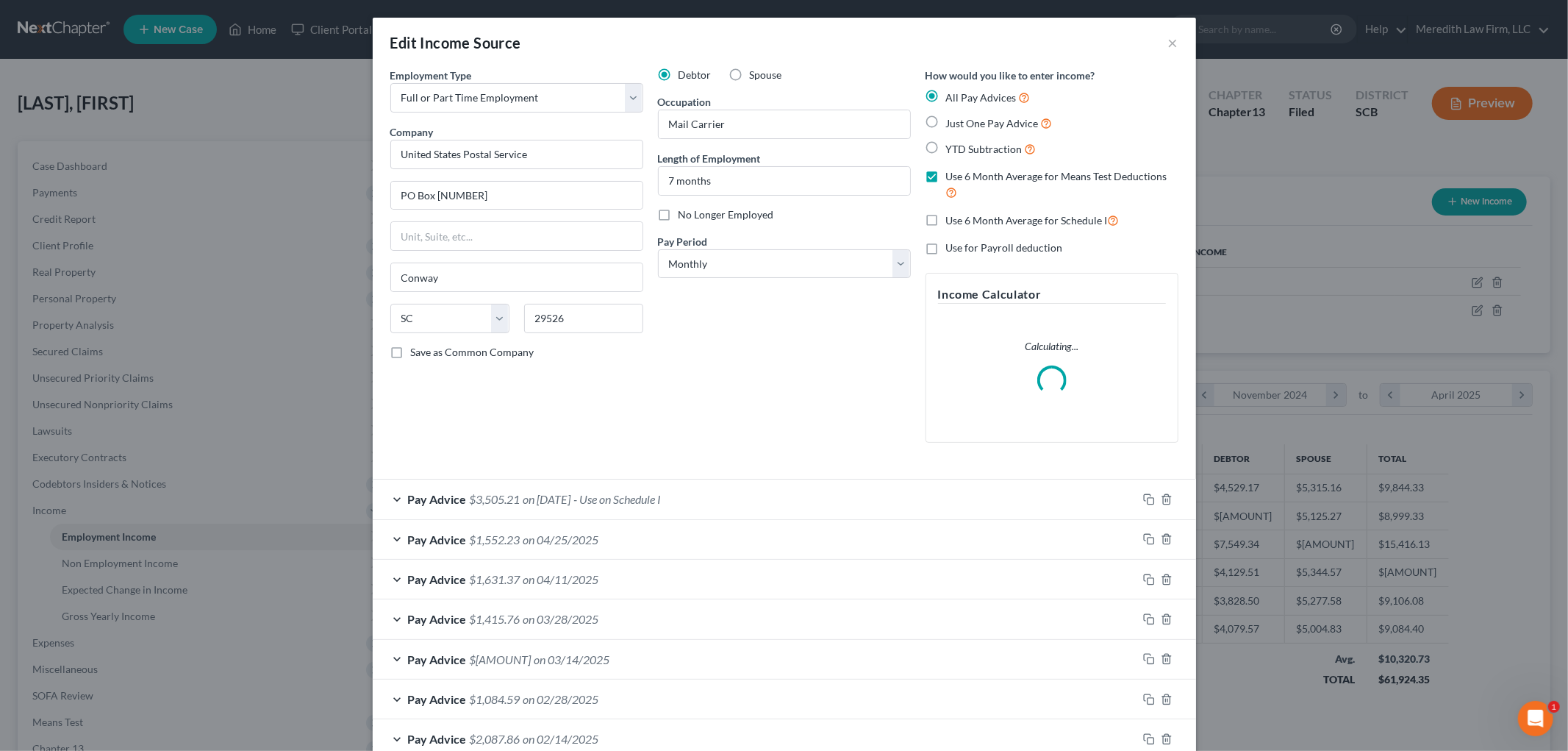 scroll, scrollTop: 735242, scrollLeft: 734464, axis: both 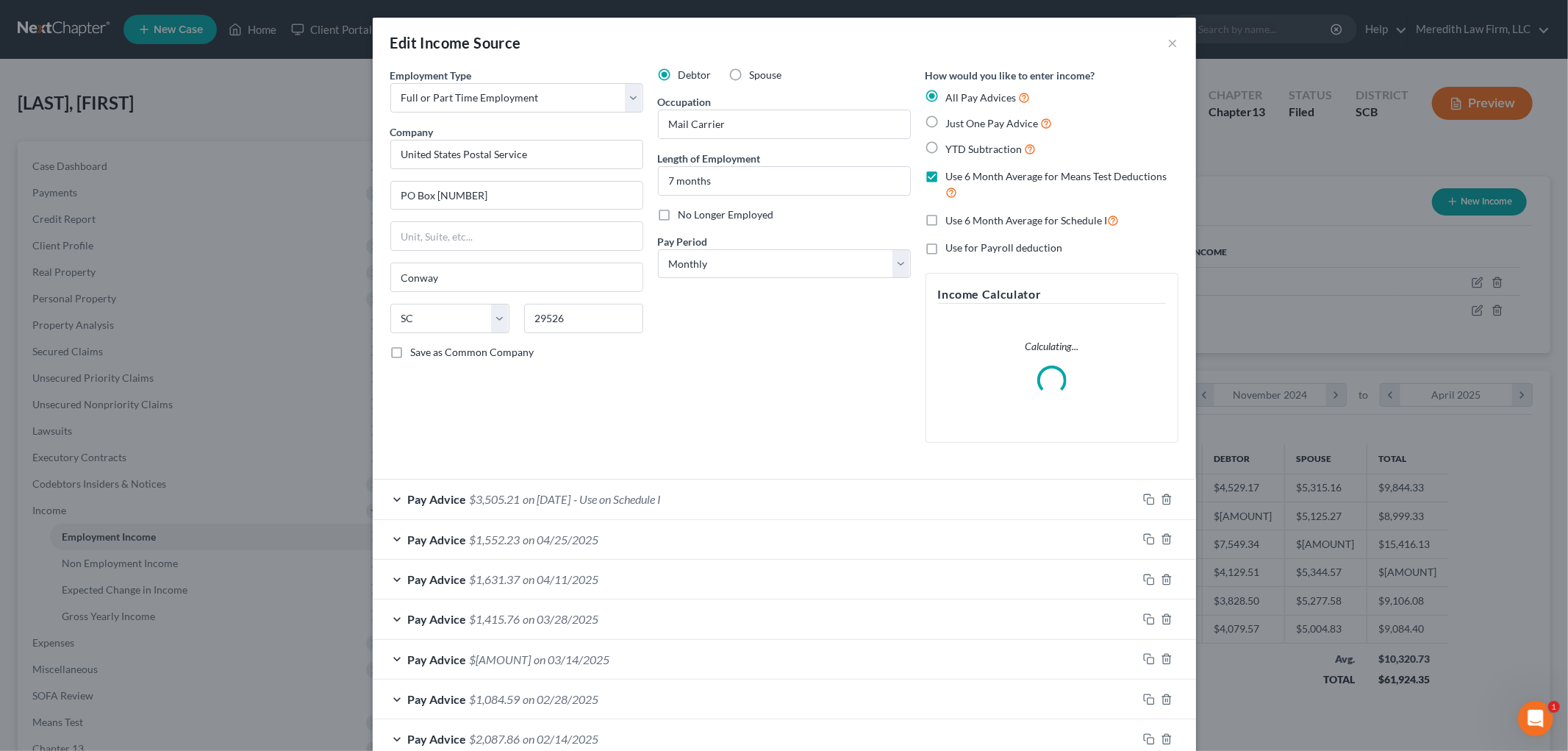 click on "Pay Advice $[AMOUNT] on [DATE] - Use on Schedule I" at bounding box center [755, 499] 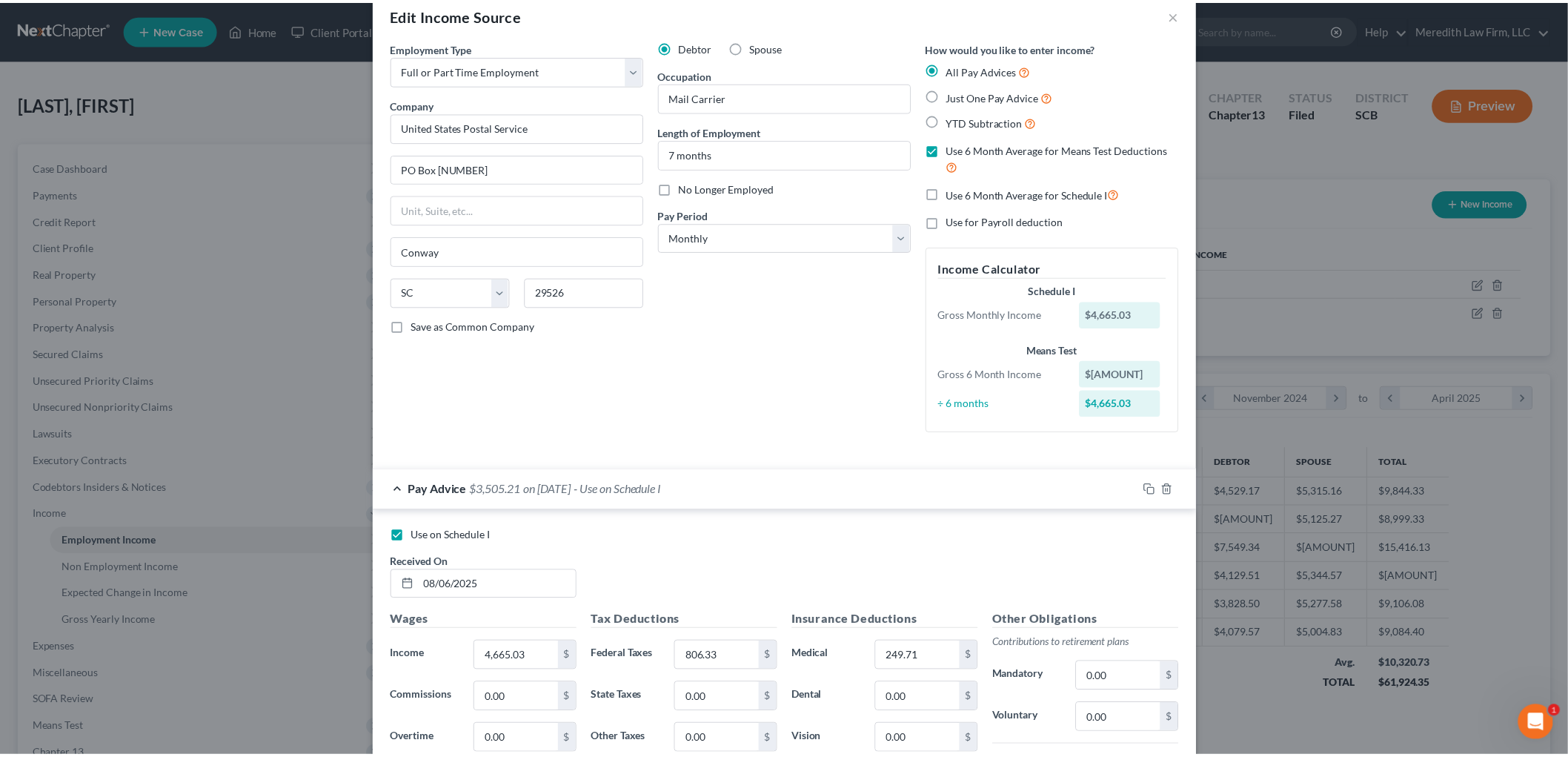 scroll, scrollTop: 0, scrollLeft: 0, axis: both 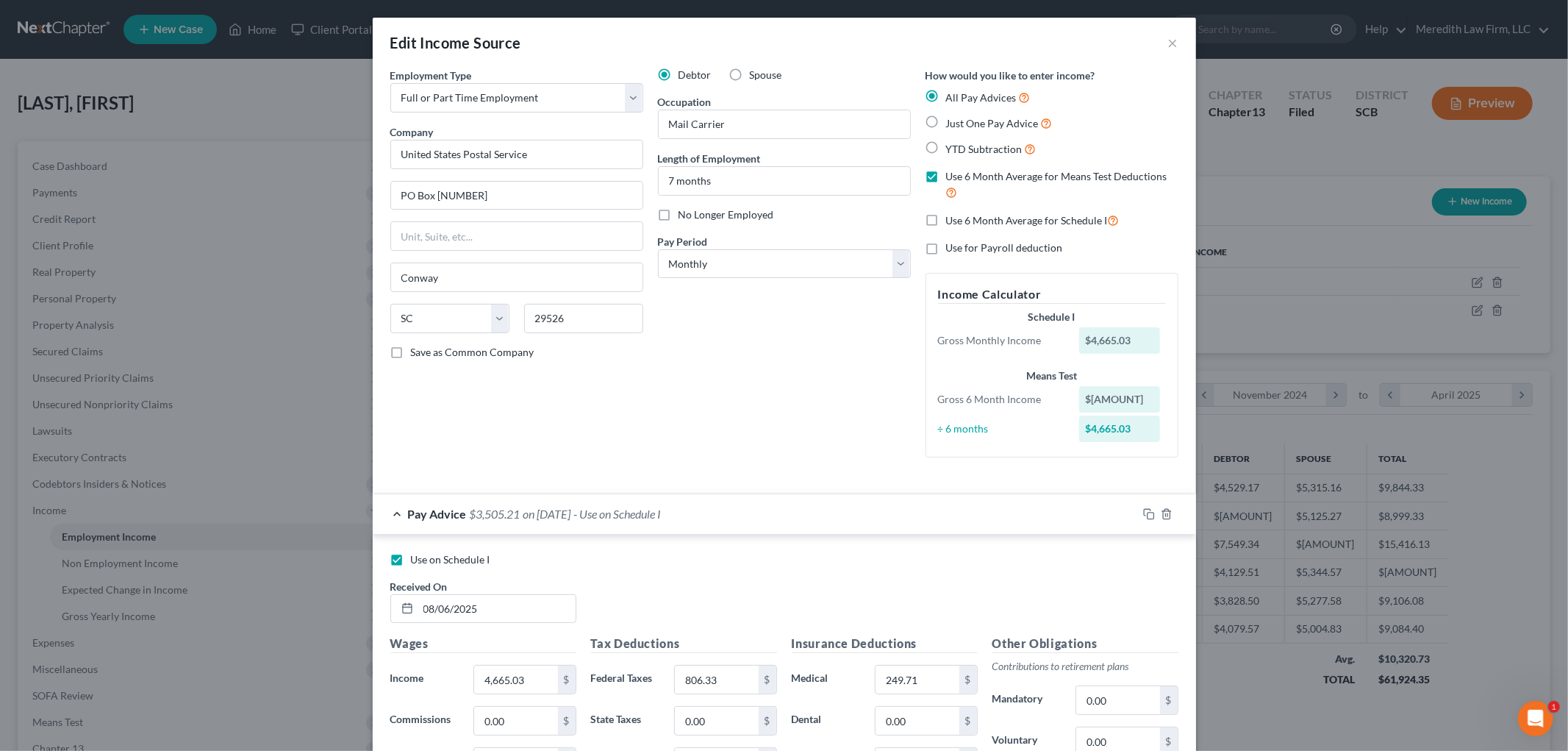 click on "Edit Income Source ×" at bounding box center (784, 43) 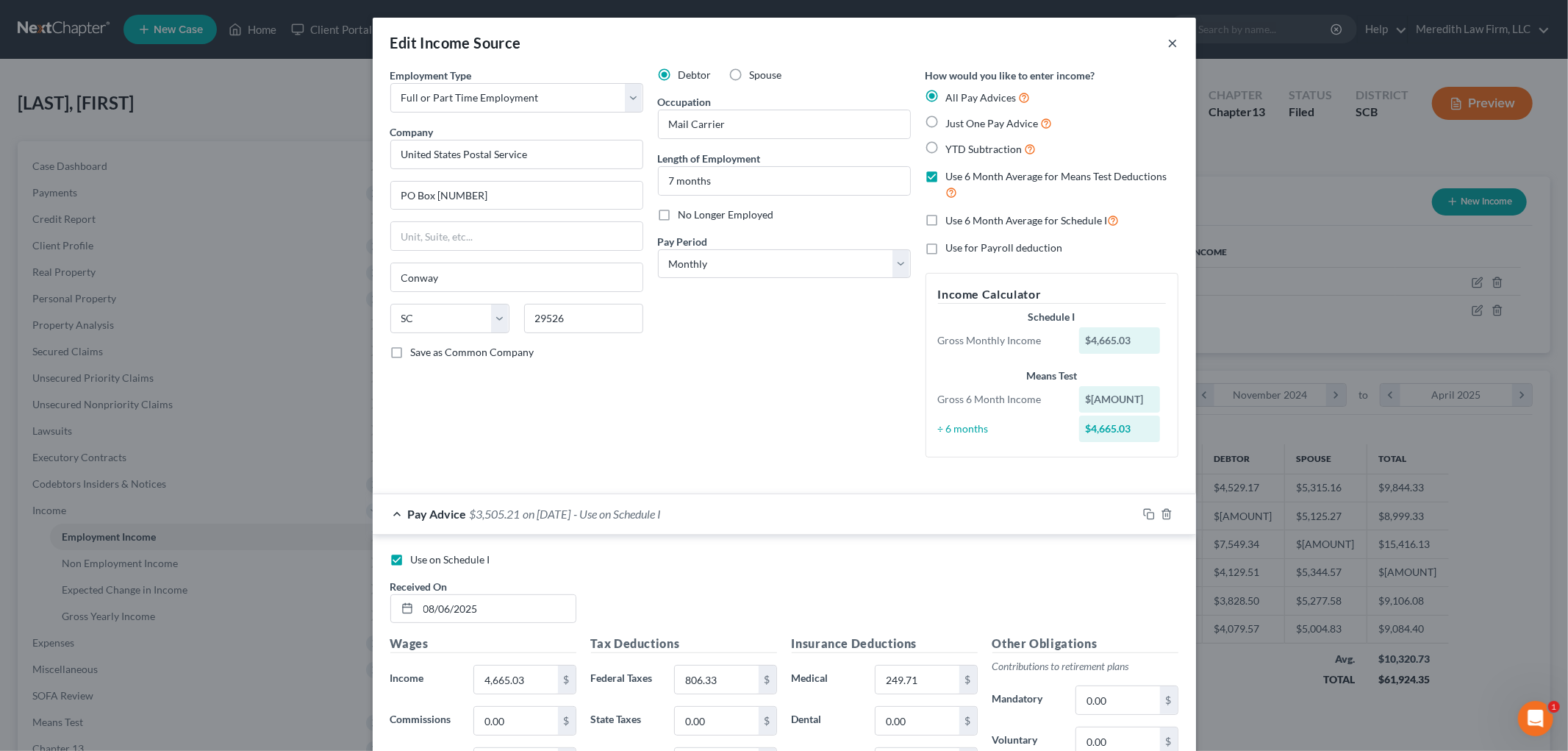 click on "×" at bounding box center [1173, 43] 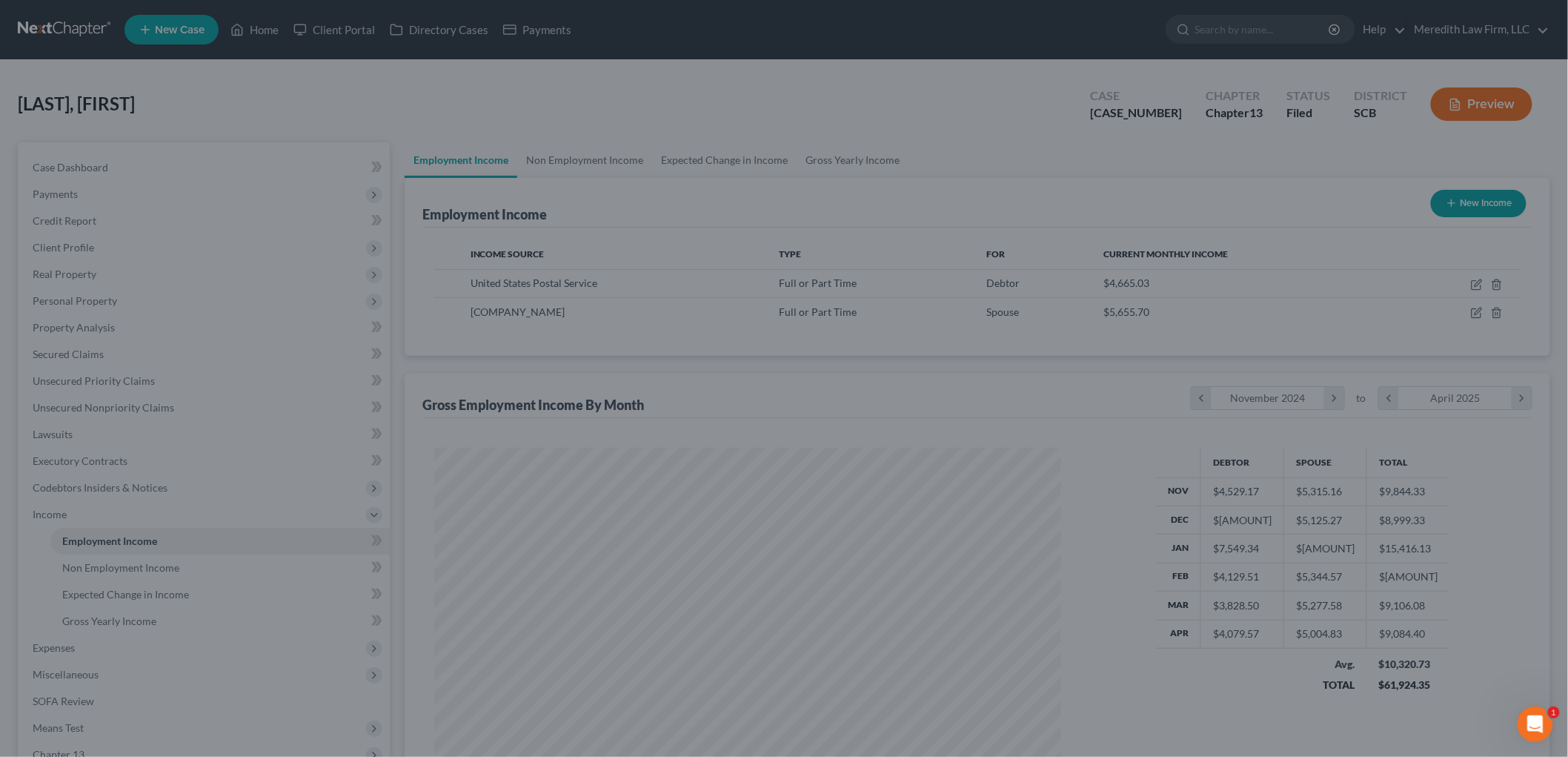 scroll, scrollTop: 310, scrollLeft: 651, axis: both 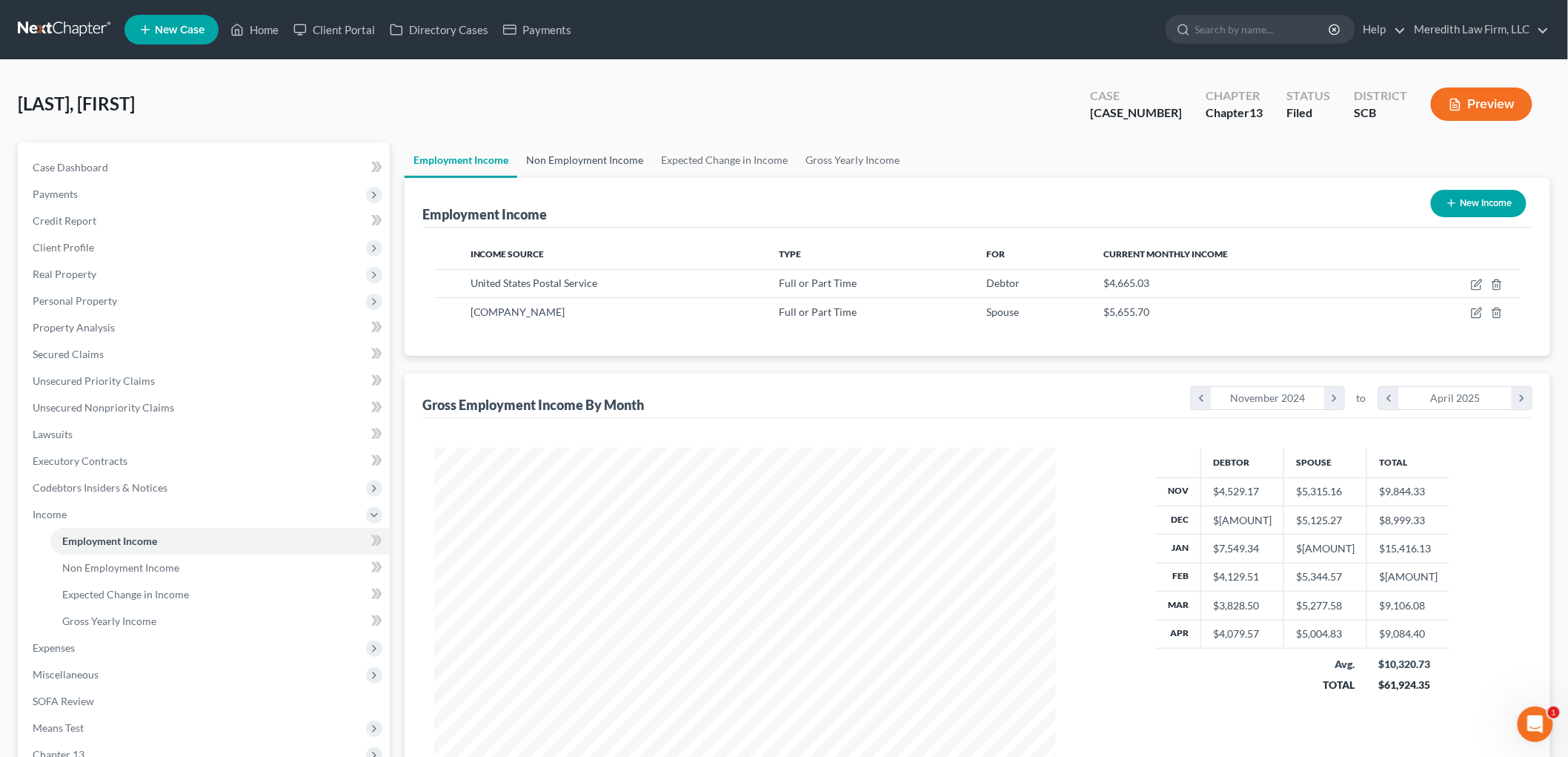 click on "Non Employment Income" at bounding box center [585, 160] 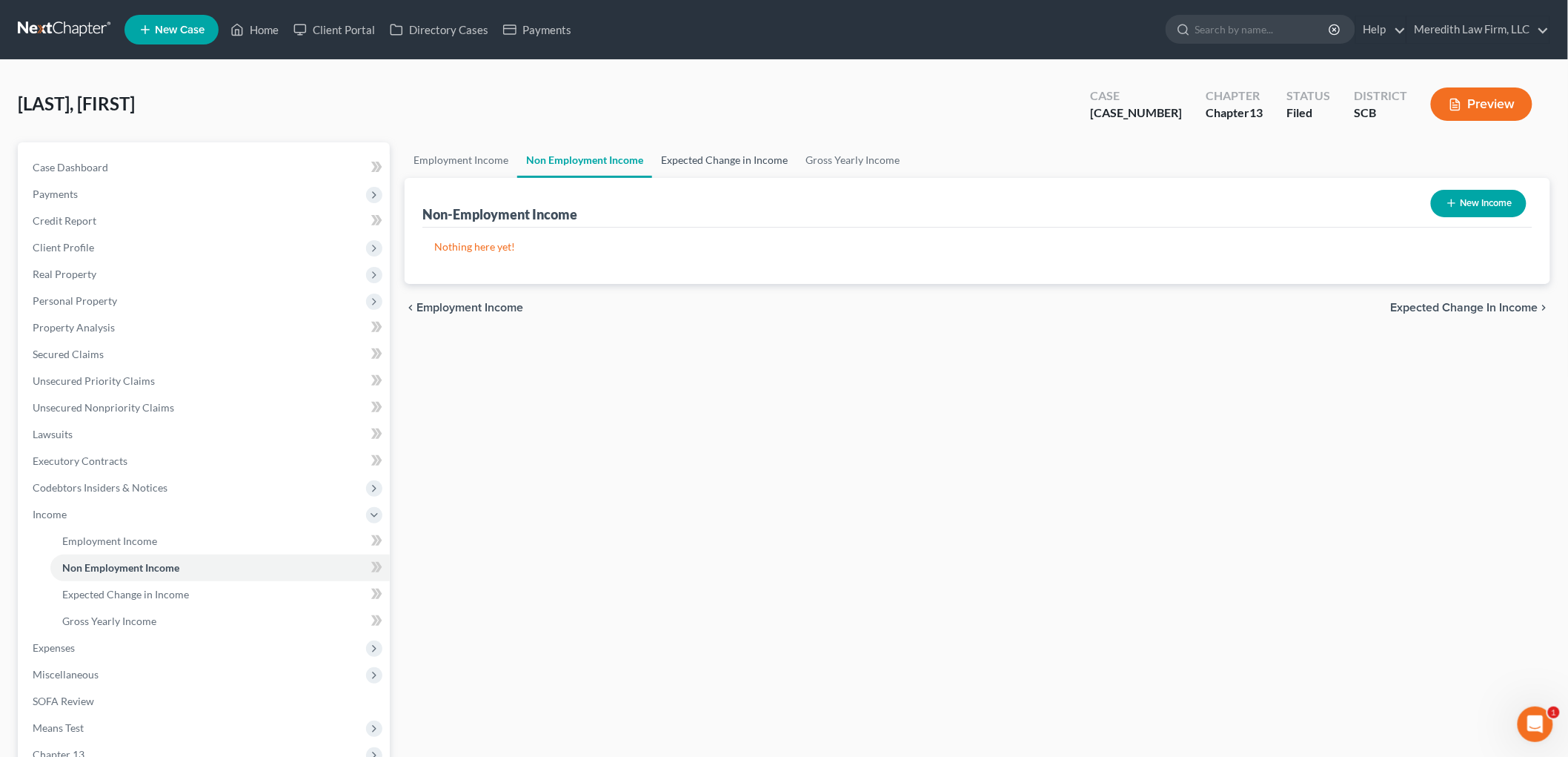 click on "Expected Change in Income" at bounding box center [724, 160] 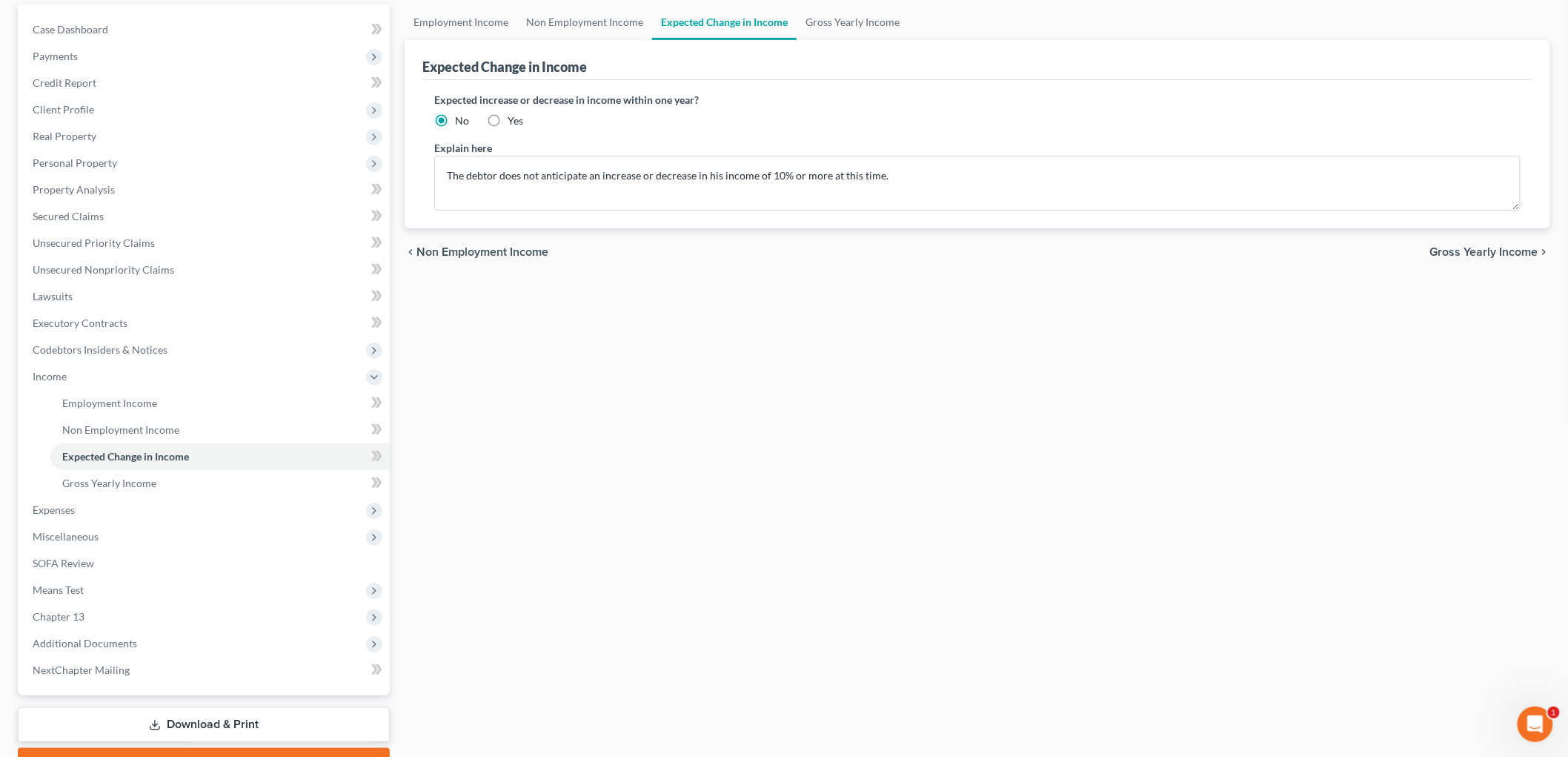 scroll, scrollTop: 165, scrollLeft: 0, axis: vertical 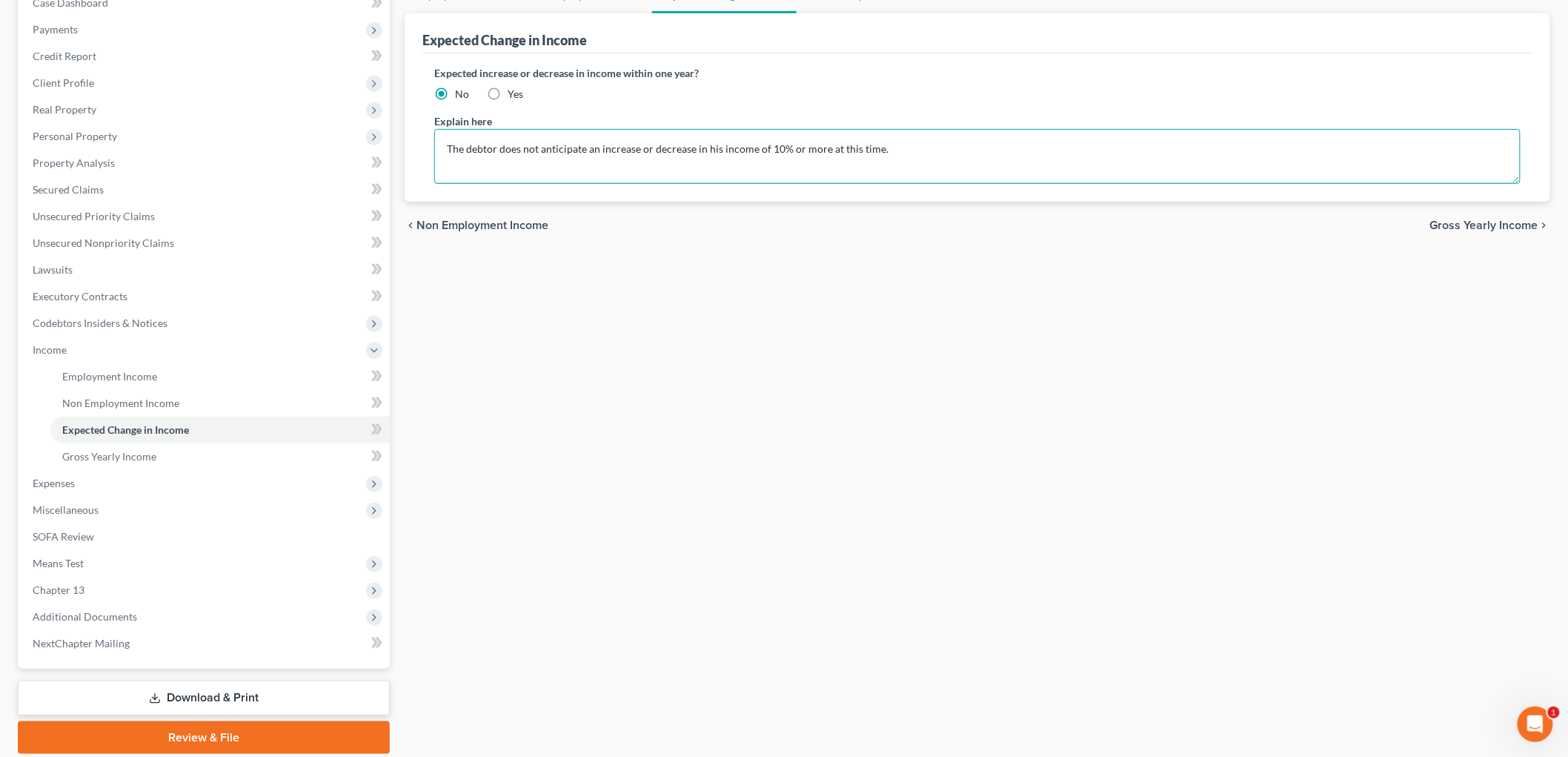 click on "The debtor does not anticipate an increase or decrease in his income of 10% or more at this time." at bounding box center [977, 156] 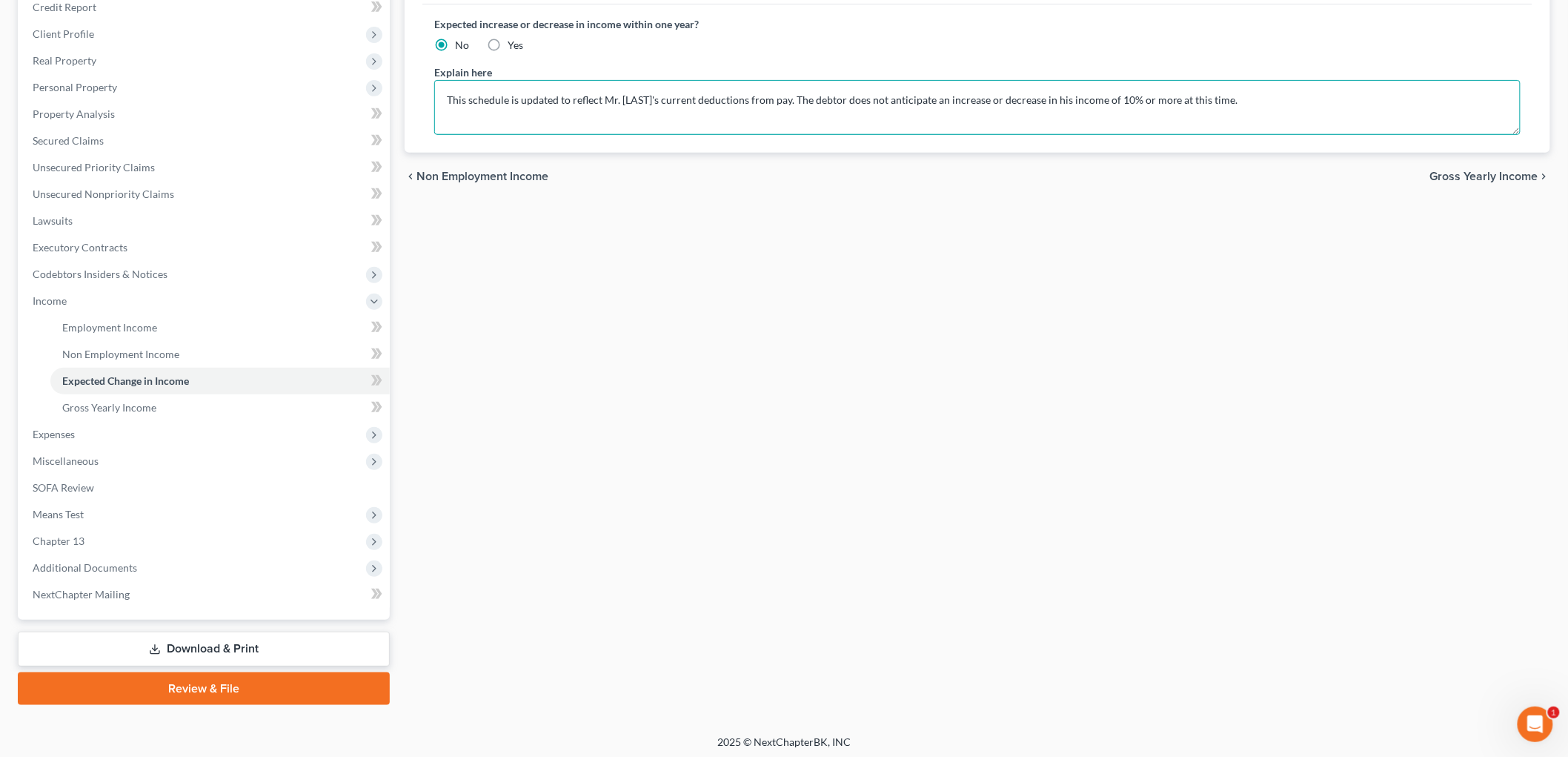 scroll, scrollTop: 216, scrollLeft: 0, axis: vertical 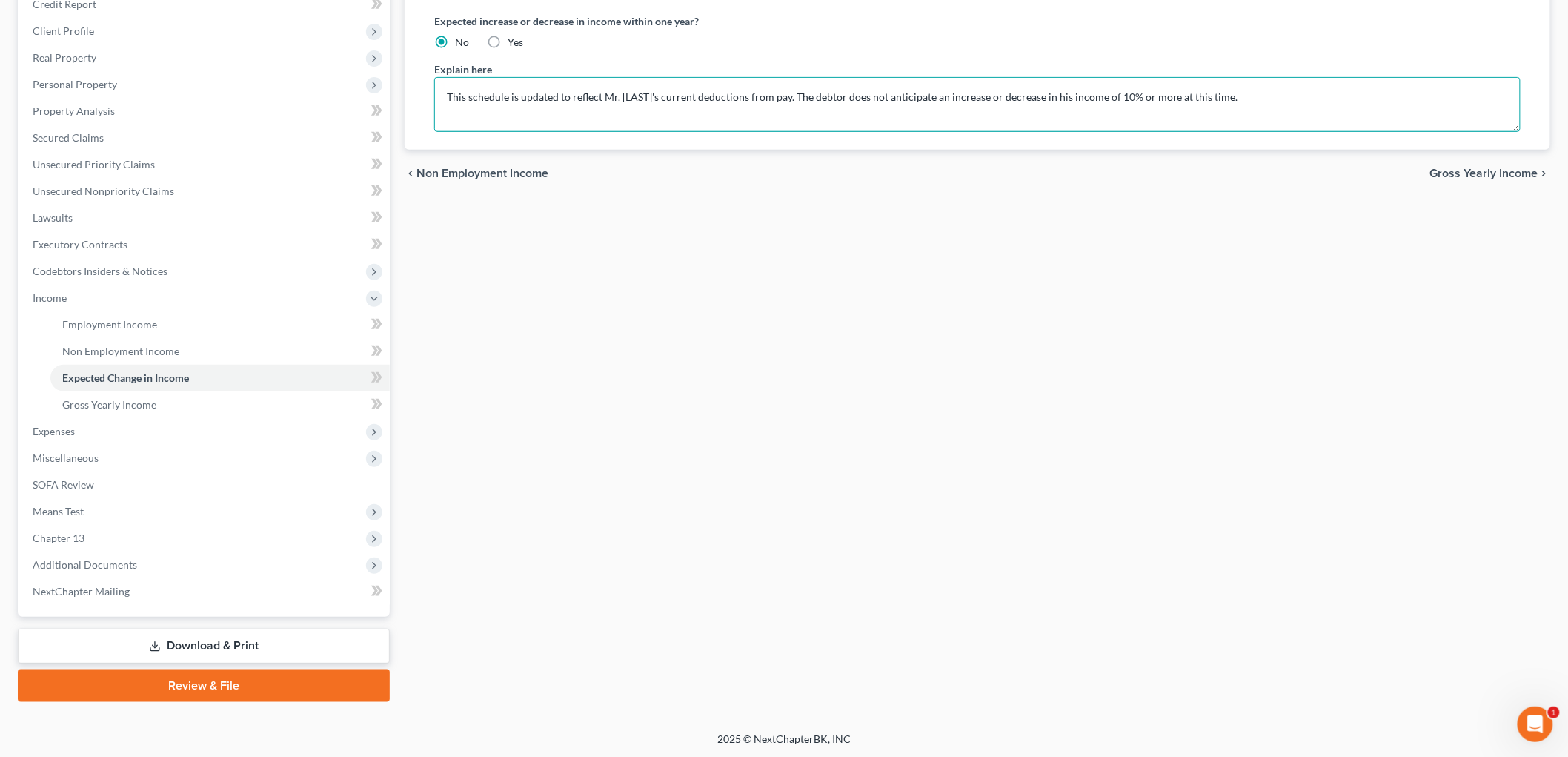 type on "This schedule is updated to reflect Mr. [LAST]'s current deductions from pay. The debtor does not anticipate an increase or decrease in his income of 10% or more at this time." 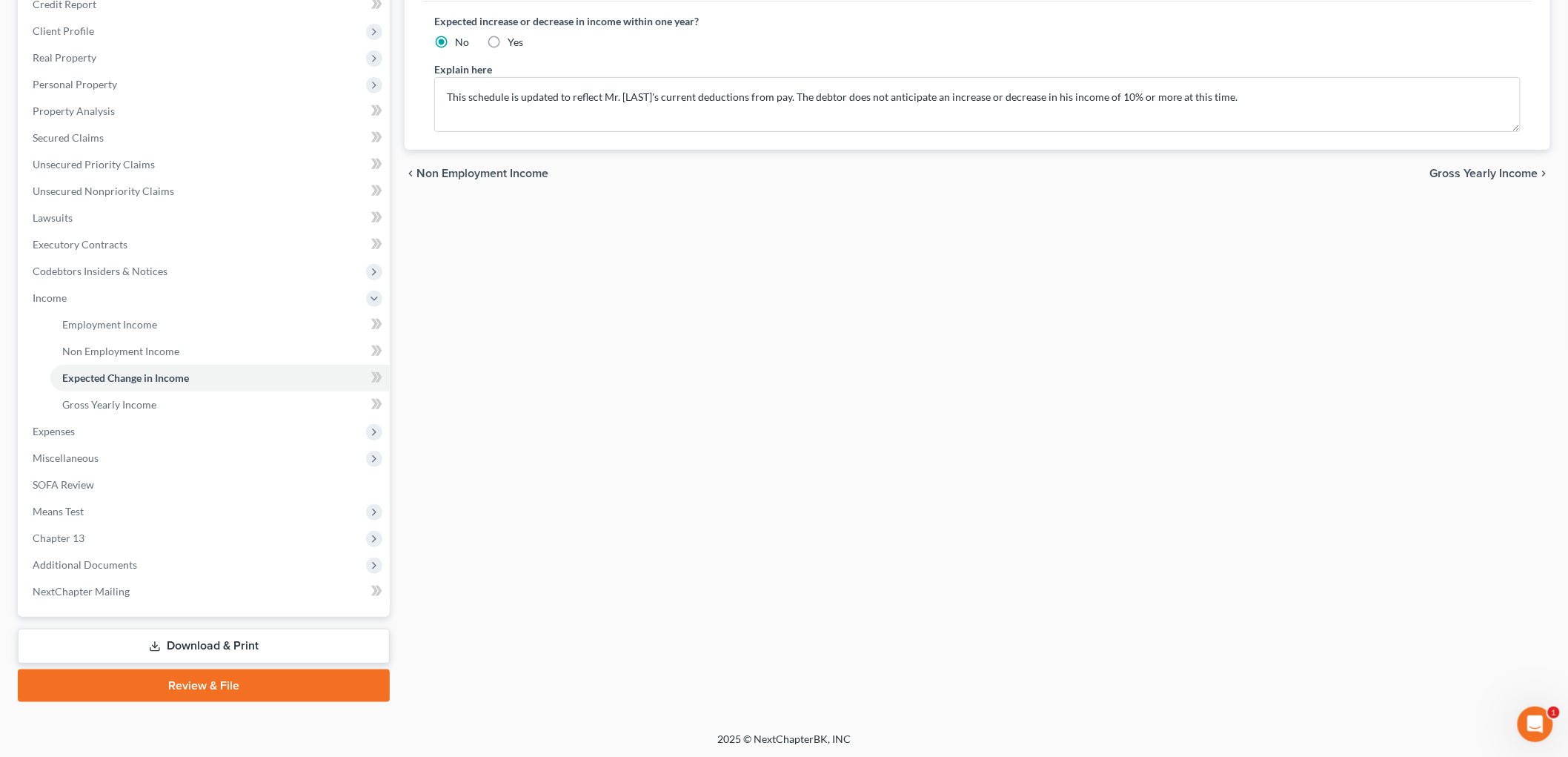 click on "Expenses" at bounding box center (53, 431) 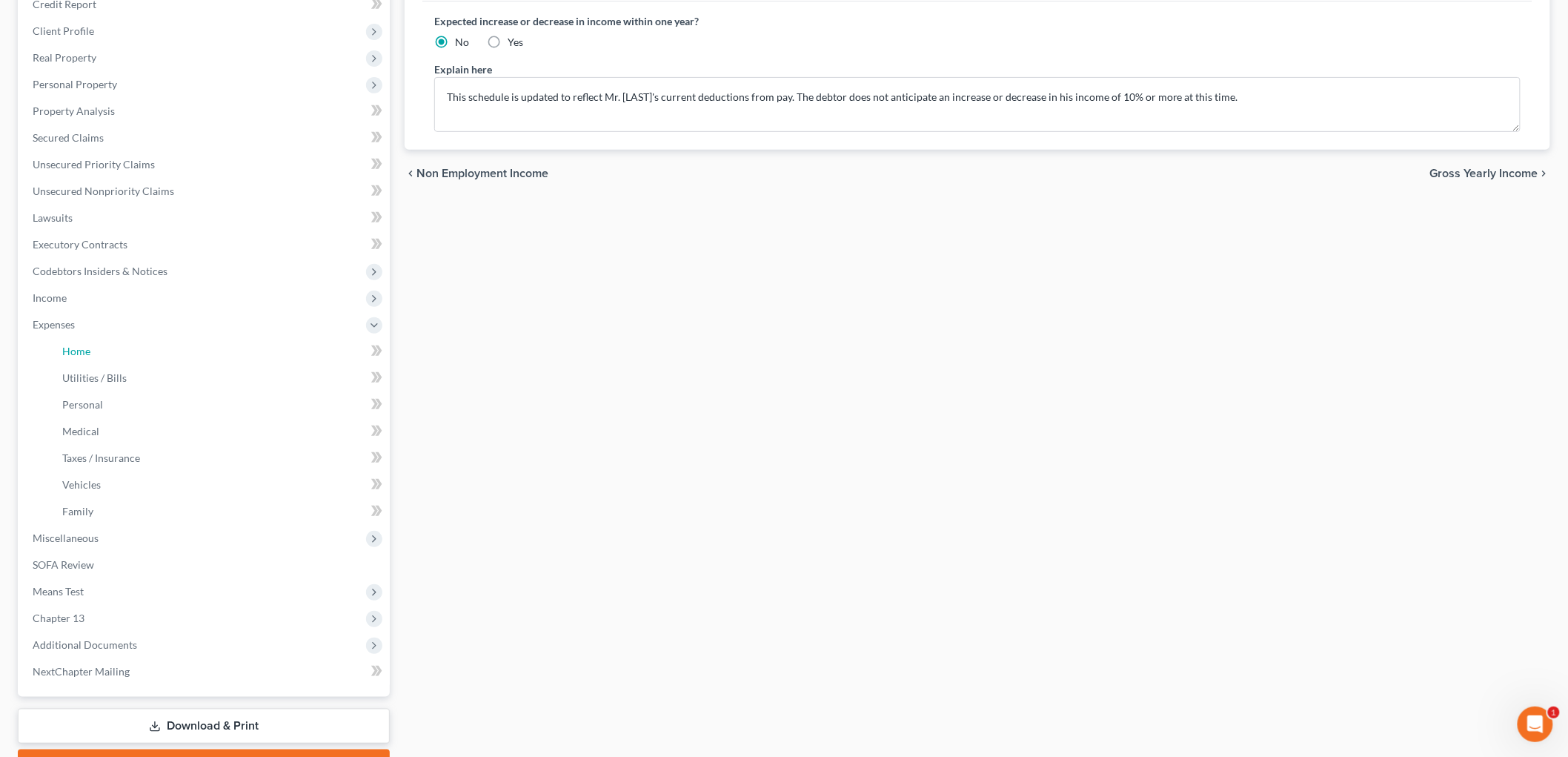 click on "Home" at bounding box center [76, 351] 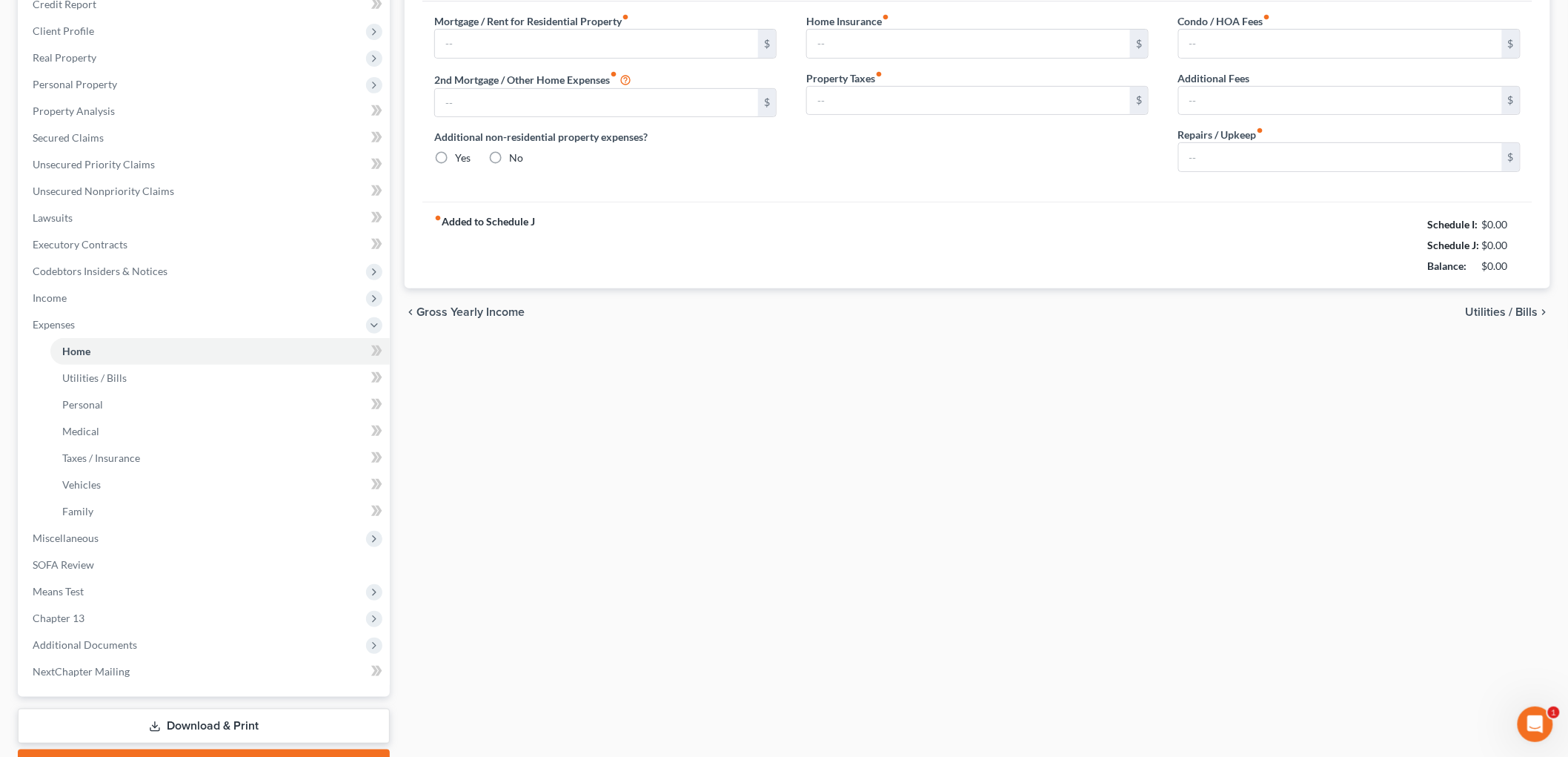 type on "2,000.00" 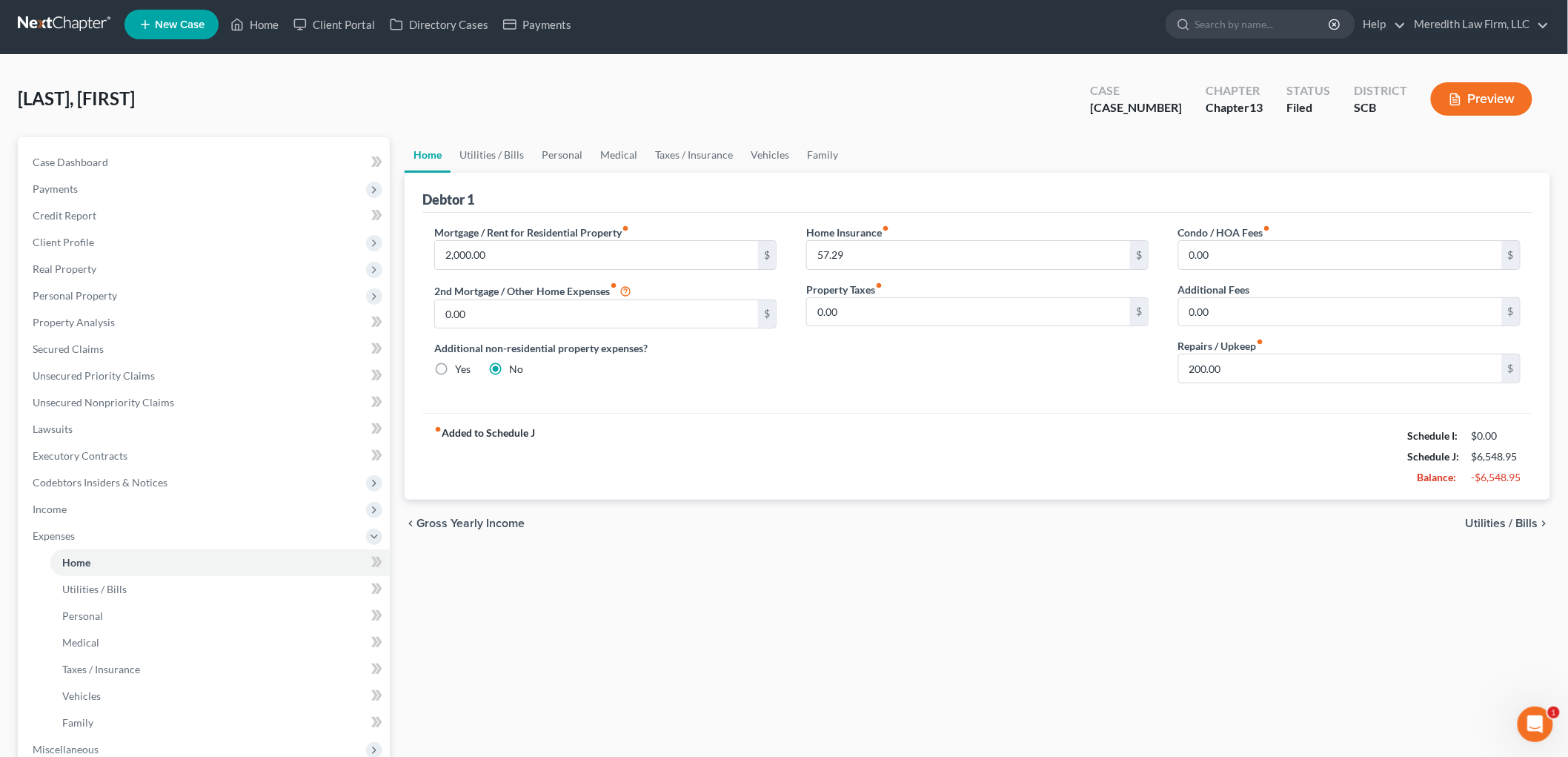 scroll, scrollTop: 0, scrollLeft: 0, axis: both 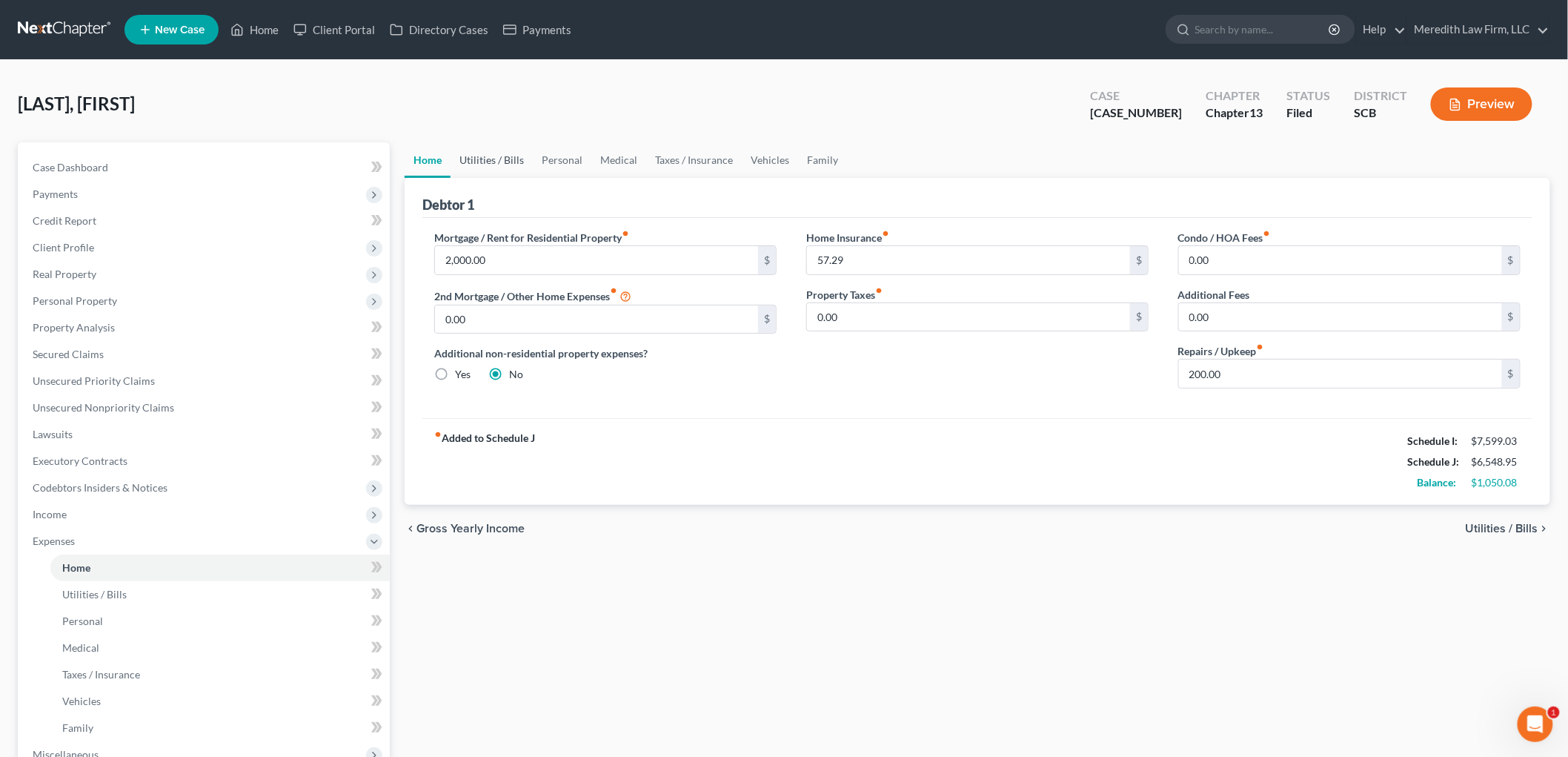 click on "Utilities / Bills" at bounding box center [491, 160] 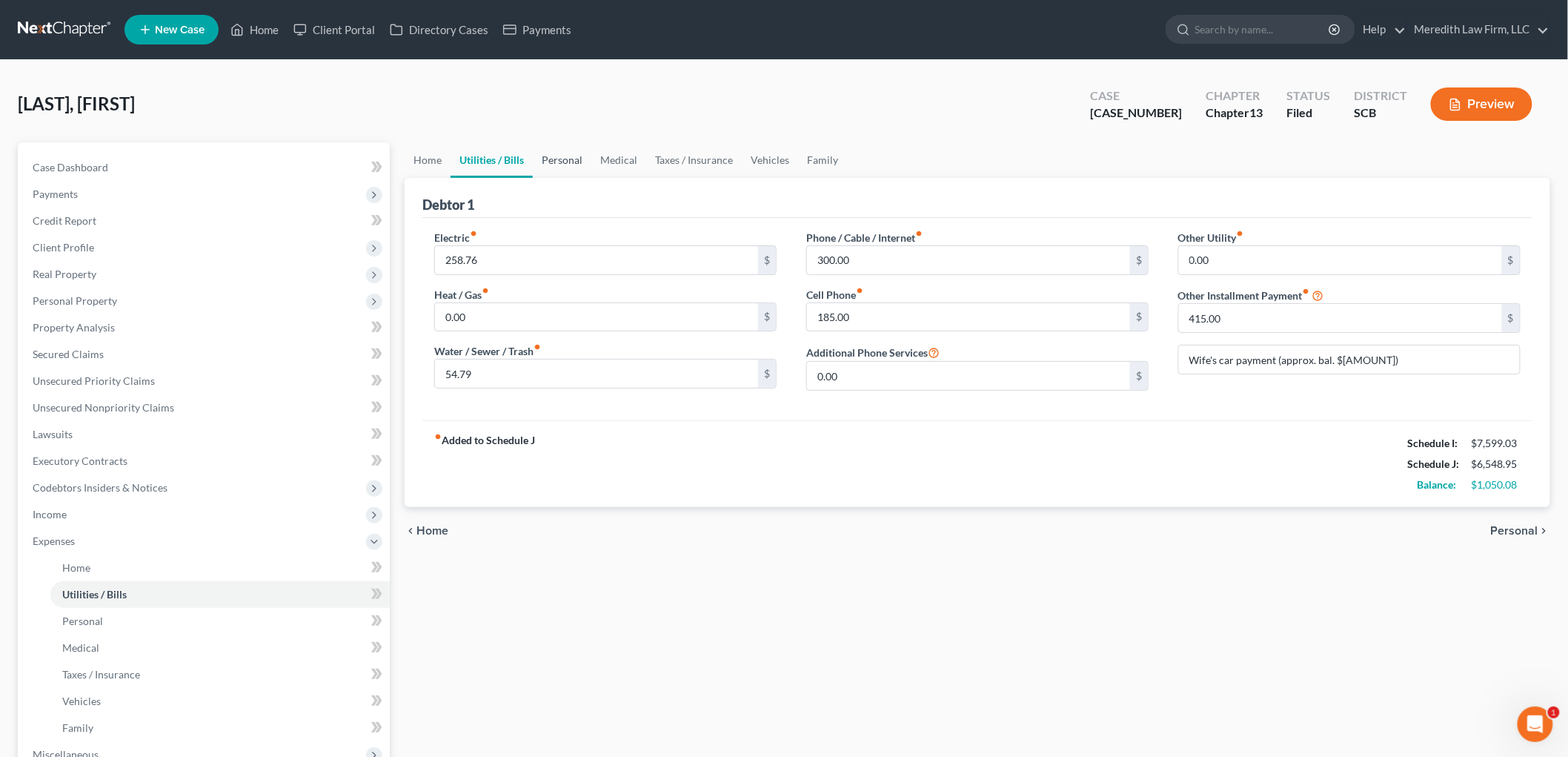 click on "Personal" at bounding box center [562, 160] 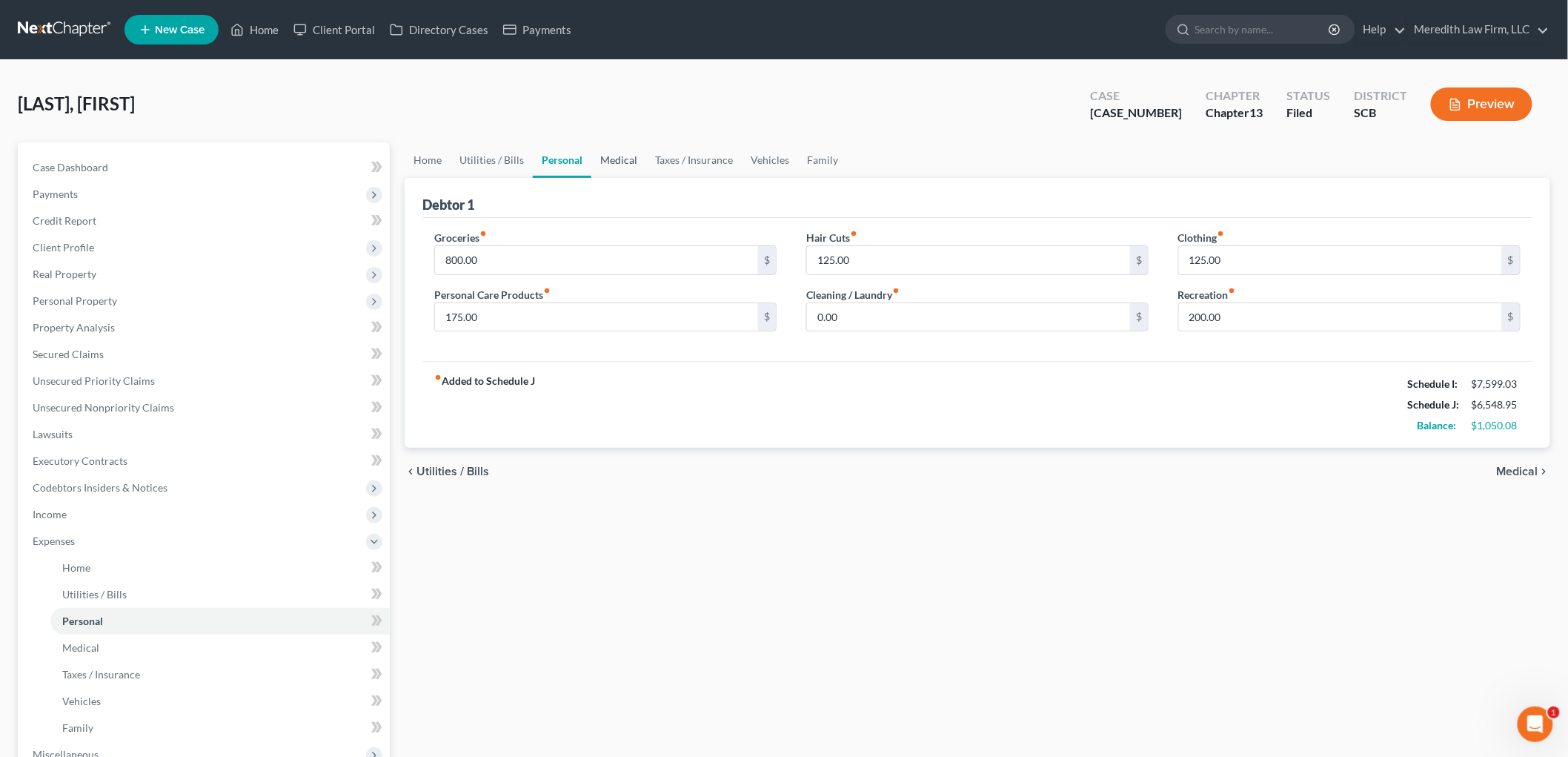 click on "Medical" at bounding box center [619, 160] 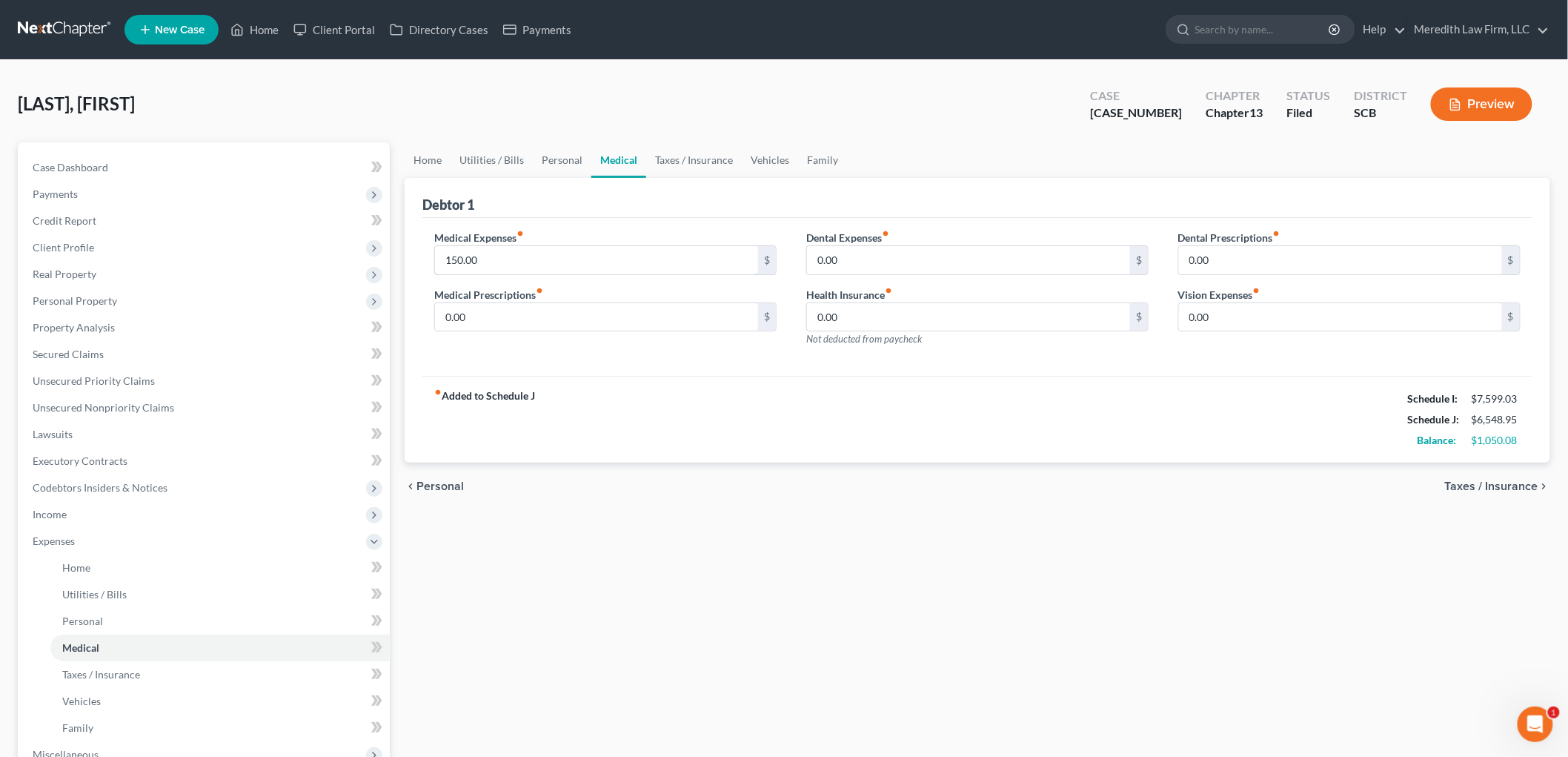 click on "150.00" at bounding box center [597, 260] 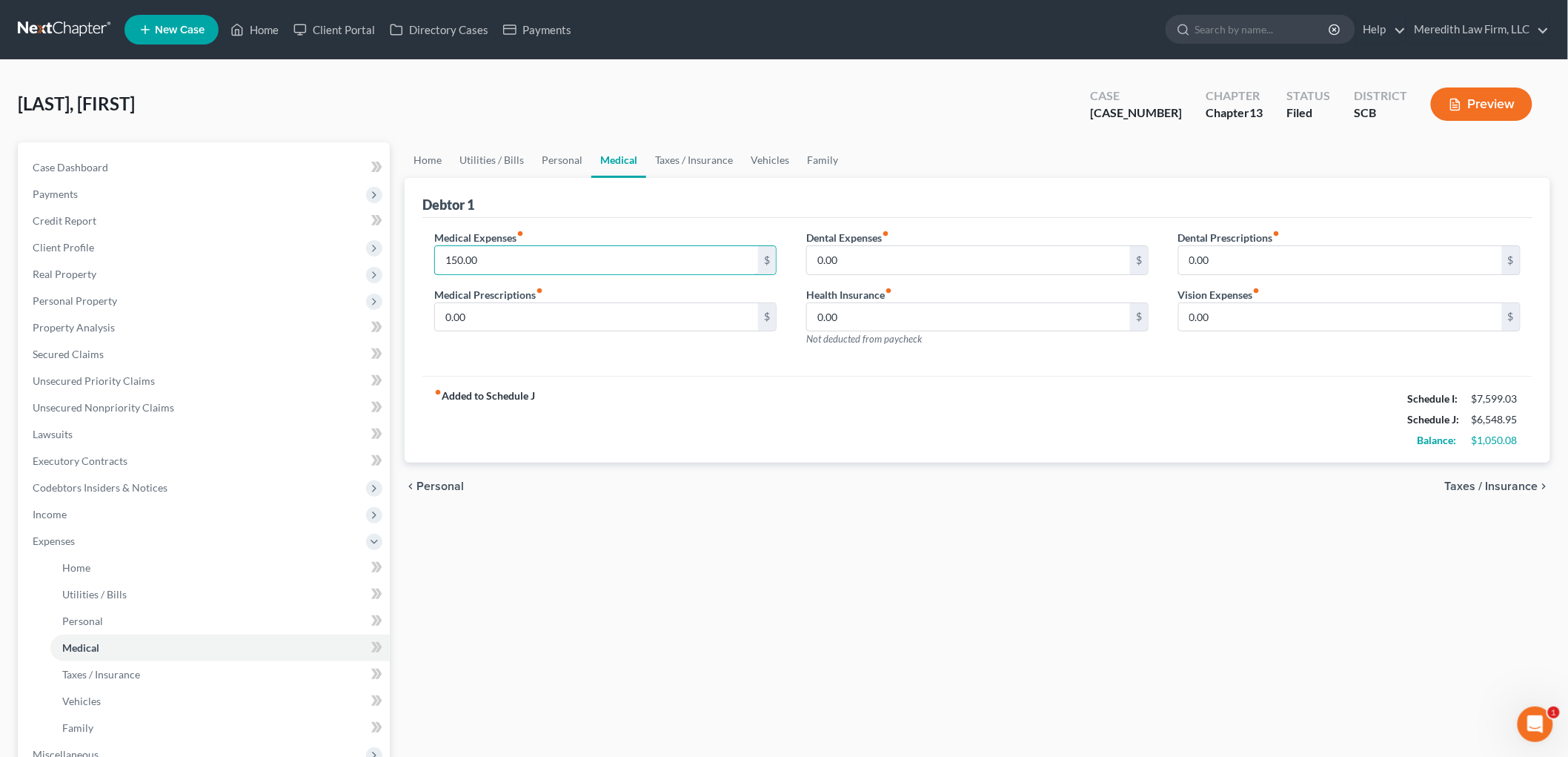 click on "150.00" at bounding box center [597, 260] 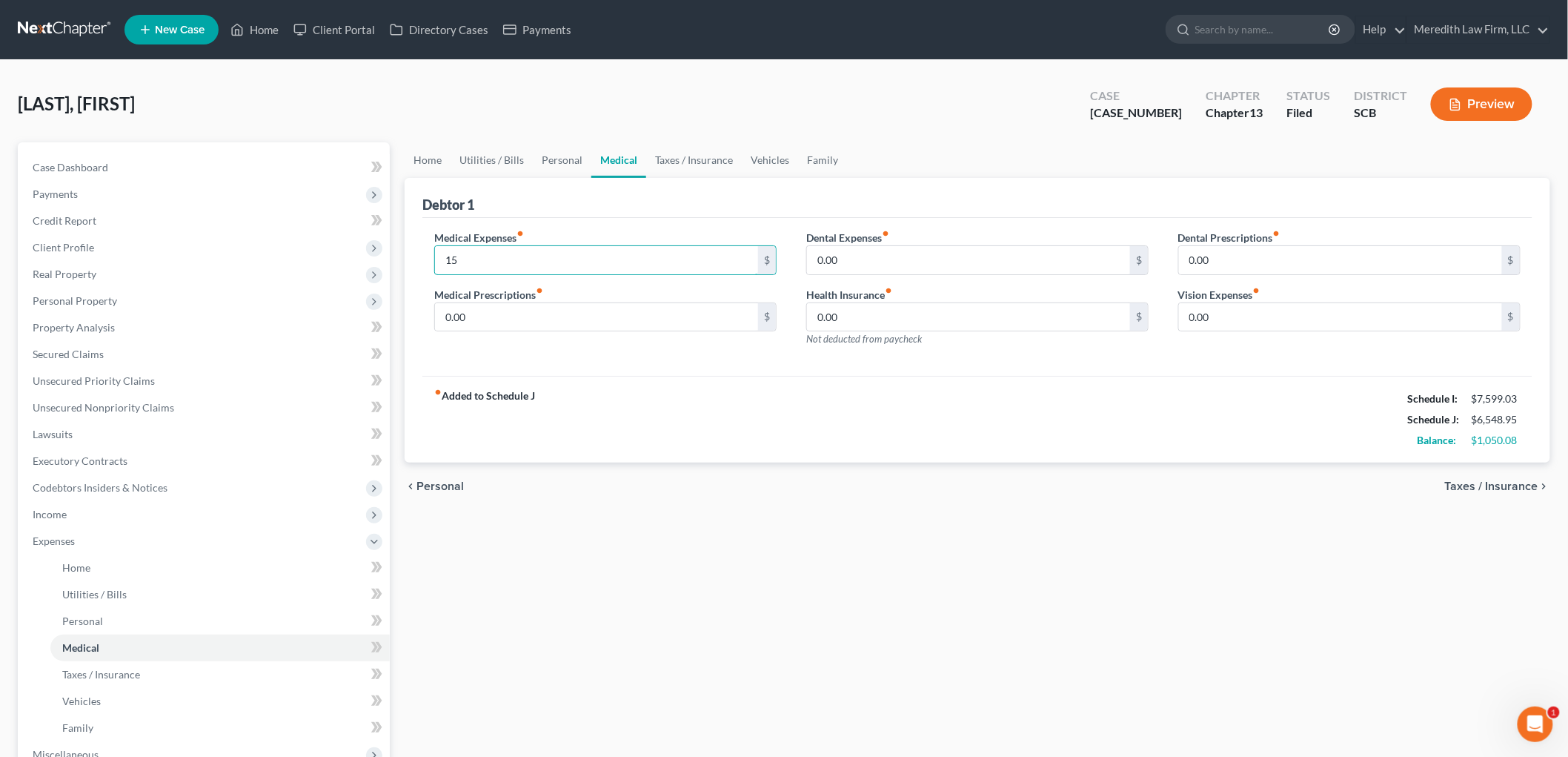 type on "1" 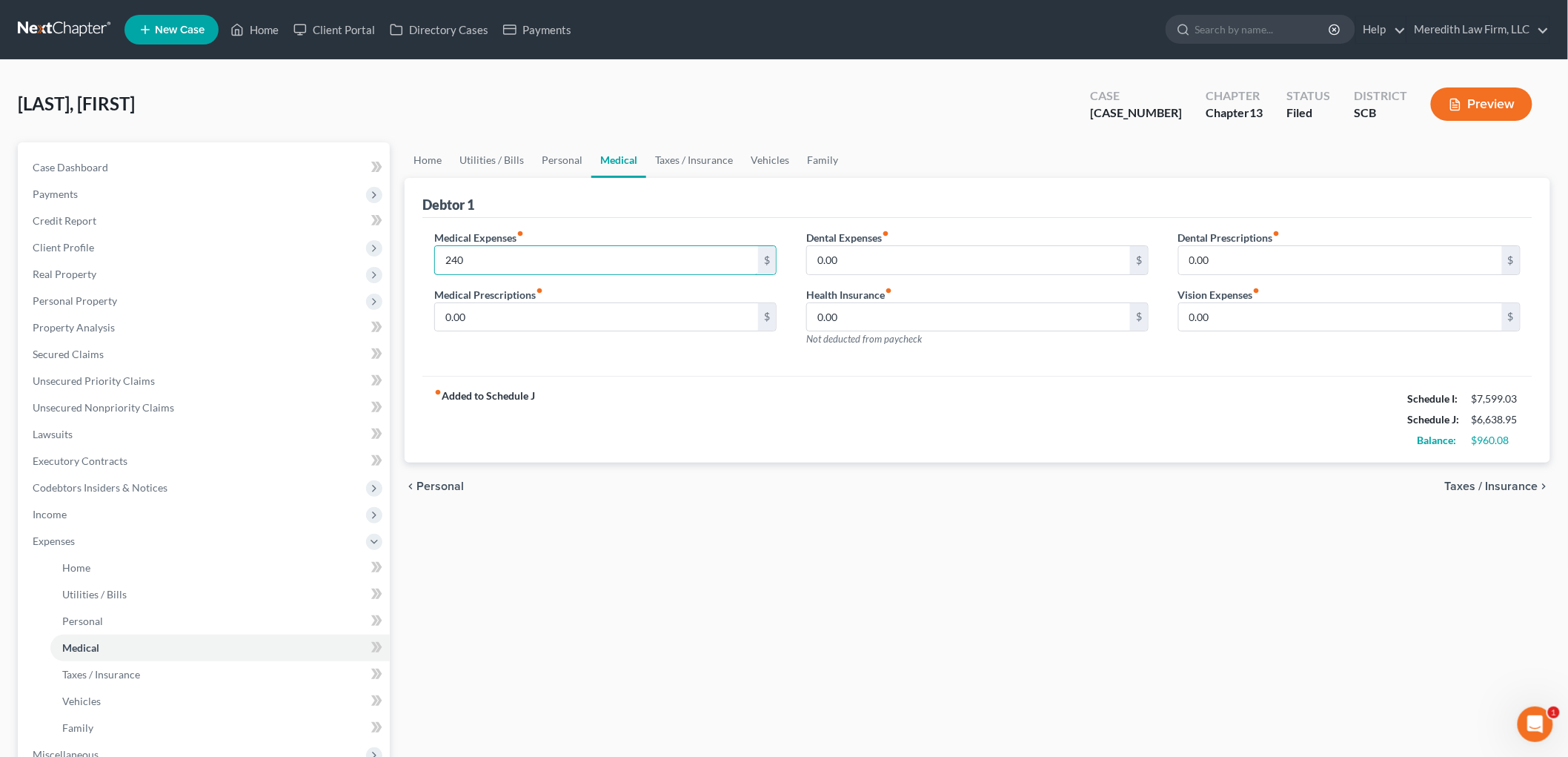 click on "240" at bounding box center [597, 260] 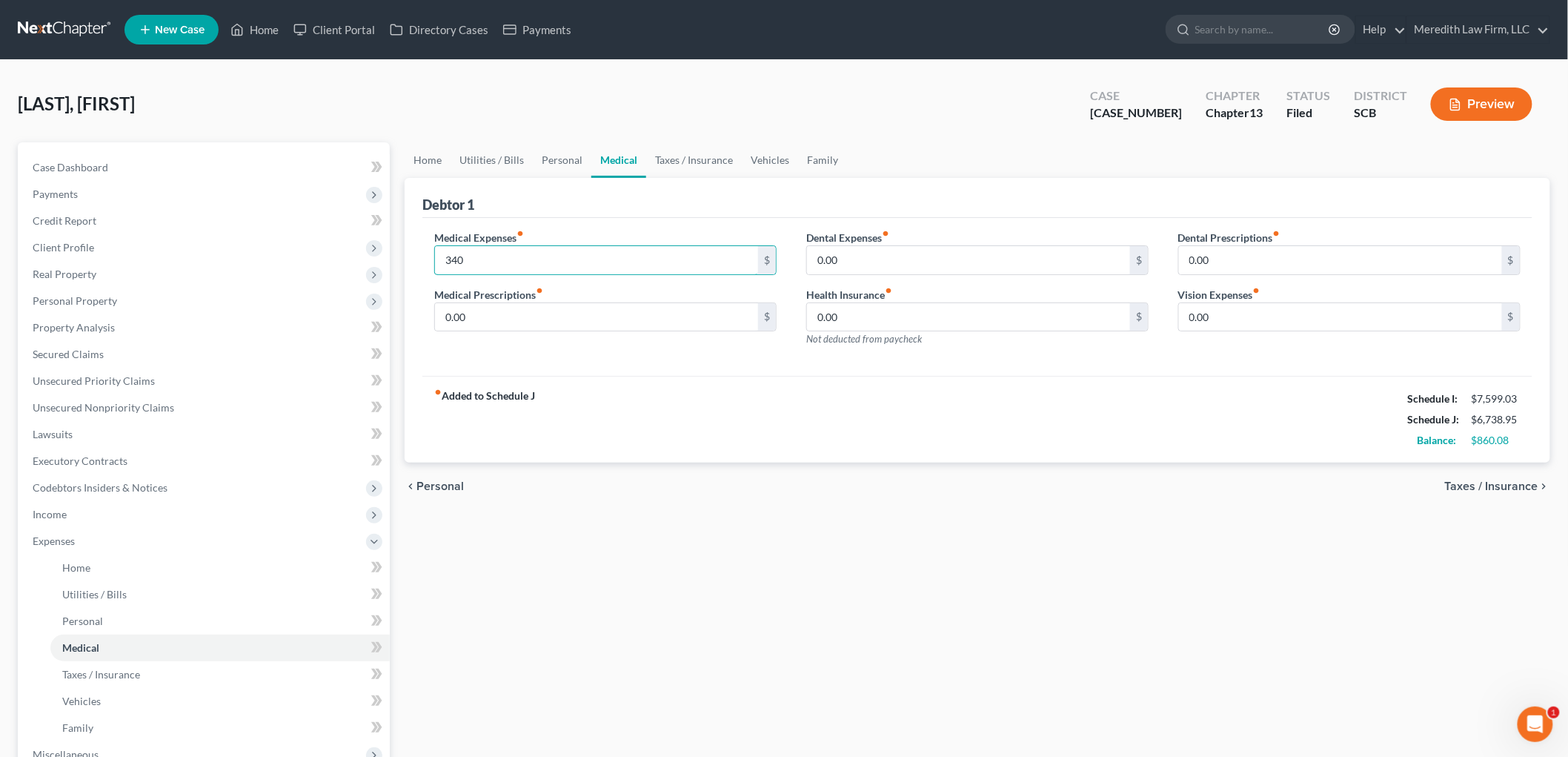 type on "340" 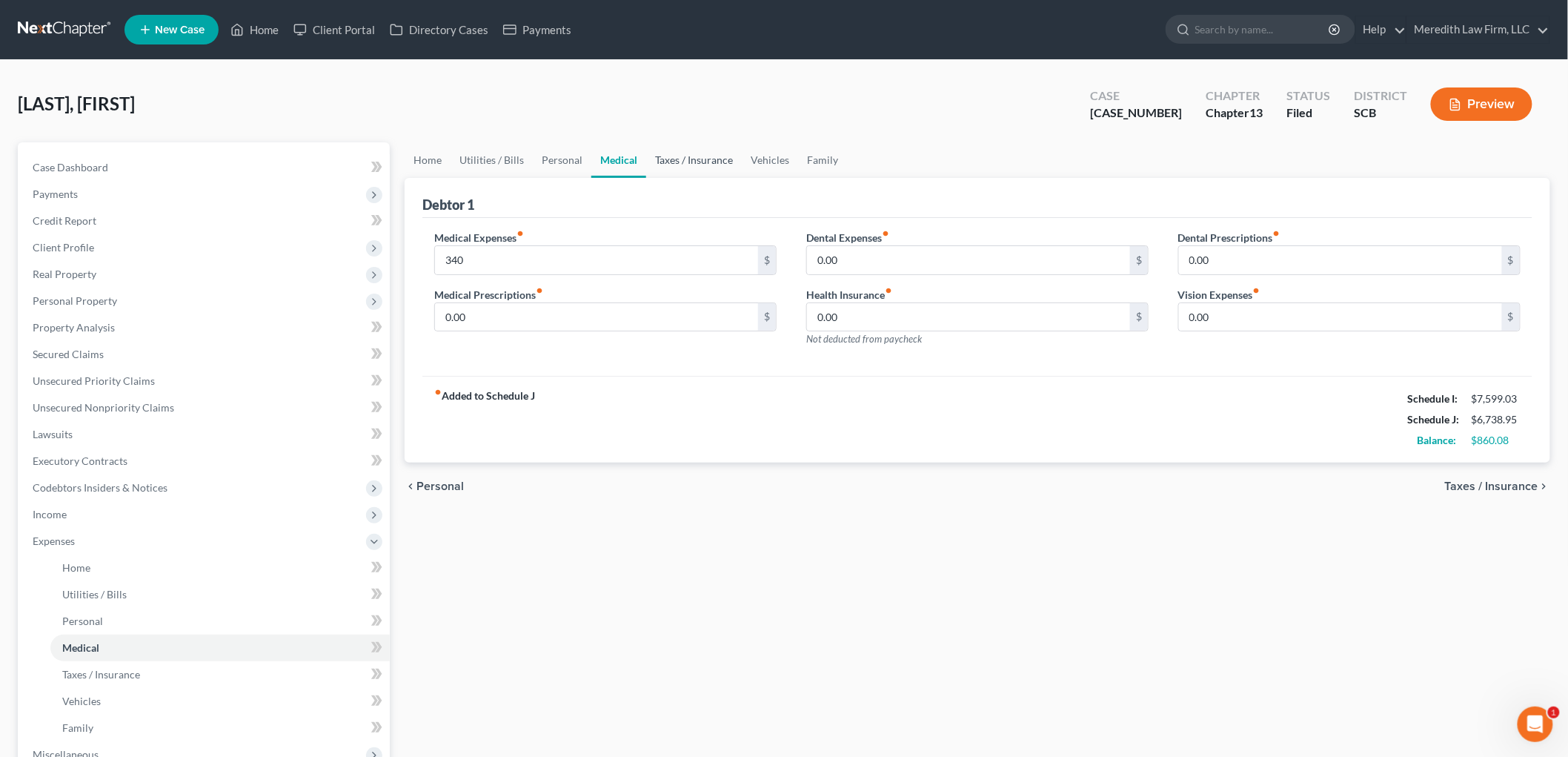 click on "Taxes / Insurance" at bounding box center (694, 160) 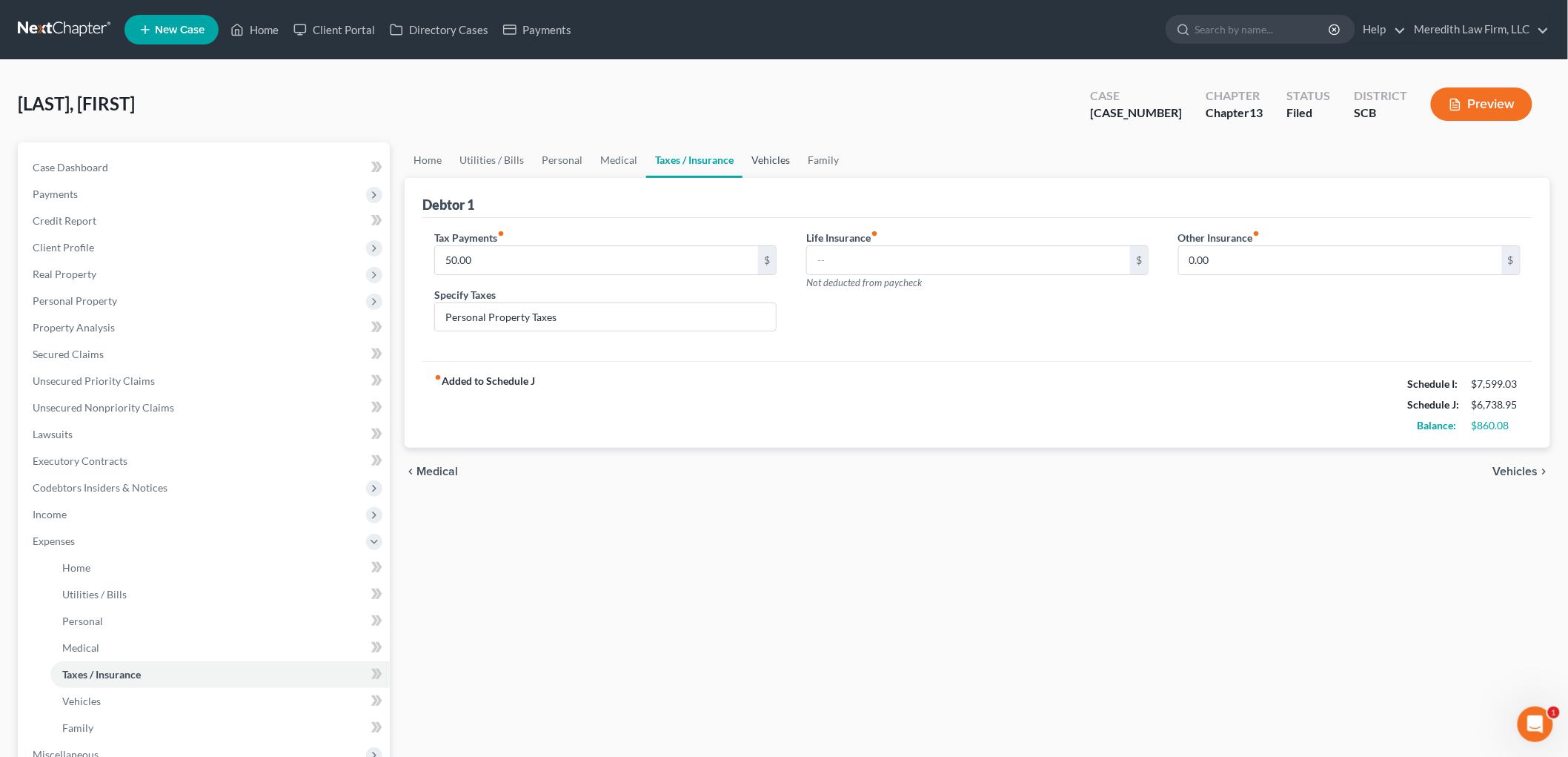 click on "Vehicles" at bounding box center [771, 160] 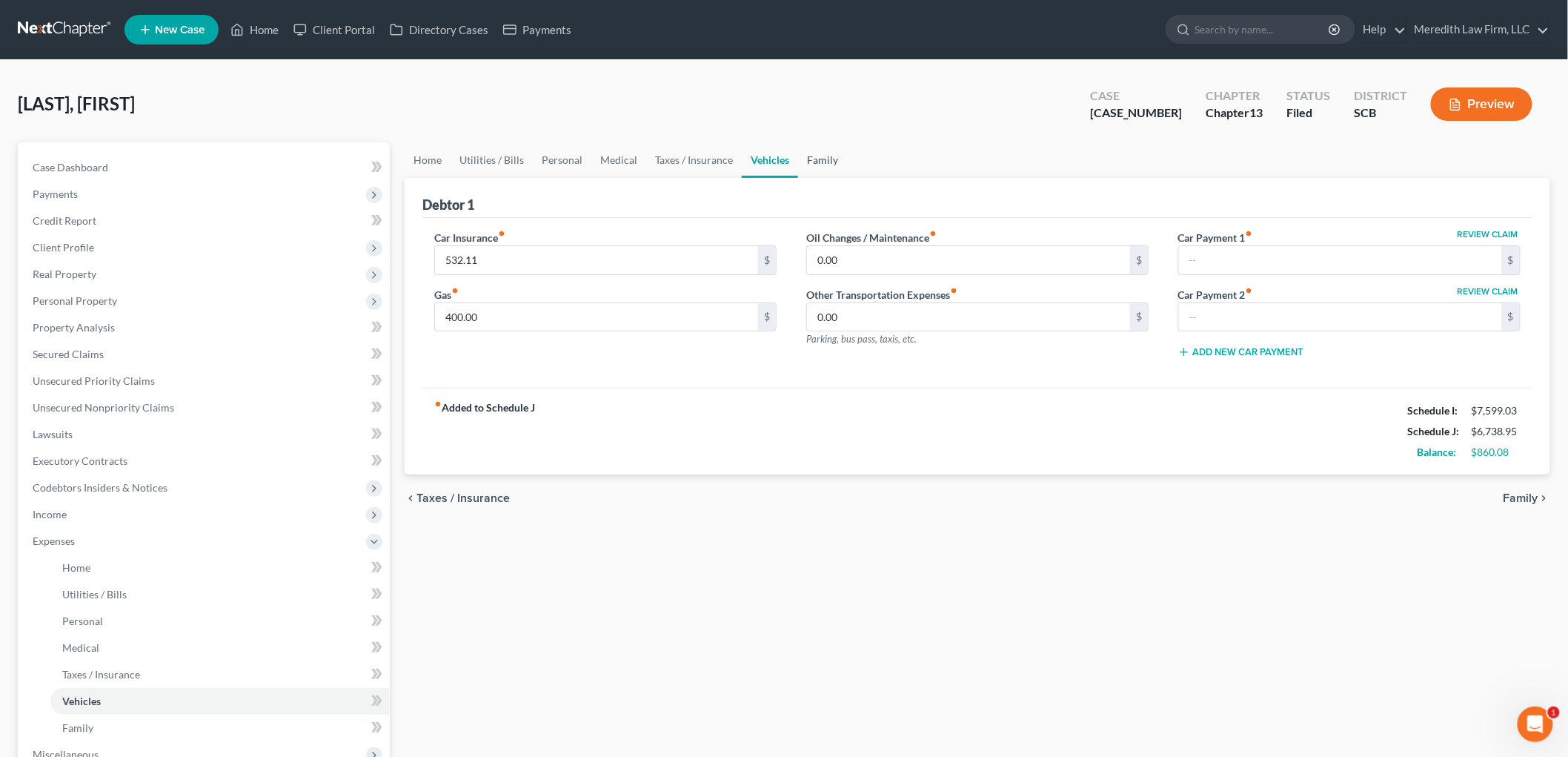 click on "Family" at bounding box center [823, 160] 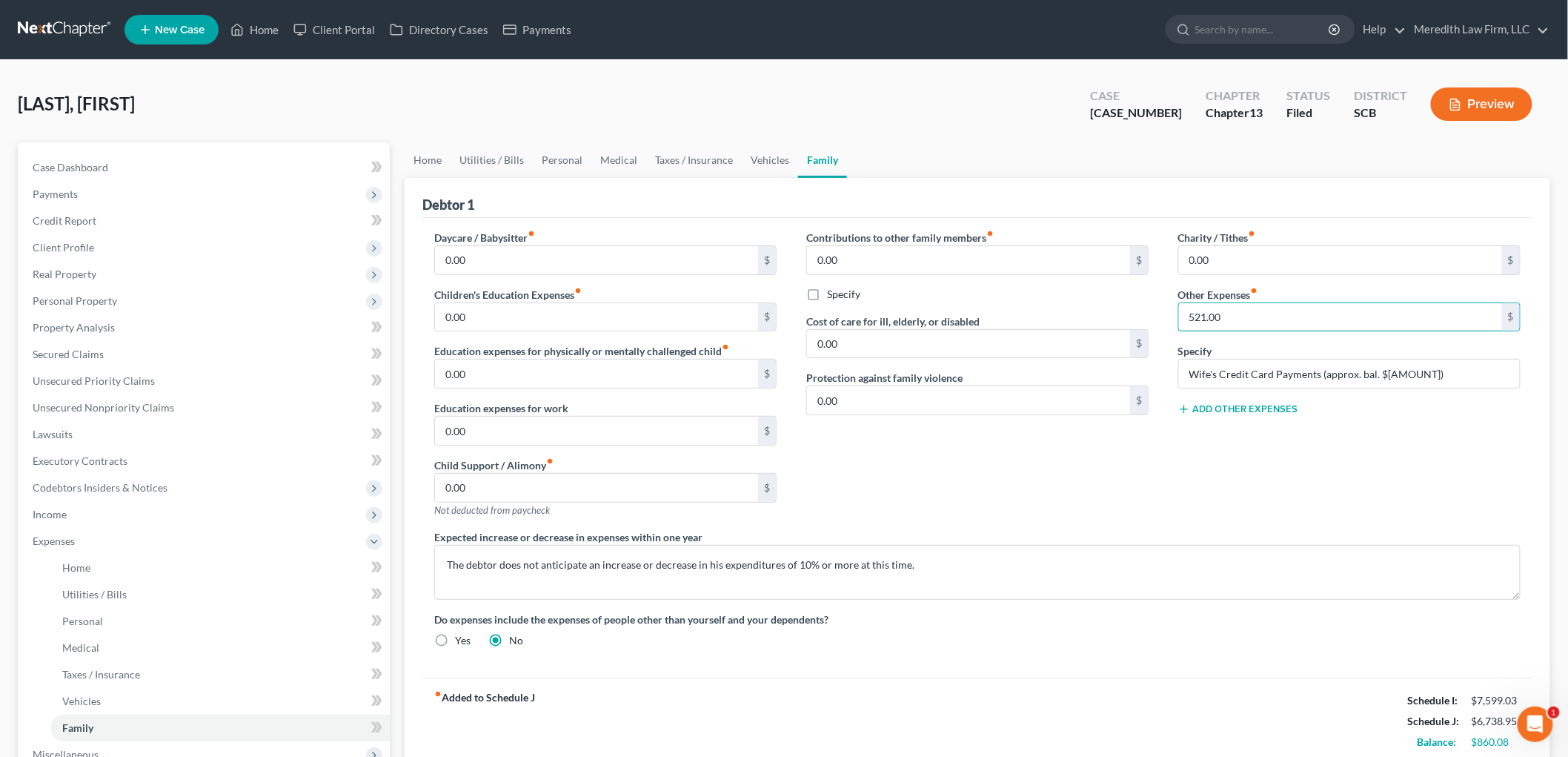 click on "521.00" at bounding box center (1341, 317) 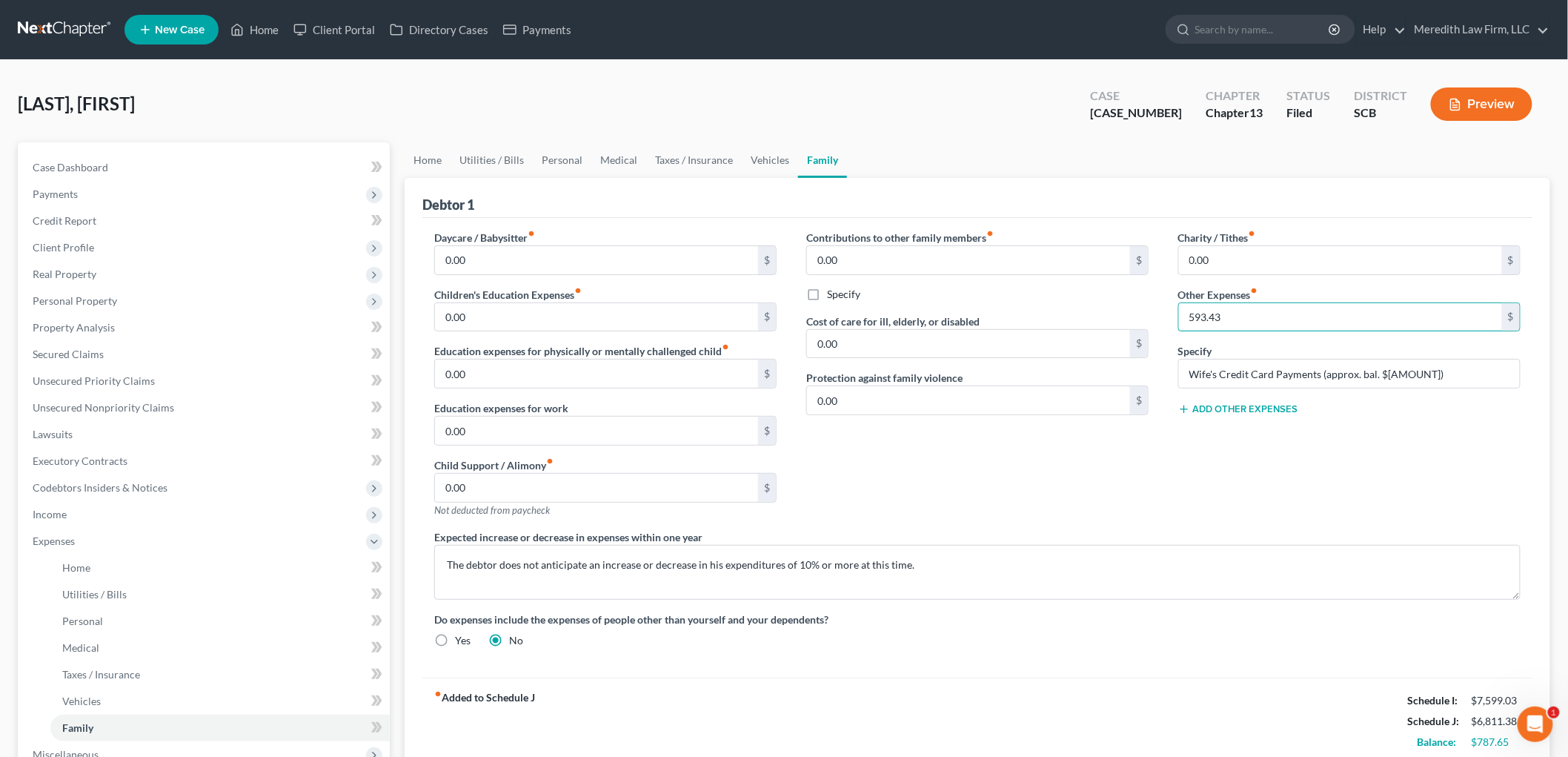 type on "593.43" 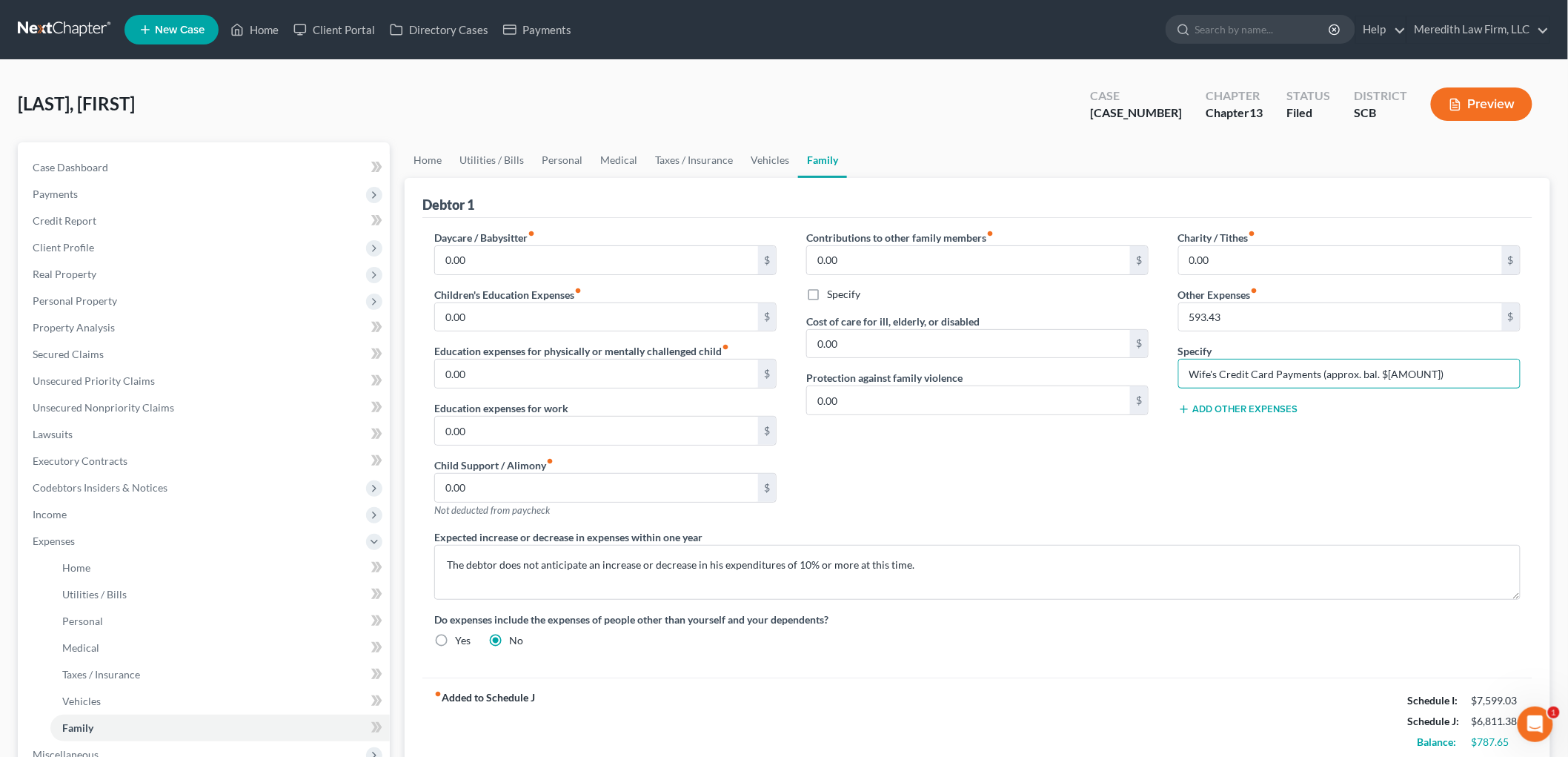 drag, startPoint x: 1219, startPoint y: 371, endPoint x: 1275, endPoint y: 372, distance: 56.008928 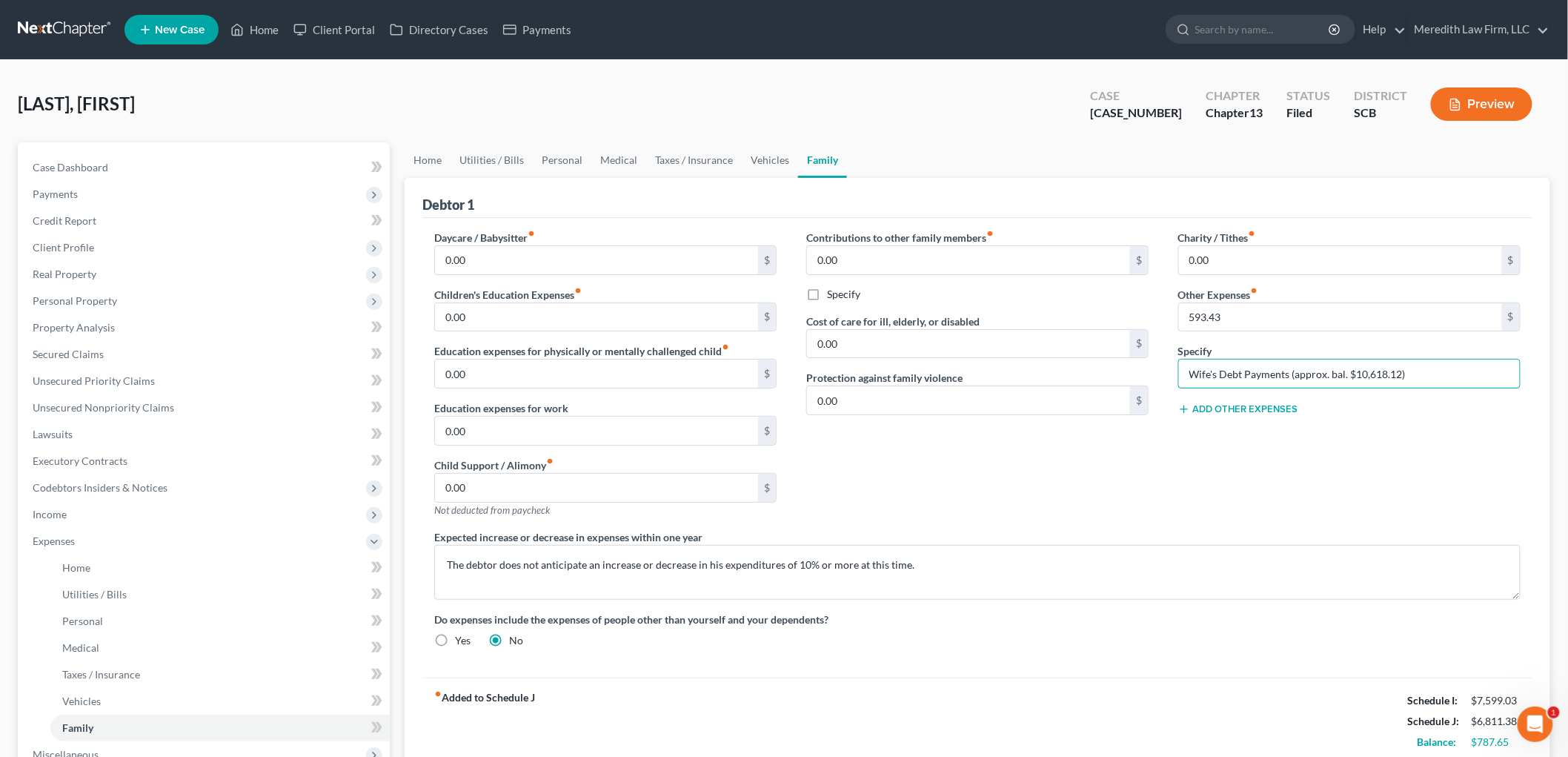 type on "Wife's Debt Payments (approx. bal. $10,618.12)" 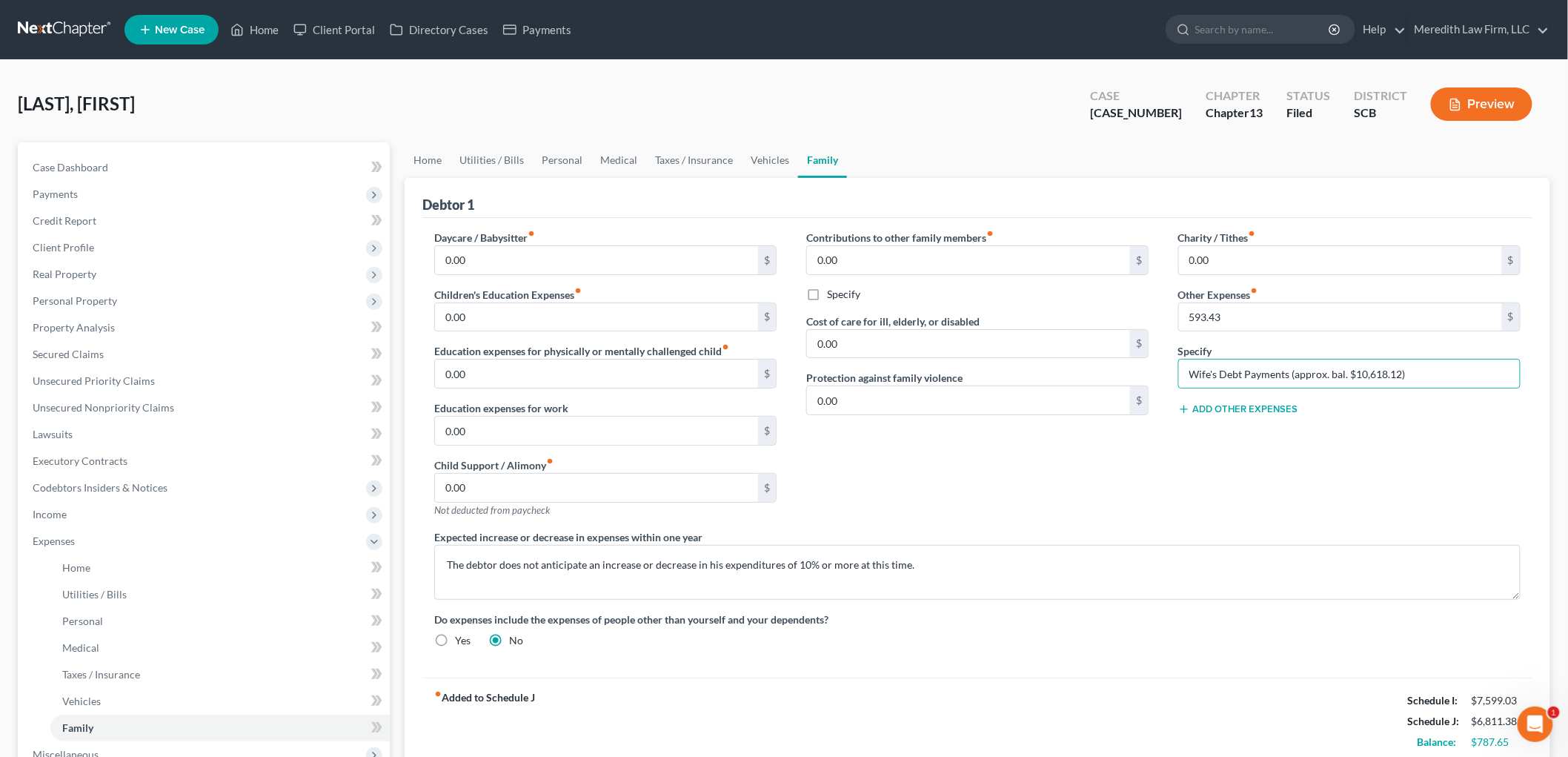 type 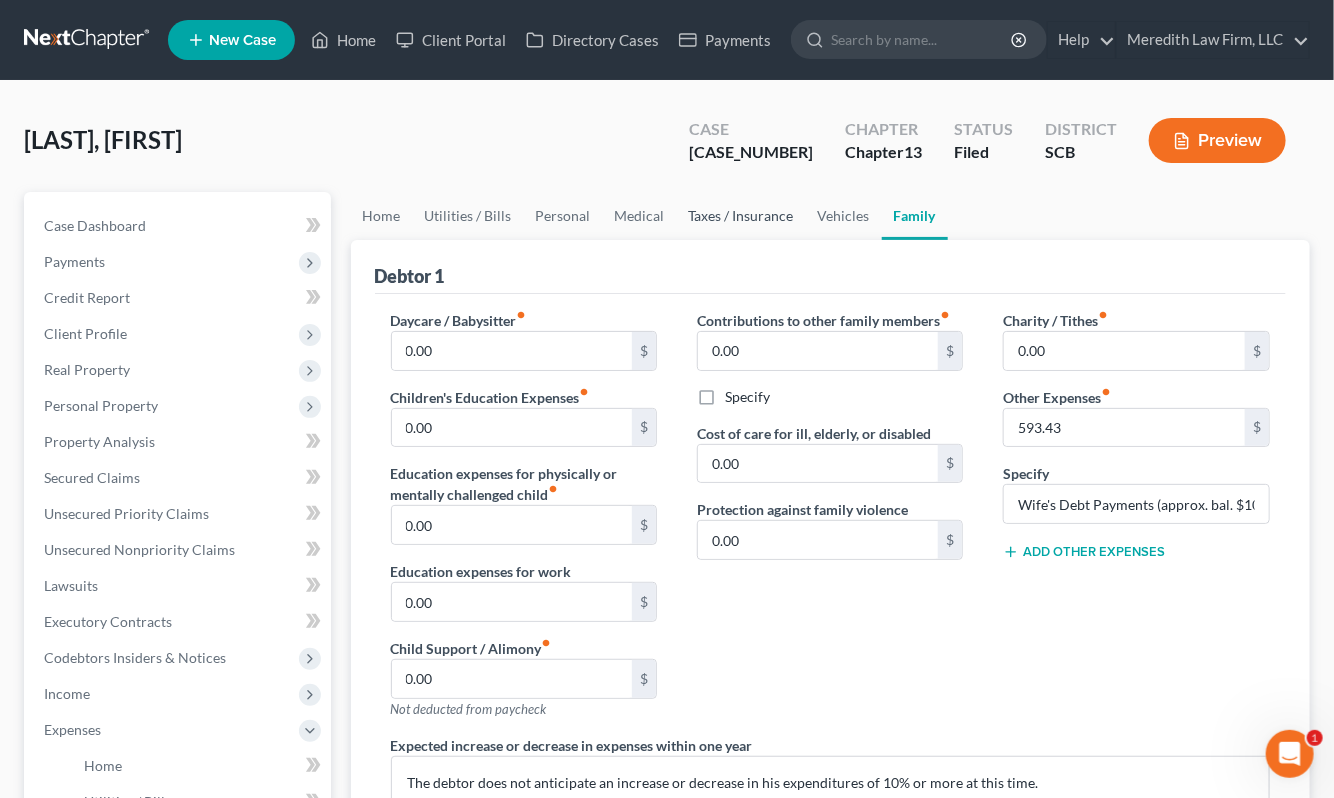 click on "Taxes / Insurance" at bounding box center (741, 216) 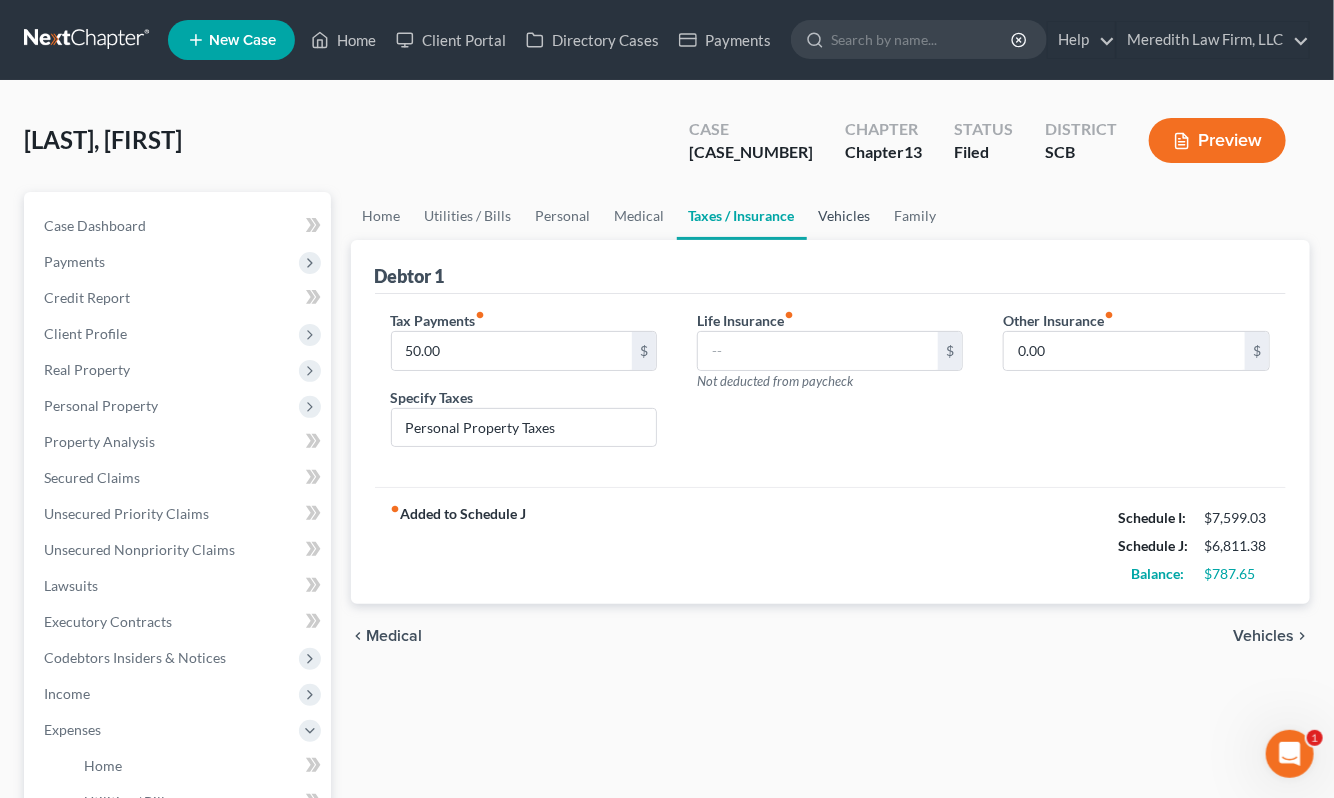 click on "Vehicles" at bounding box center [845, 216] 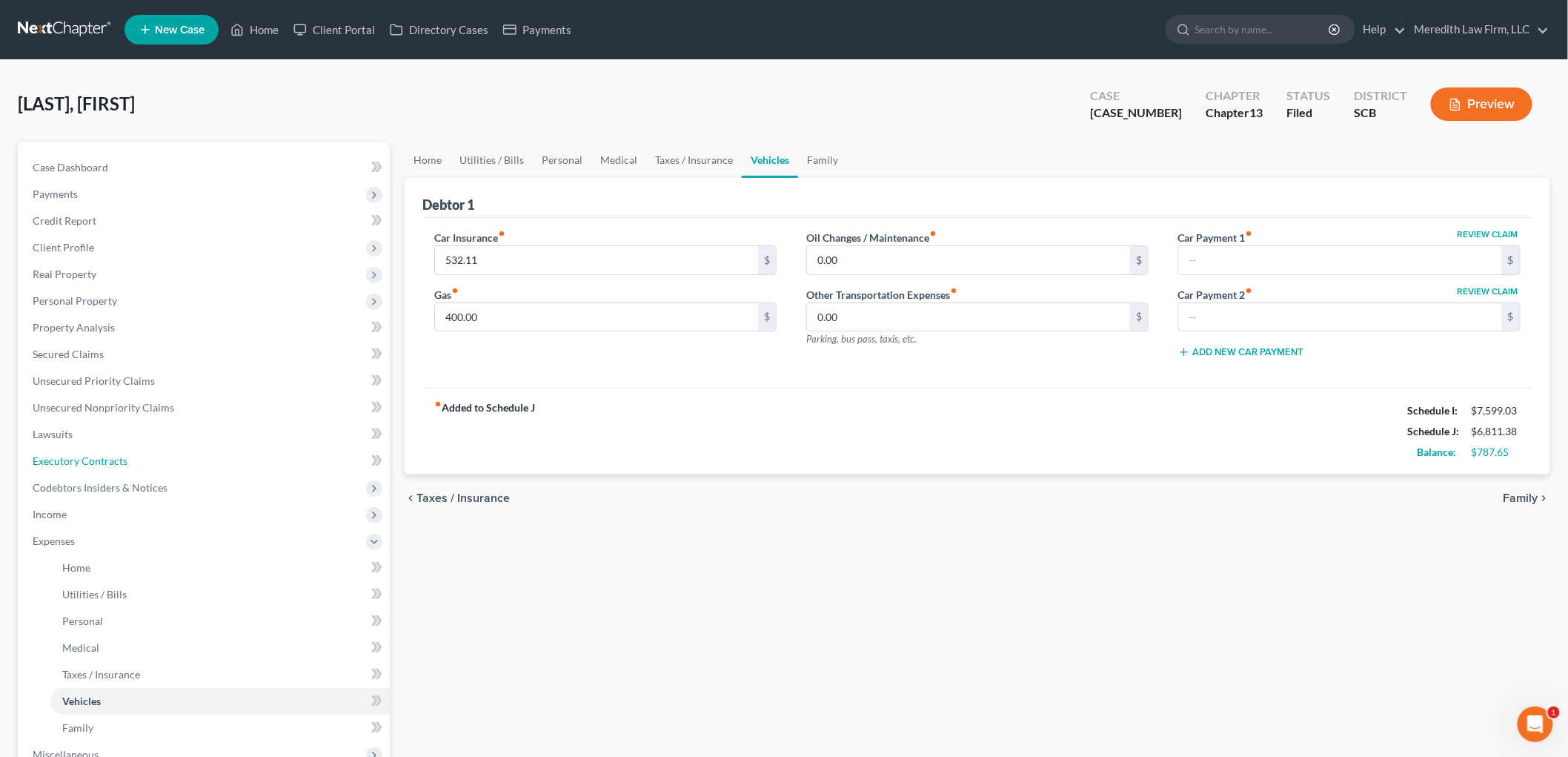 click on "Executory Contracts" at bounding box center (80, 460) 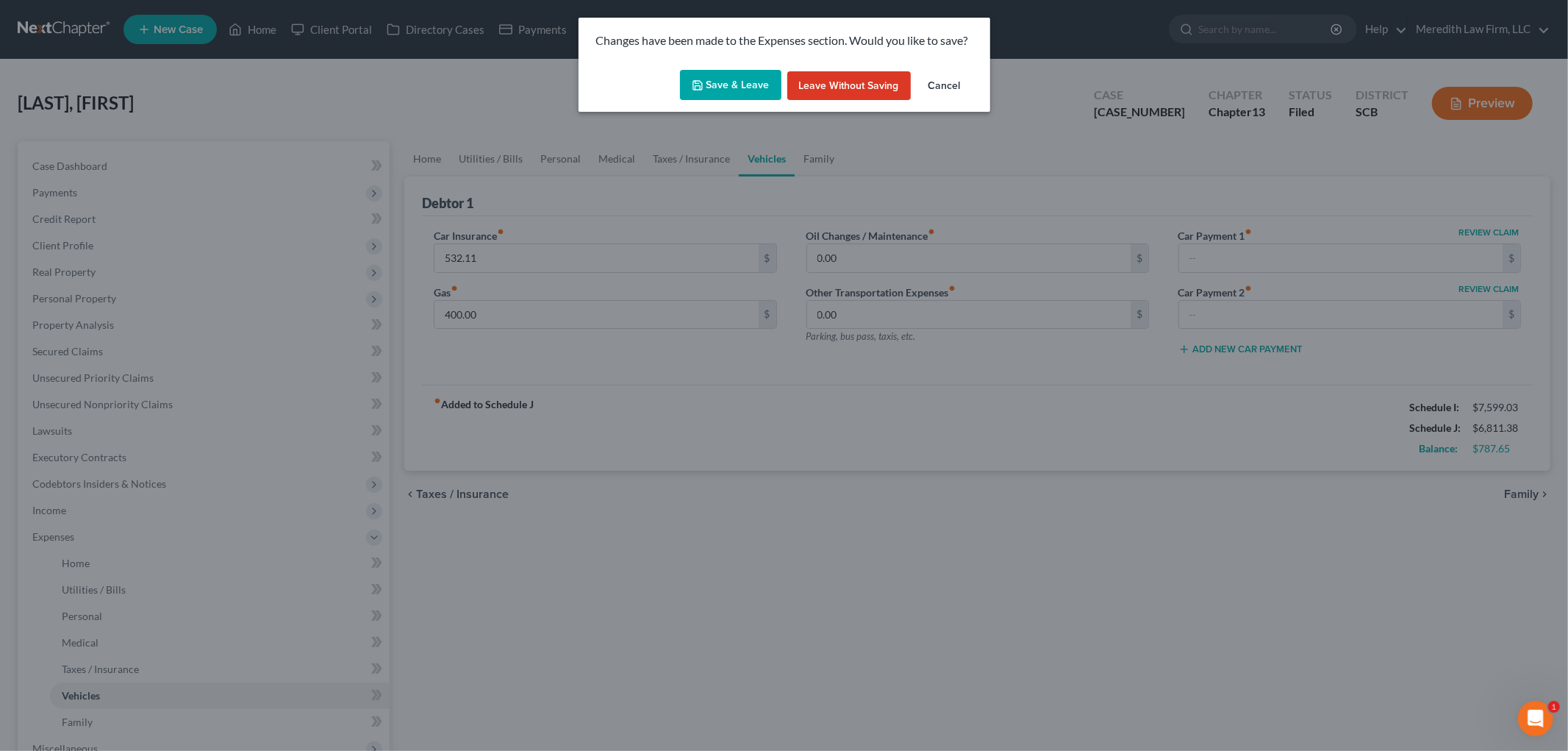 click on "Save & Leave" at bounding box center [731, 85] 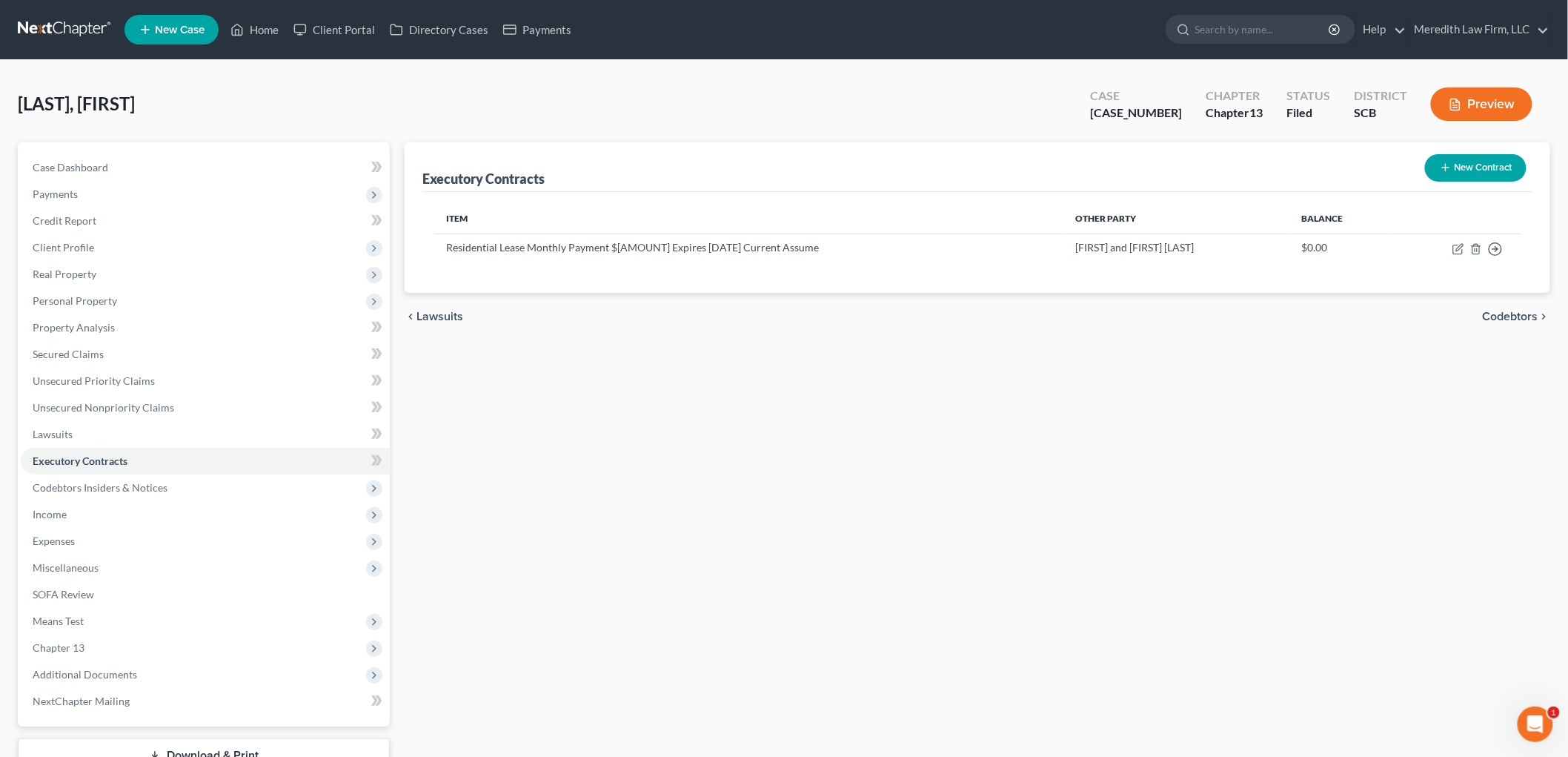 click on "Personal Property" at bounding box center (75, 300) 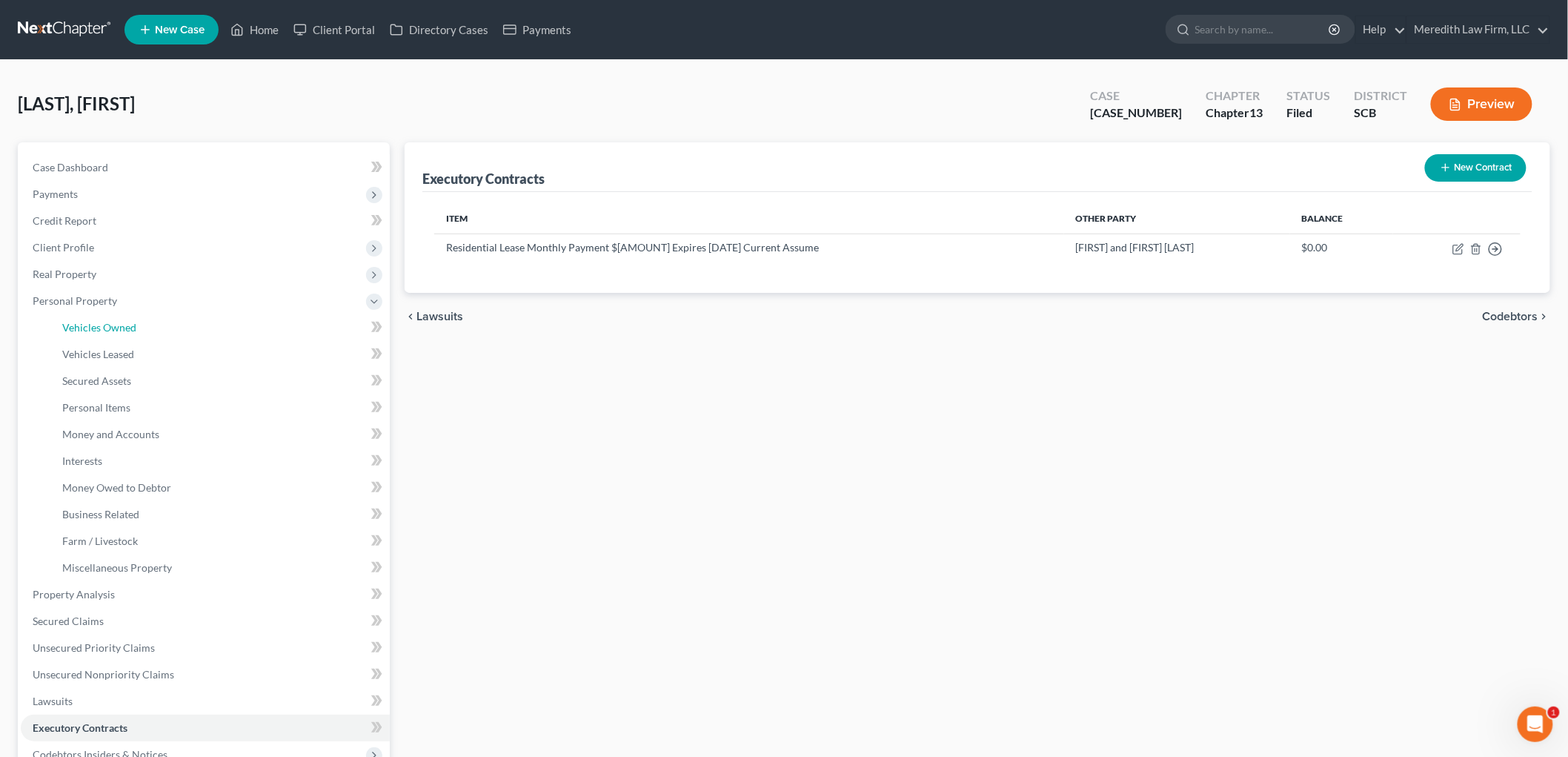click on "Vehicles Owned" at bounding box center [99, 327] 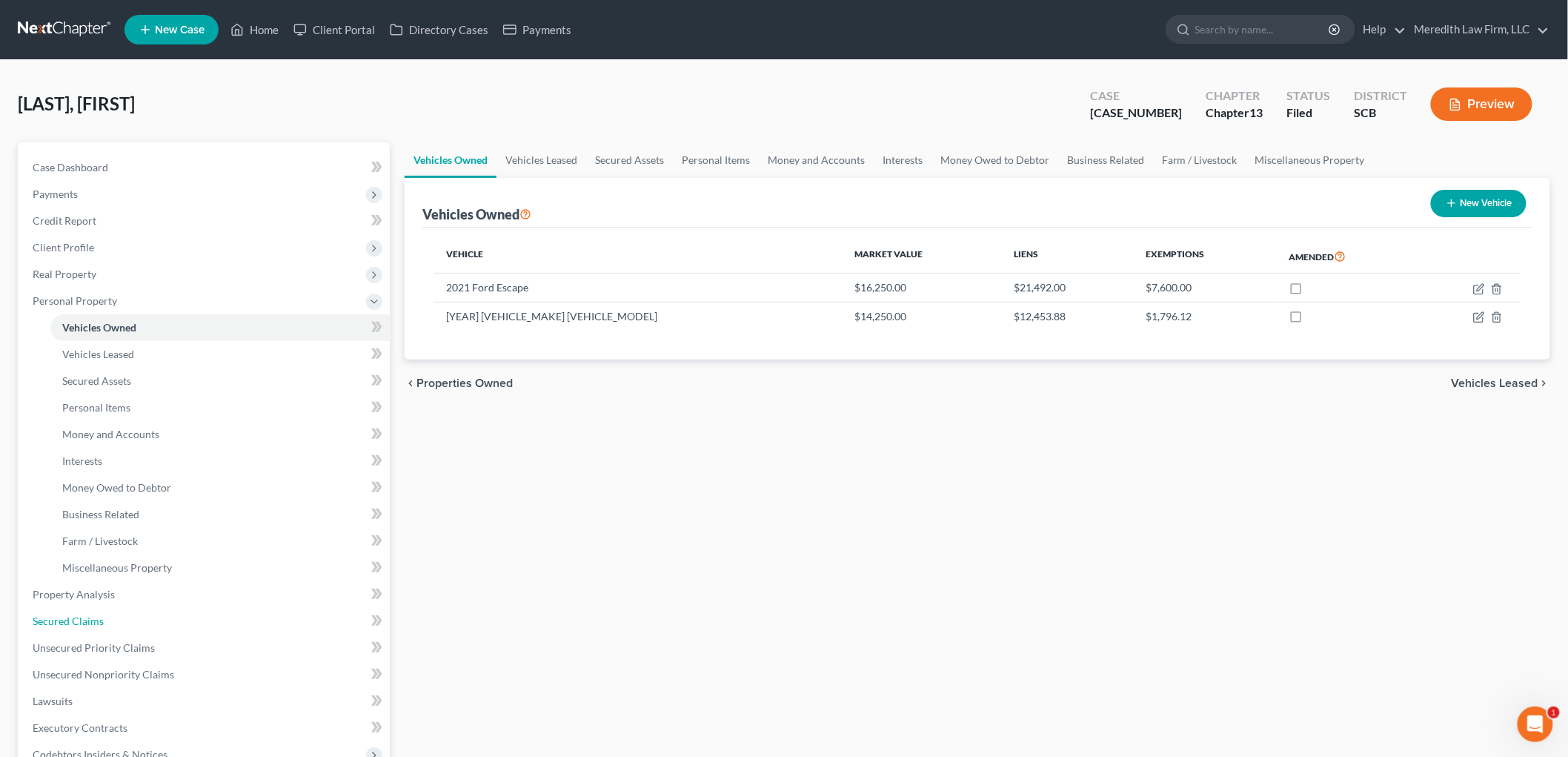 click on "Secured Claims" at bounding box center (68, 621) 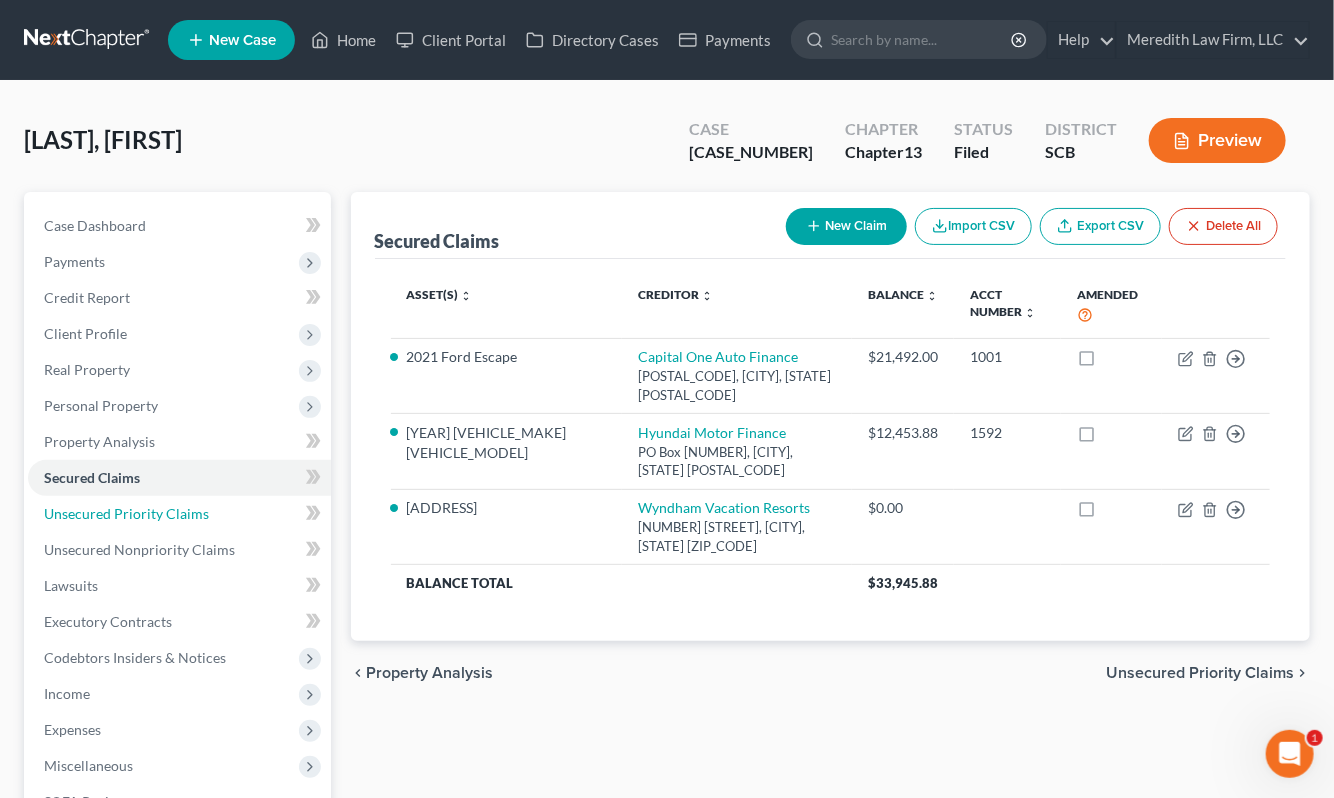 click on "Unsecured Priority Claims" at bounding box center (126, 513) 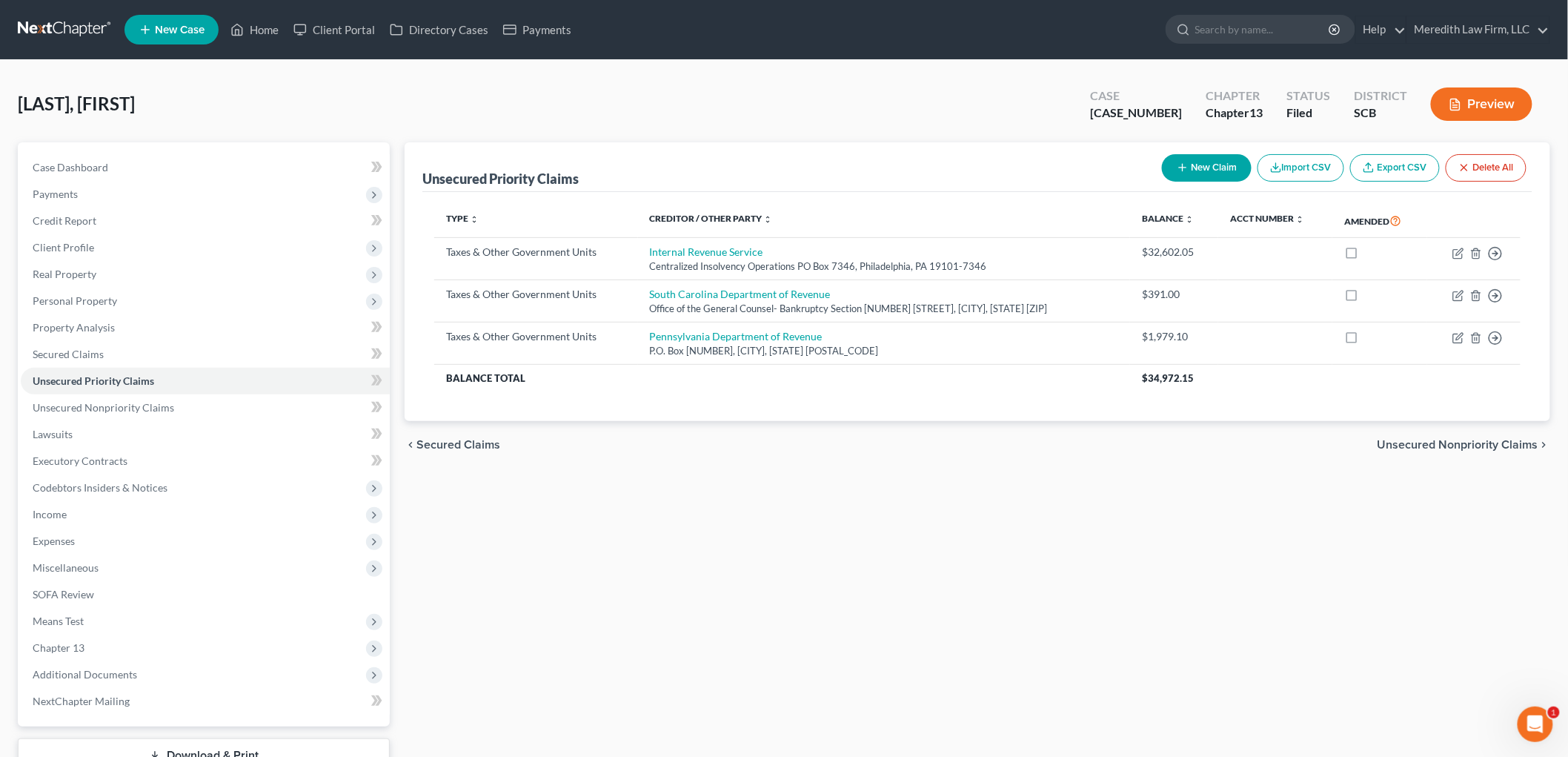 scroll, scrollTop: 109, scrollLeft: 0, axis: vertical 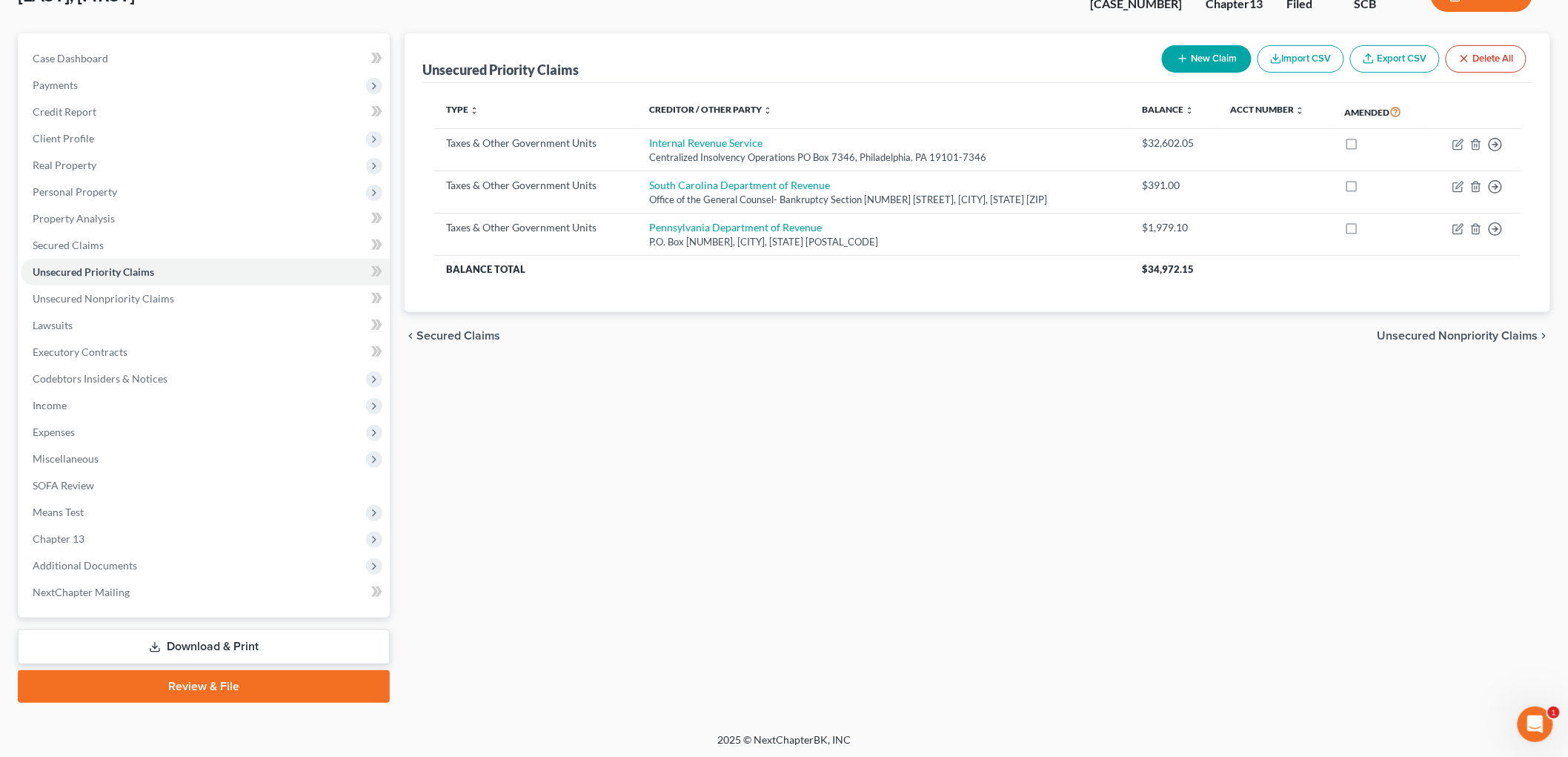 click on "Means Test" at bounding box center [58, 512] 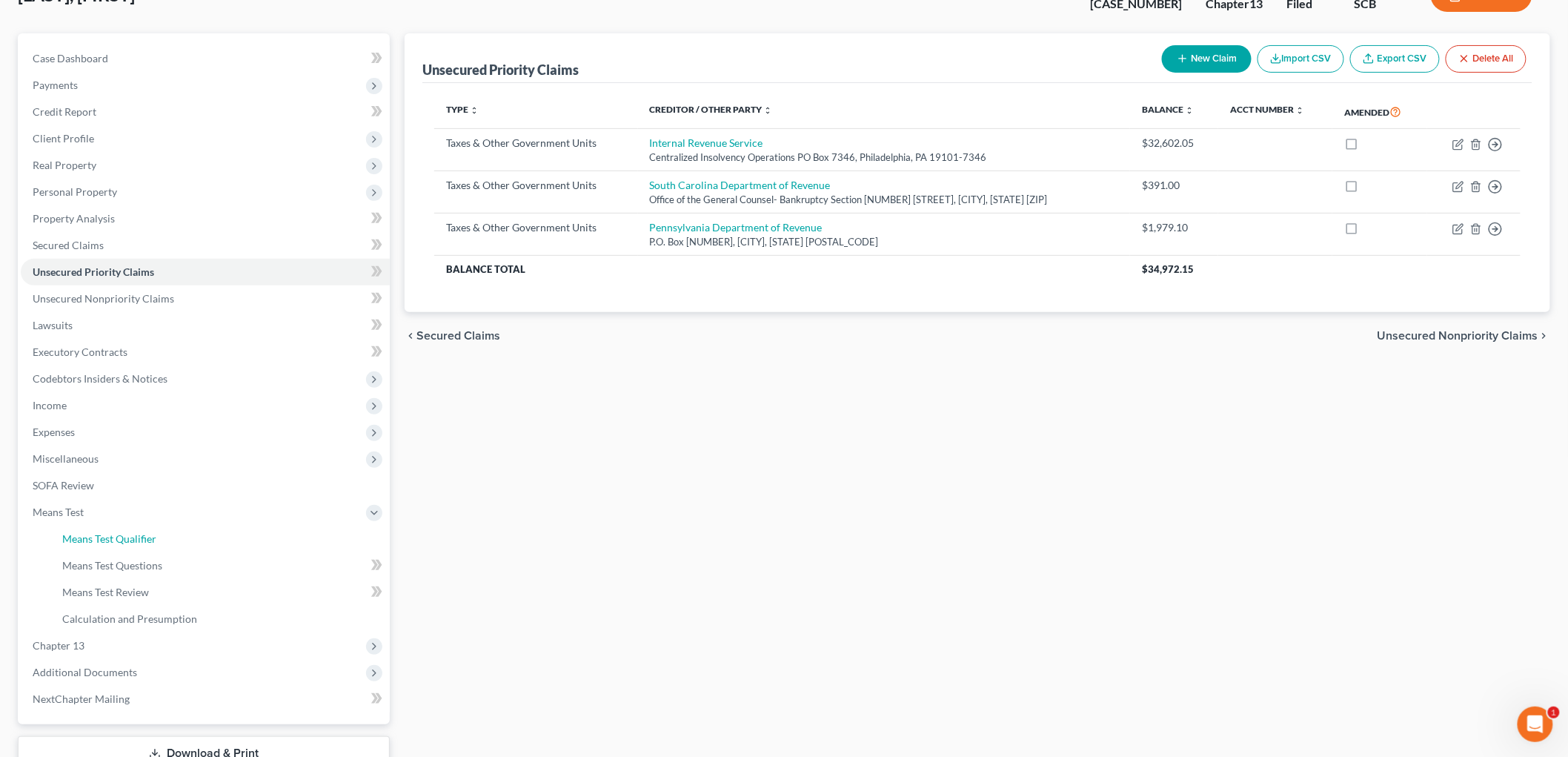 click on "Means Test Qualifier" at bounding box center (109, 538) 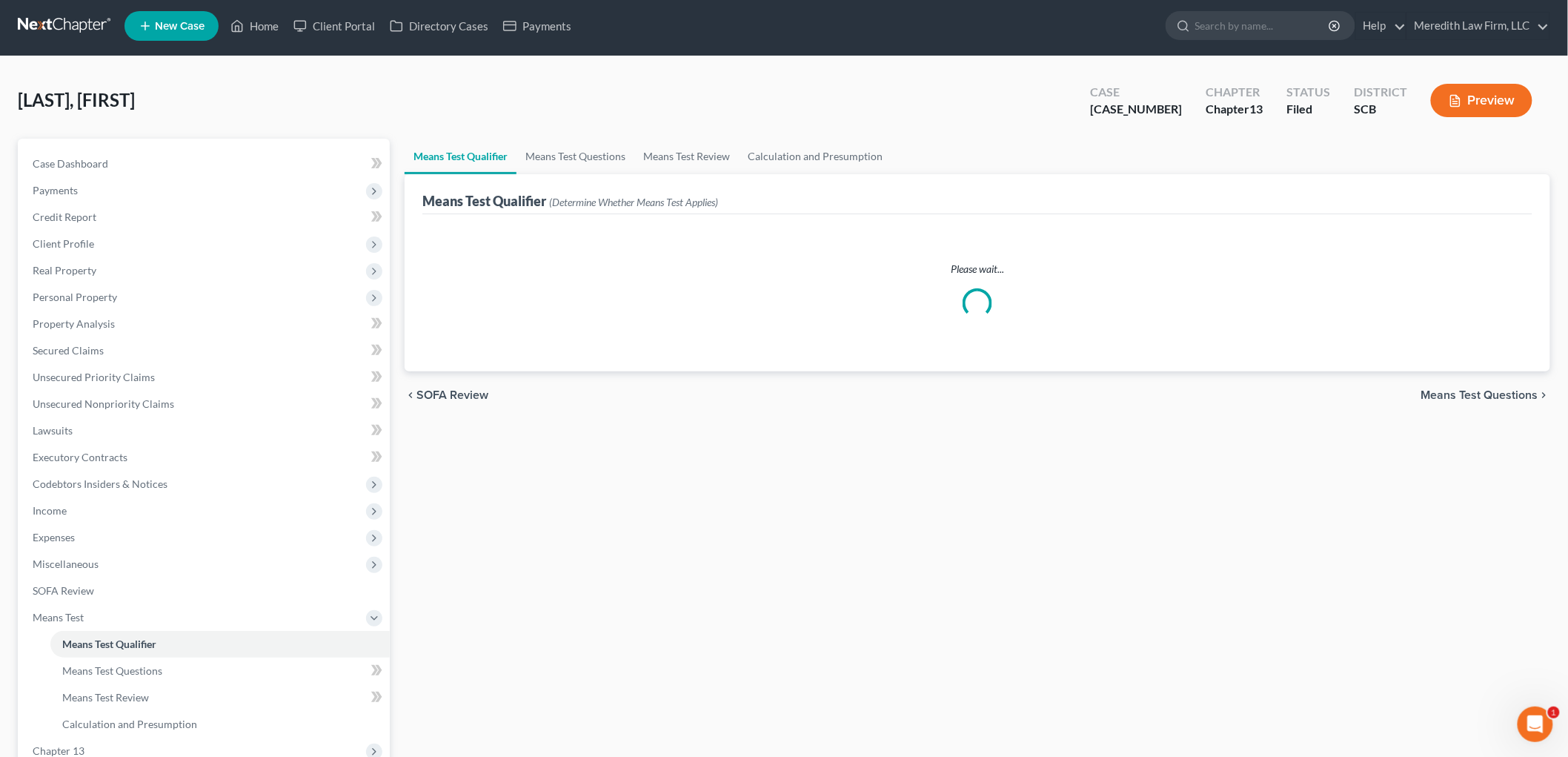 scroll, scrollTop: 0, scrollLeft: 0, axis: both 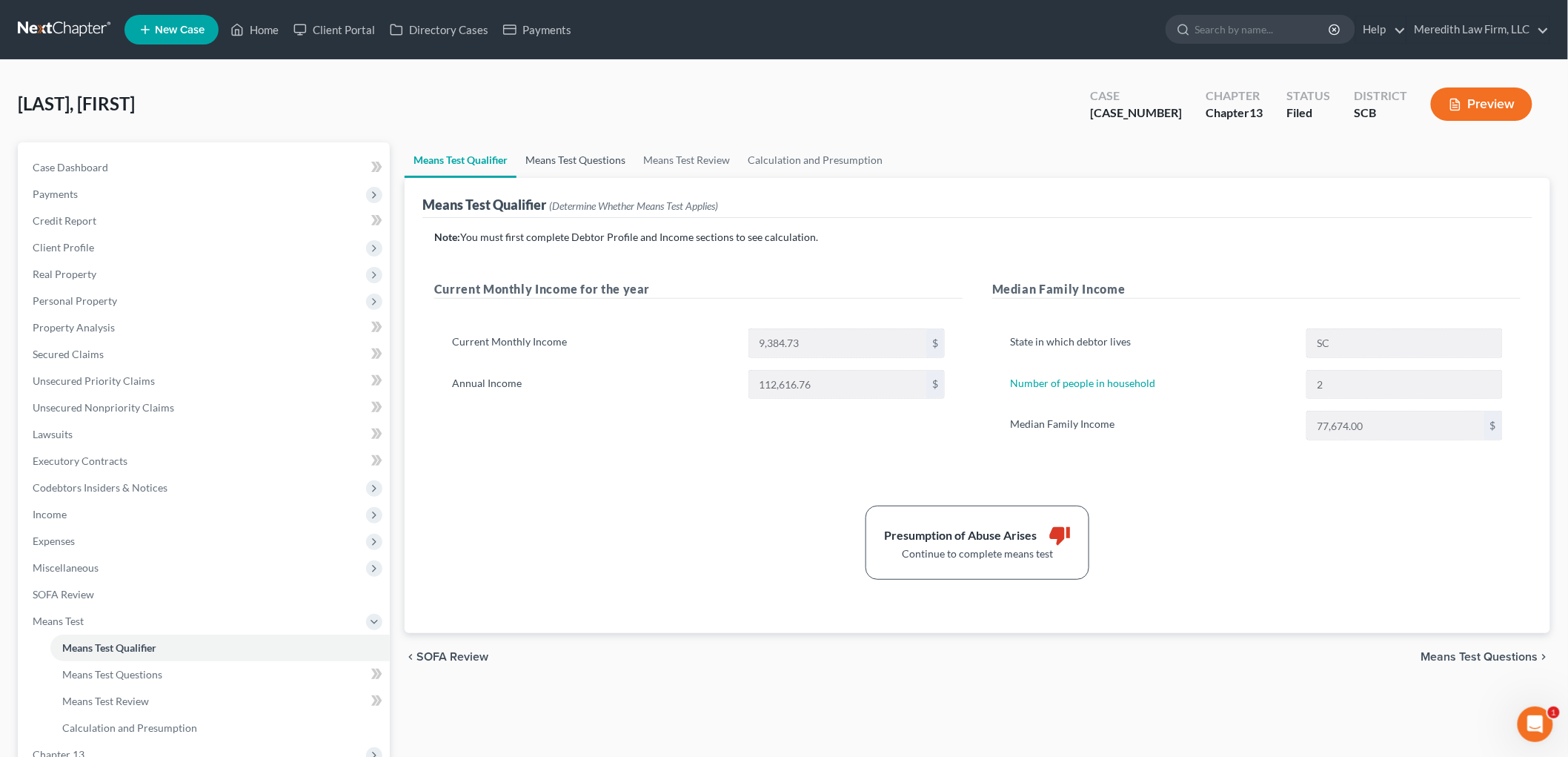 click on "Means Test Questions" at bounding box center (575, 160) 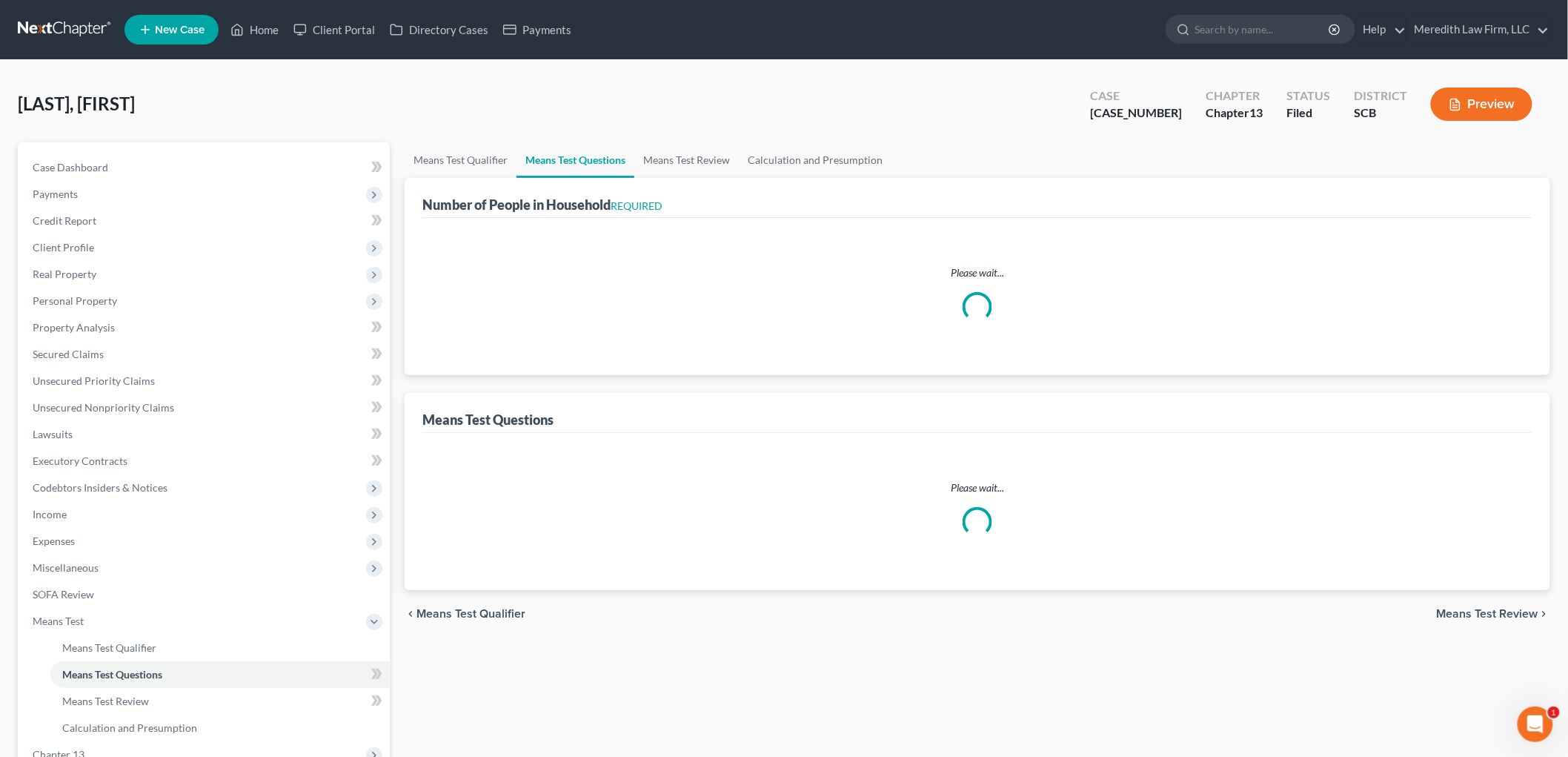 select on "1" 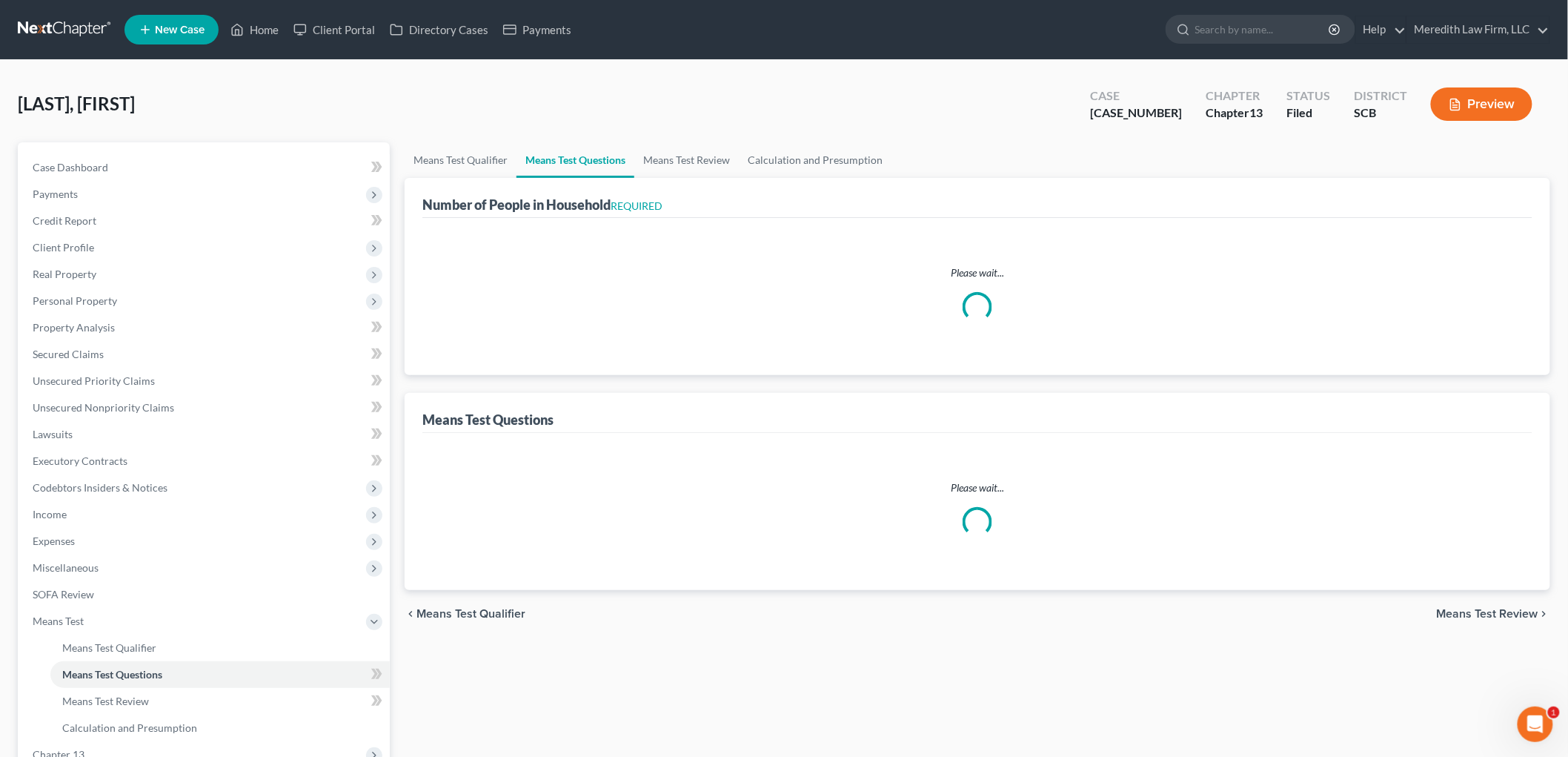 select on "60" 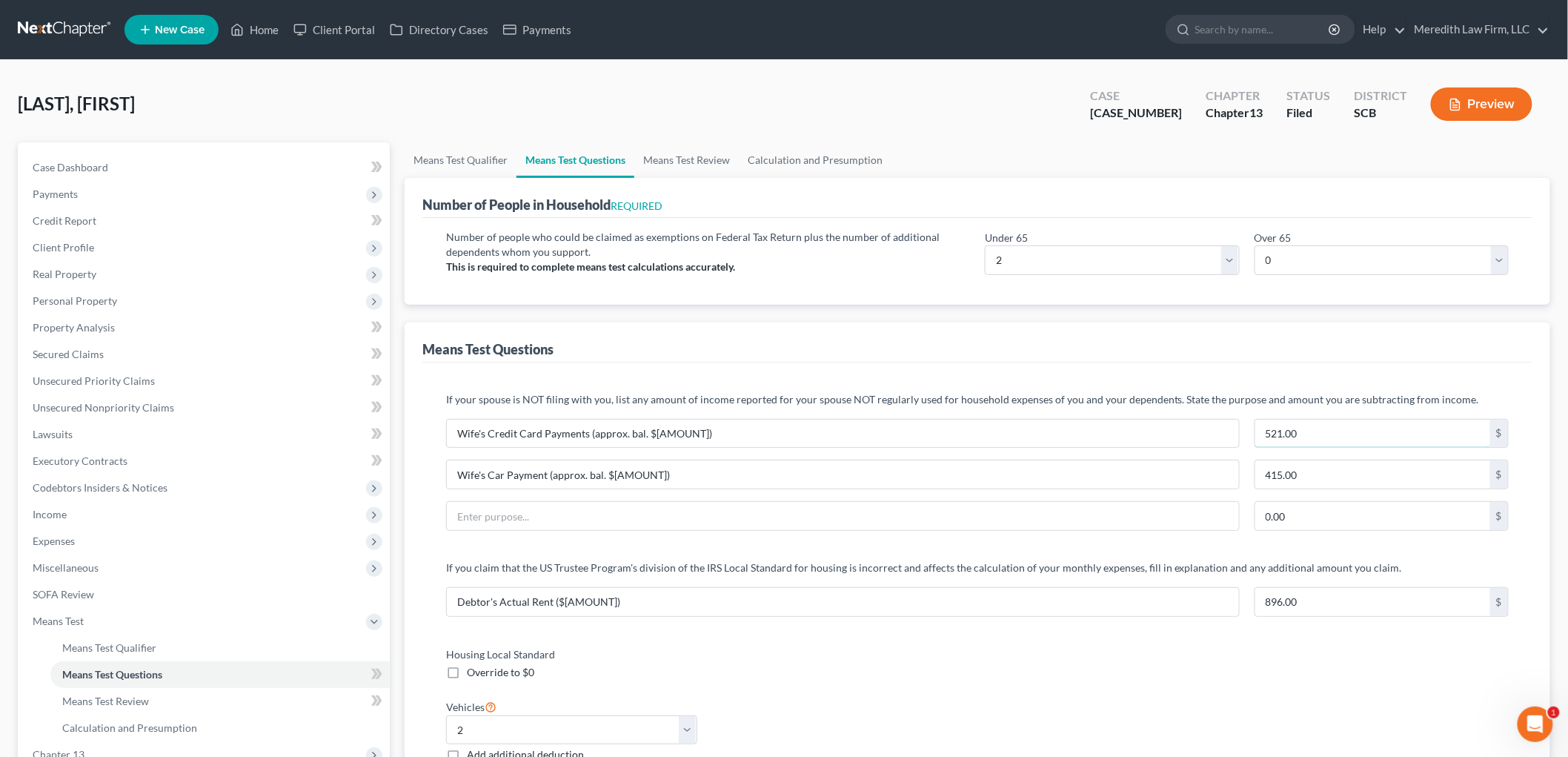 click on "521.00" at bounding box center [1373, 434] 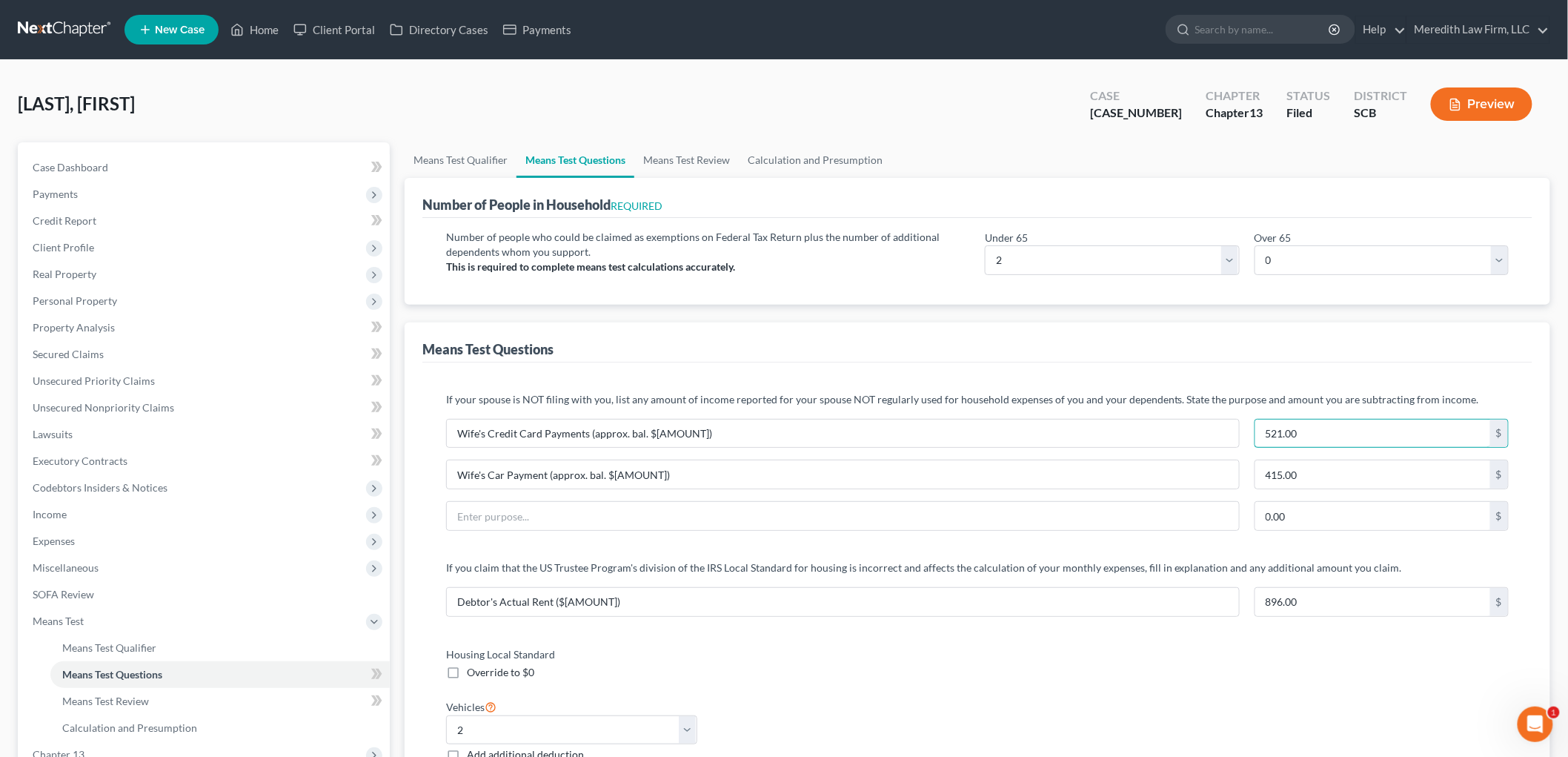 click on "521.00" at bounding box center (1373, 434) 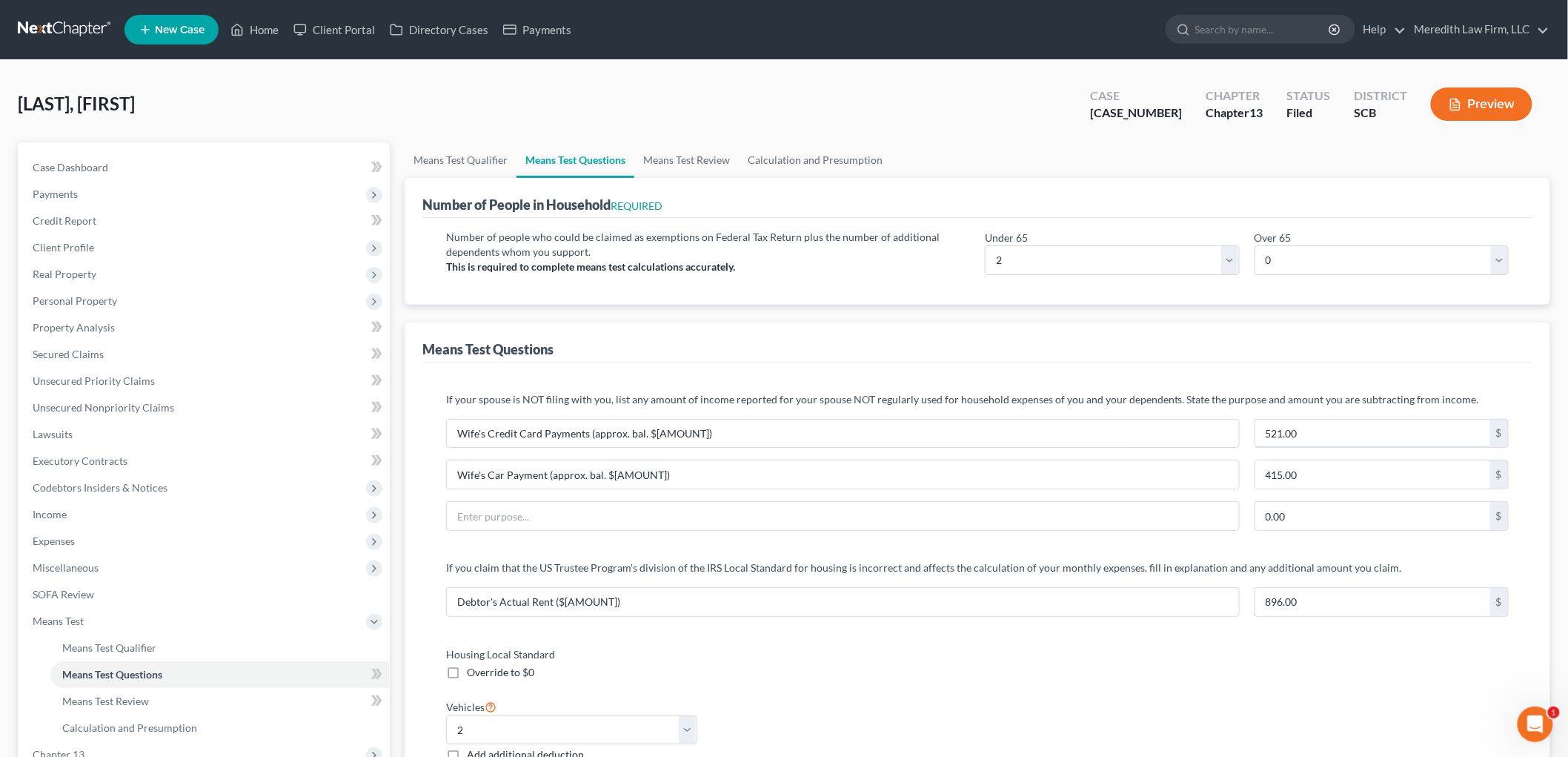 click on "521.00" at bounding box center (1373, 434) 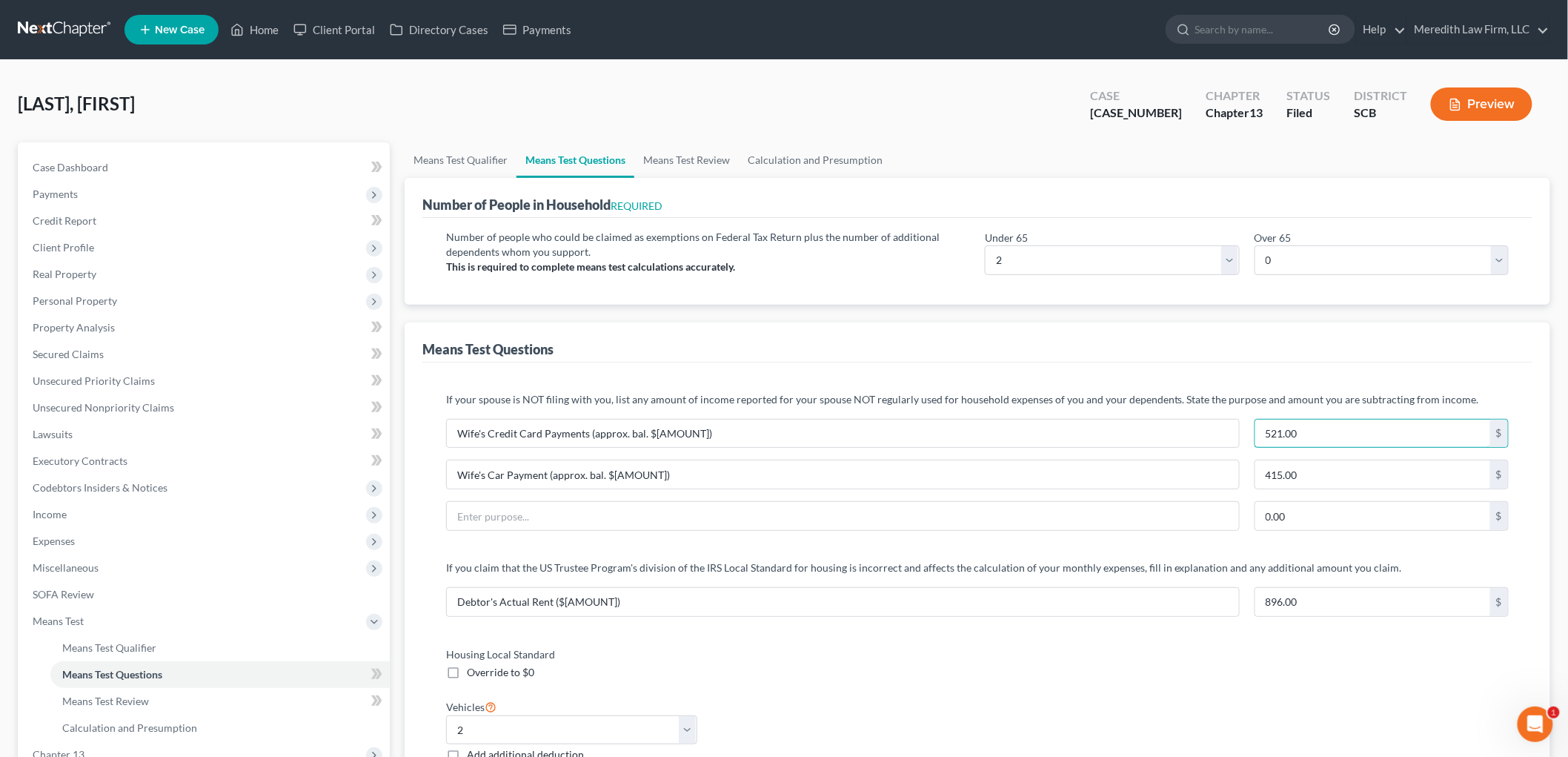 drag, startPoint x: 1332, startPoint y: 423, endPoint x: 1337, endPoint y: 435, distance: 13 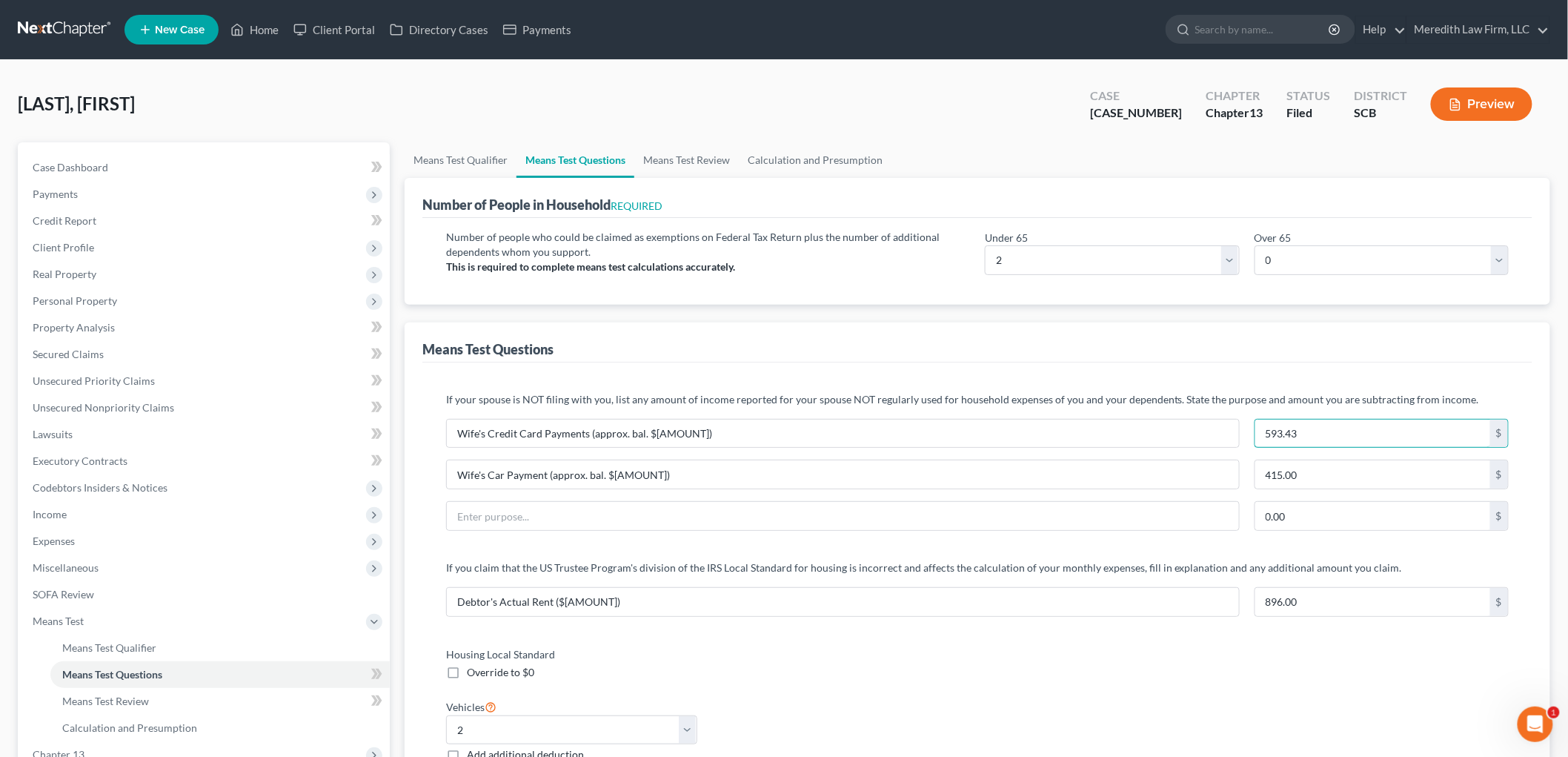 type on "593.43" 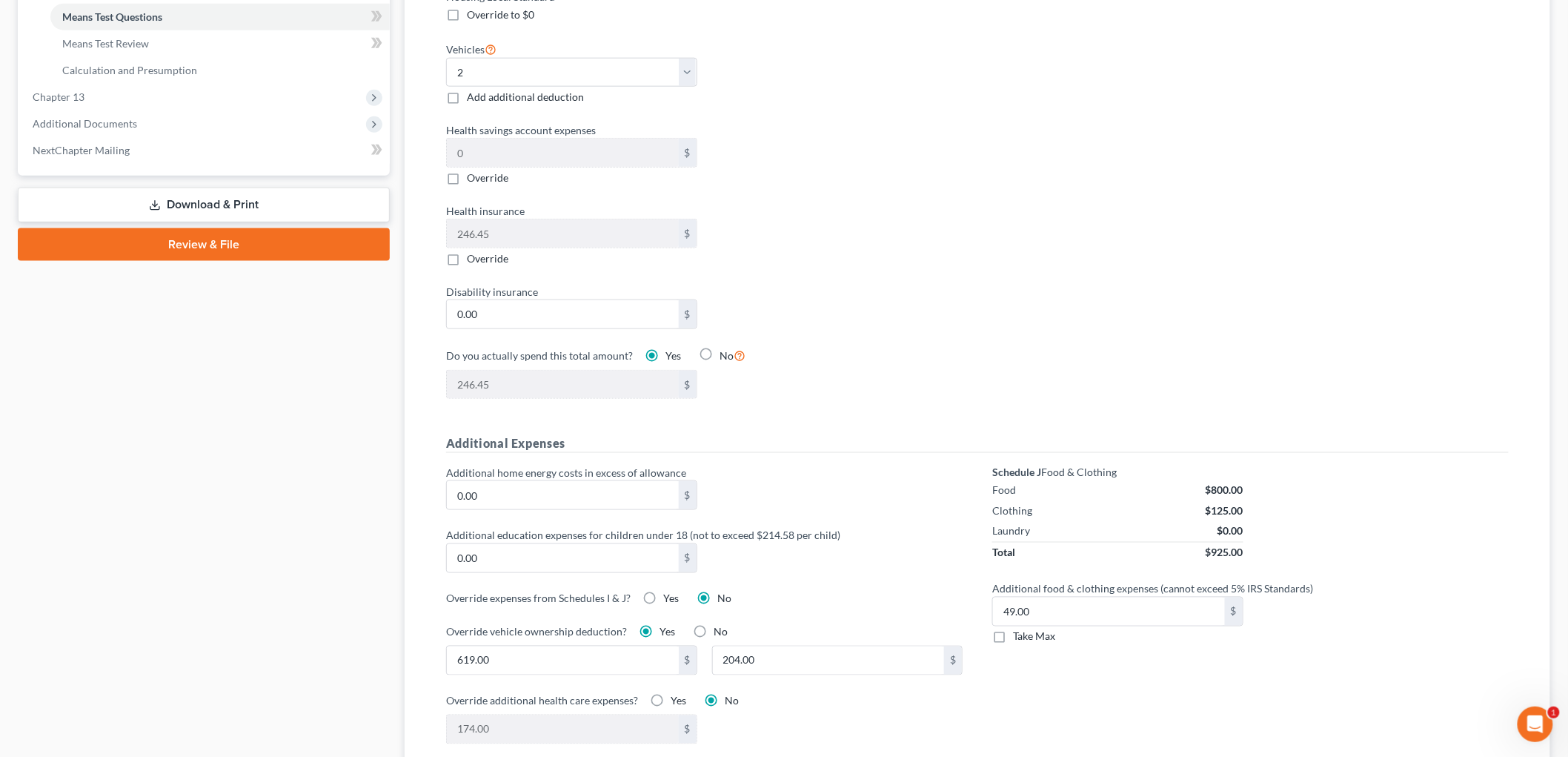scroll, scrollTop: 658, scrollLeft: 0, axis: vertical 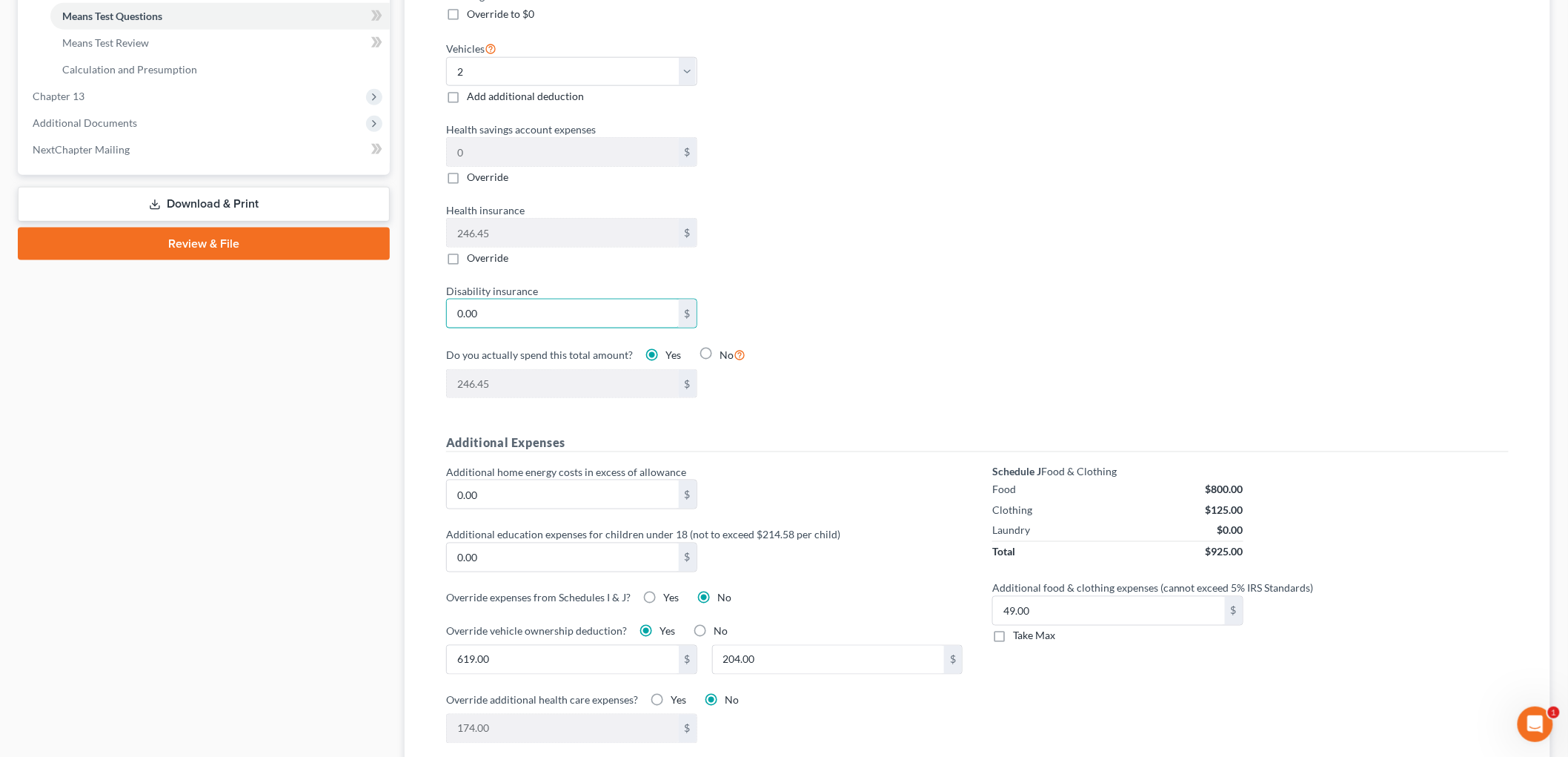 click on "0.00" at bounding box center (562, 314) 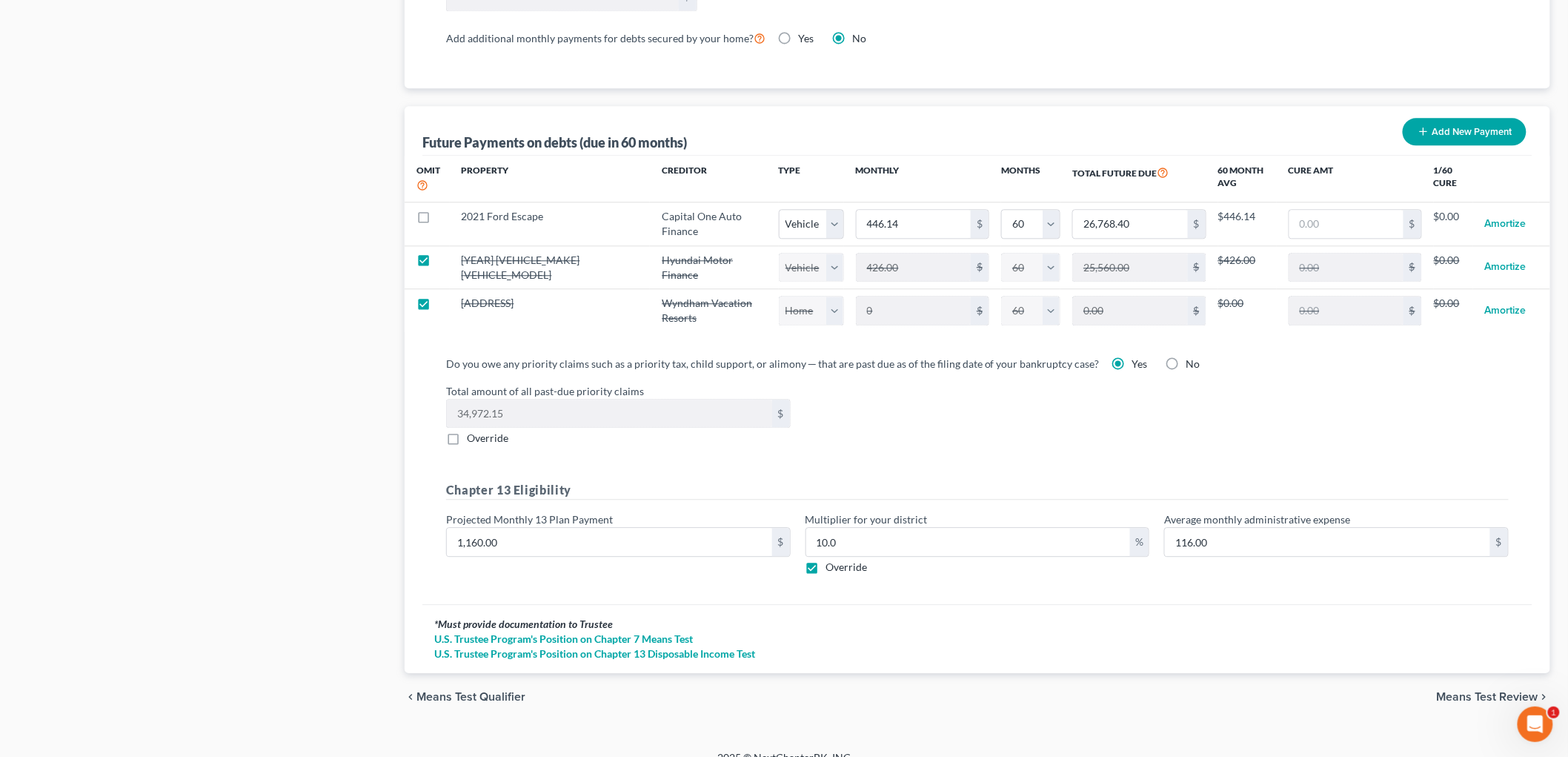 scroll, scrollTop: 1413, scrollLeft: 0, axis: vertical 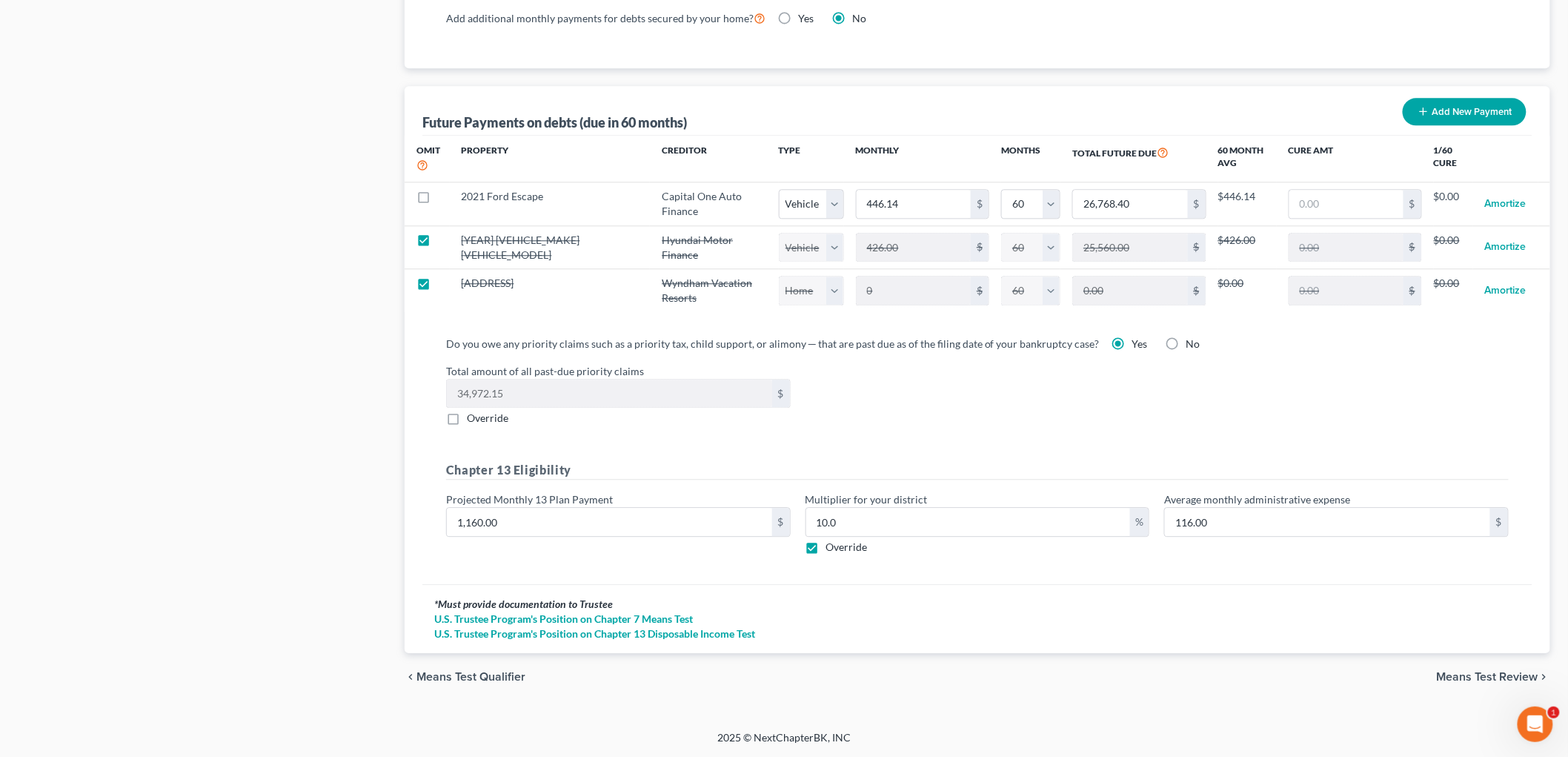 click on "Override" at bounding box center (488, 417) 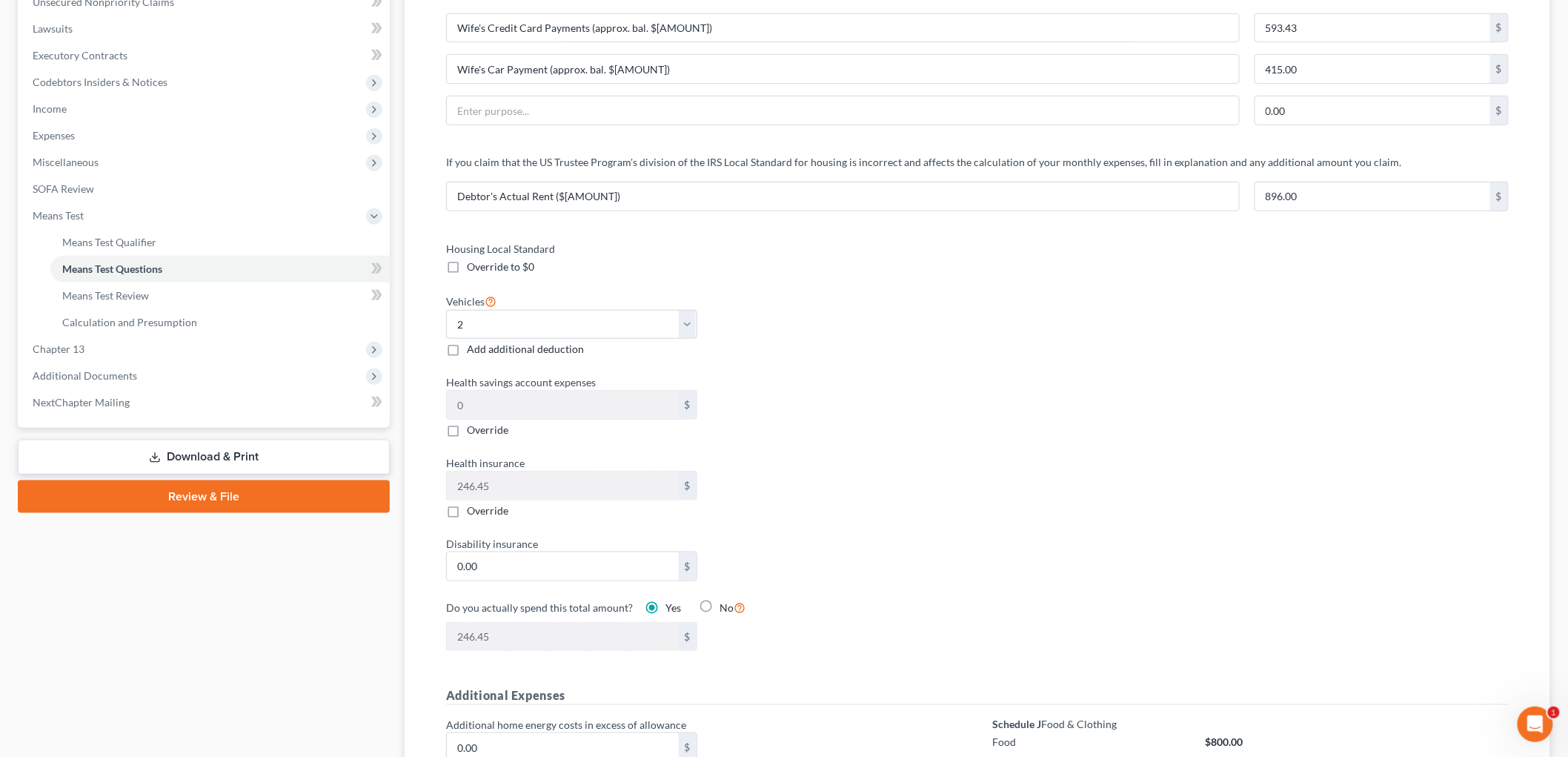 scroll, scrollTop: 0, scrollLeft: 0, axis: both 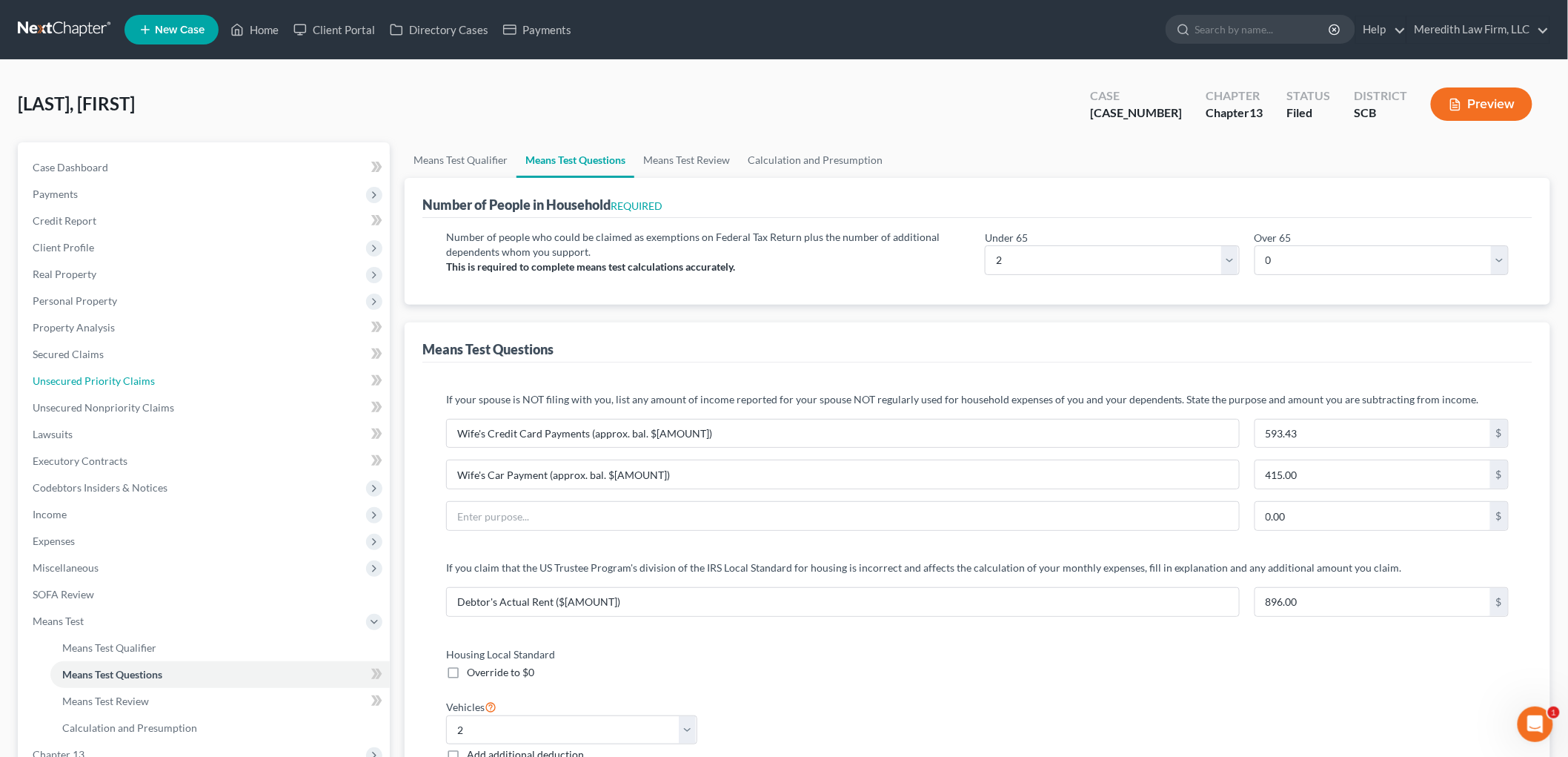 click on "Unsecured Priority Claims" at bounding box center [93, 380] 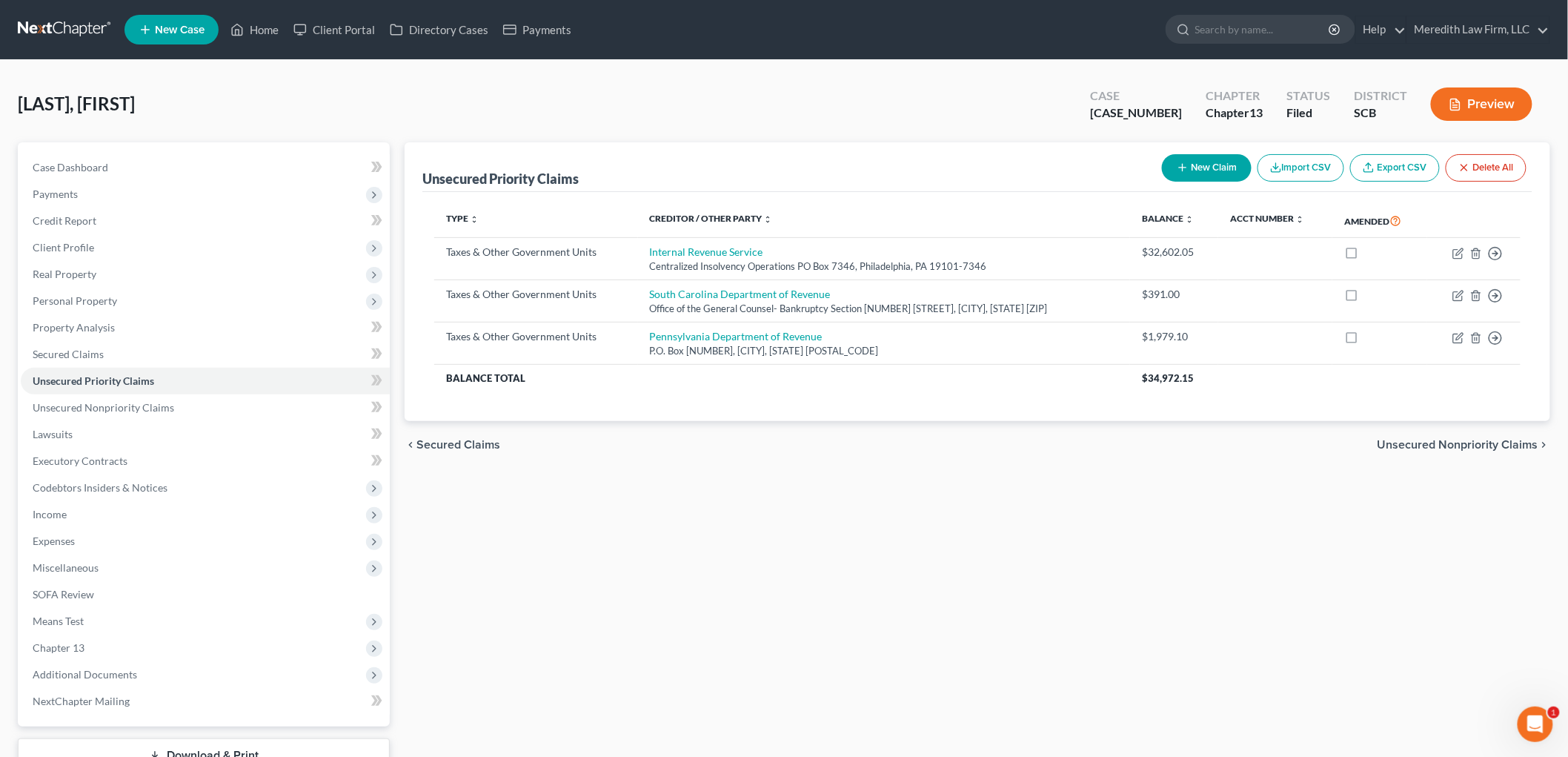 click on "Means Test" at bounding box center (58, 621) 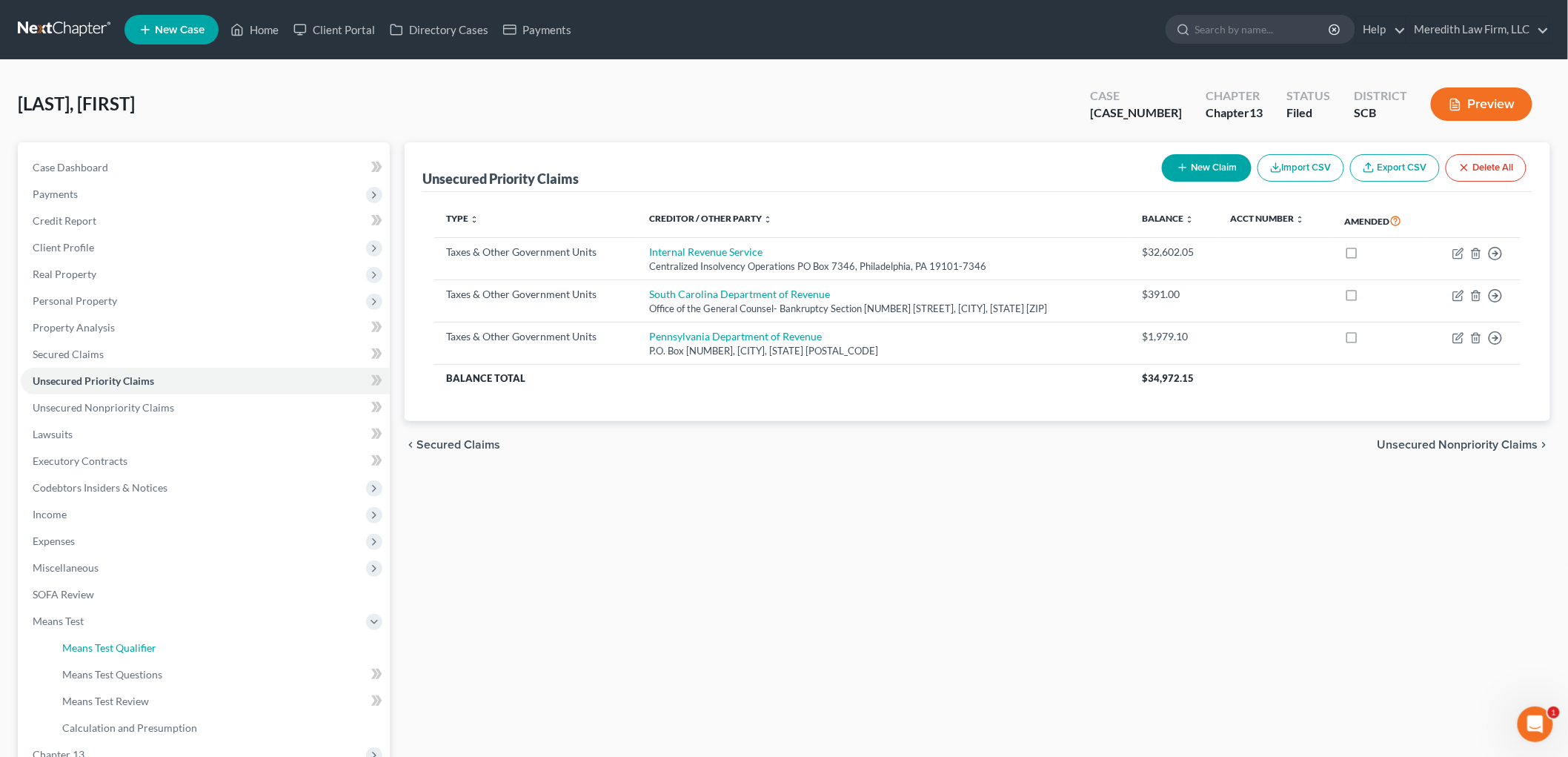 click on "Means Test Qualifier" at bounding box center (109, 647) 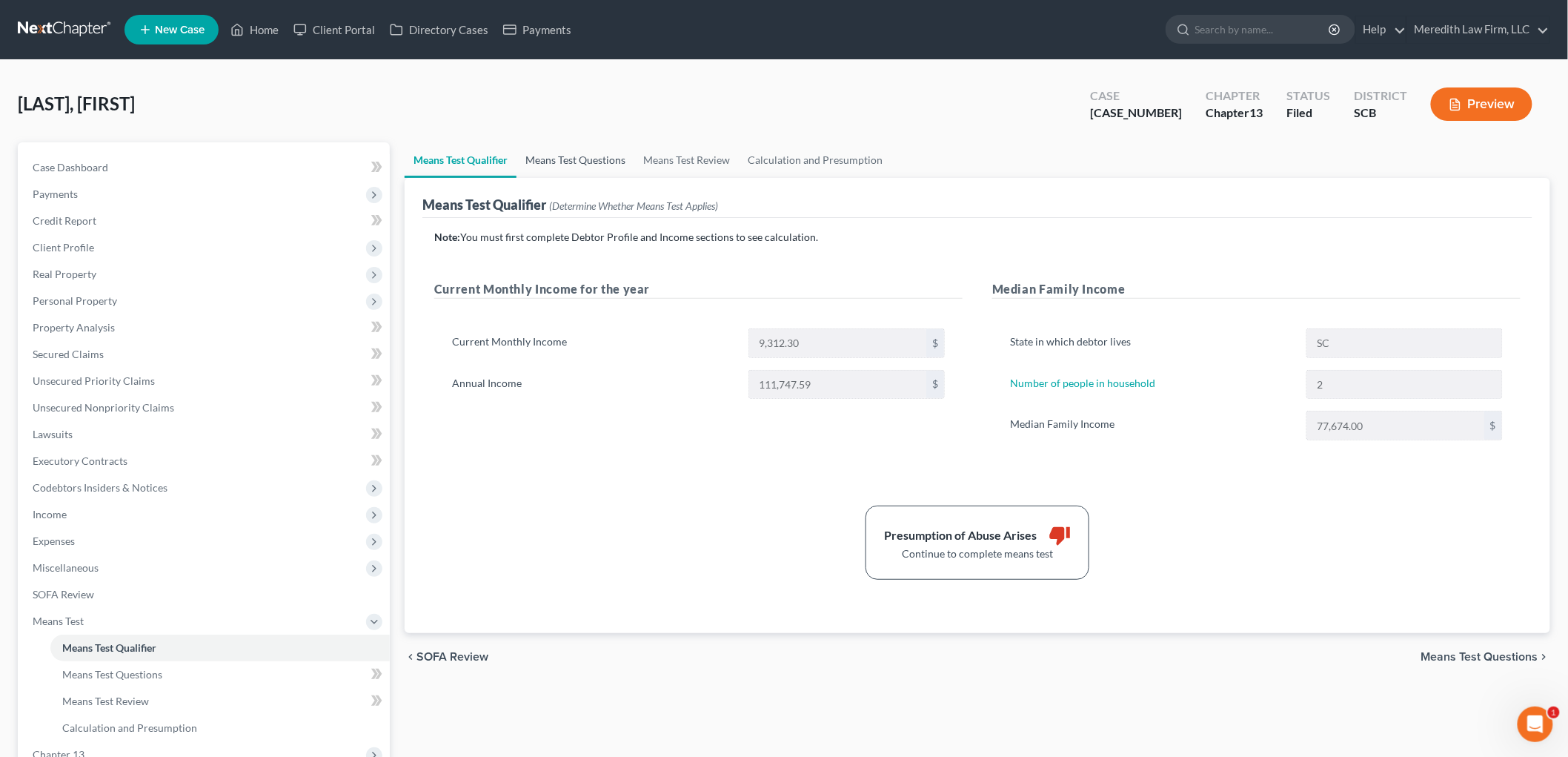 click on "Means Test Questions" at bounding box center (575, 160) 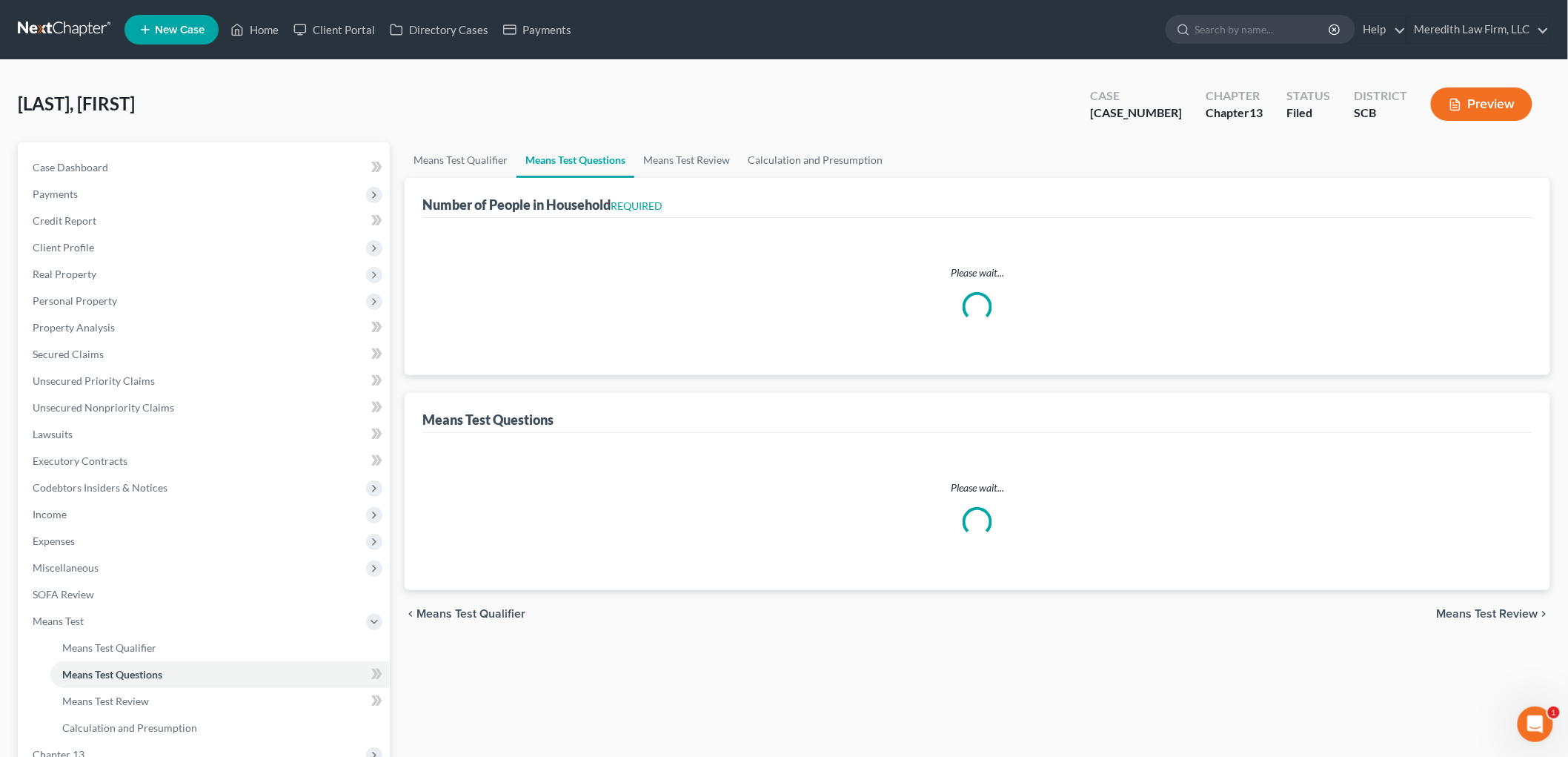 select on "1" 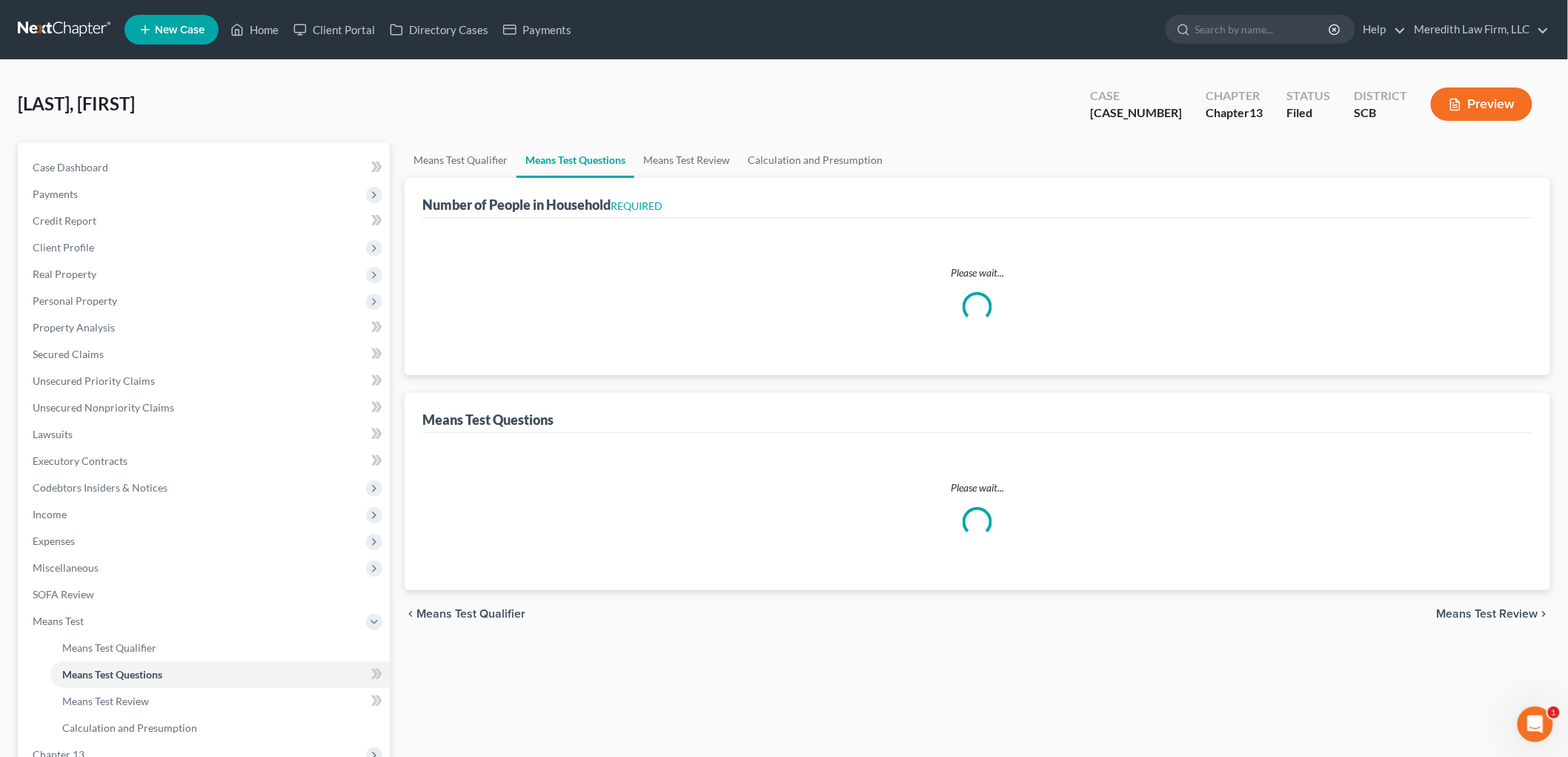 select on "60" 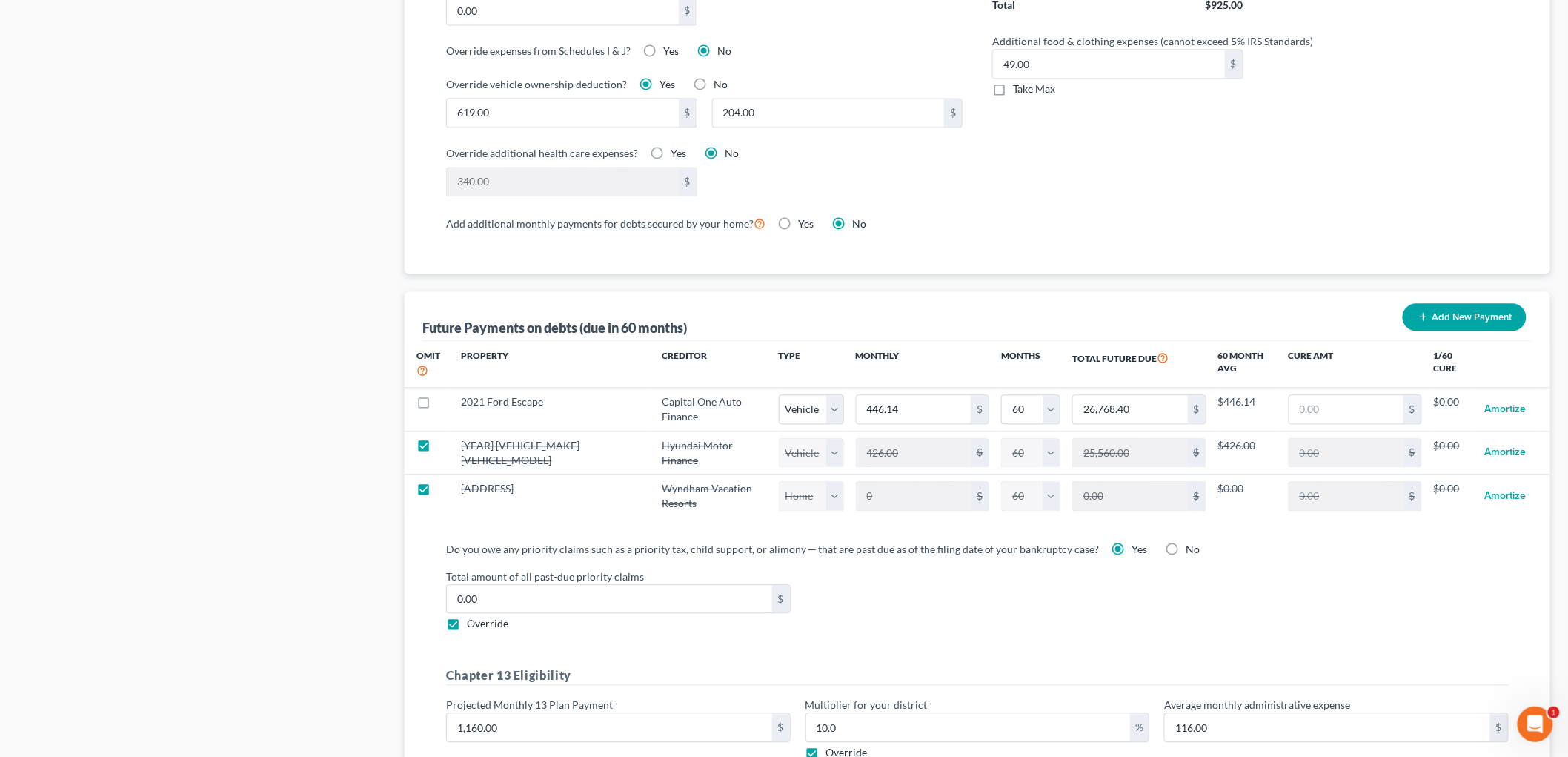 scroll, scrollTop: 1235, scrollLeft: 0, axis: vertical 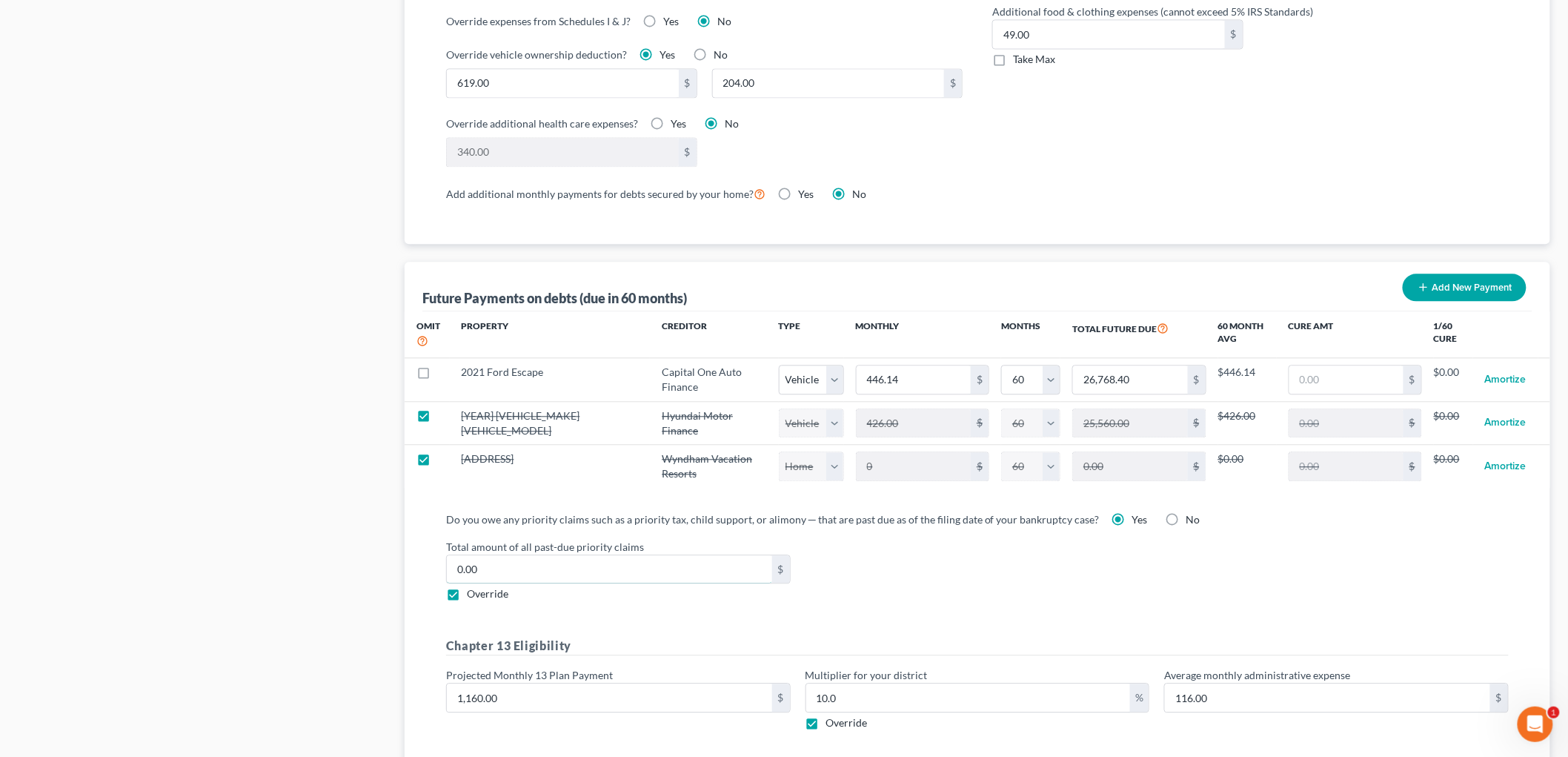 click on "0.00" at bounding box center [609, 569] 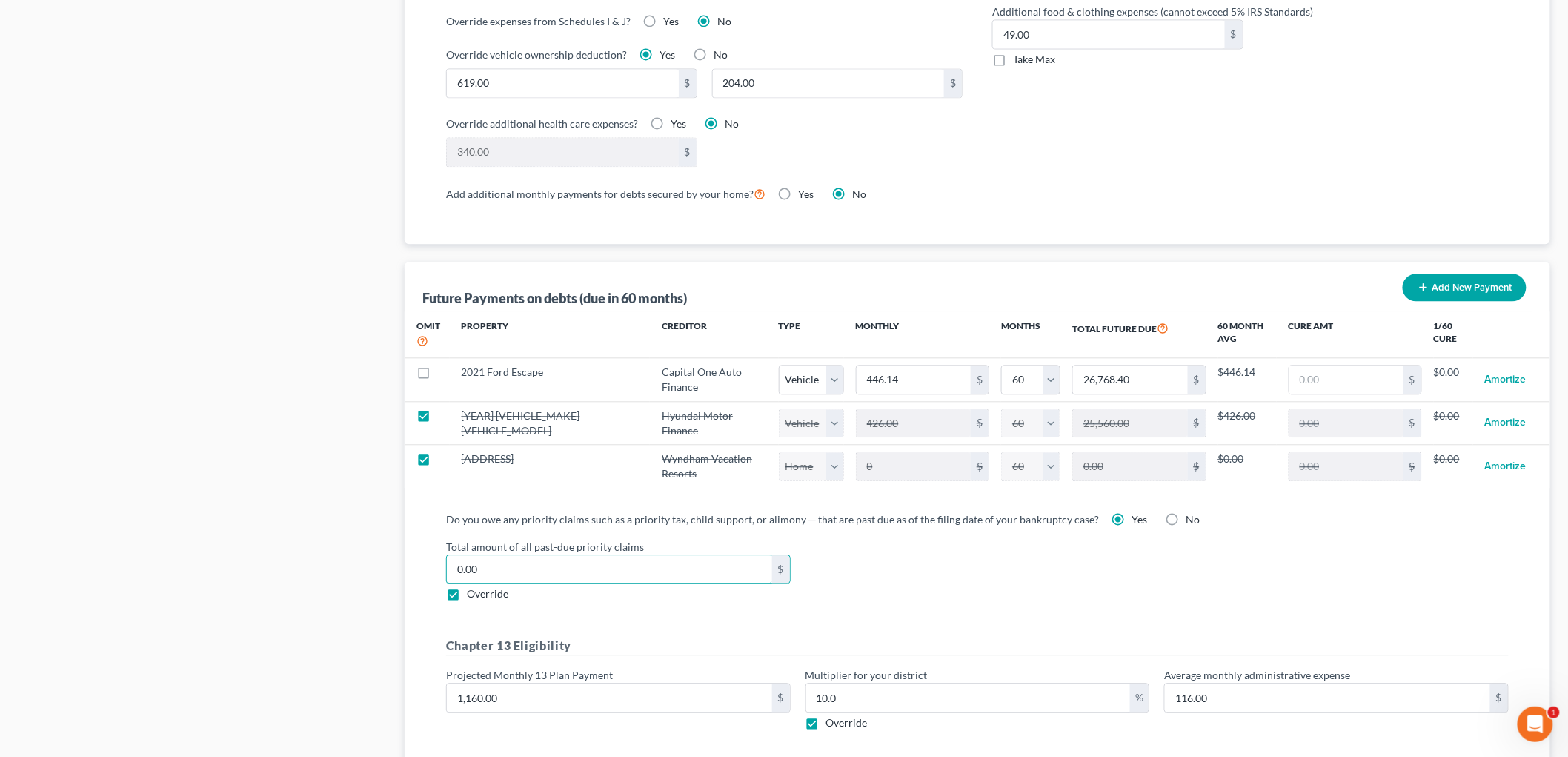 click on "0.00" at bounding box center (609, 569) 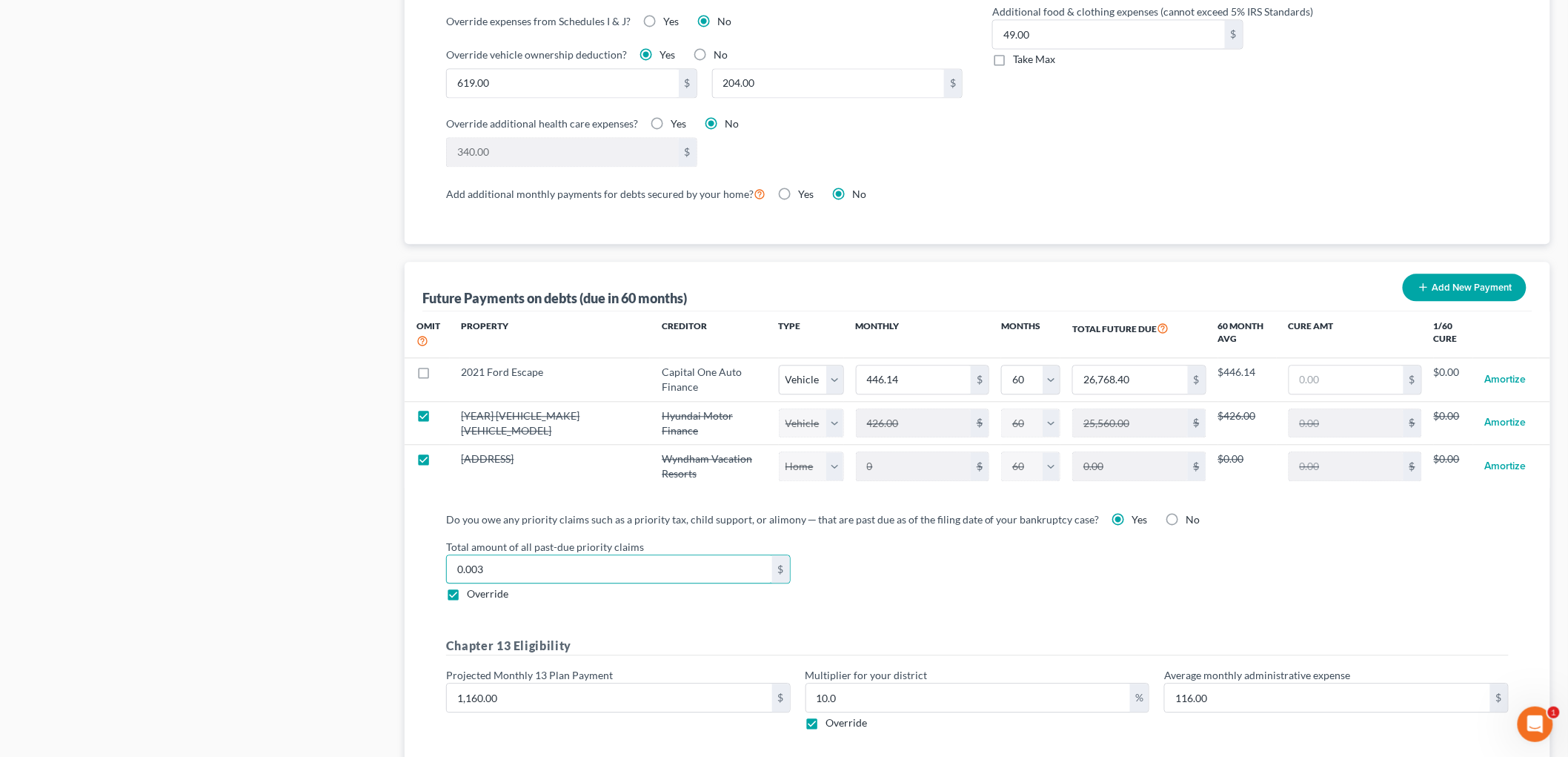 type on "0.00" 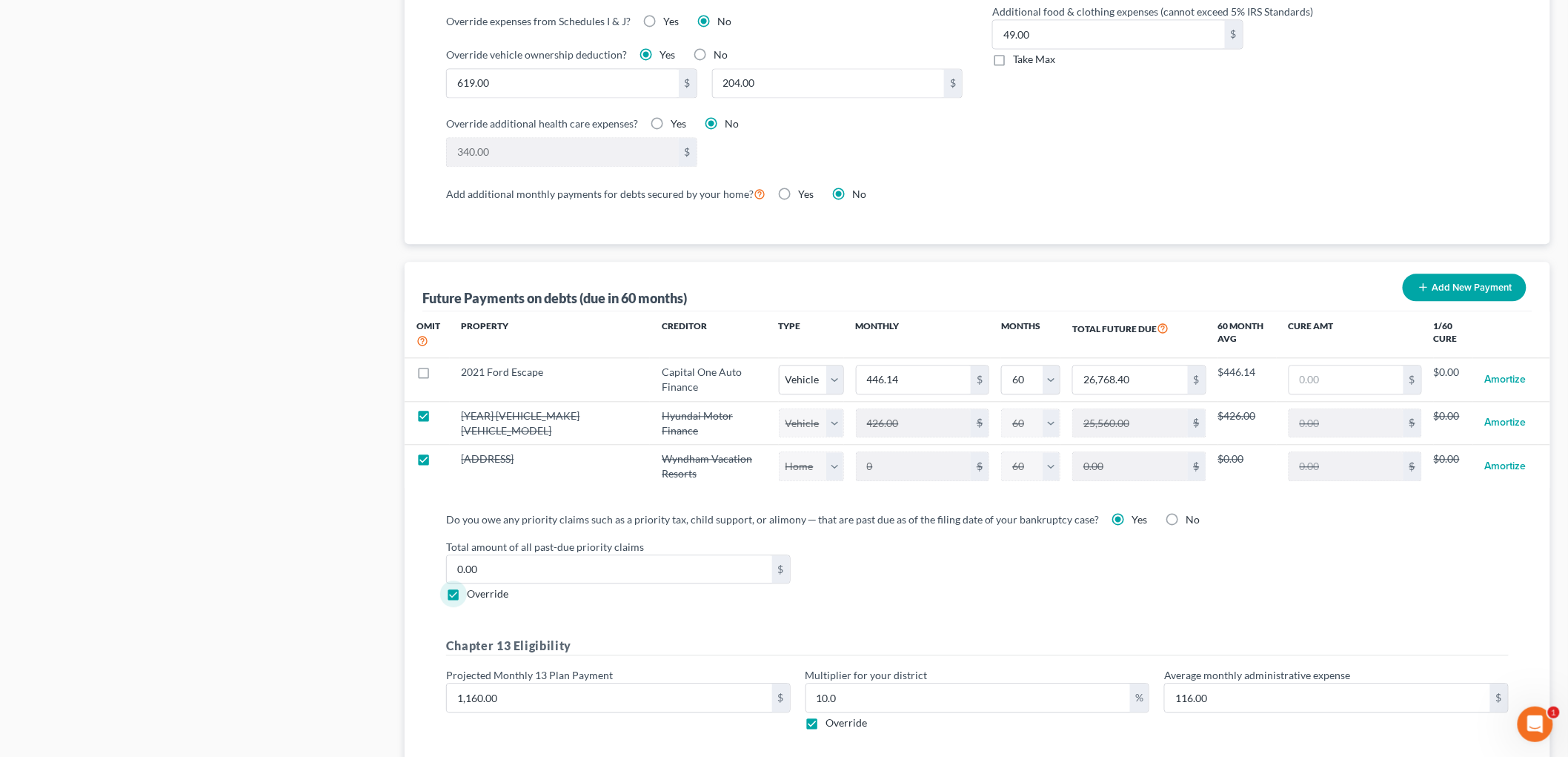 click on "Override" at bounding box center (488, 593) 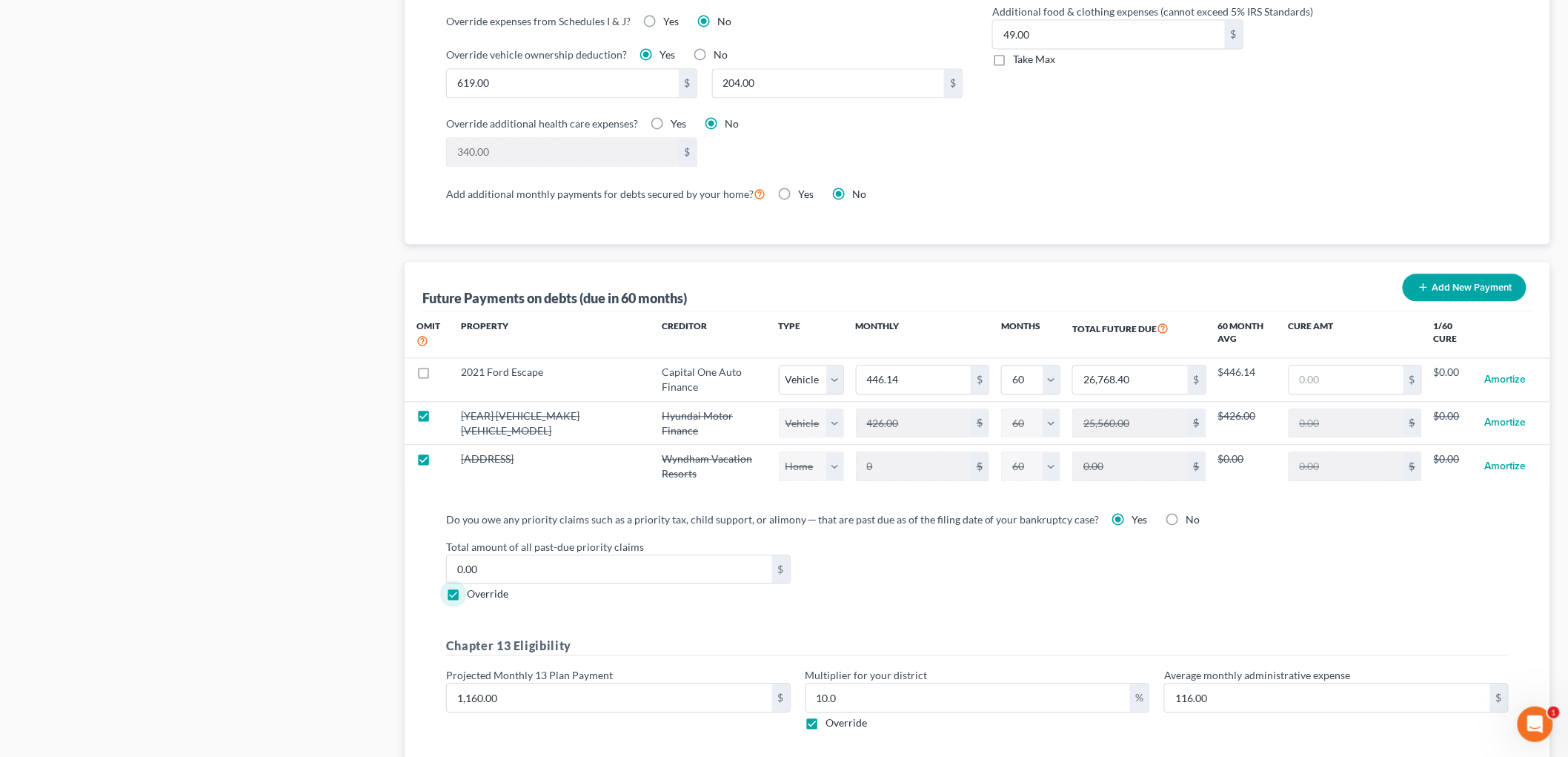 click on "Override" at bounding box center (477, 591) 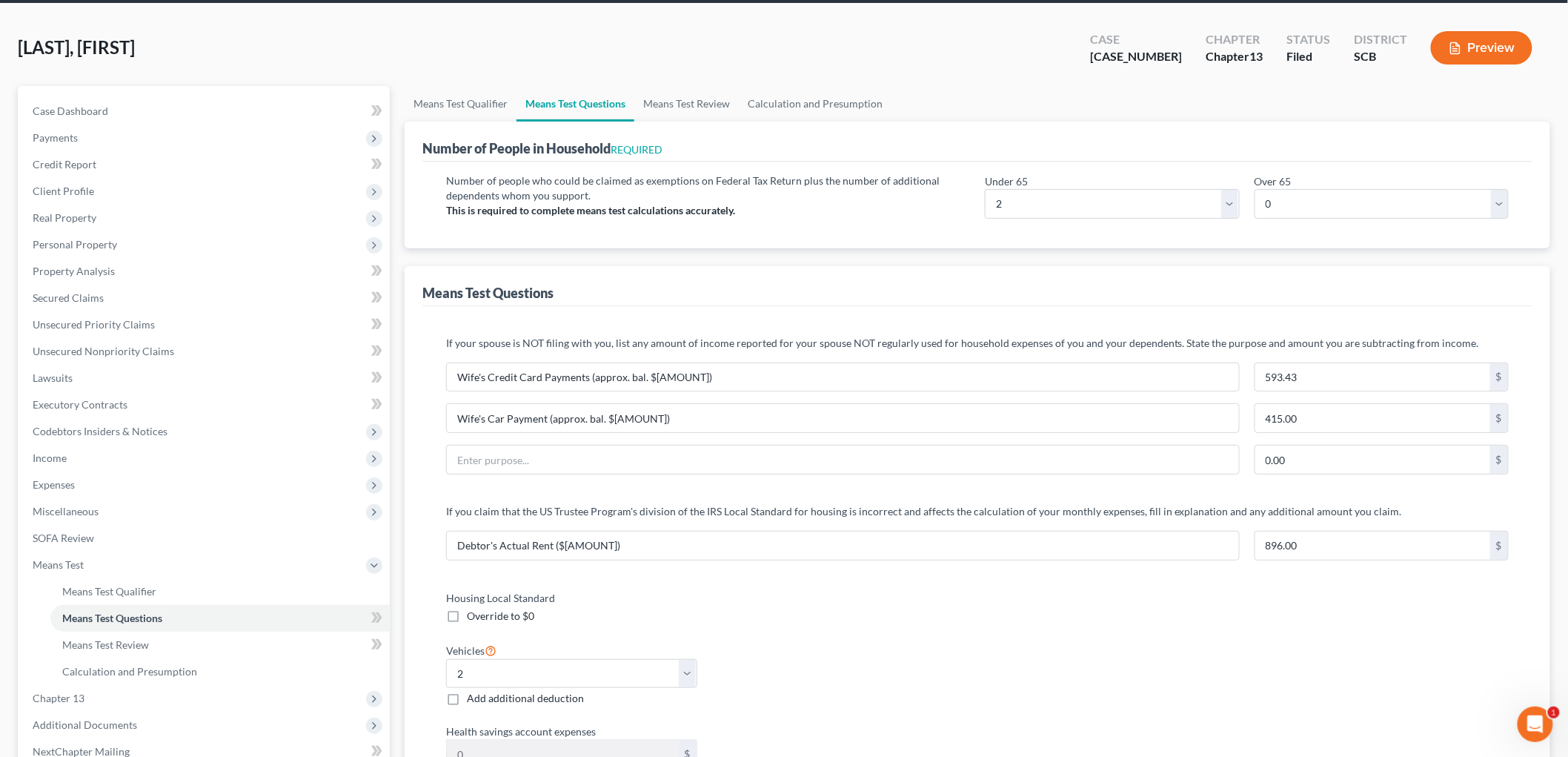 scroll, scrollTop: 13, scrollLeft: 0, axis: vertical 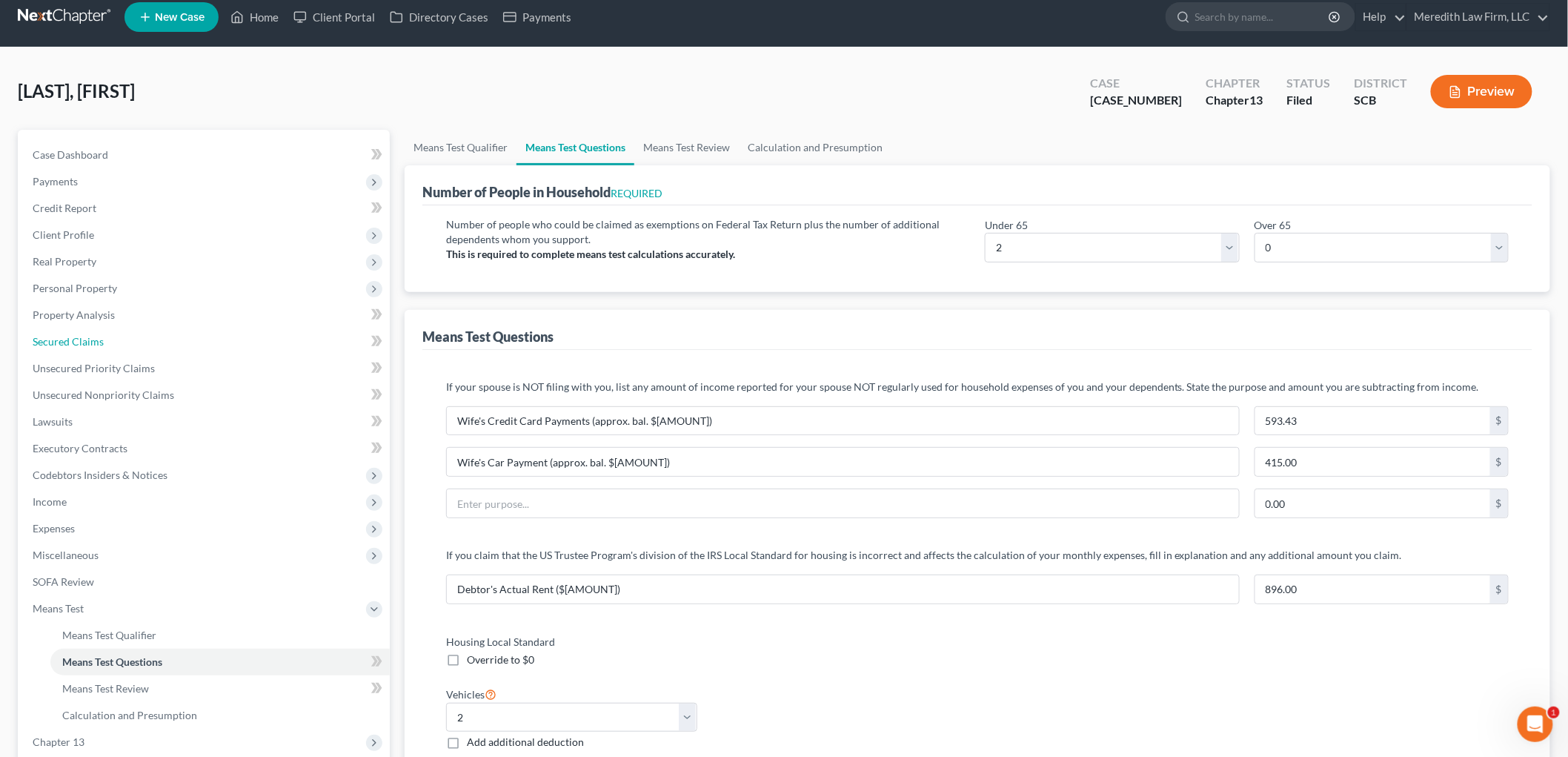 click on "Secured Claims" at bounding box center [68, 341] 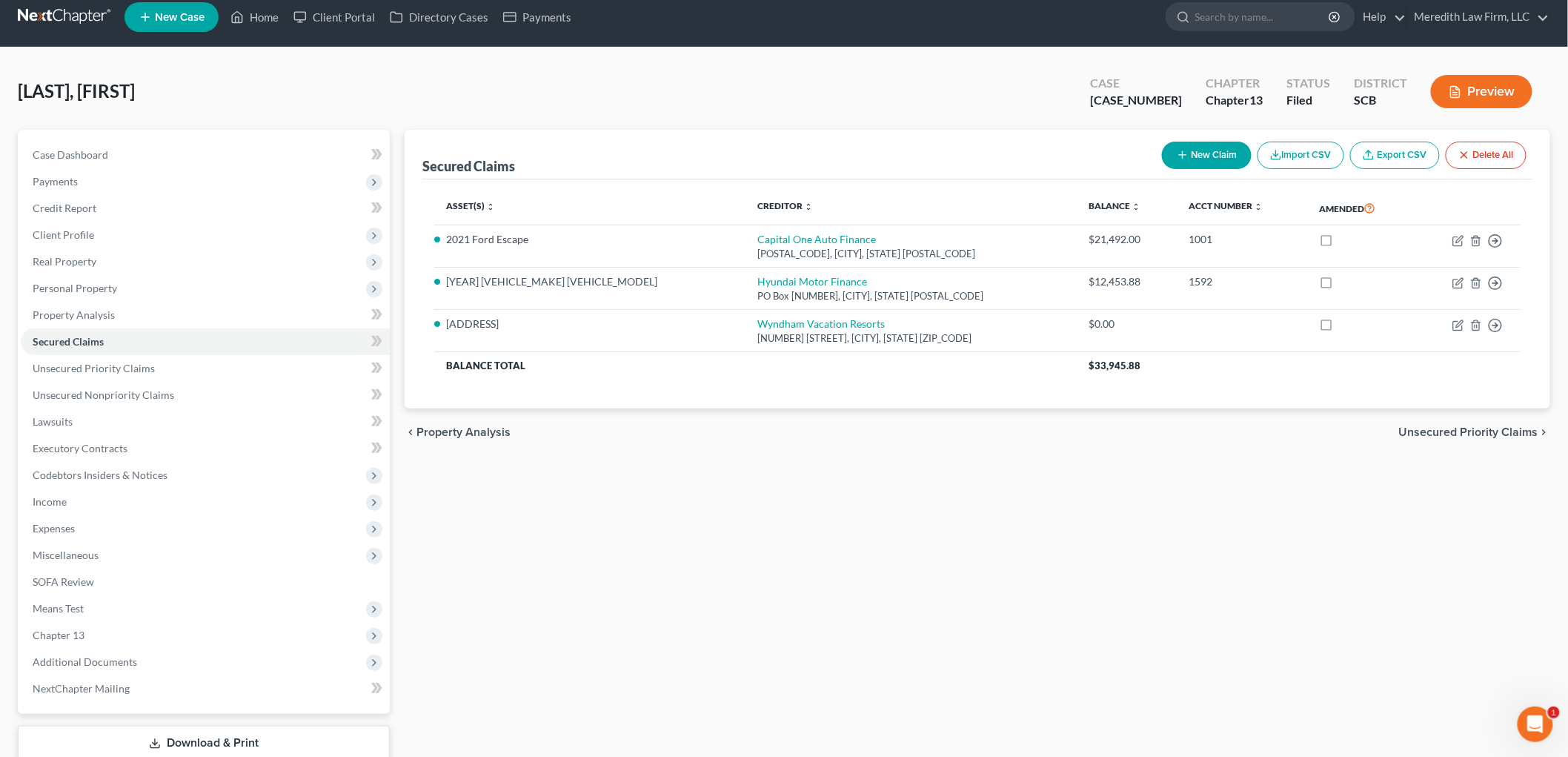 scroll, scrollTop: 0, scrollLeft: 0, axis: both 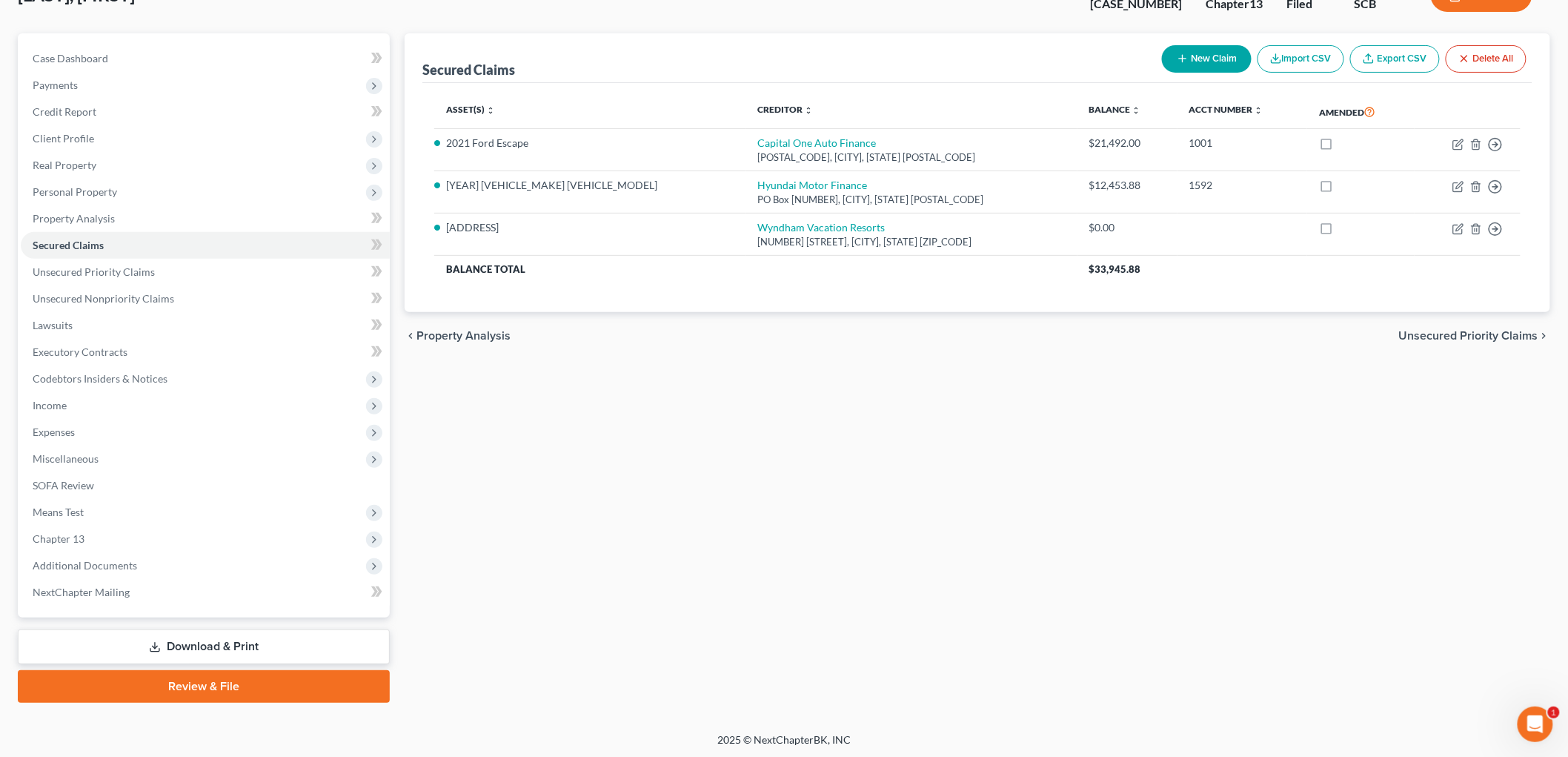 click on "Means Test" at bounding box center (205, 512) 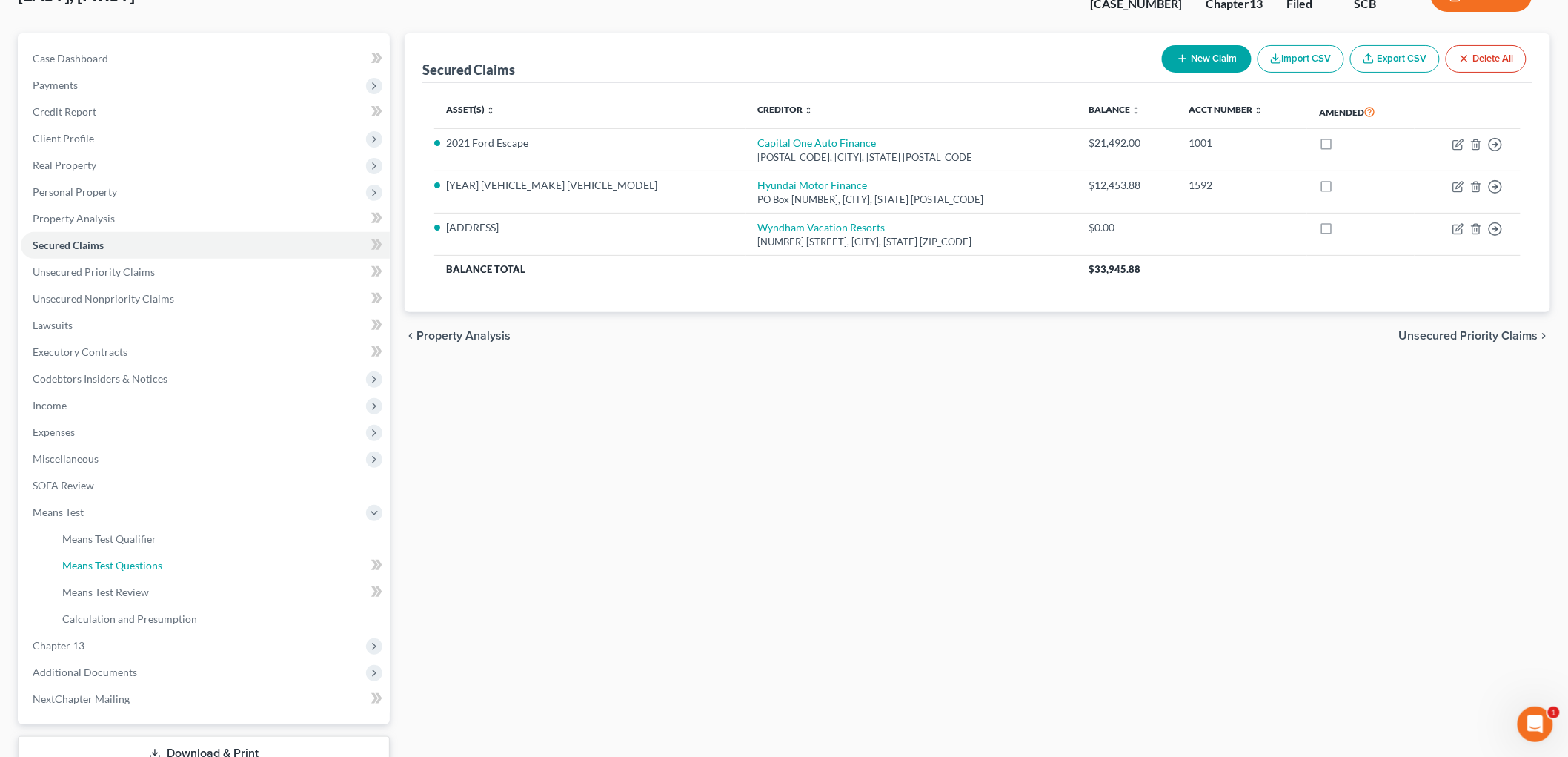click on "Means Test Questions" at bounding box center (112, 565) 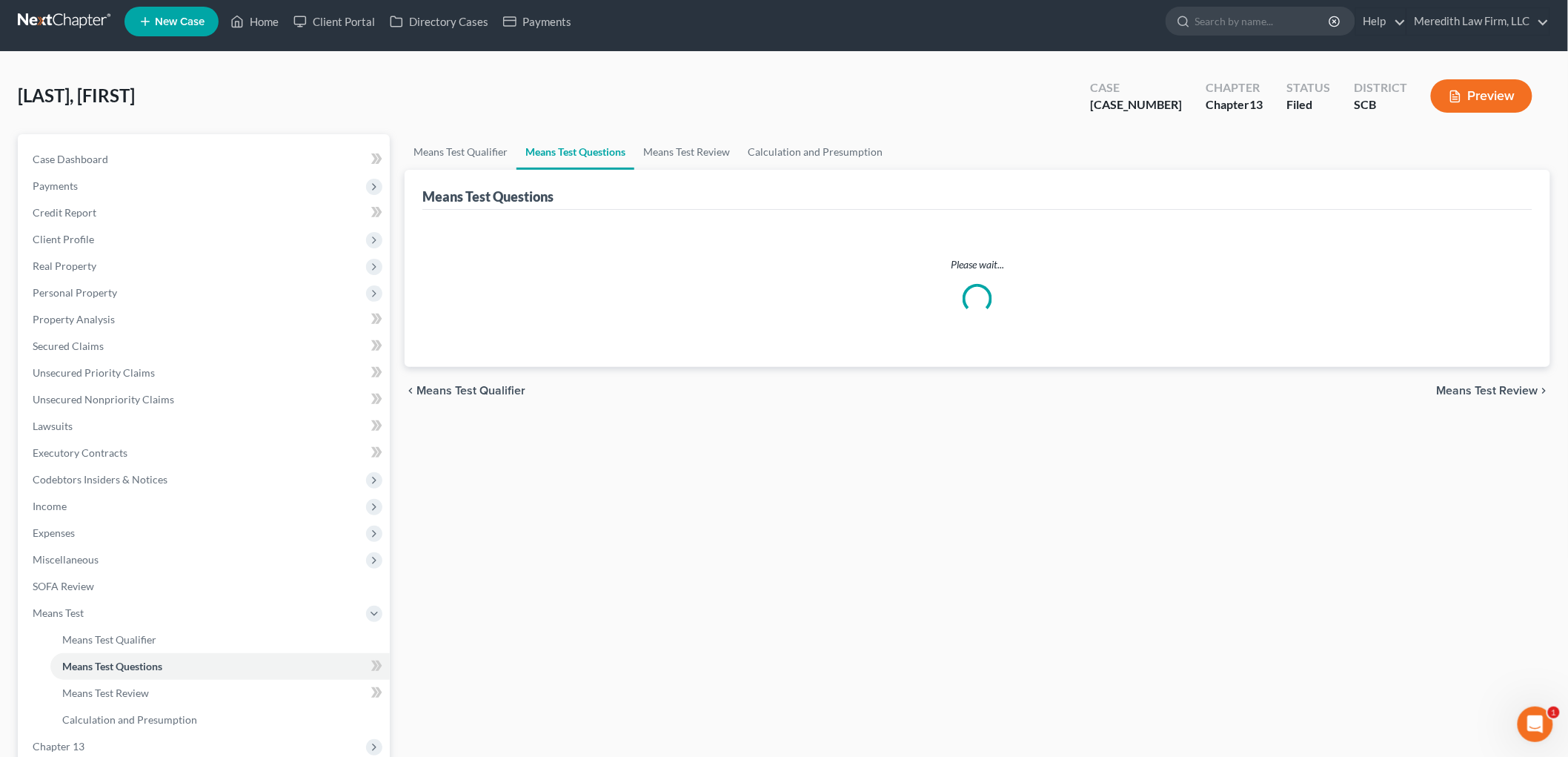 scroll, scrollTop: 0, scrollLeft: 0, axis: both 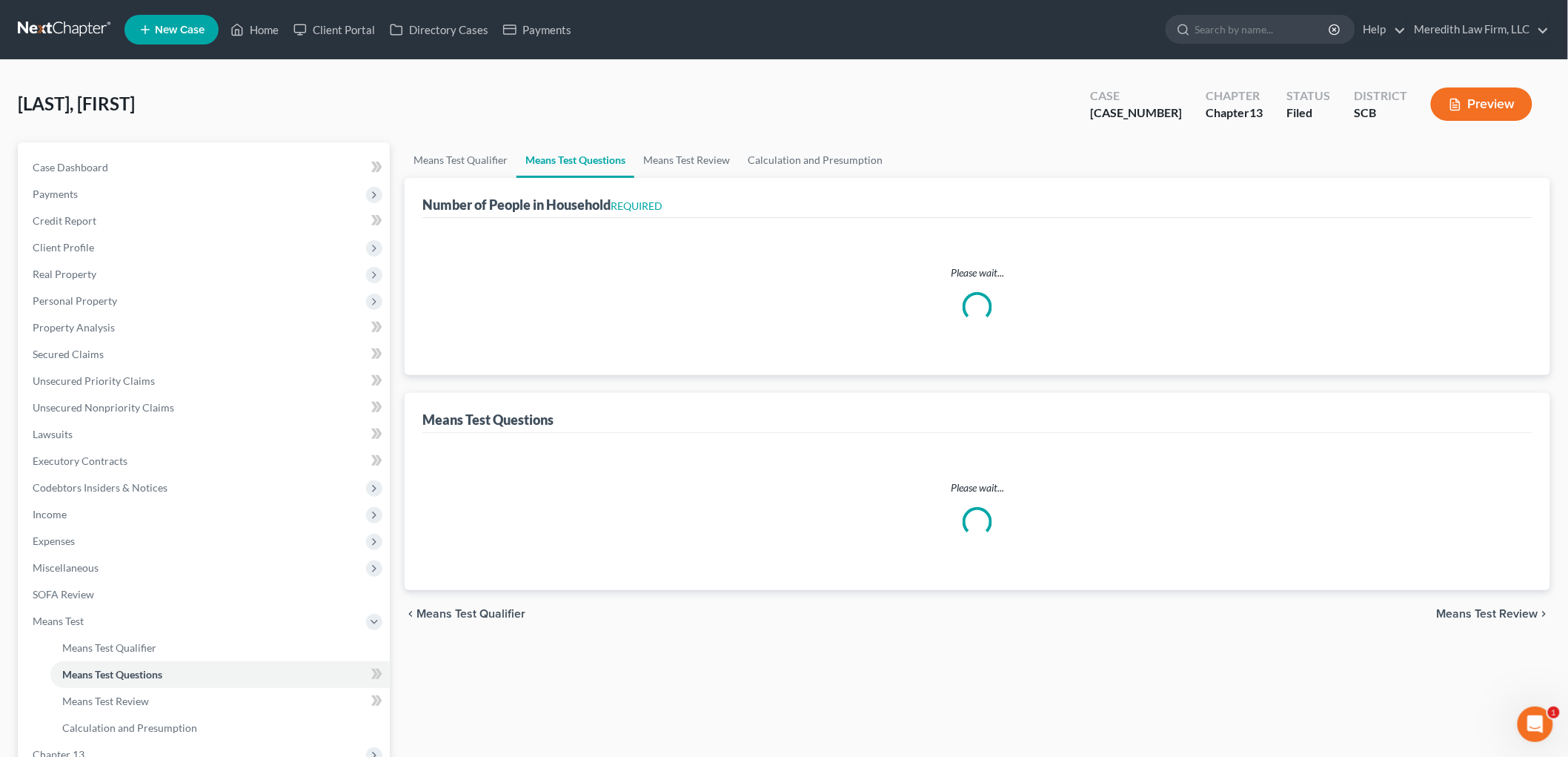 select on "1" 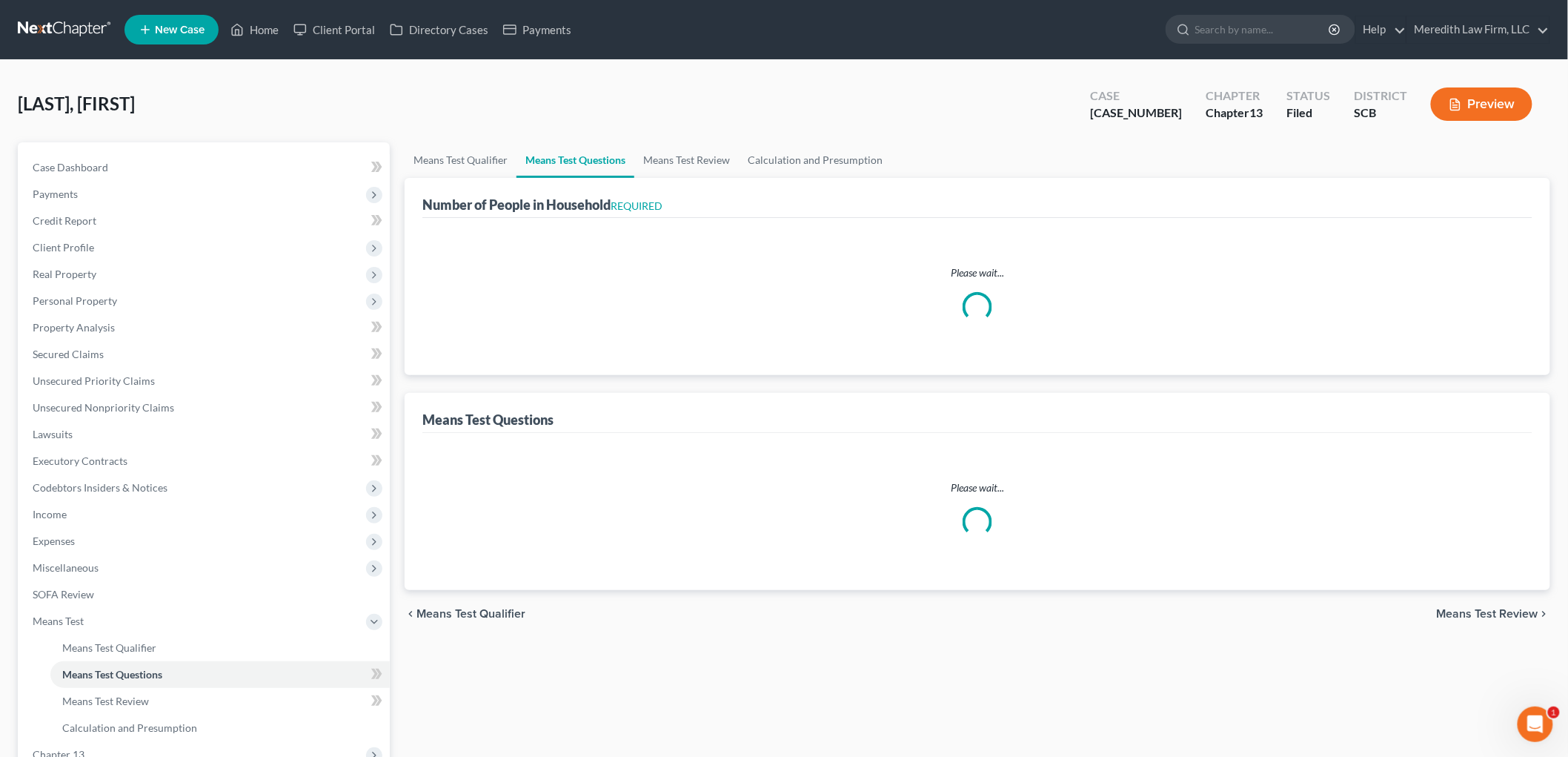 select on "60" 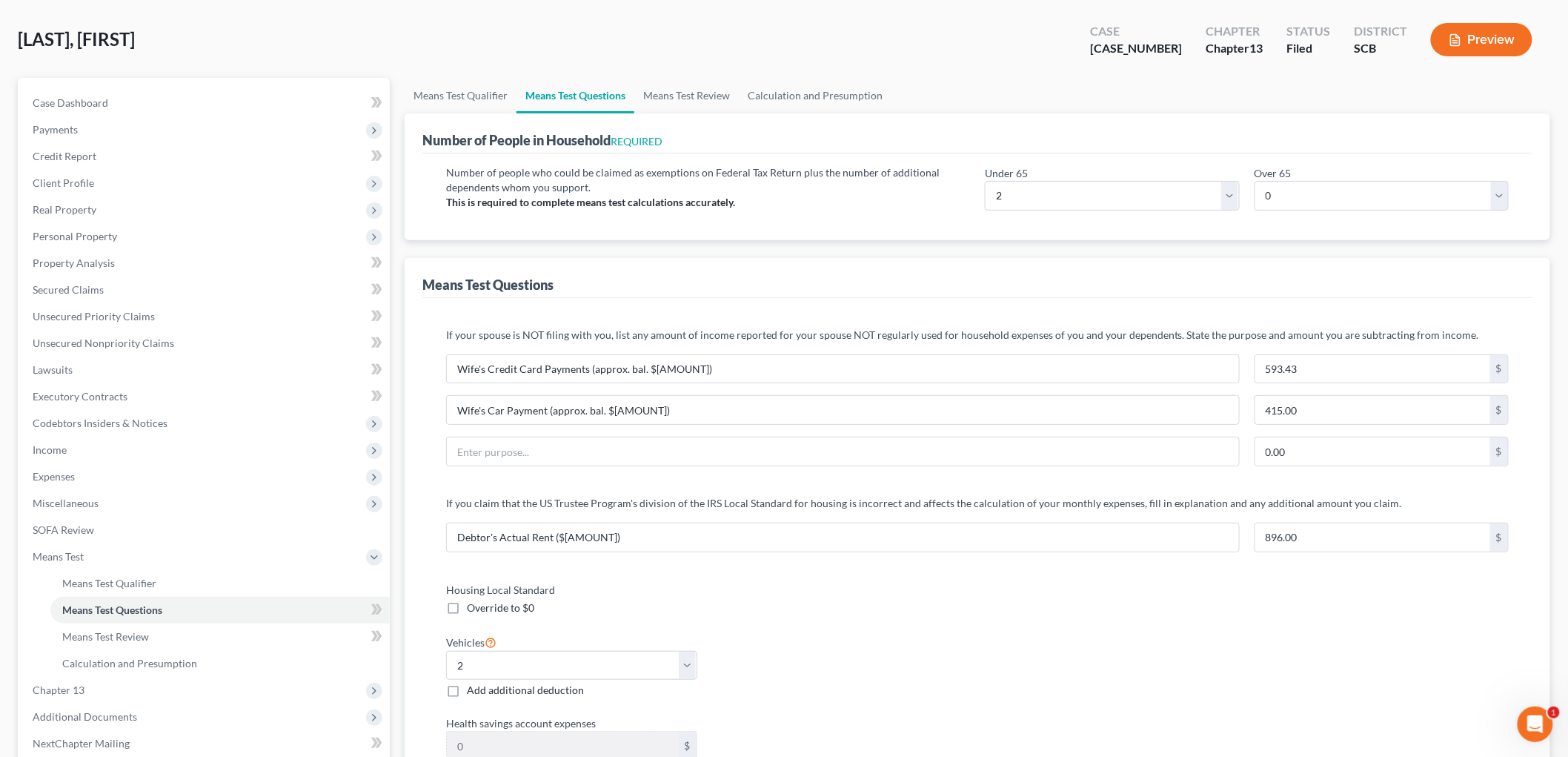 scroll, scrollTop: 0, scrollLeft: 0, axis: both 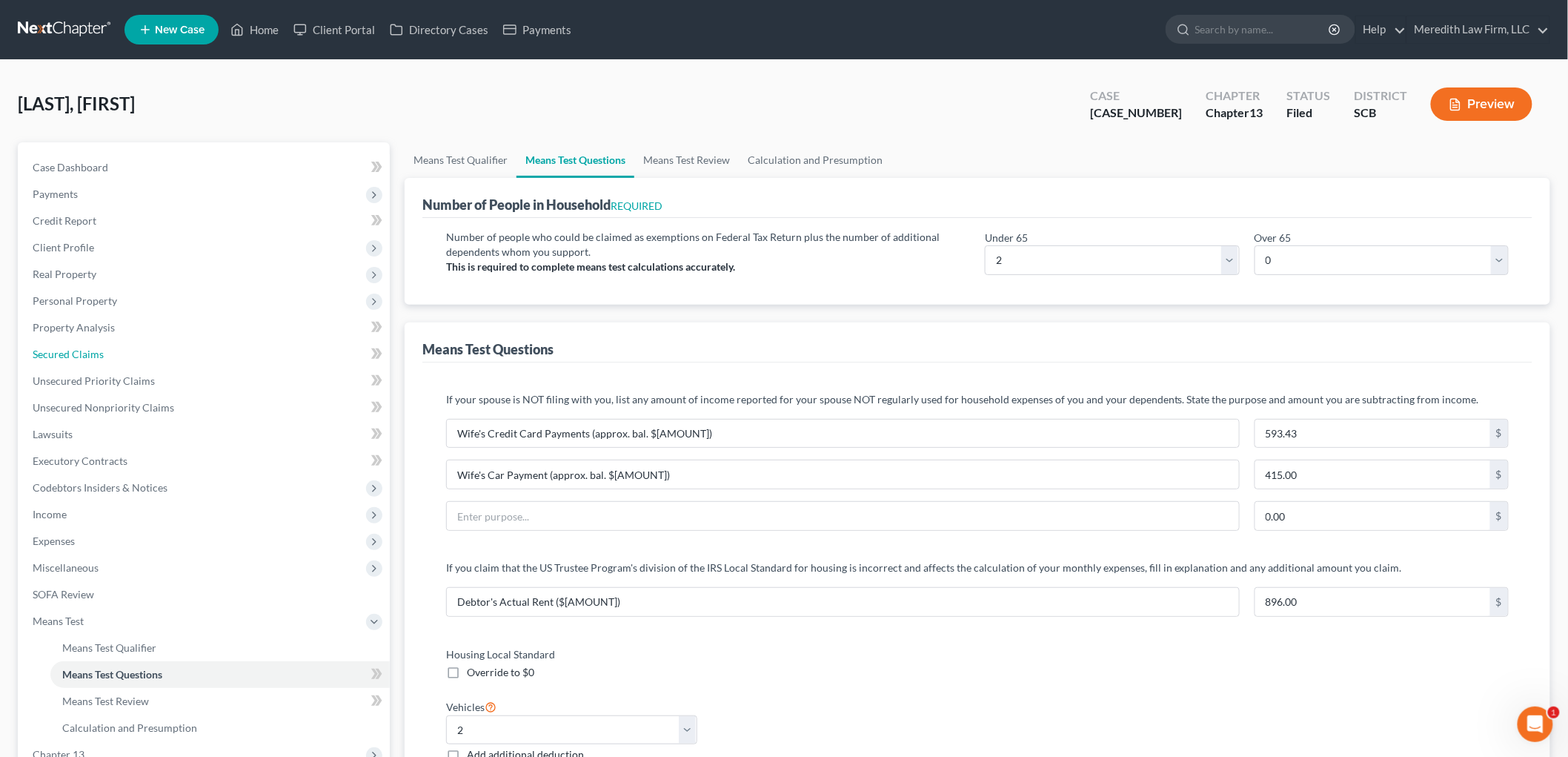 click on "Secured Claims" at bounding box center [68, 354] 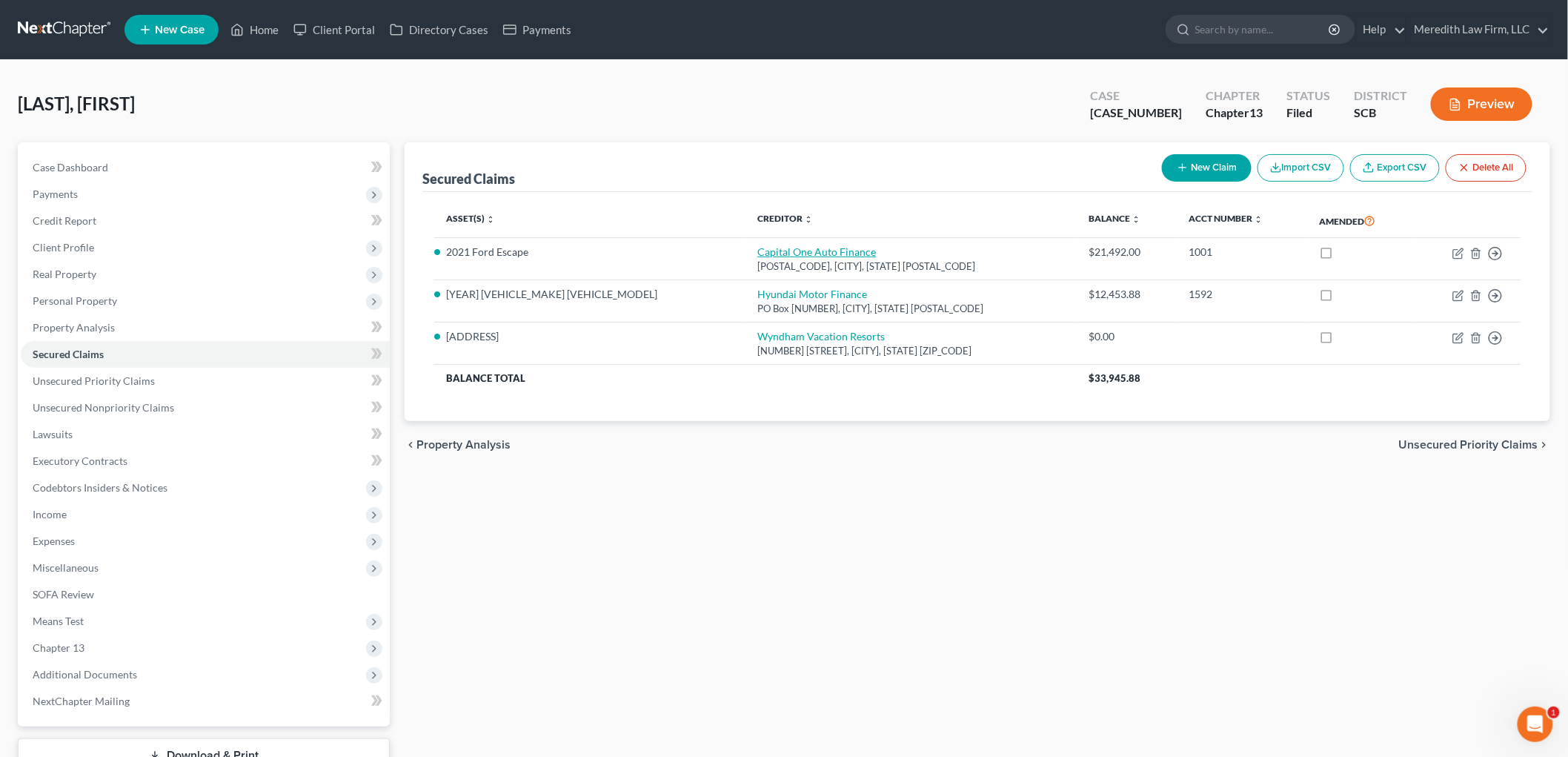 click on "Capital One Auto Finance" at bounding box center (817, 251) 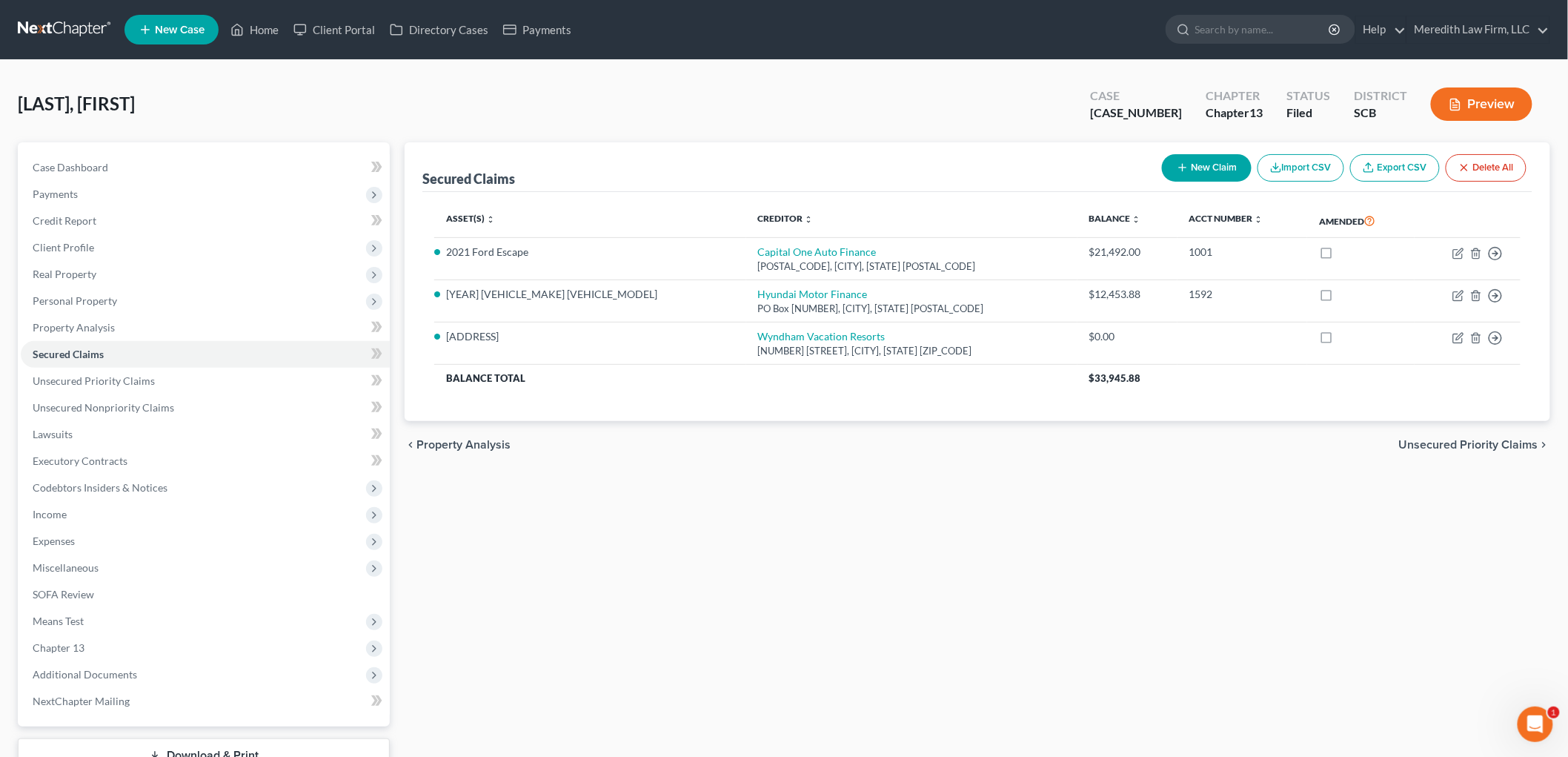 select on "45" 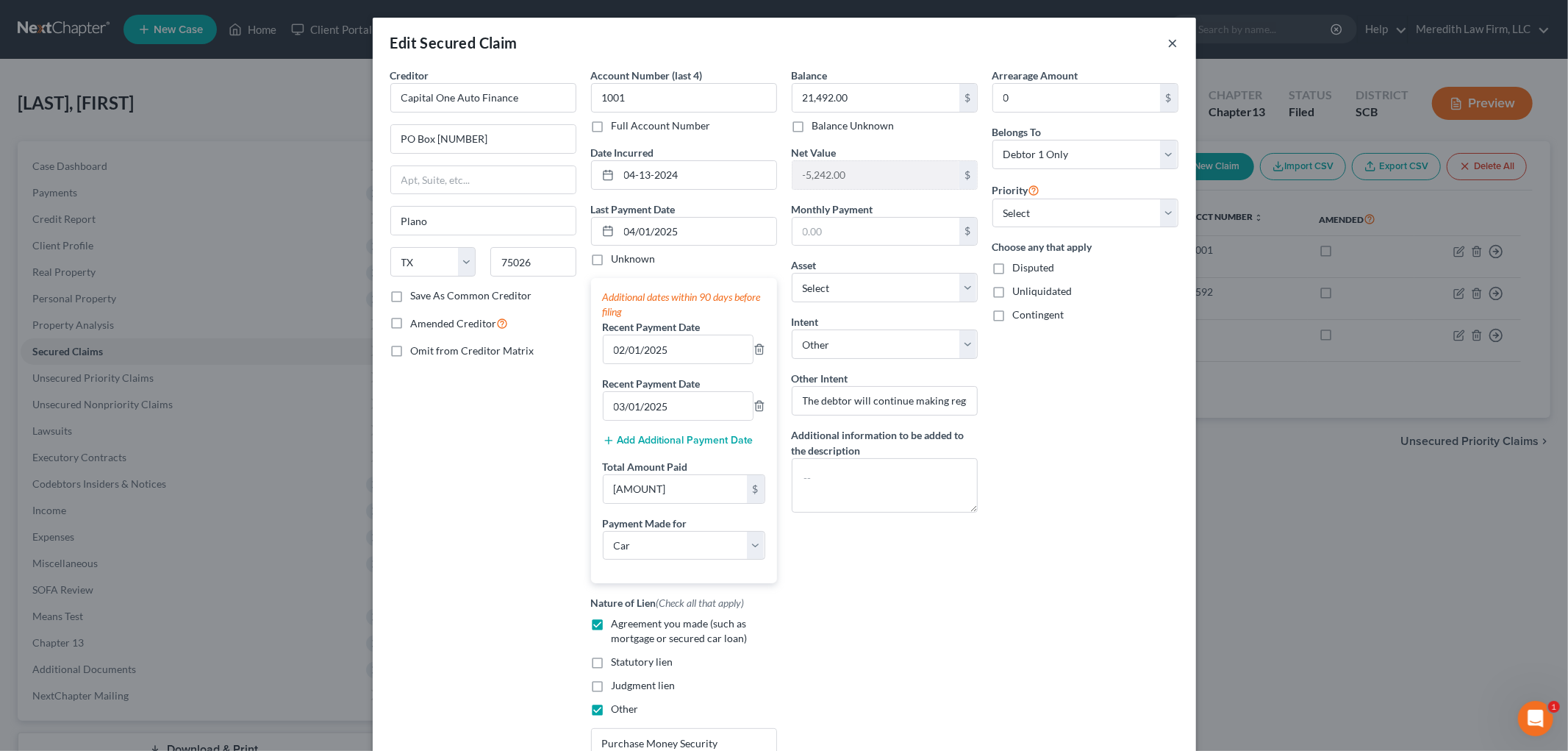click on "×" at bounding box center (1173, 43) 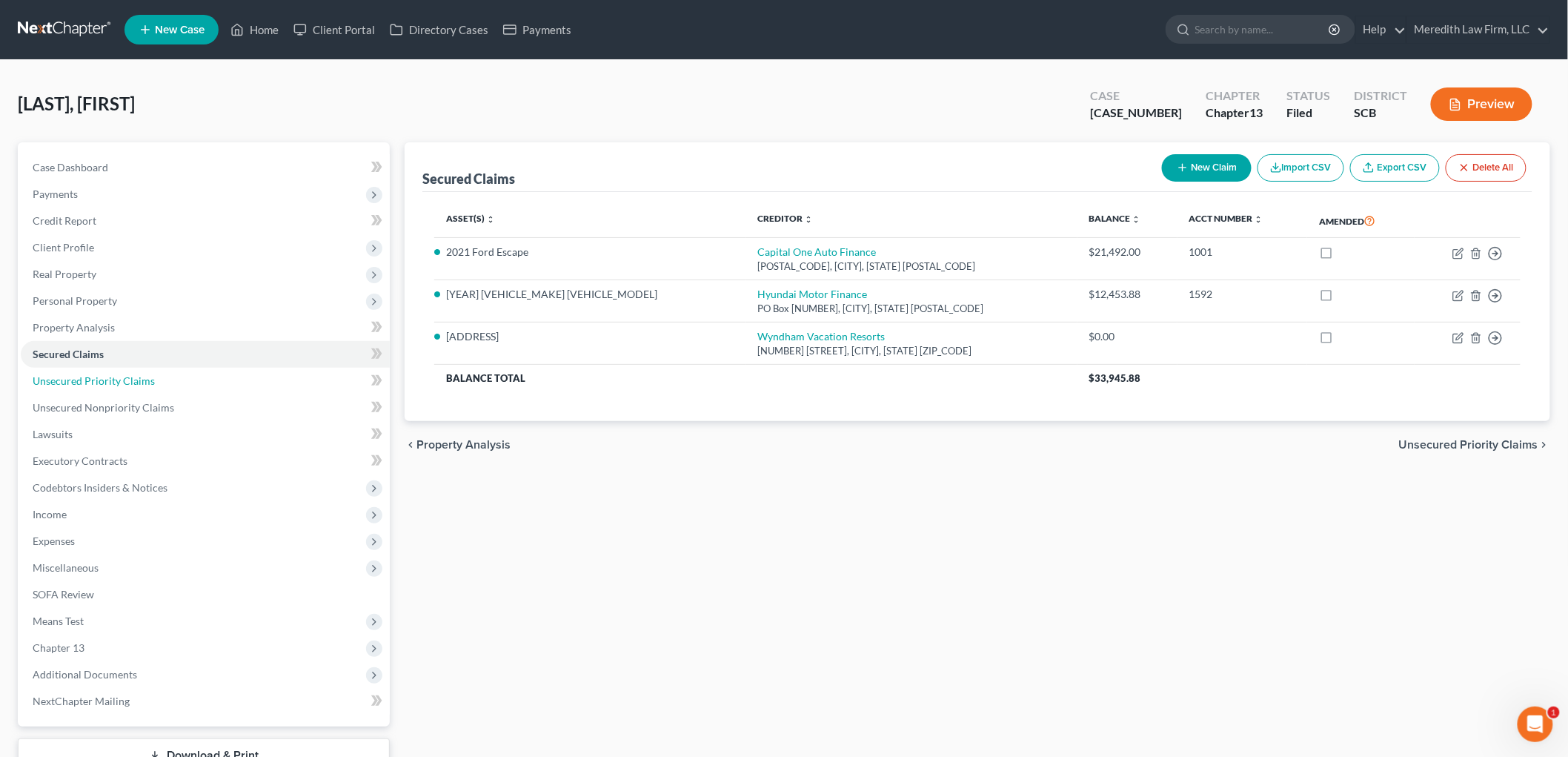 click on "Unsecured Priority Claims" at bounding box center [93, 380] 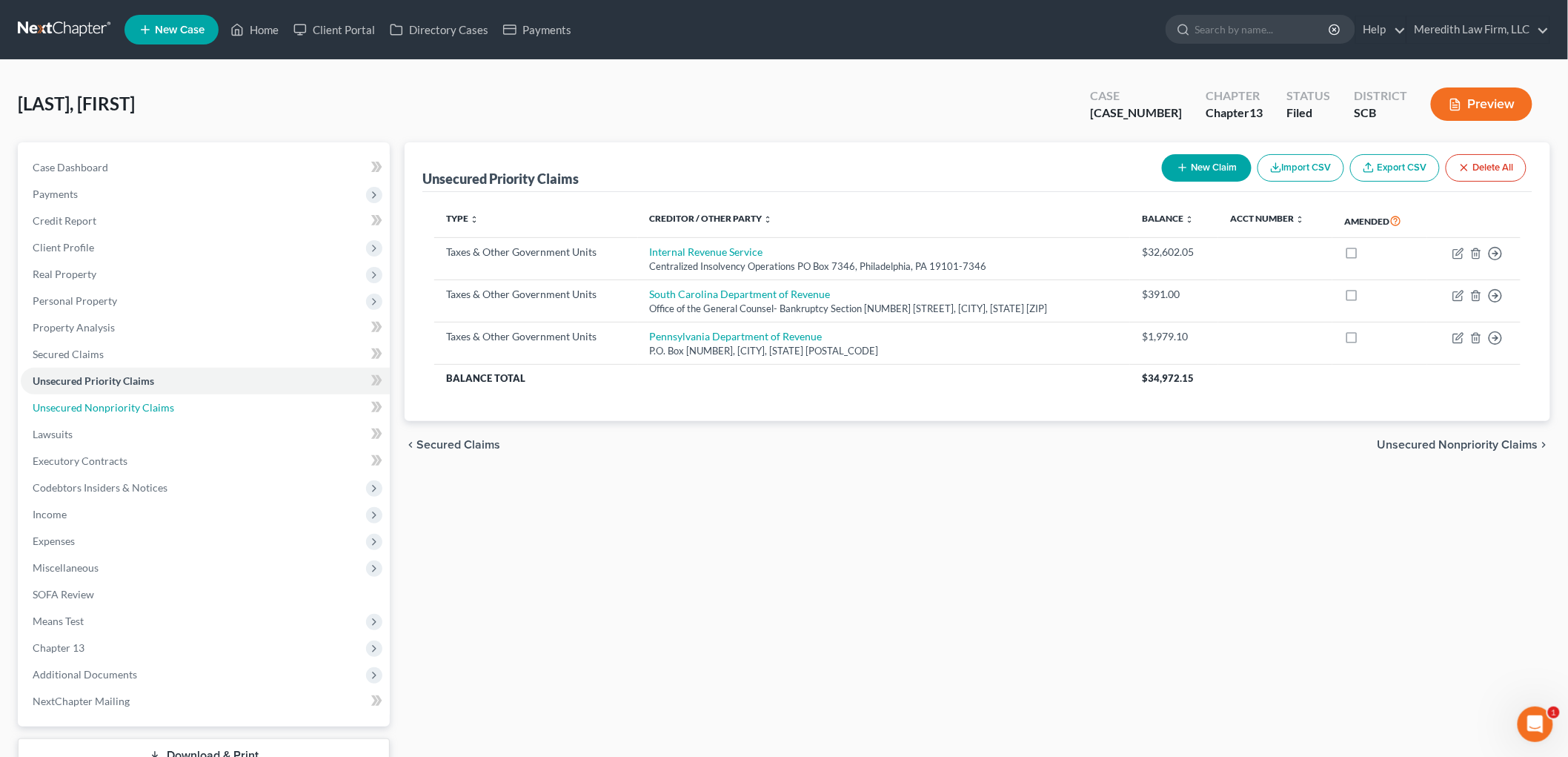 click on "Unsecured Nonpriority Claims" at bounding box center (205, 408) 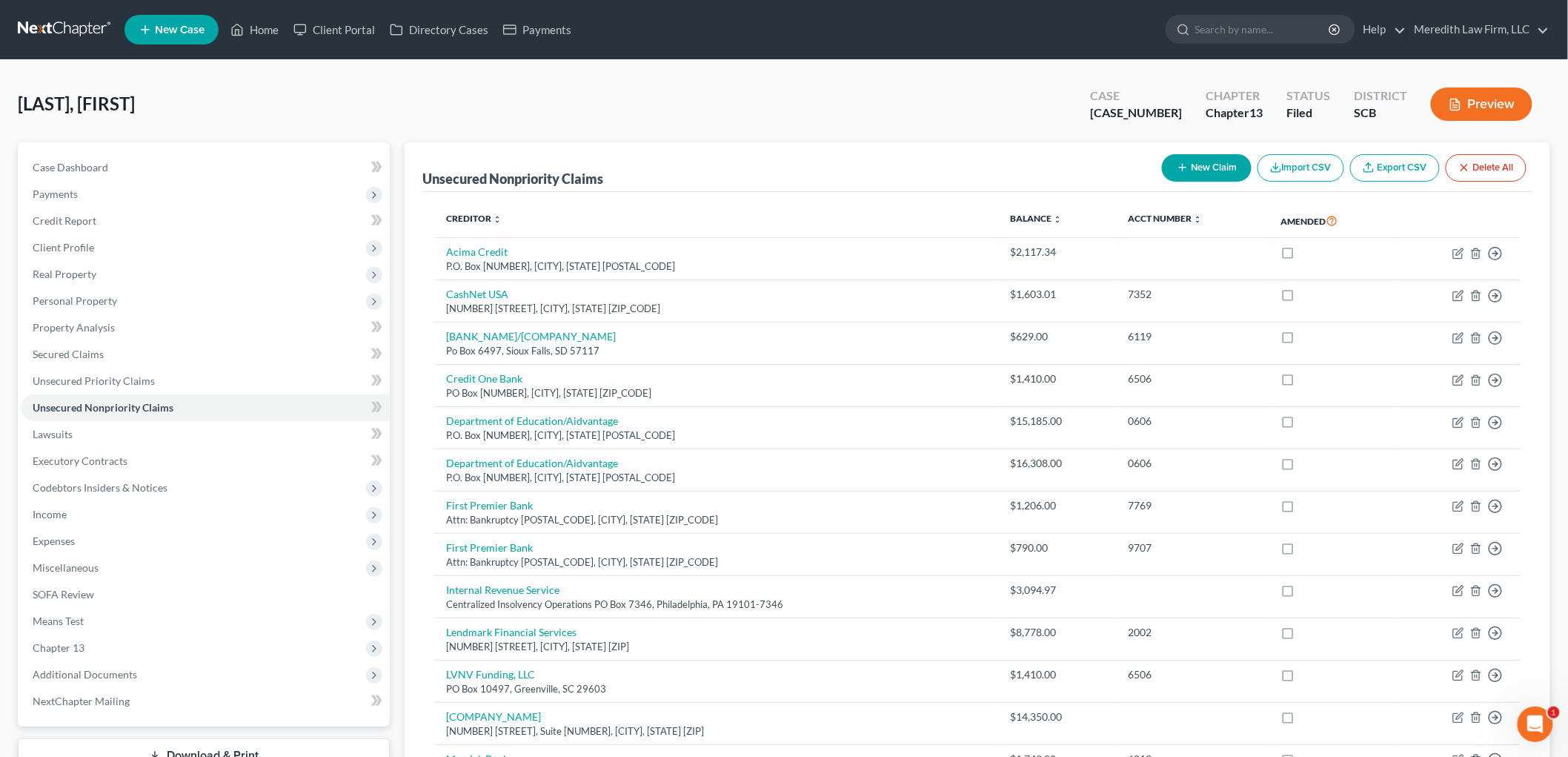 scroll, scrollTop: 403, scrollLeft: 0, axis: vertical 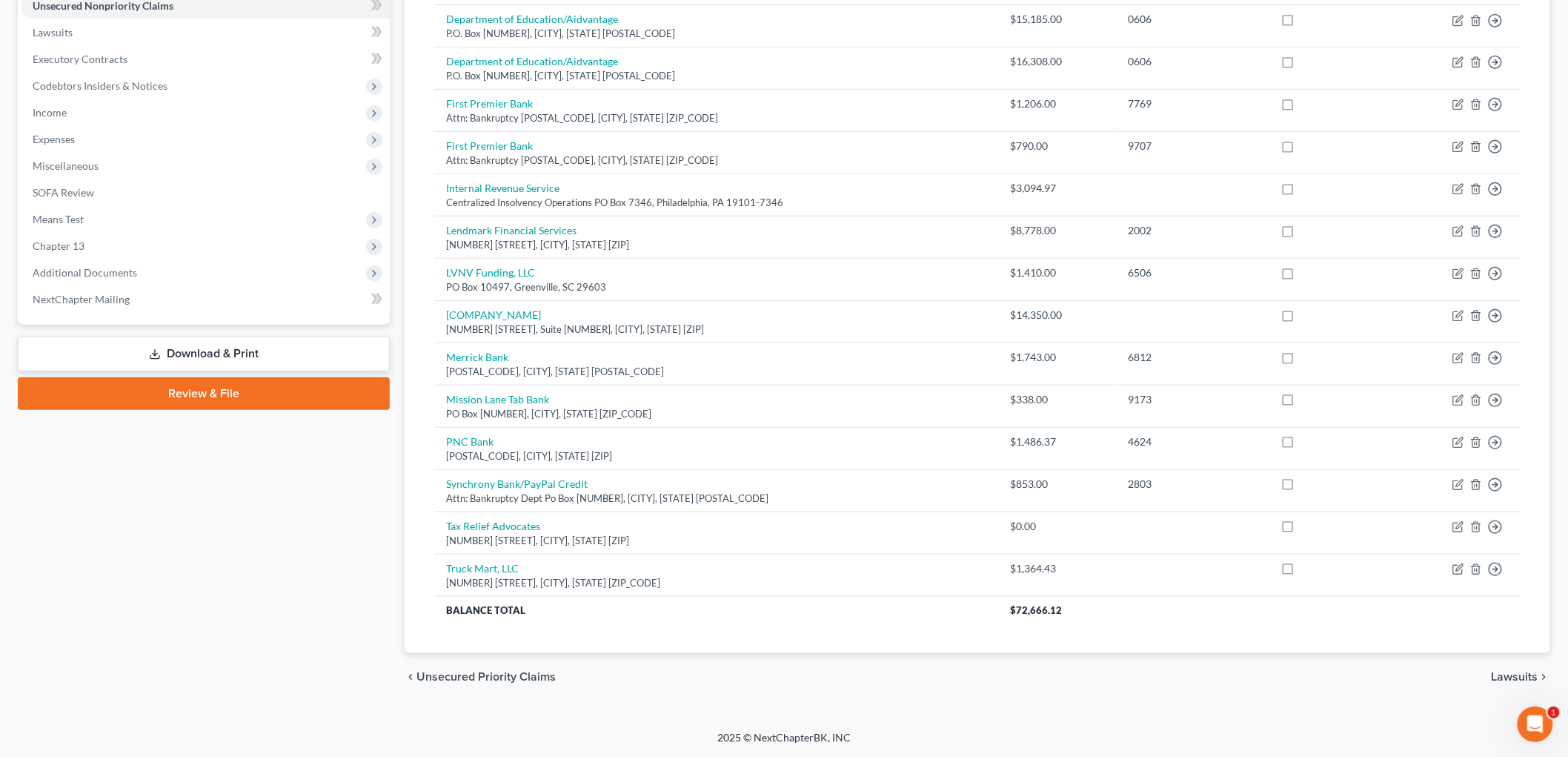 click on "Means Test" at bounding box center (58, 219) 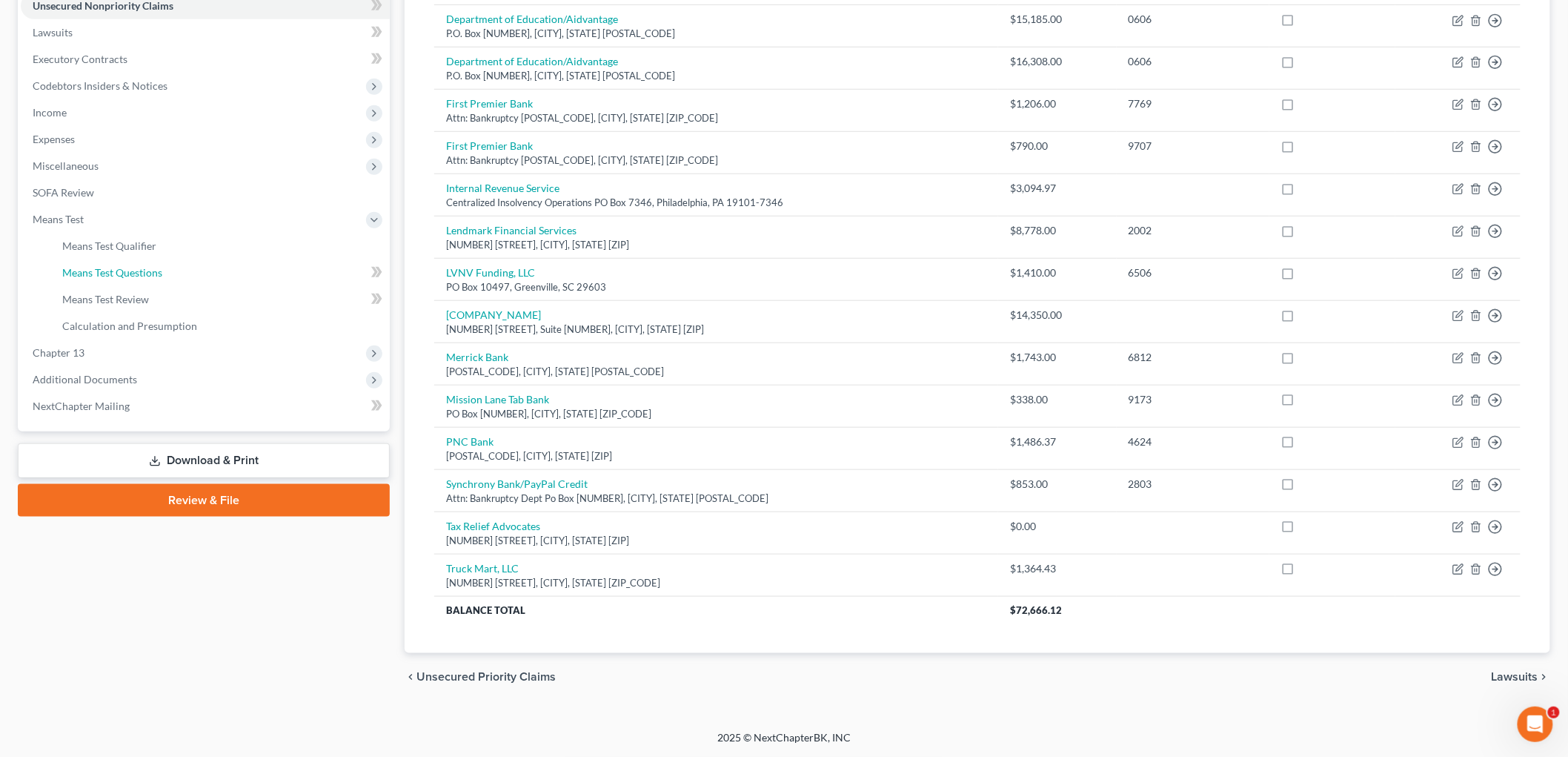 click on "Means Test Questions" at bounding box center (220, 273) 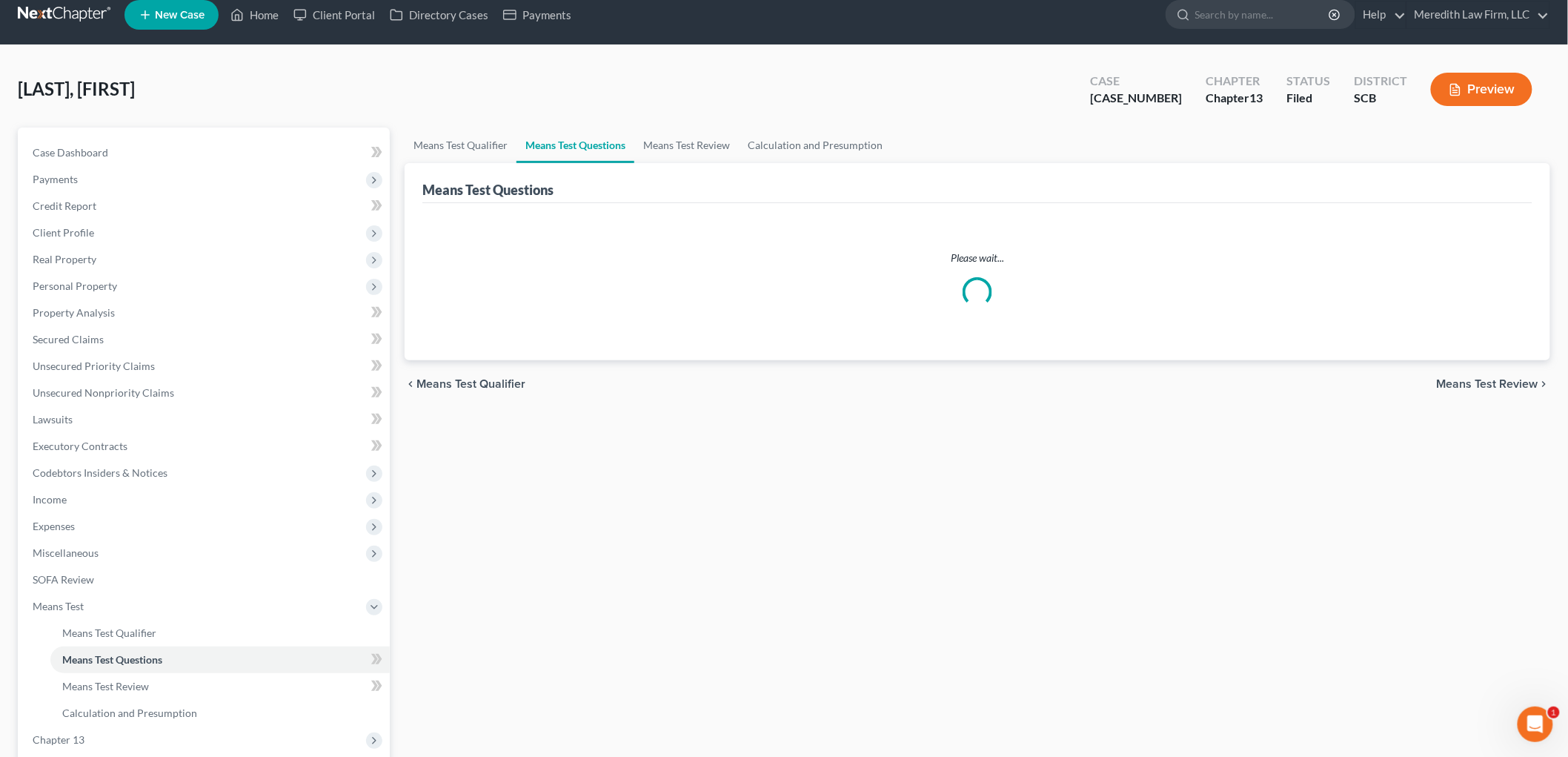 scroll, scrollTop: 0, scrollLeft: 0, axis: both 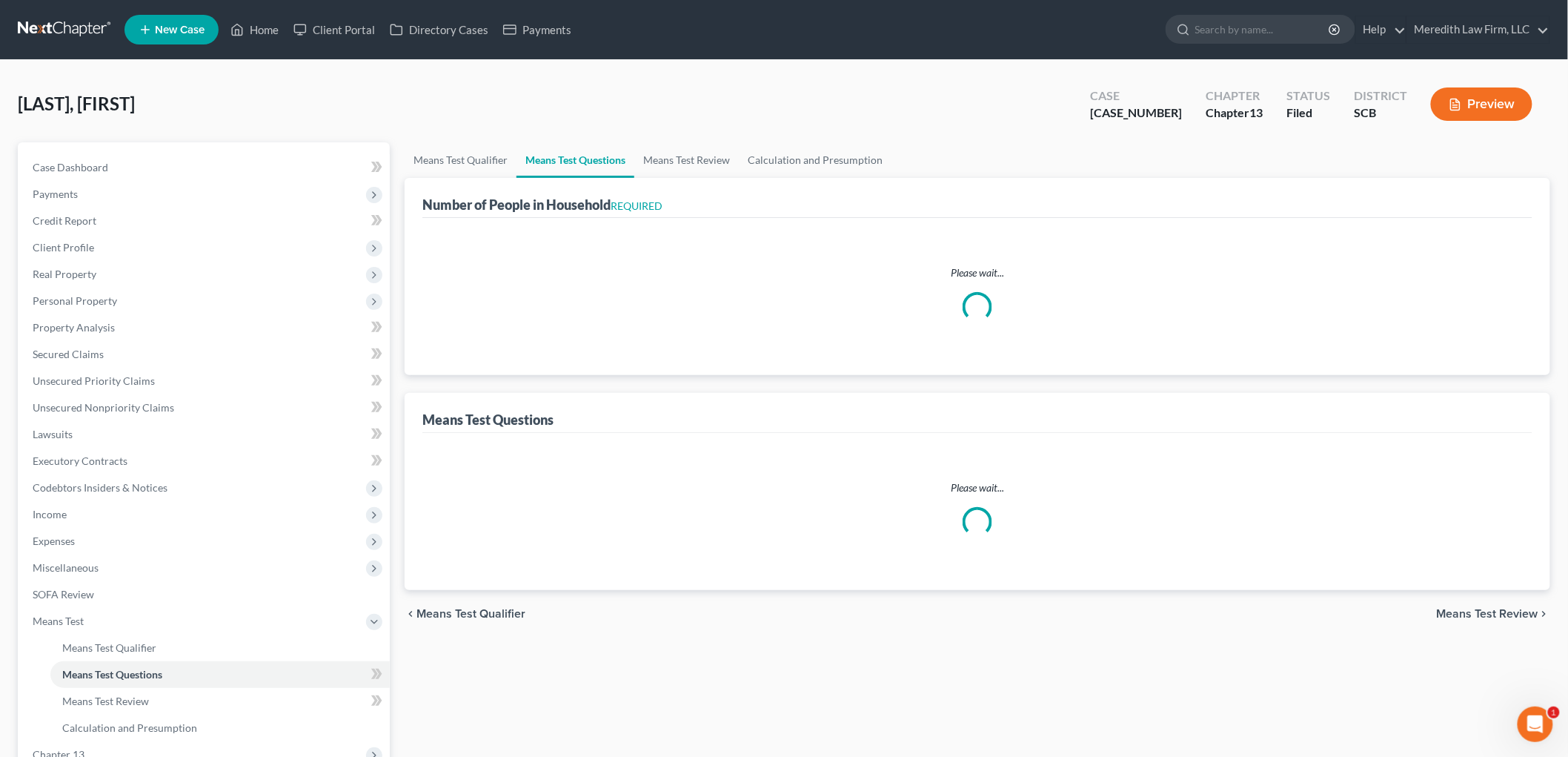 select on "1" 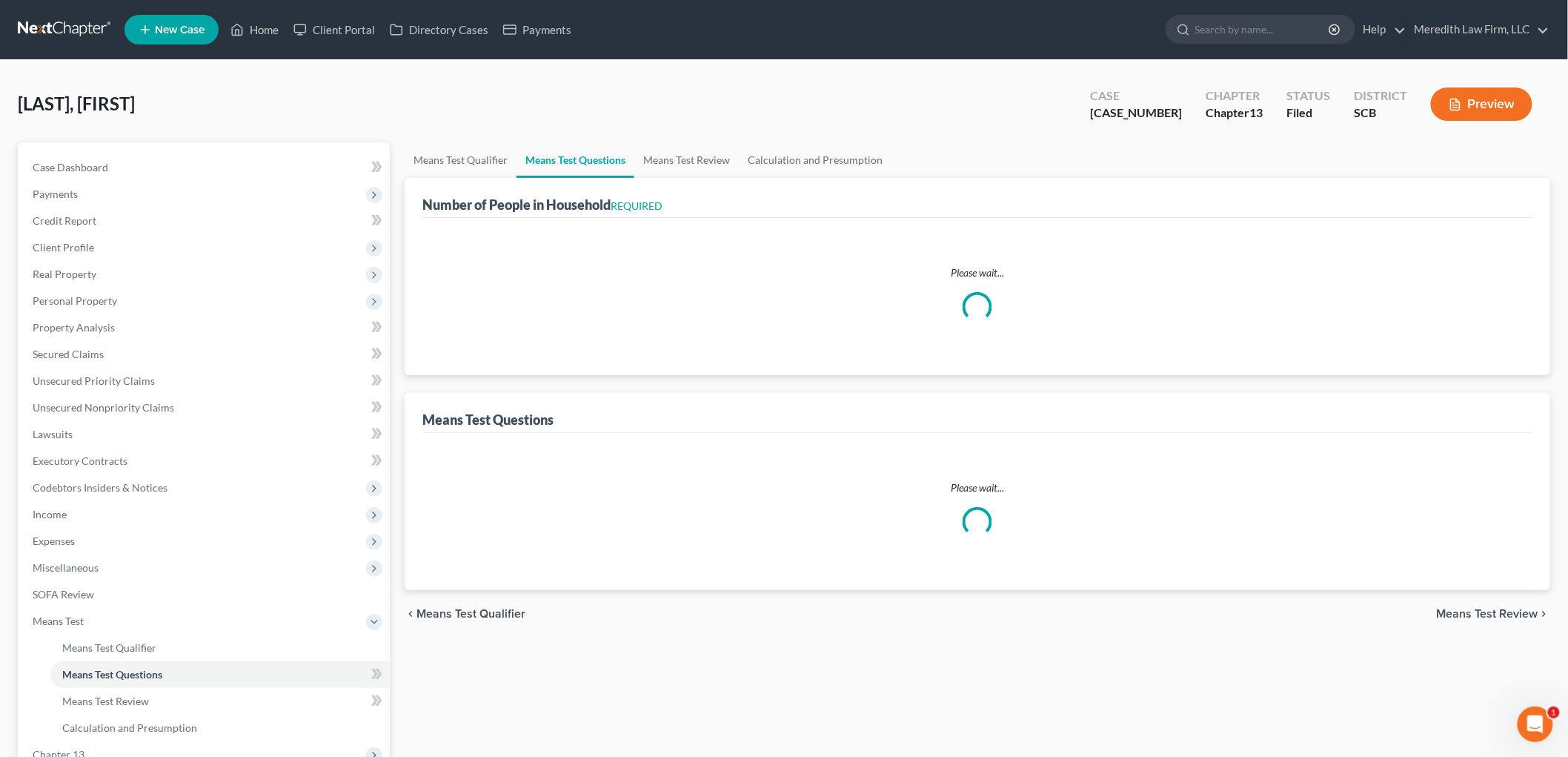 select on "60" 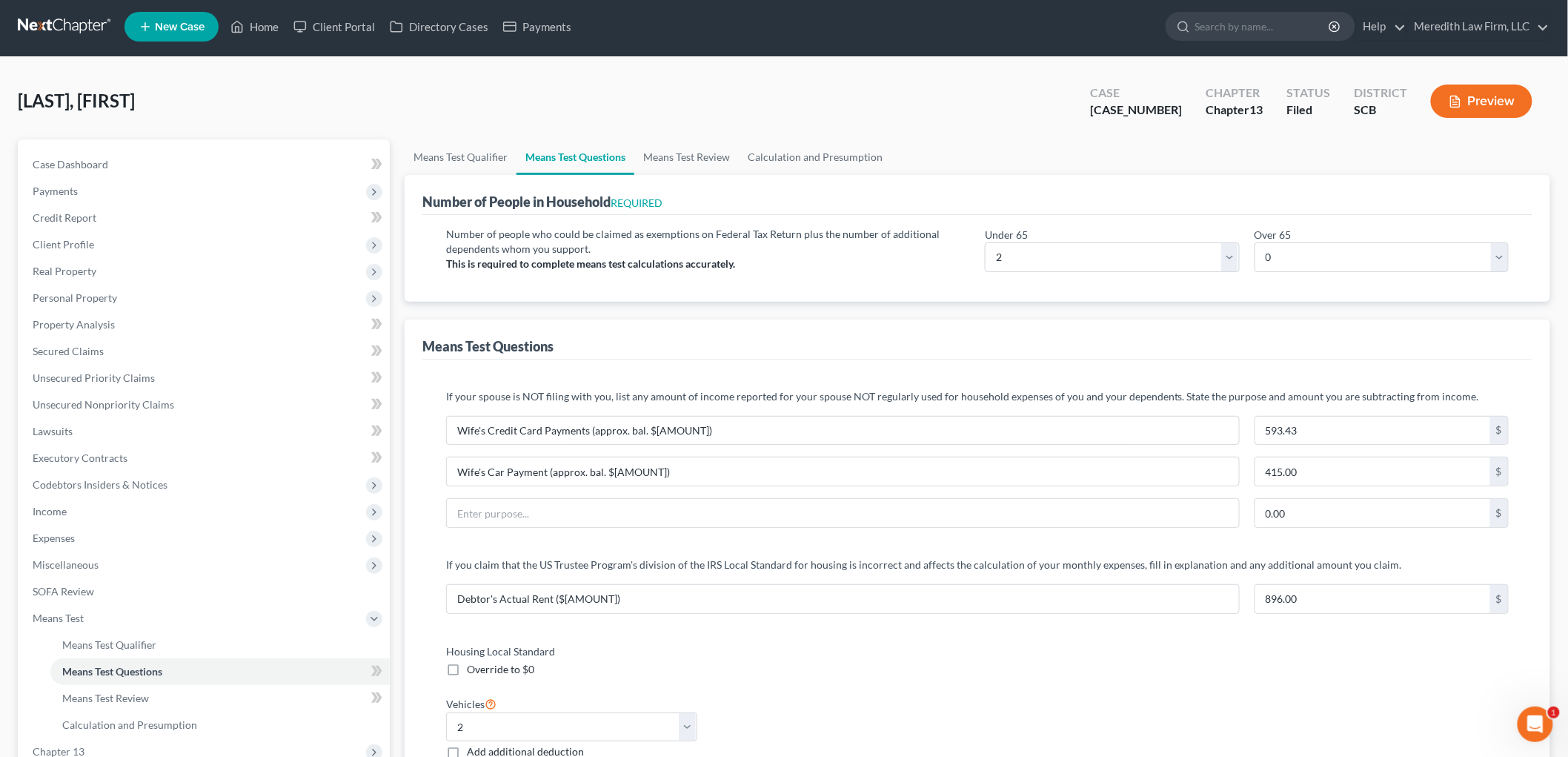 scroll, scrollTop: 0, scrollLeft: 0, axis: both 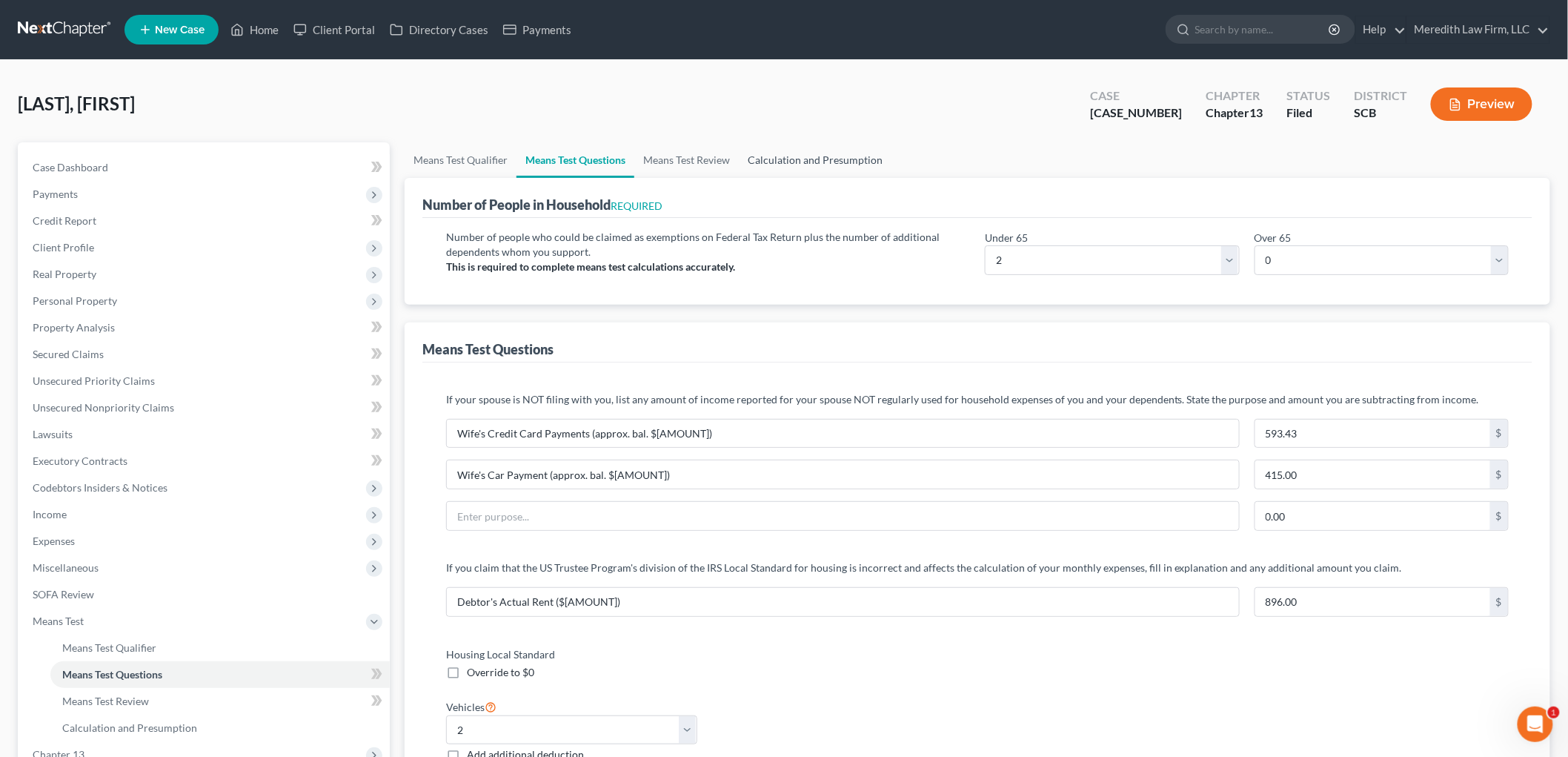 click on "Calculation and Presumption" at bounding box center (815, 160) 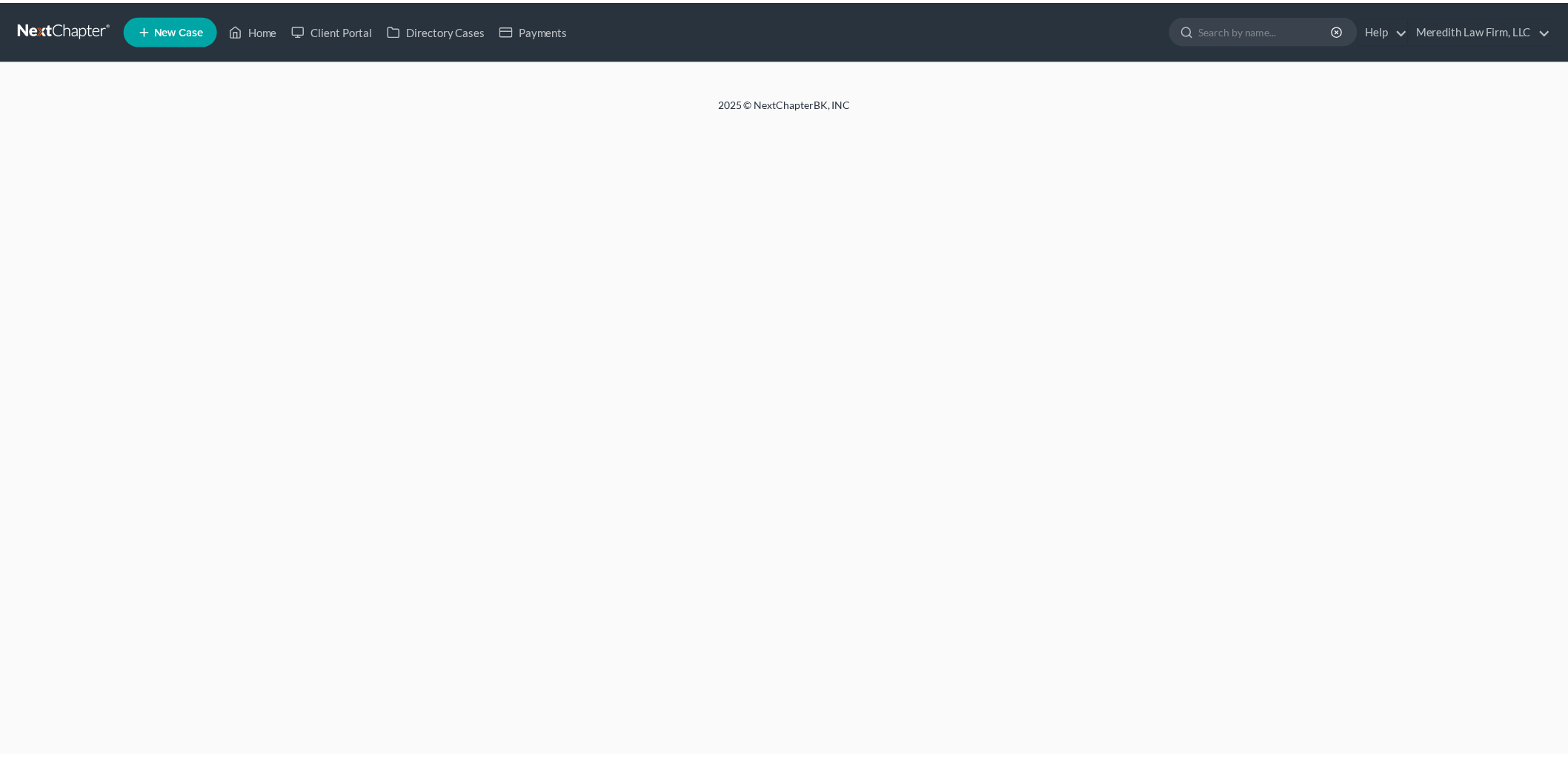 scroll, scrollTop: 0, scrollLeft: 0, axis: both 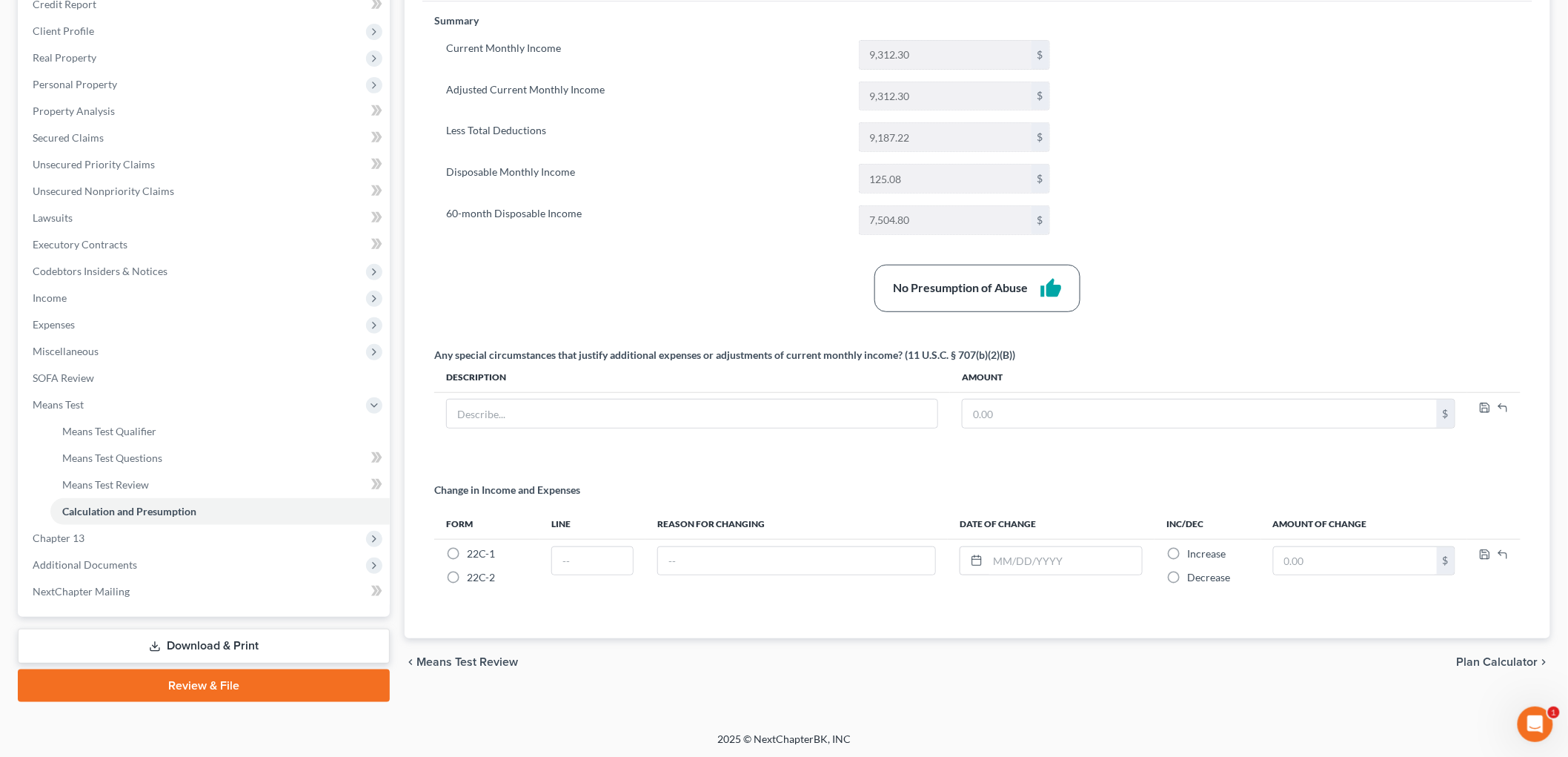 click on "Income" at bounding box center [205, 298] 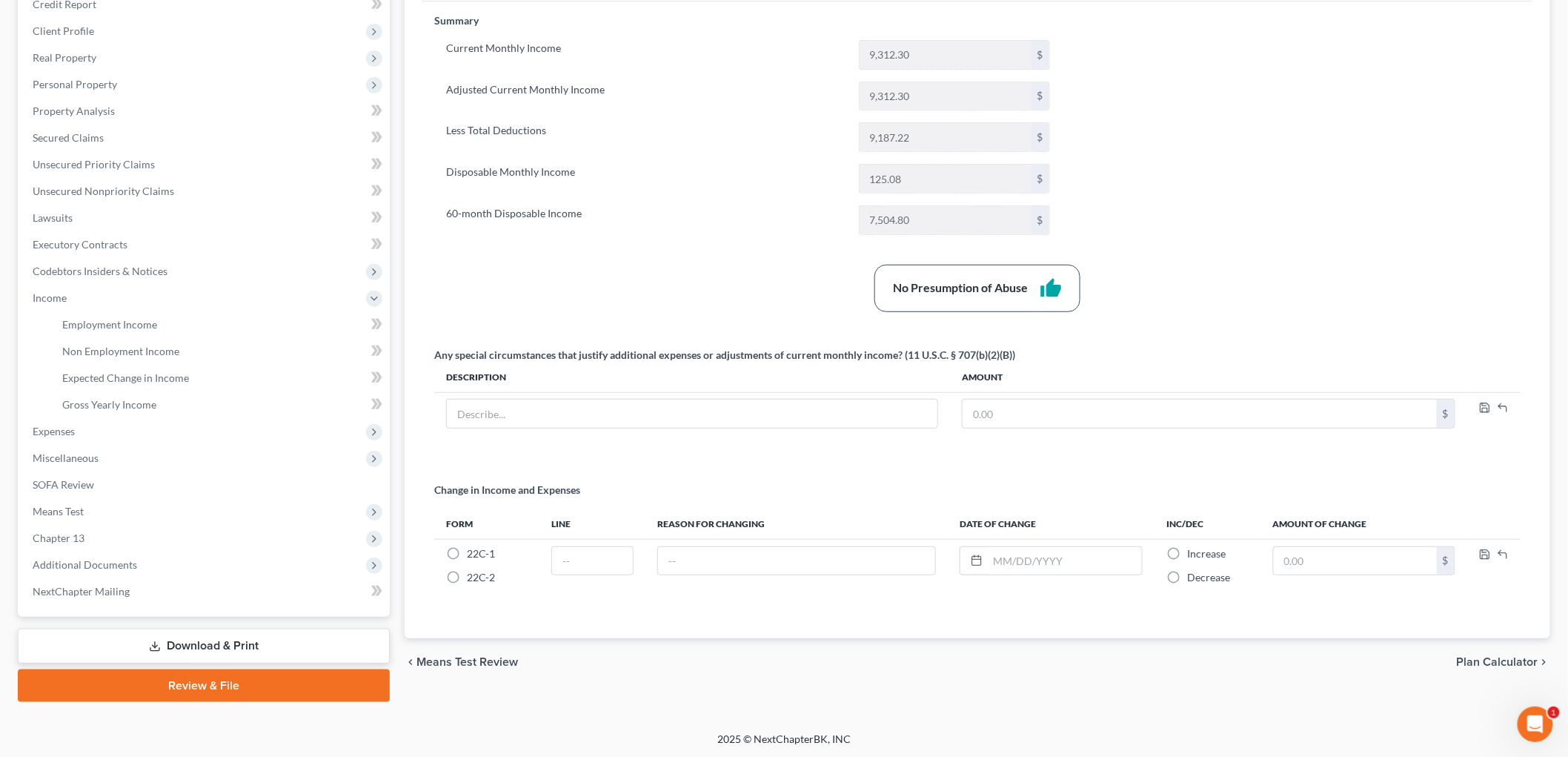 click on "Expenses" at bounding box center [53, 431] 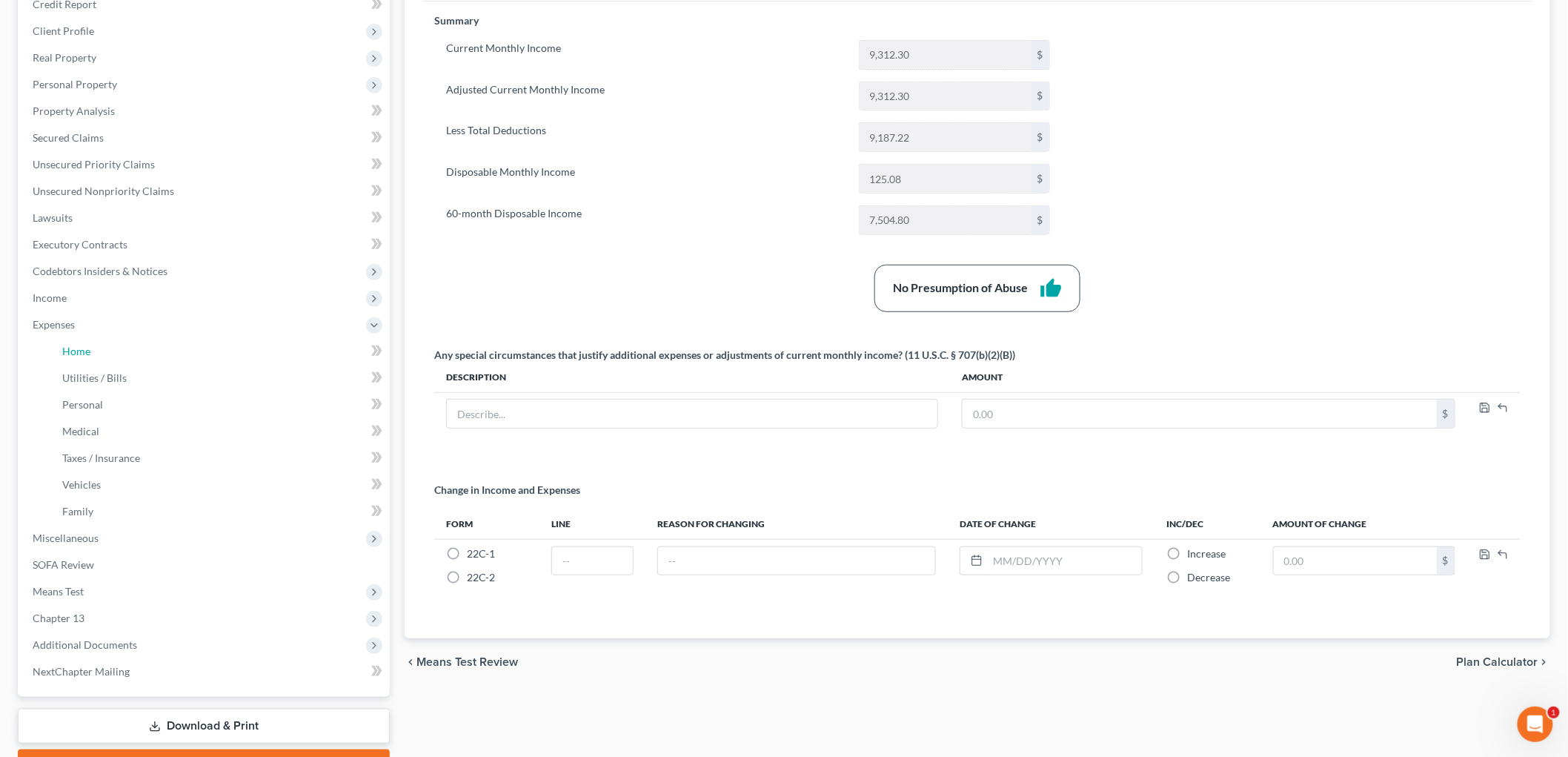 click on "Home" at bounding box center [220, 351] 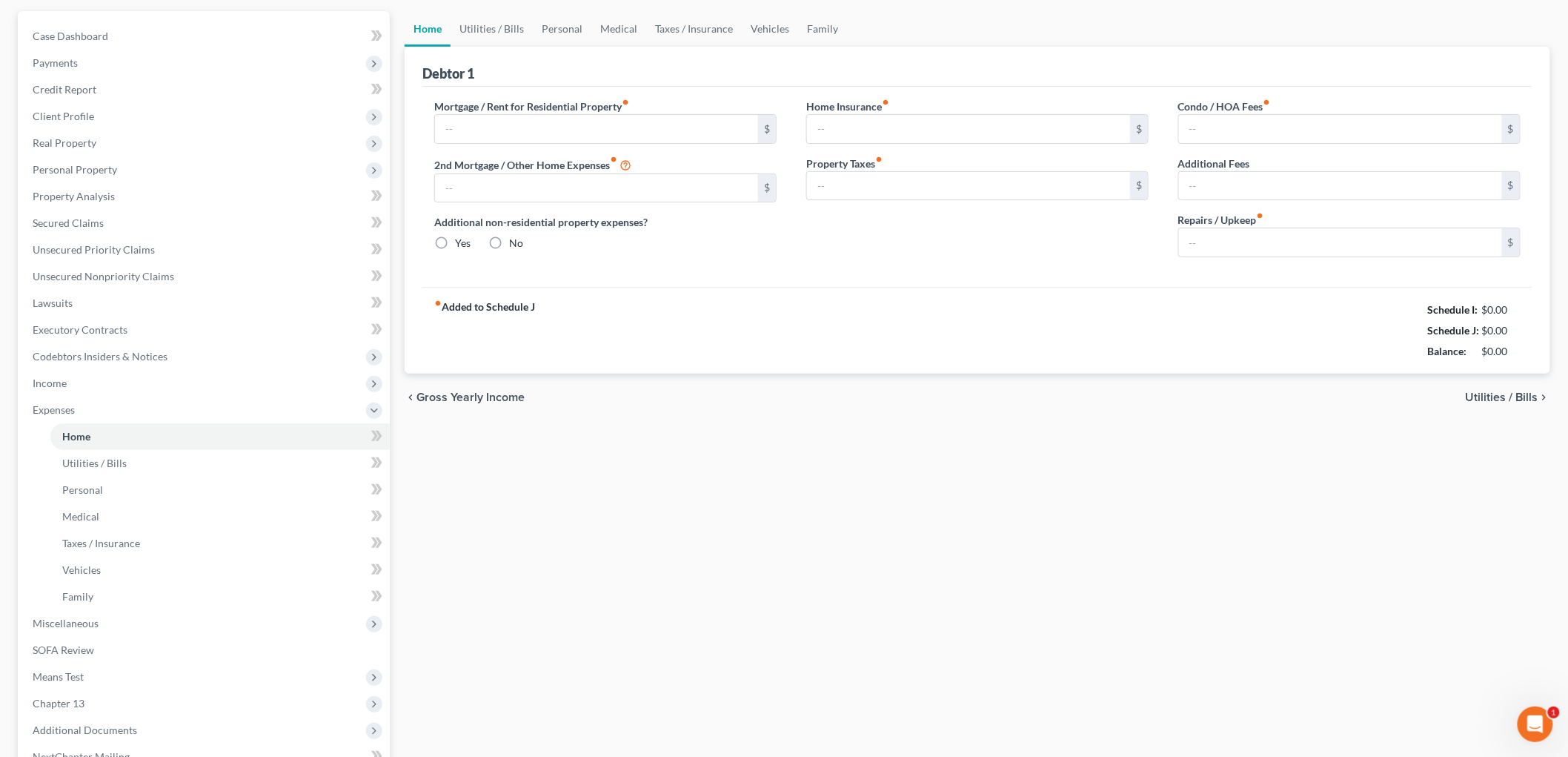 type on "2,000.00" 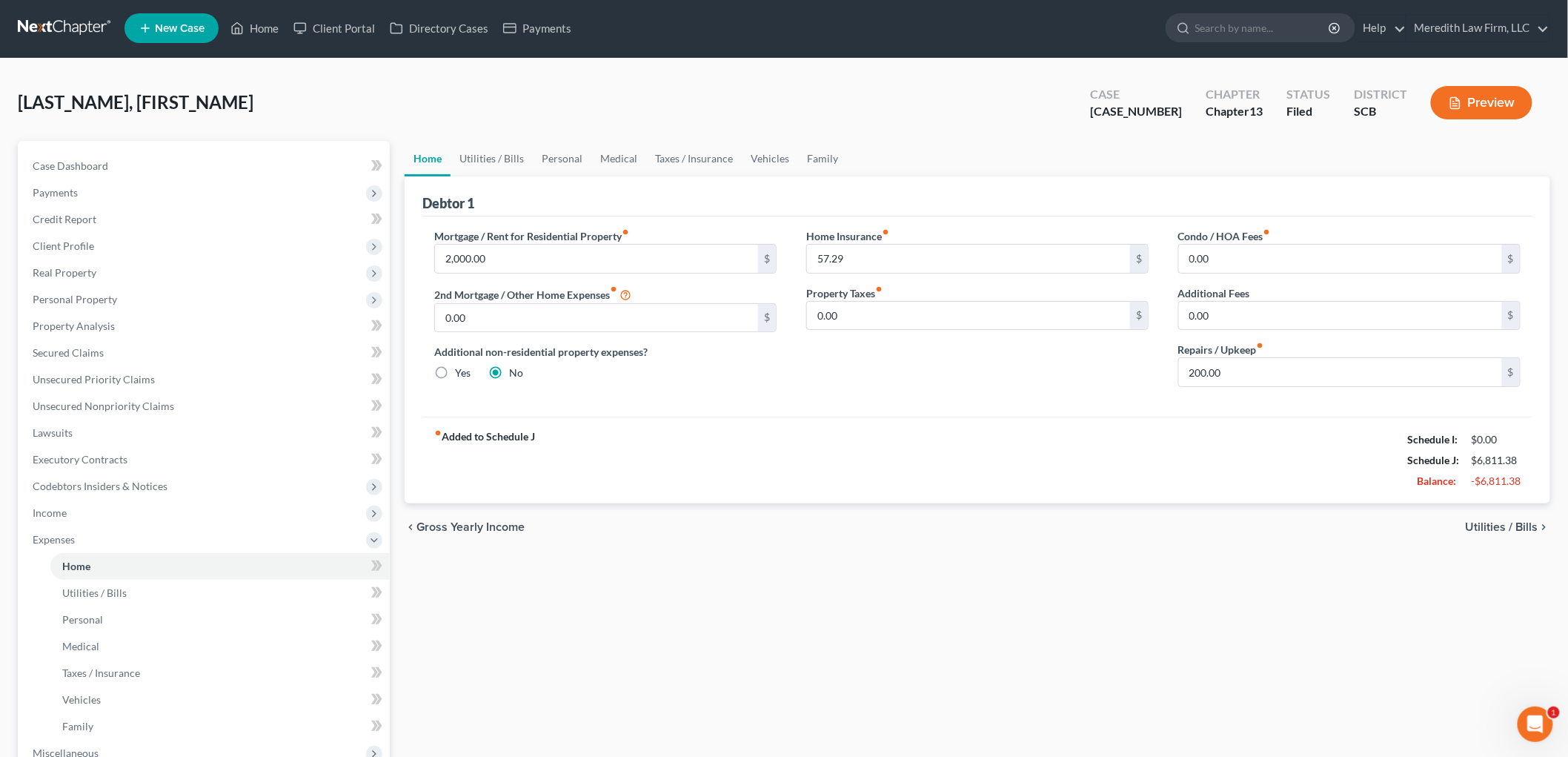 scroll, scrollTop: 0, scrollLeft: 0, axis: both 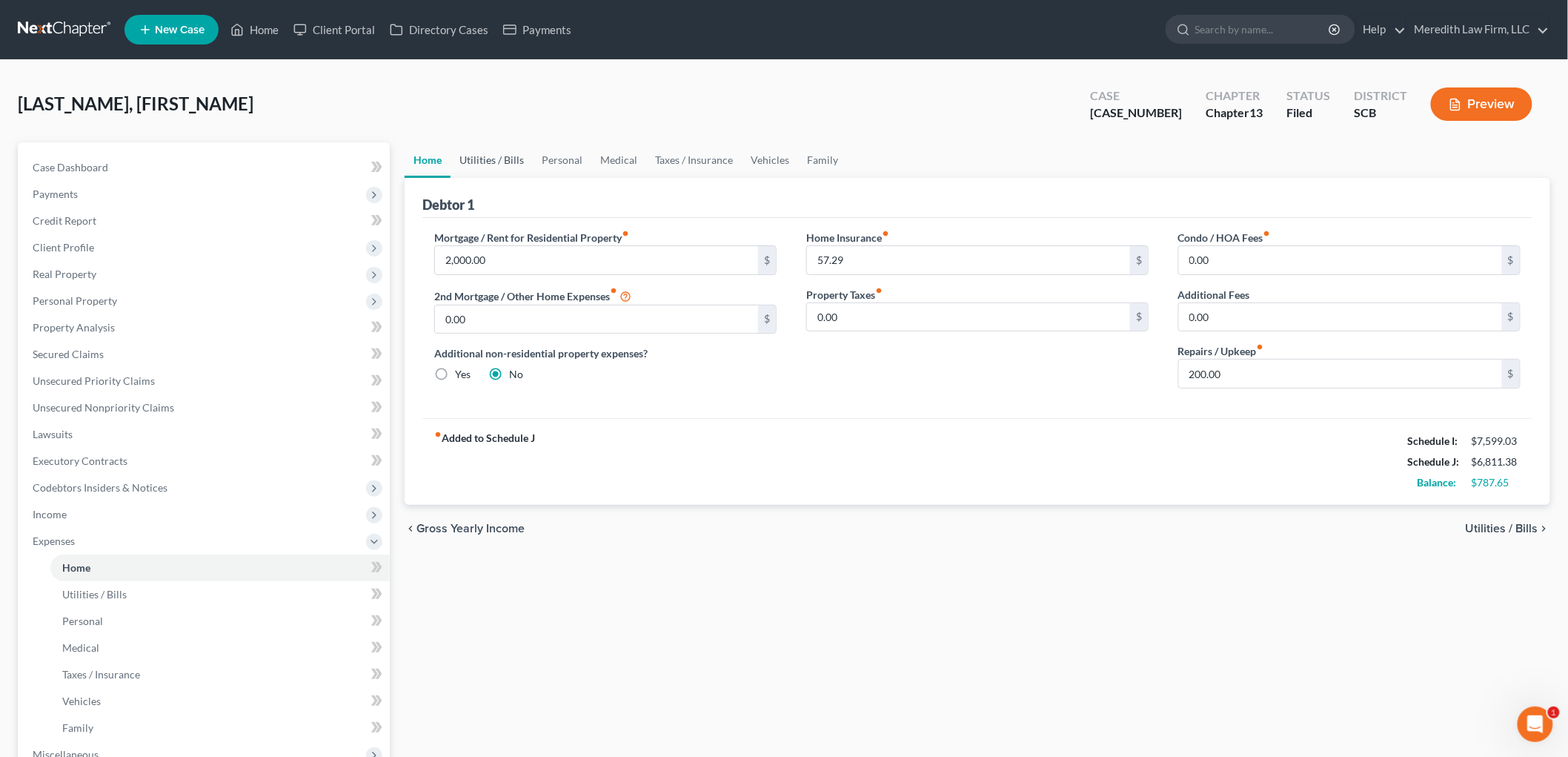 click on "Utilities / Bills" at bounding box center (491, 160) 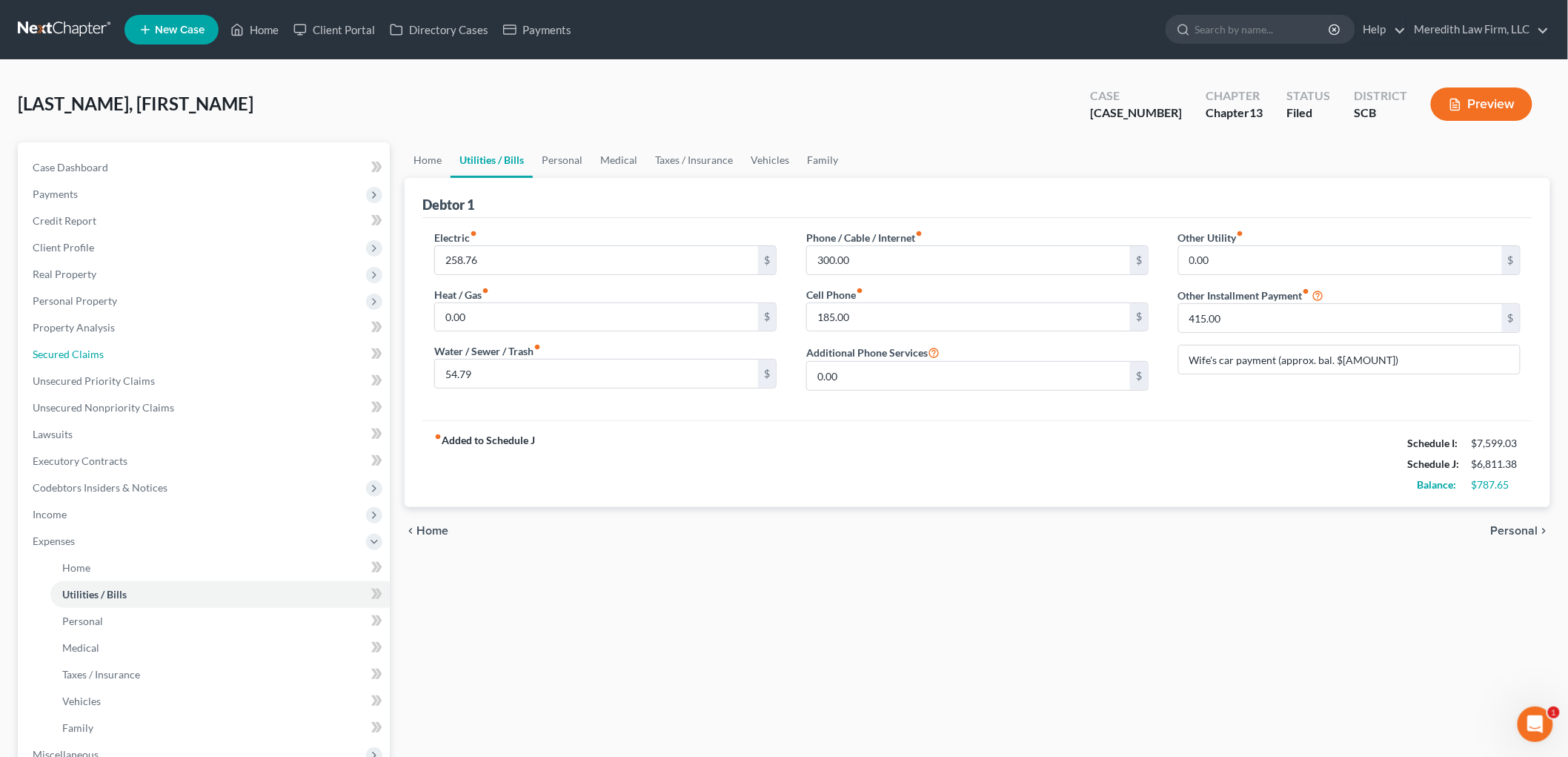 click on "Secured Claims" at bounding box center (68, 354) 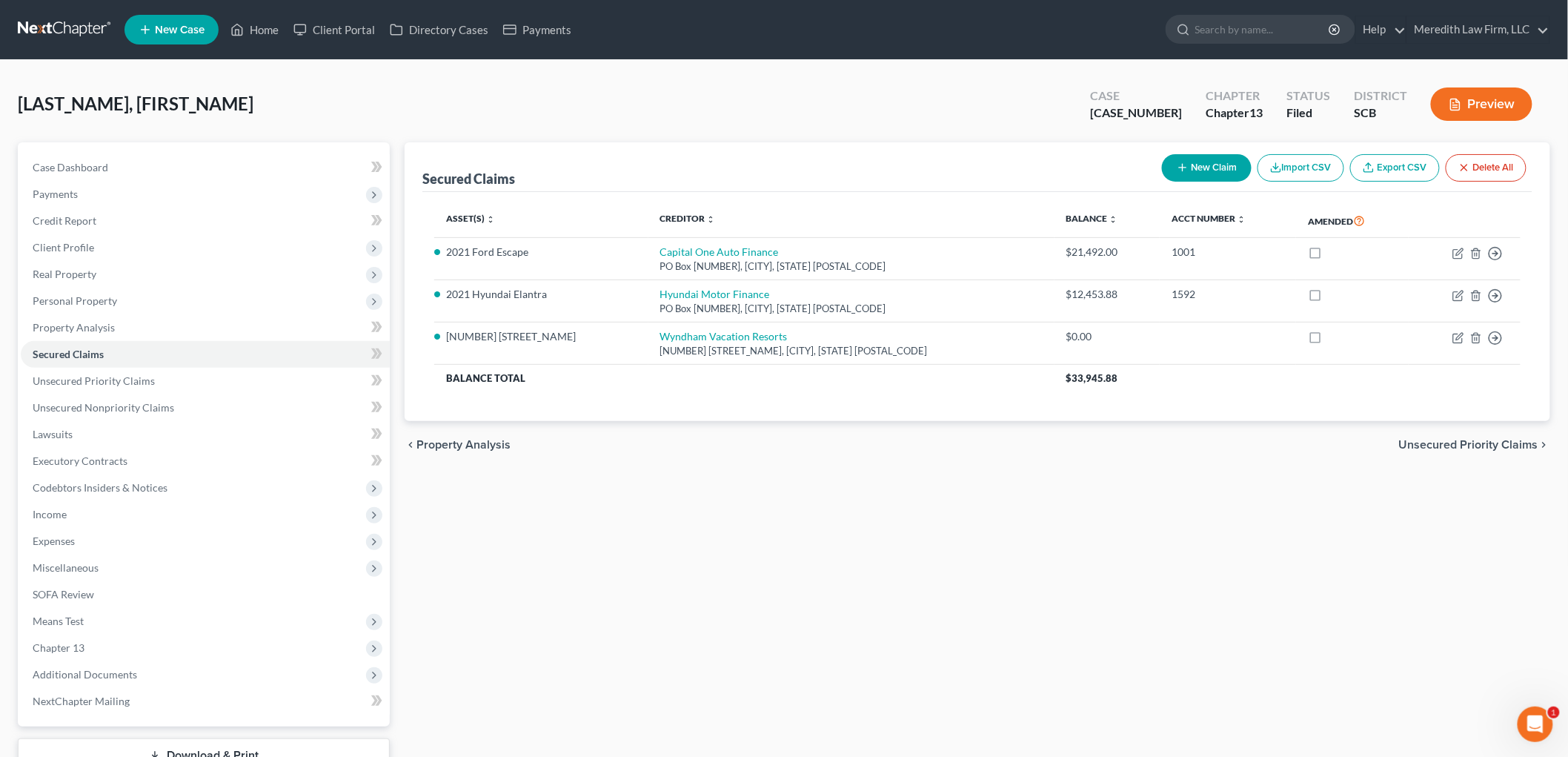 click on "Expenses" at bounding box center (205, 541) 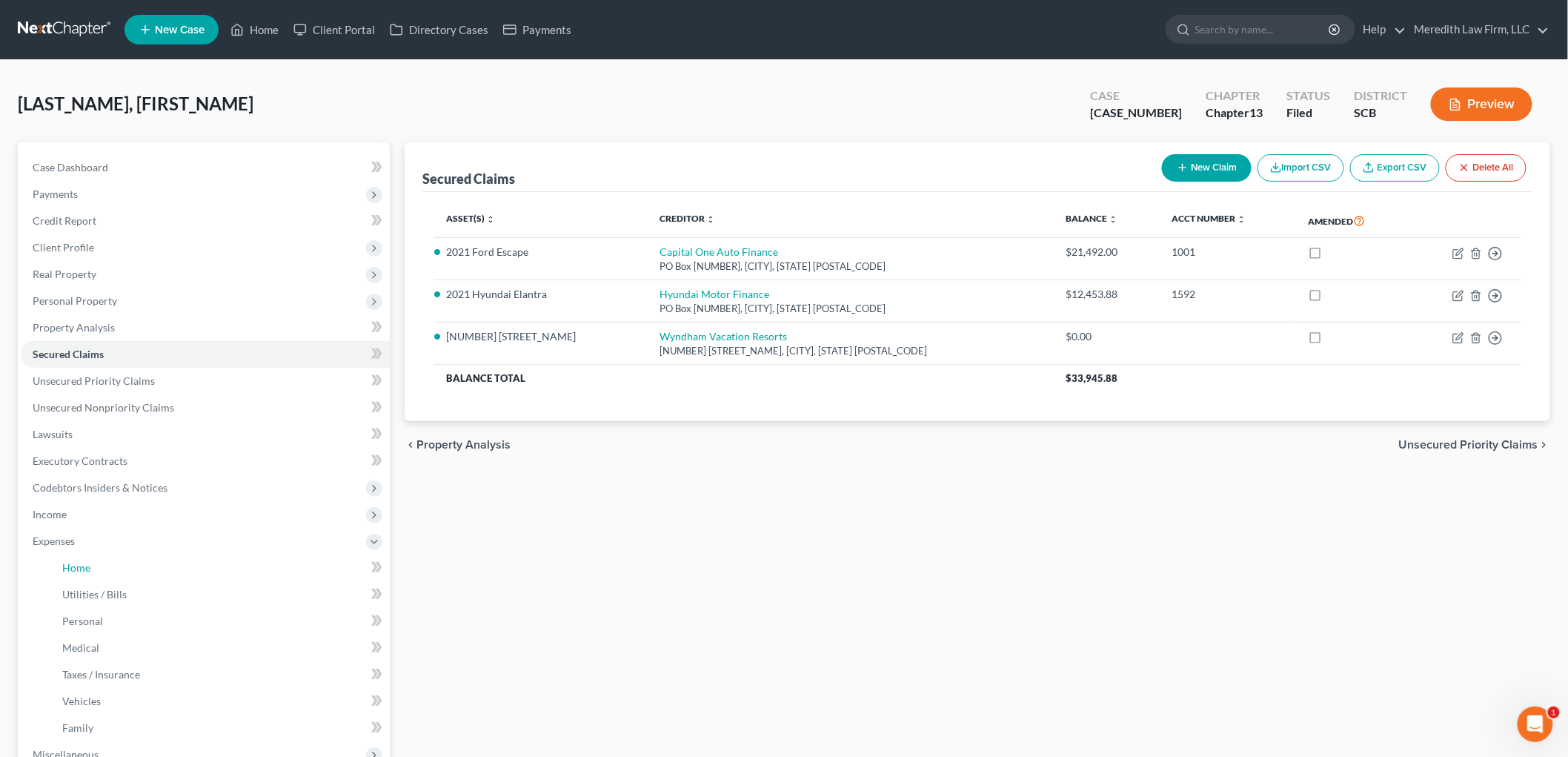 click on "Home" at bounding box center (76, 567) 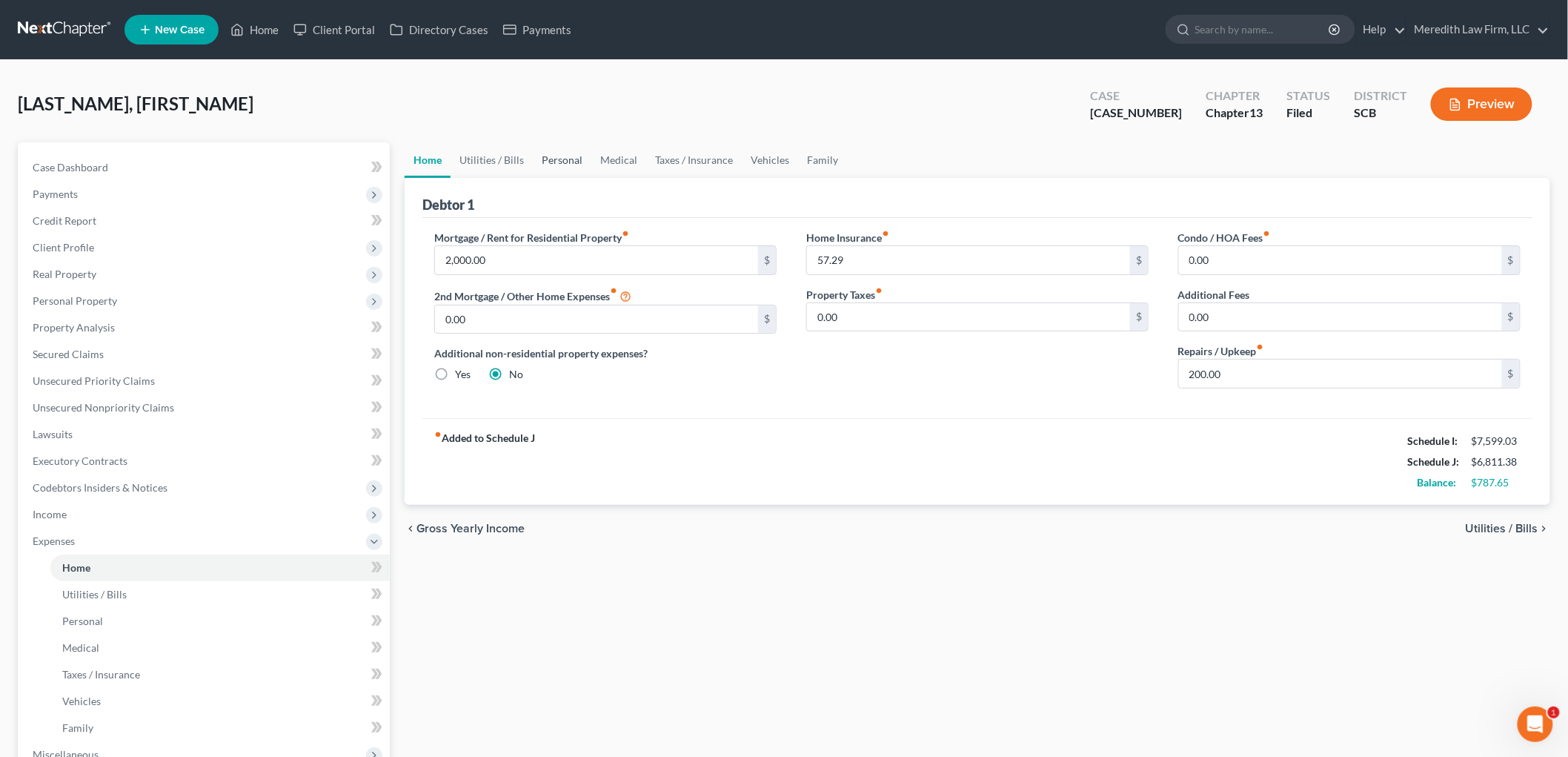 click on "Personal" at bounding box center (562, 160) 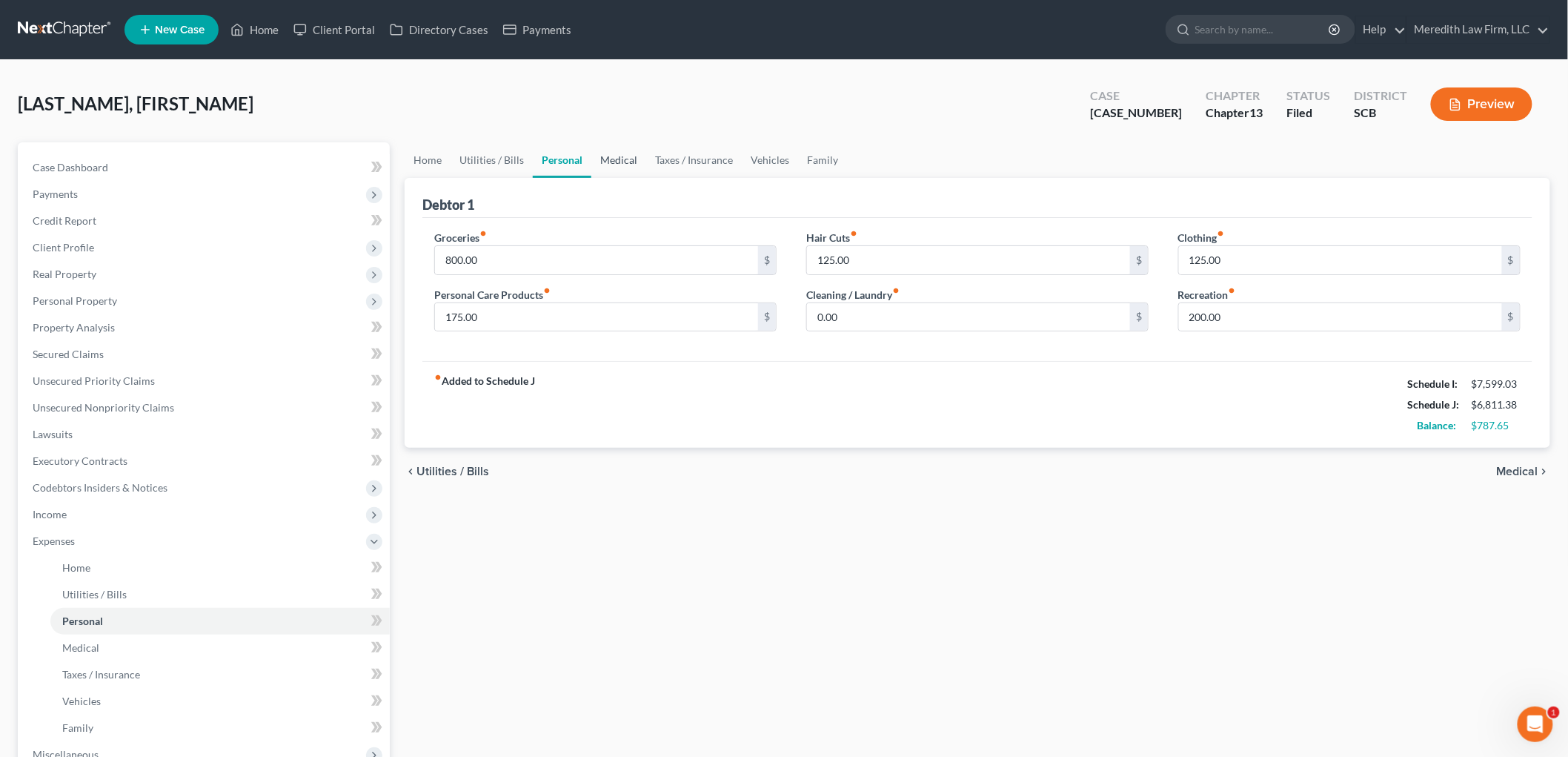 click on "Medical" at bounding box center (619, 160) 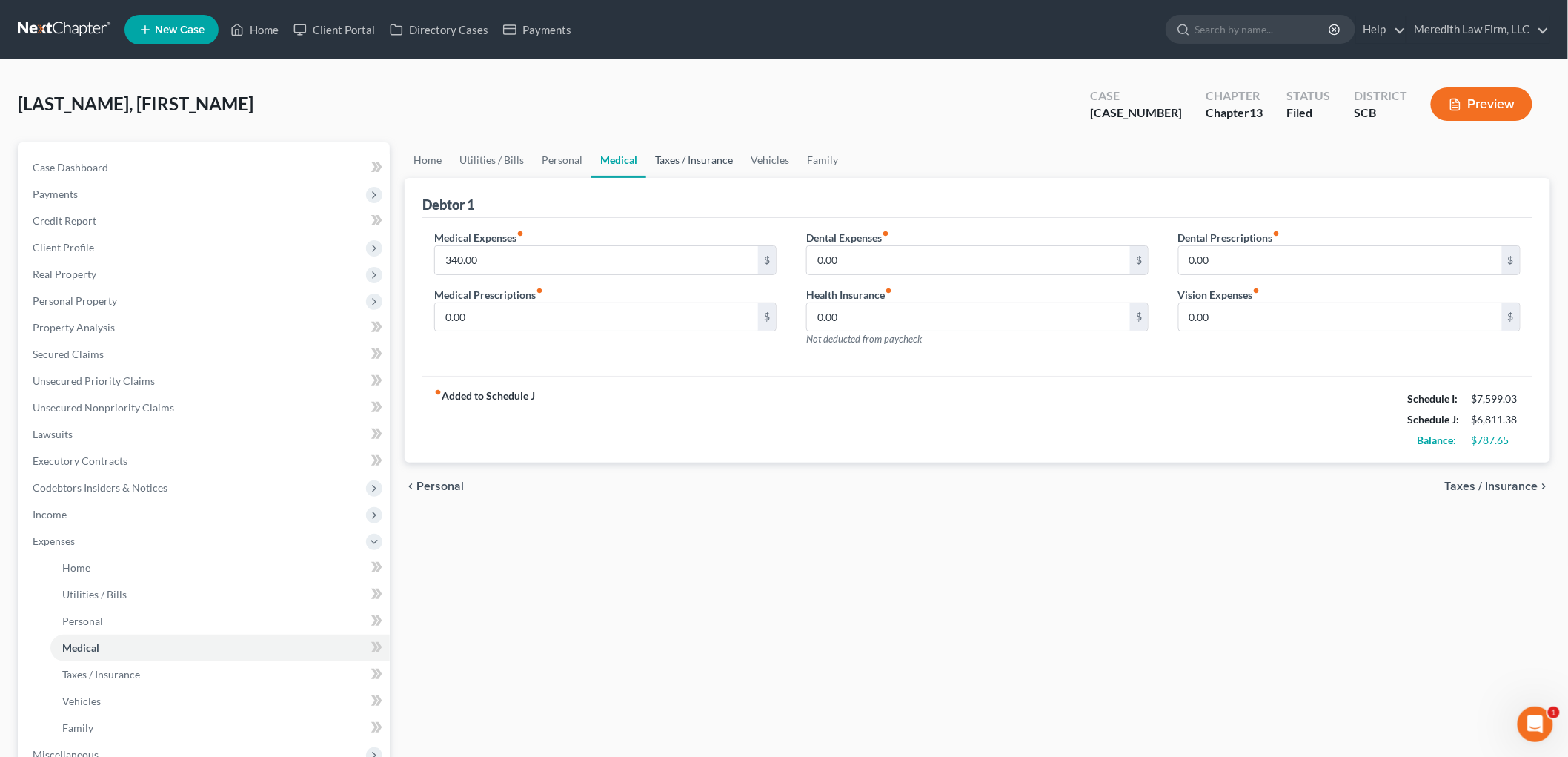 click on "Taxes / Insurance" at bounding box center (694, 160) 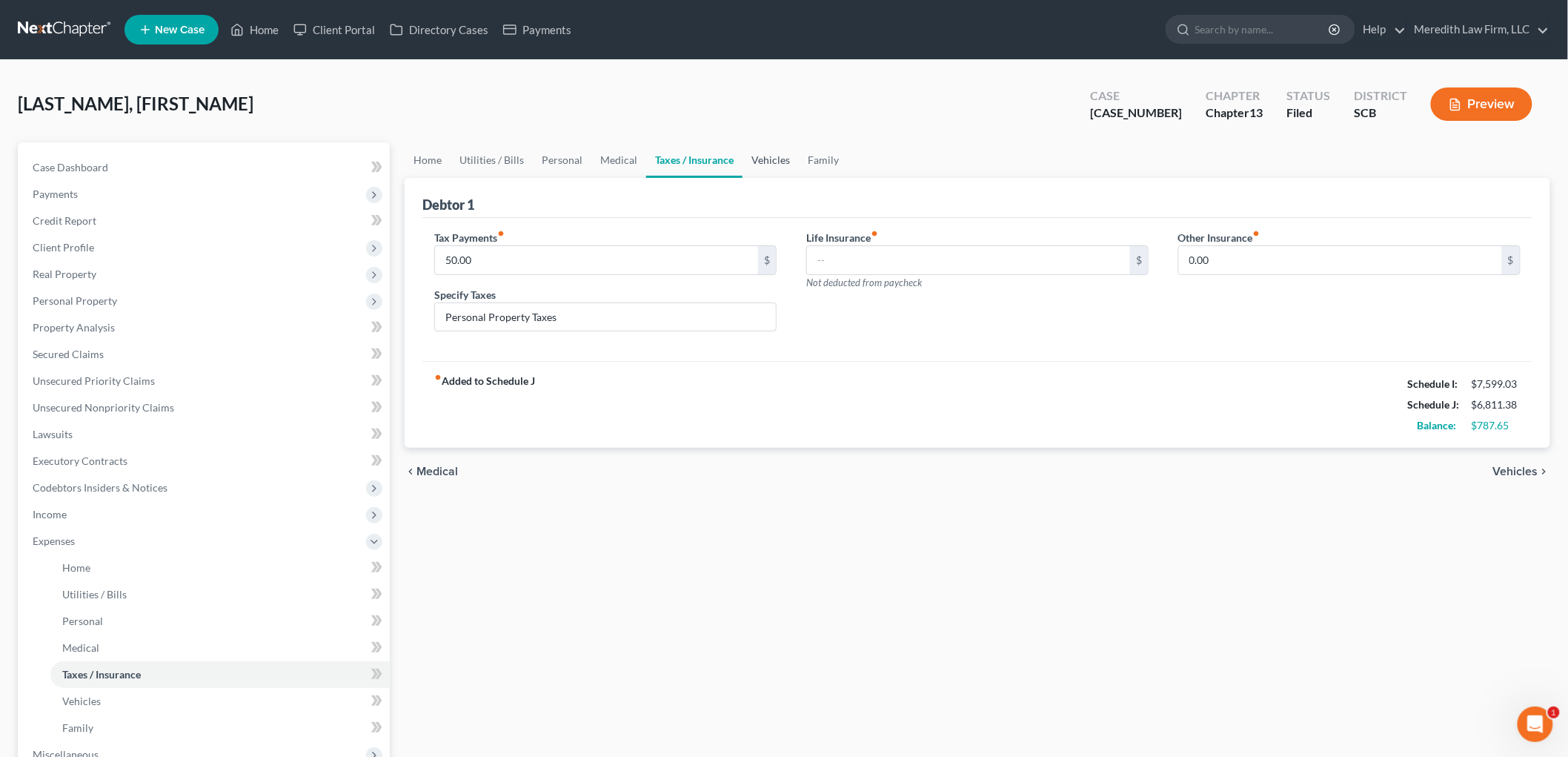 drag, startPoint x: 754, startPoint y: 159, endPoint x: 810, endPoint y: 168, distance: 56.7186 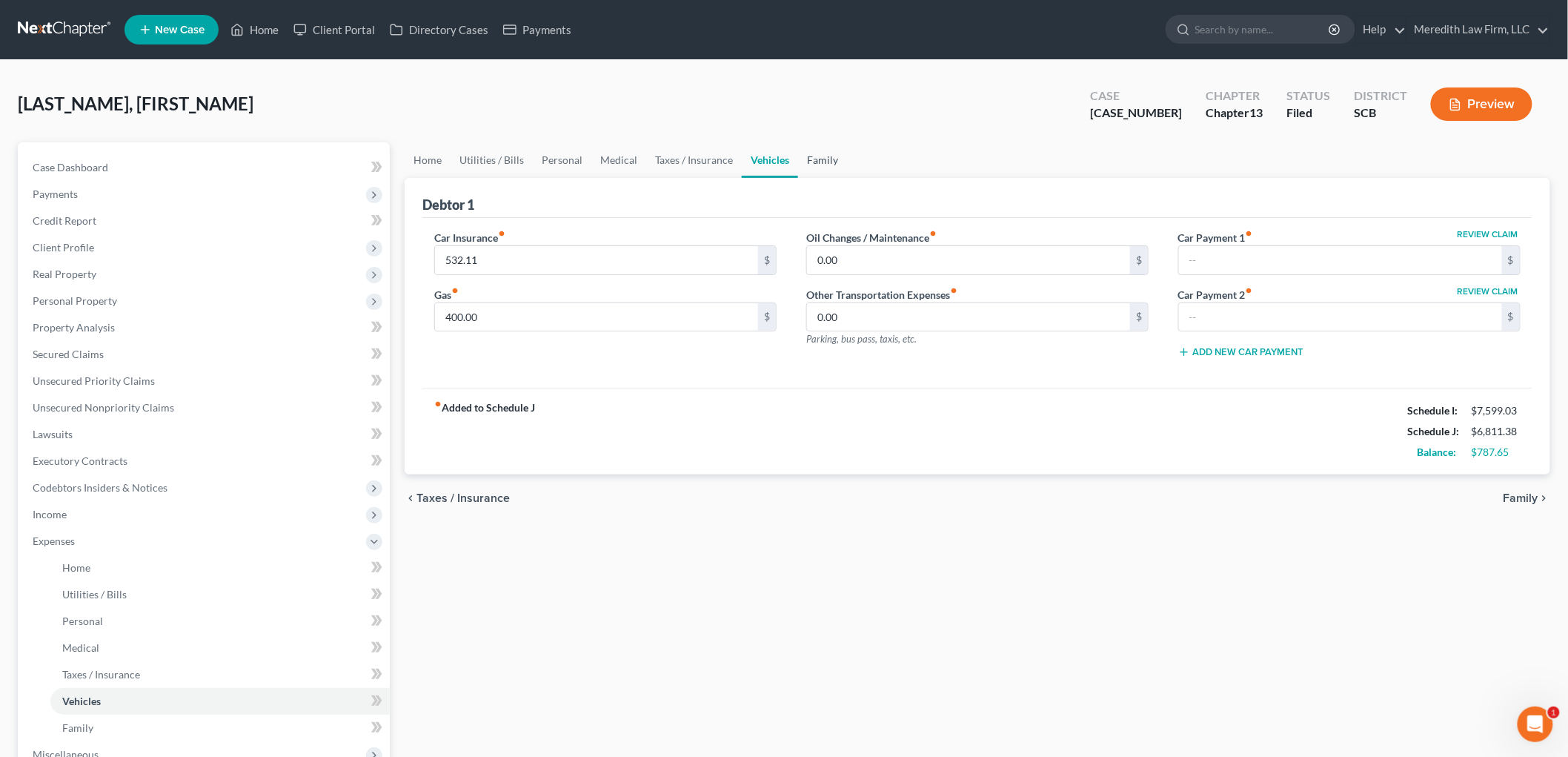 click on "Family" at bounding box center (823, 160) 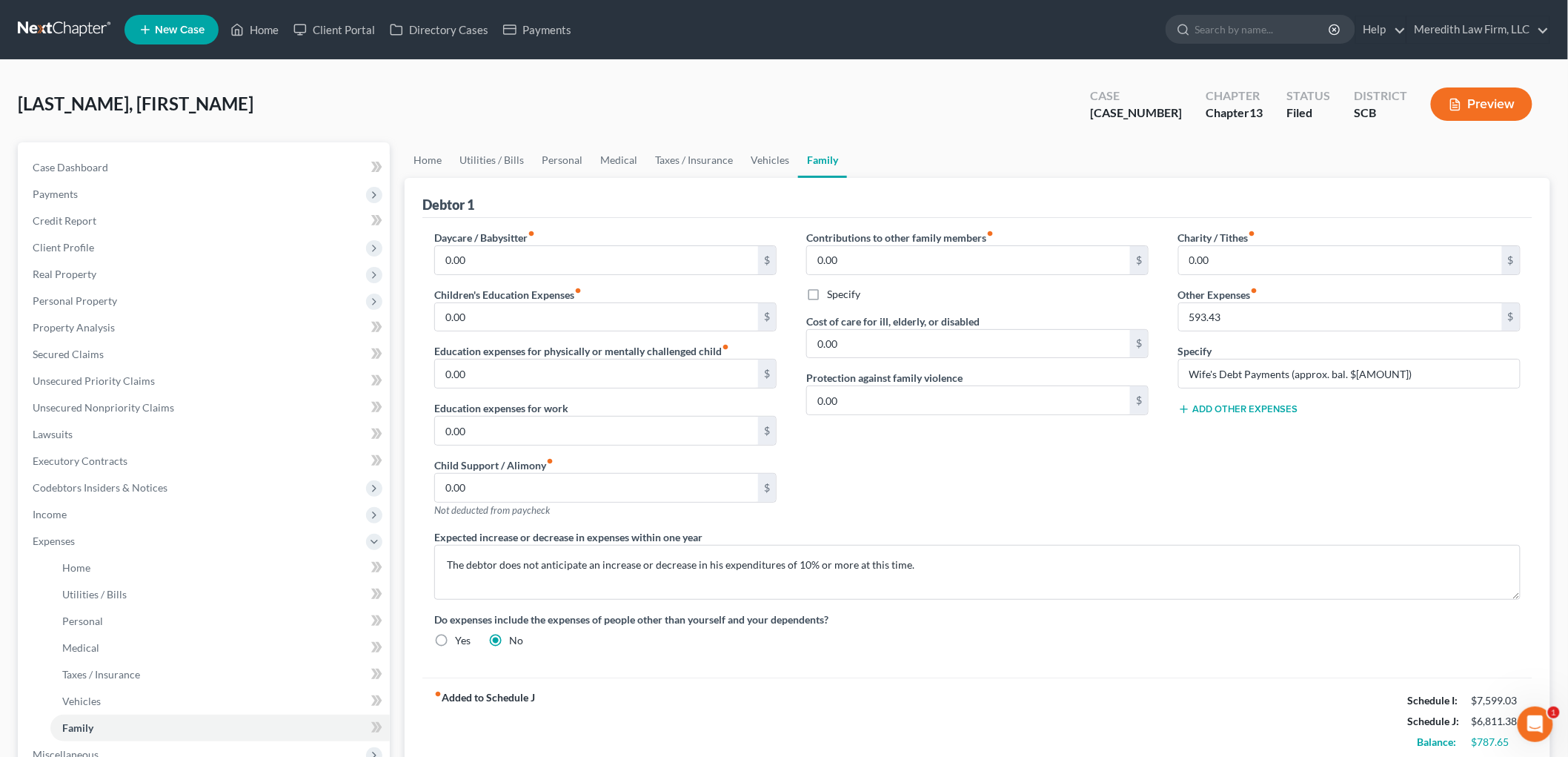click on "Family" at bounding box center [823, 160] 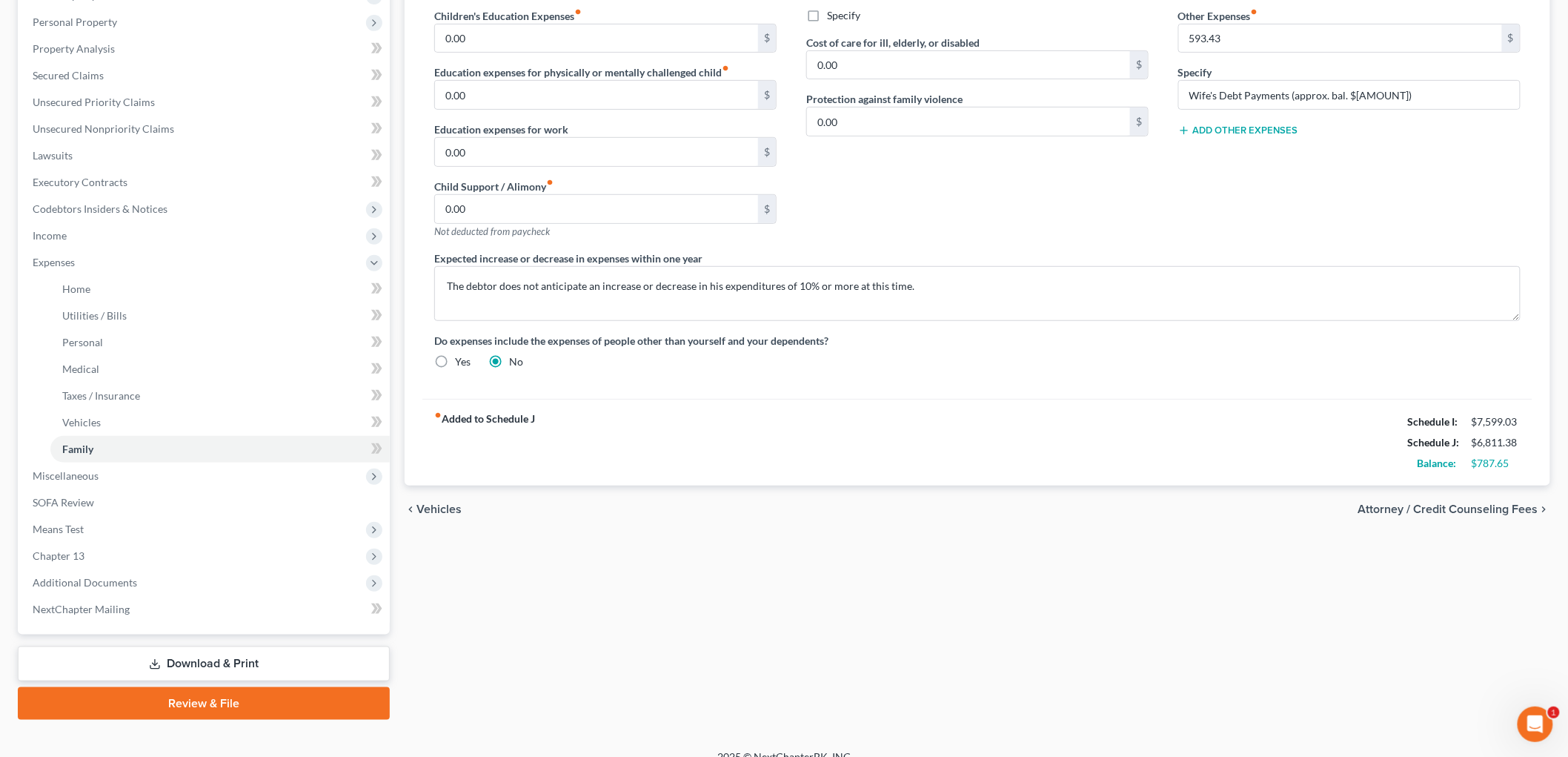 scroll, scrollTop: 297, scrollLeft: 0, axis: vertical 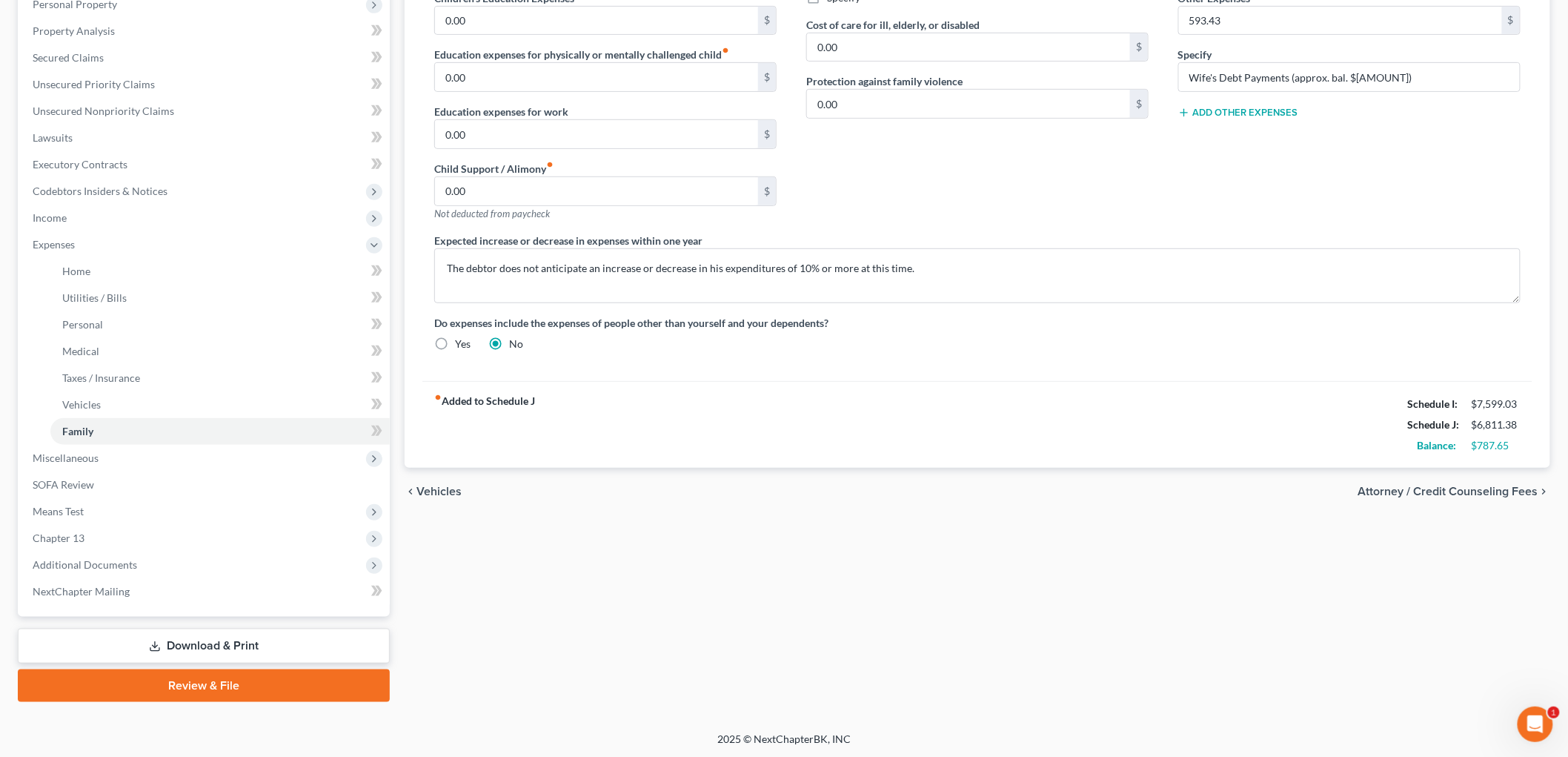 click on "Download & Print" at bounding box center (204, 646) 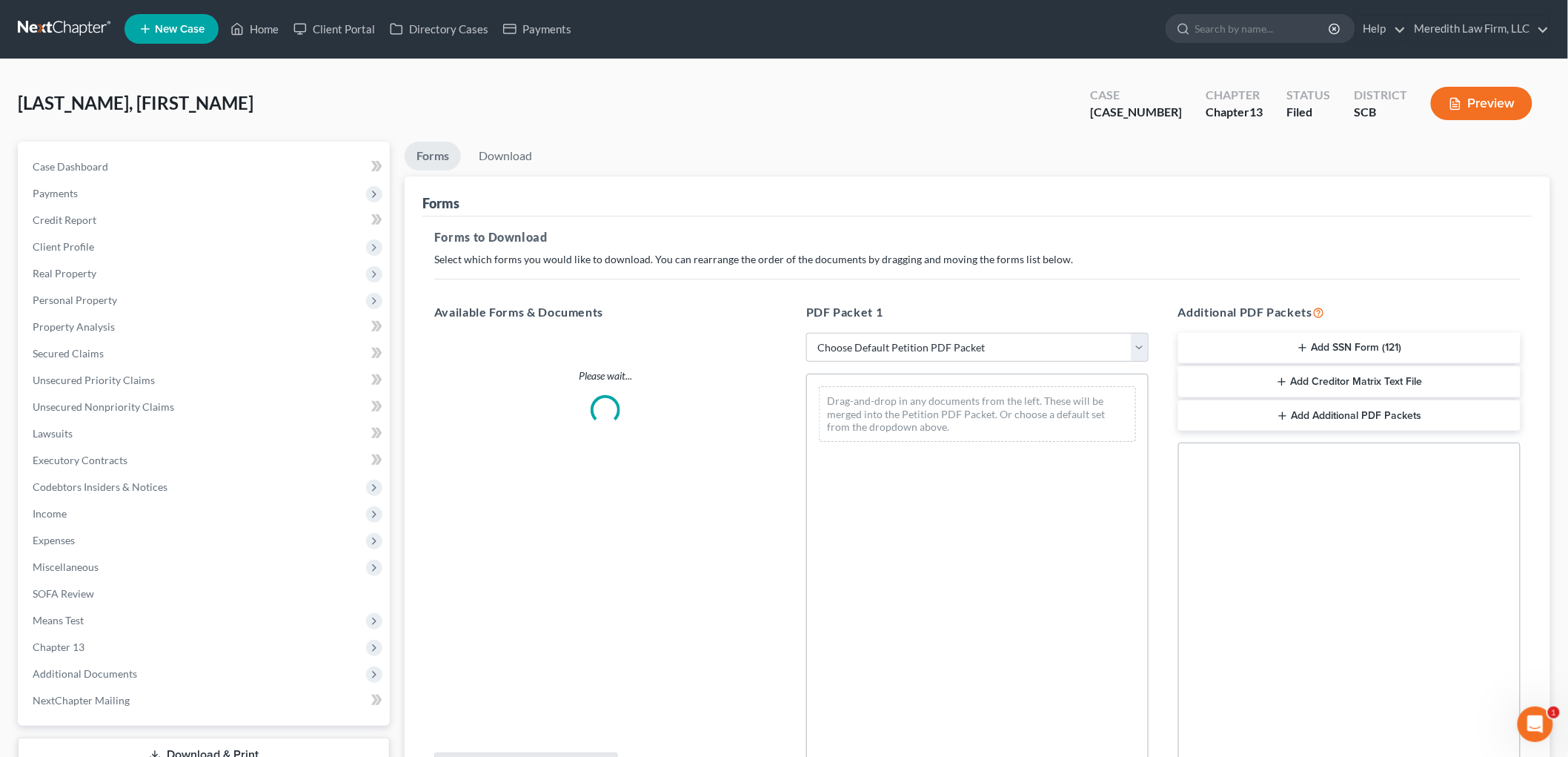 scroll, scrollTop: 0, scrollLeft: 0, axis: both 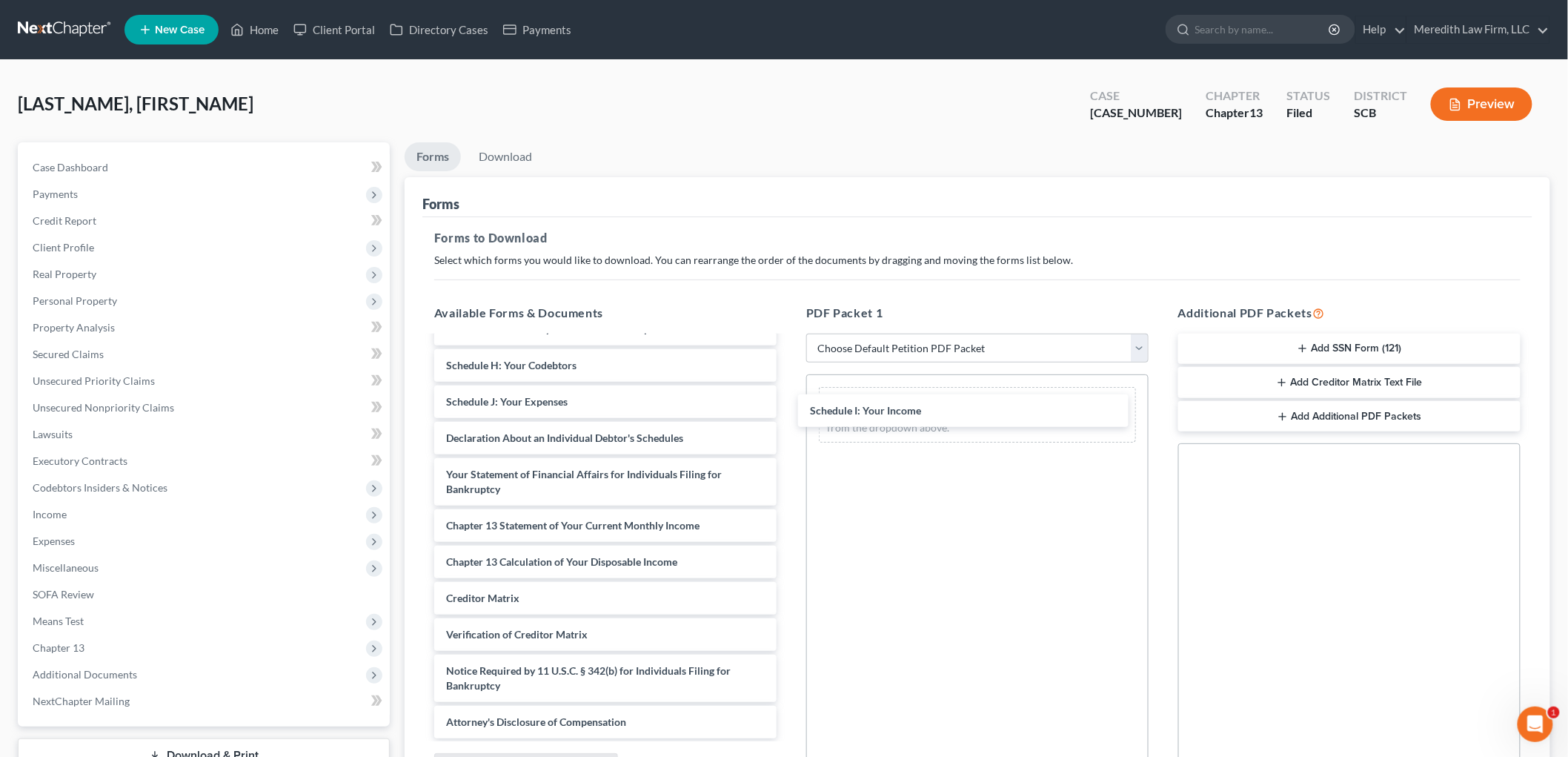 drag, startPoint x: 516, startPoint y: 365, endPoint x: 886, endPoint y: 406, distance: 372.2647 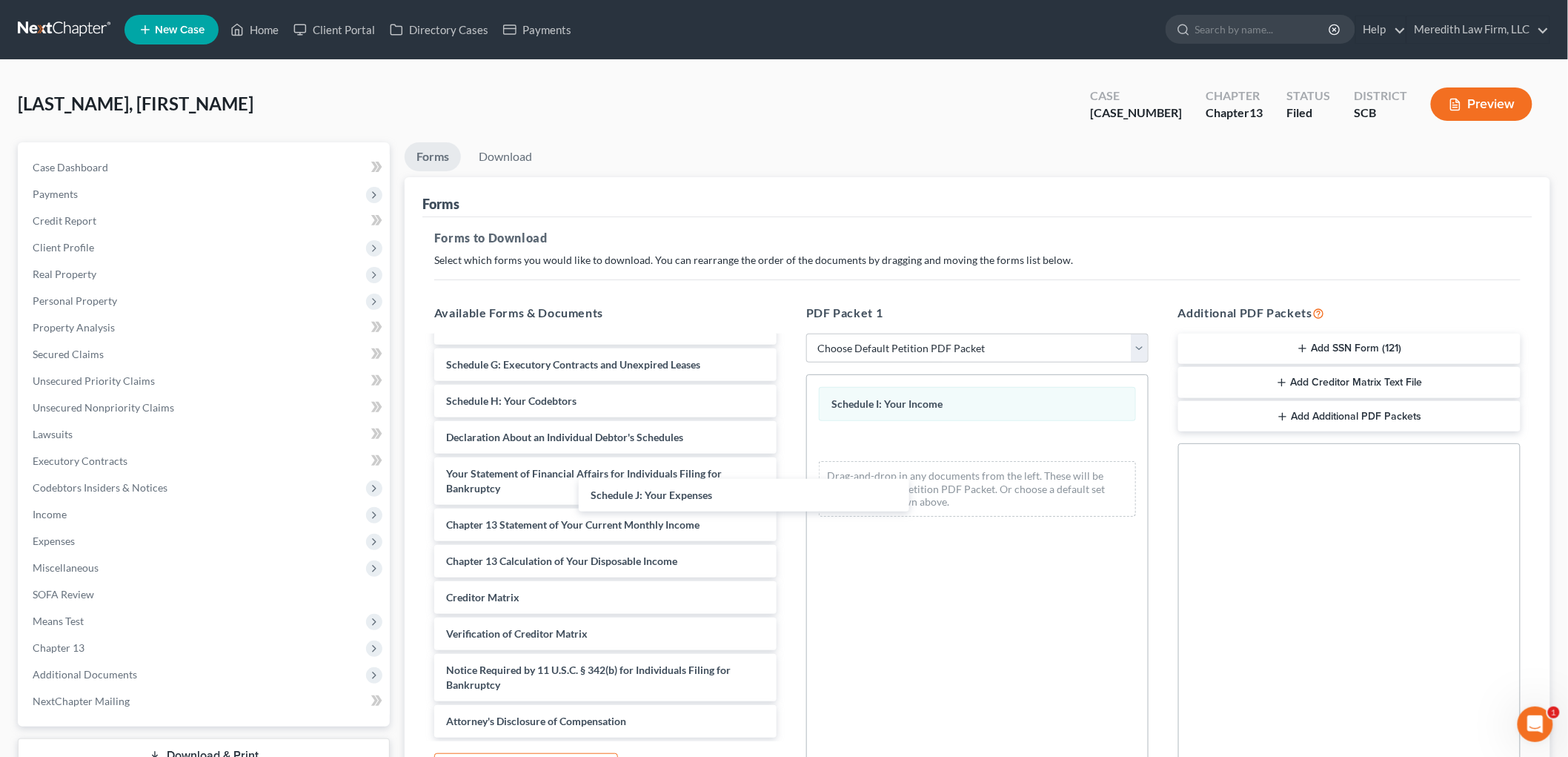 scroll, scrollTop: 315, scrollLeft: 0, axis: vertical 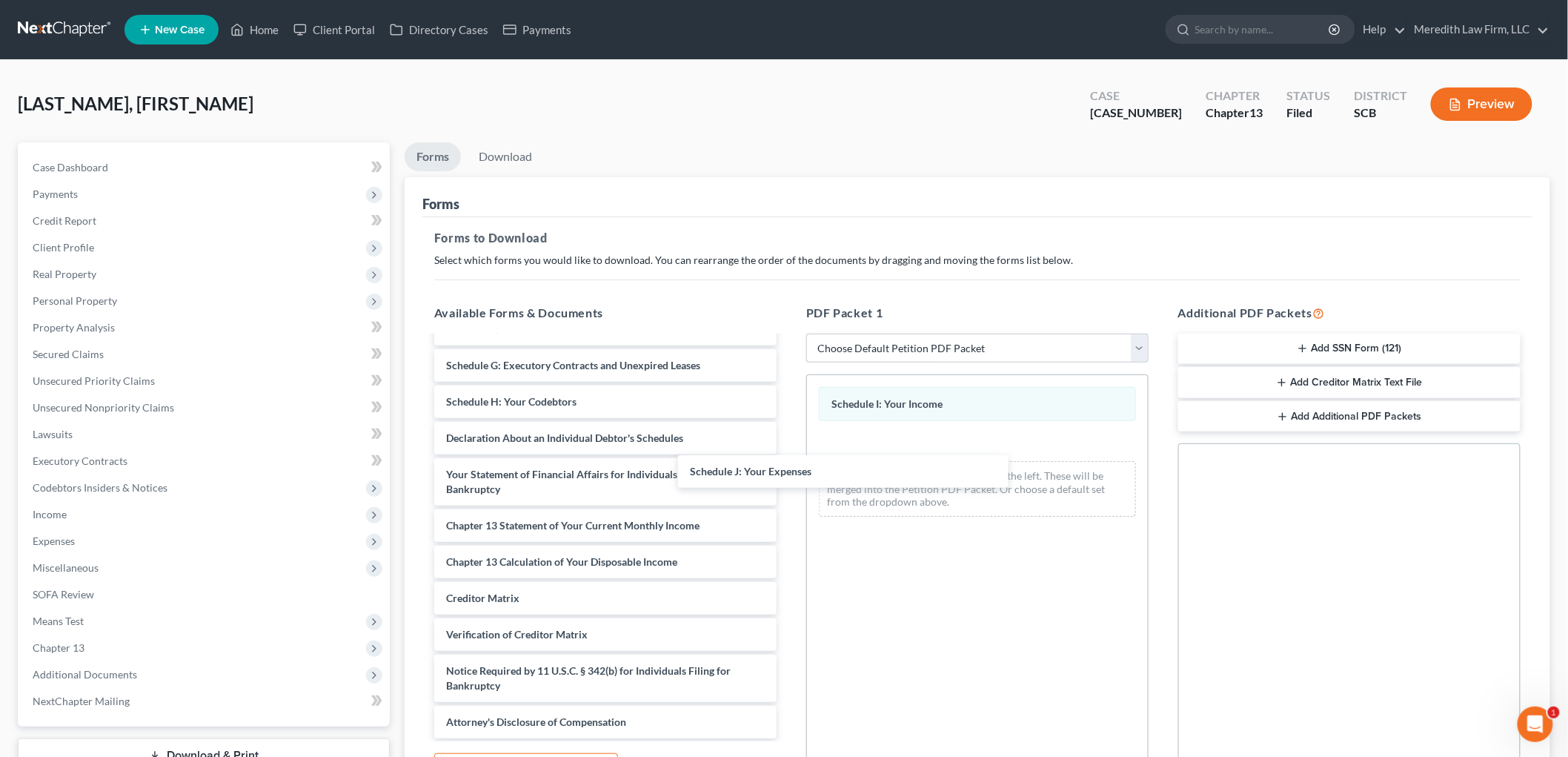 drag, startPoint x: 691, startPoint y: 401, endPoint x: 937, endPoint y: 470, distance: 255.49364 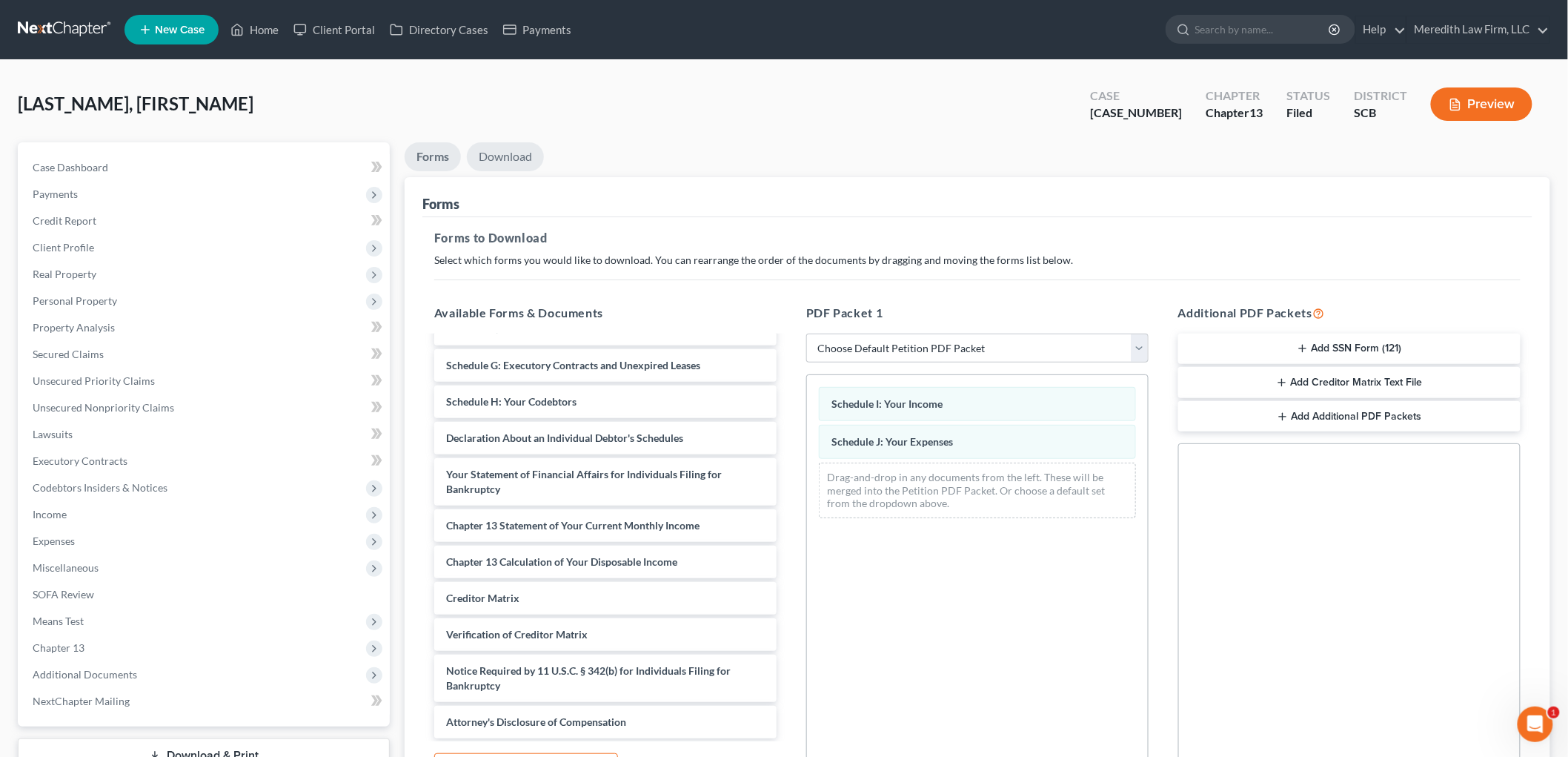click on "Download" at bounding box center [505, 156] 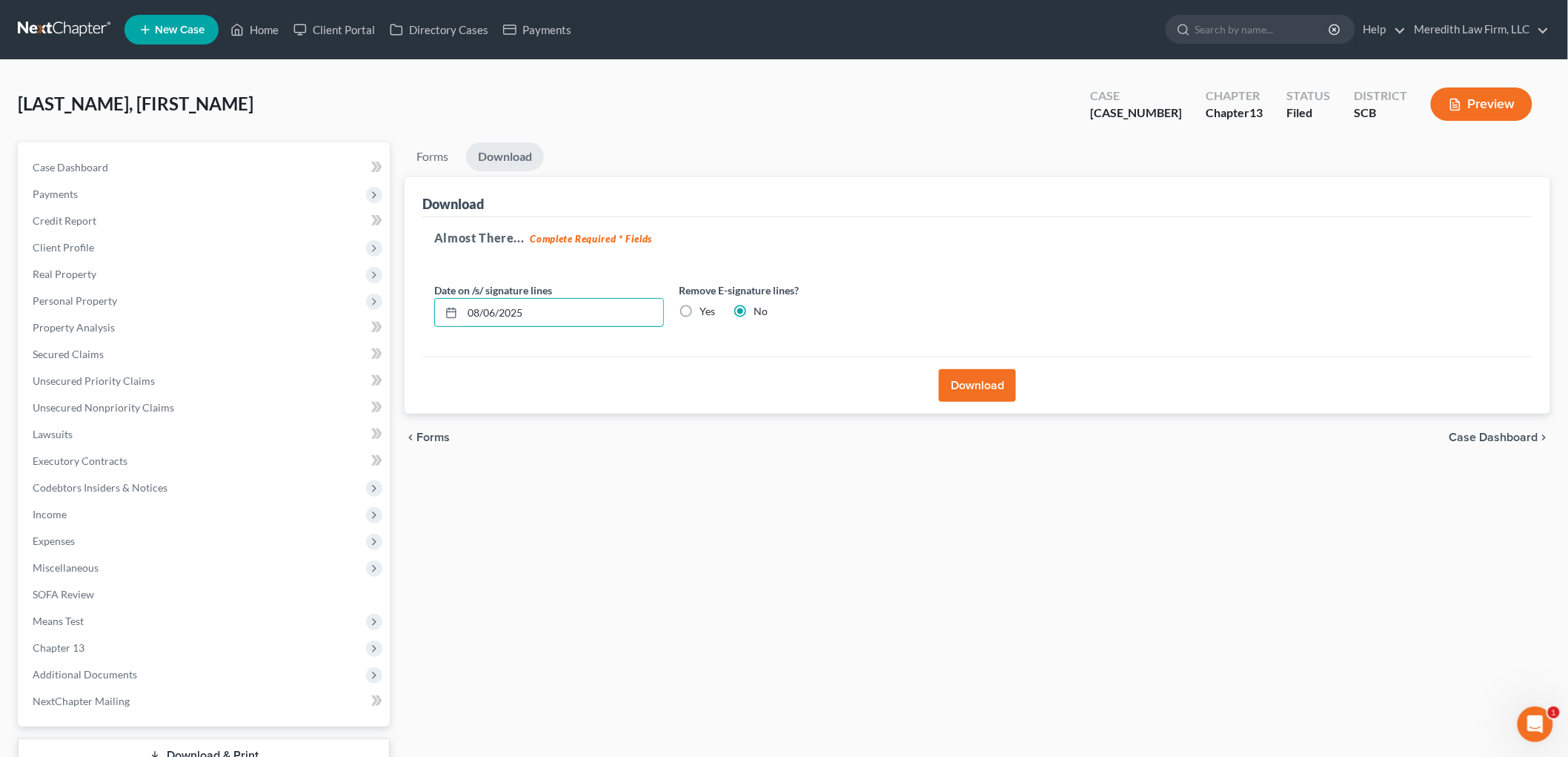 drag, startPoint x: 542, startPoint y: 305, endPoint x: 431, endPoint y: 319, distance: 111.8794 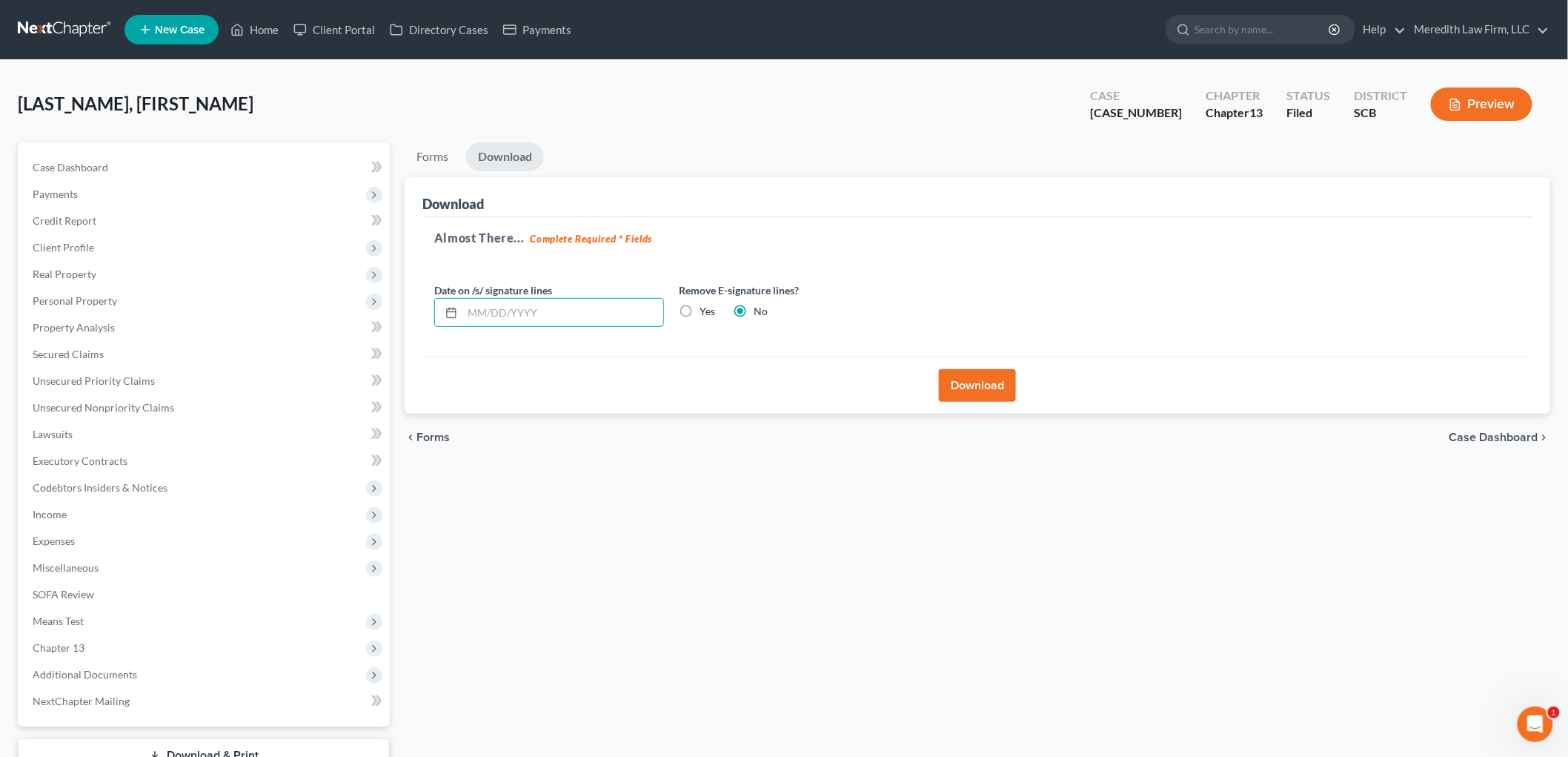 type 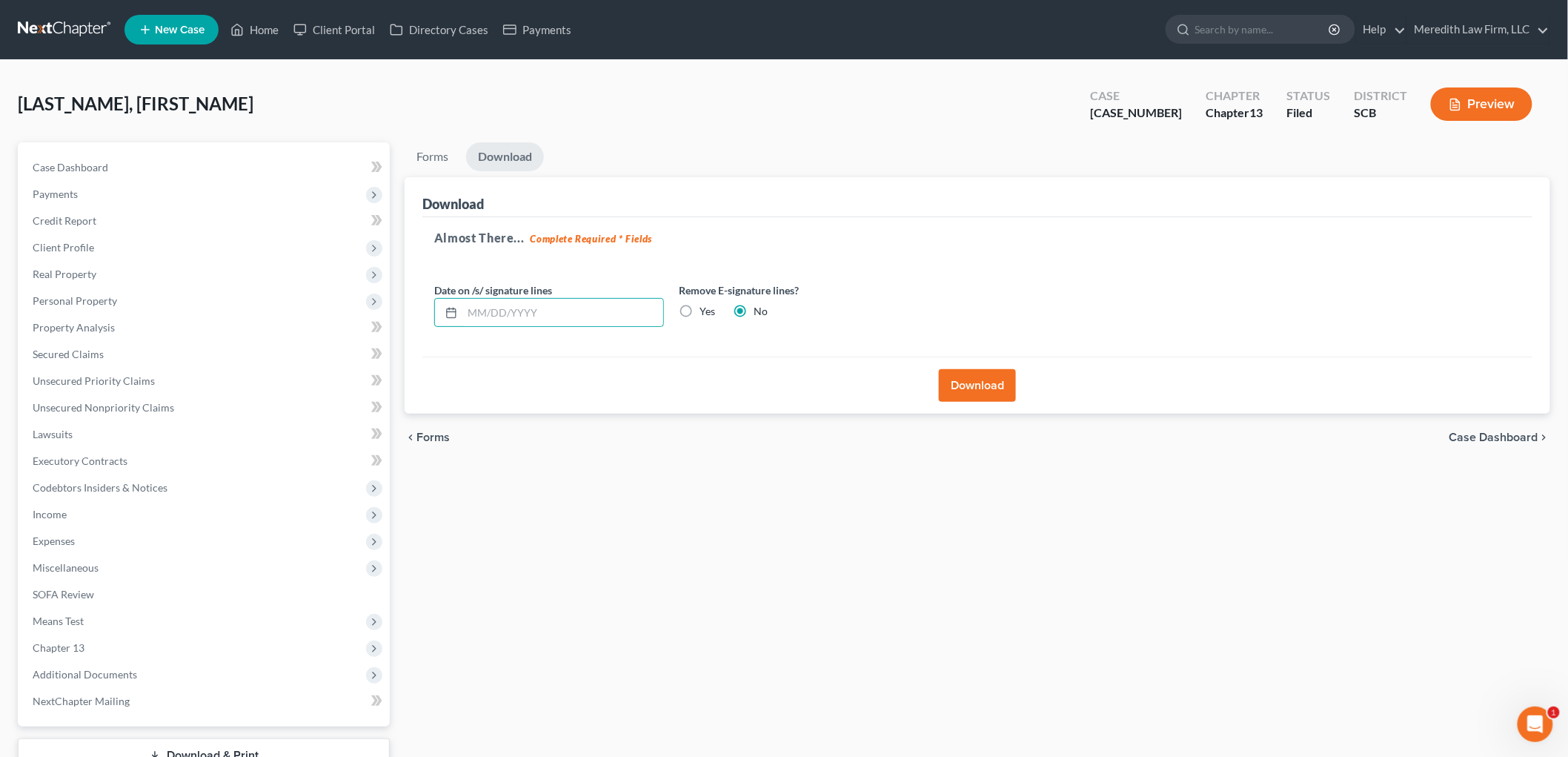 click on "Yes" at bounding box center (707, 311) 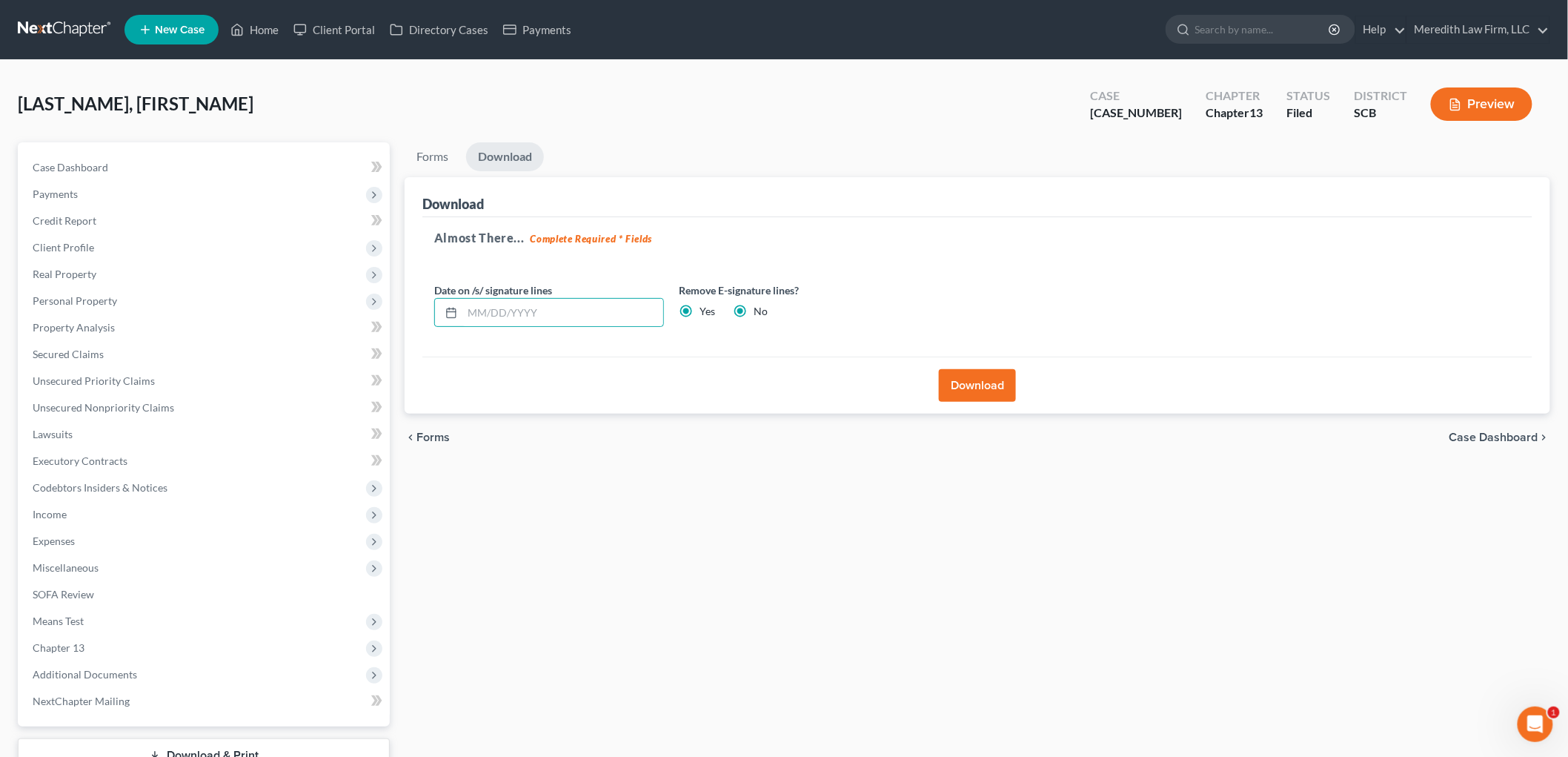 radio on "false" 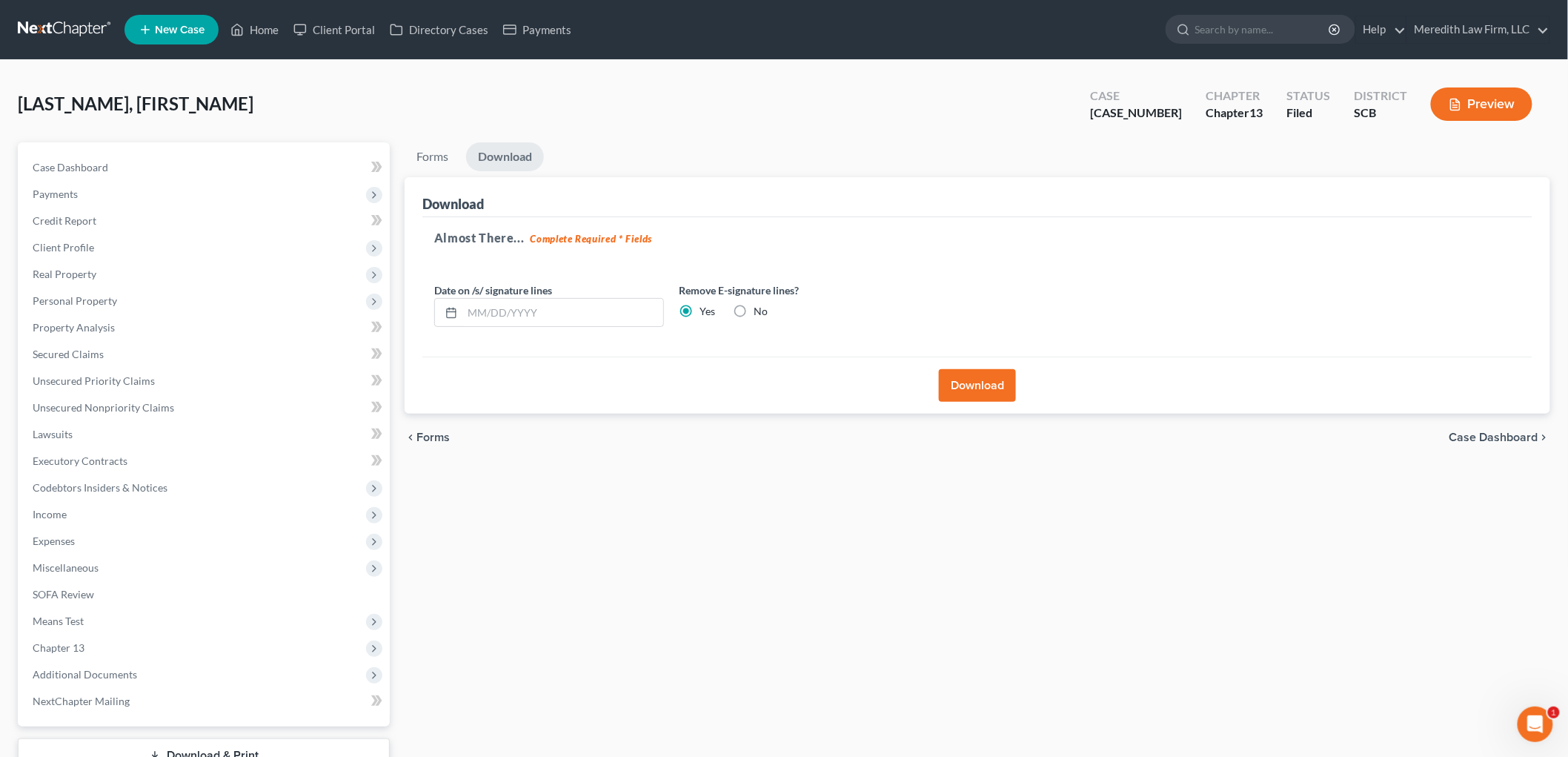 click on "Download" at bounding box center (977, 386) 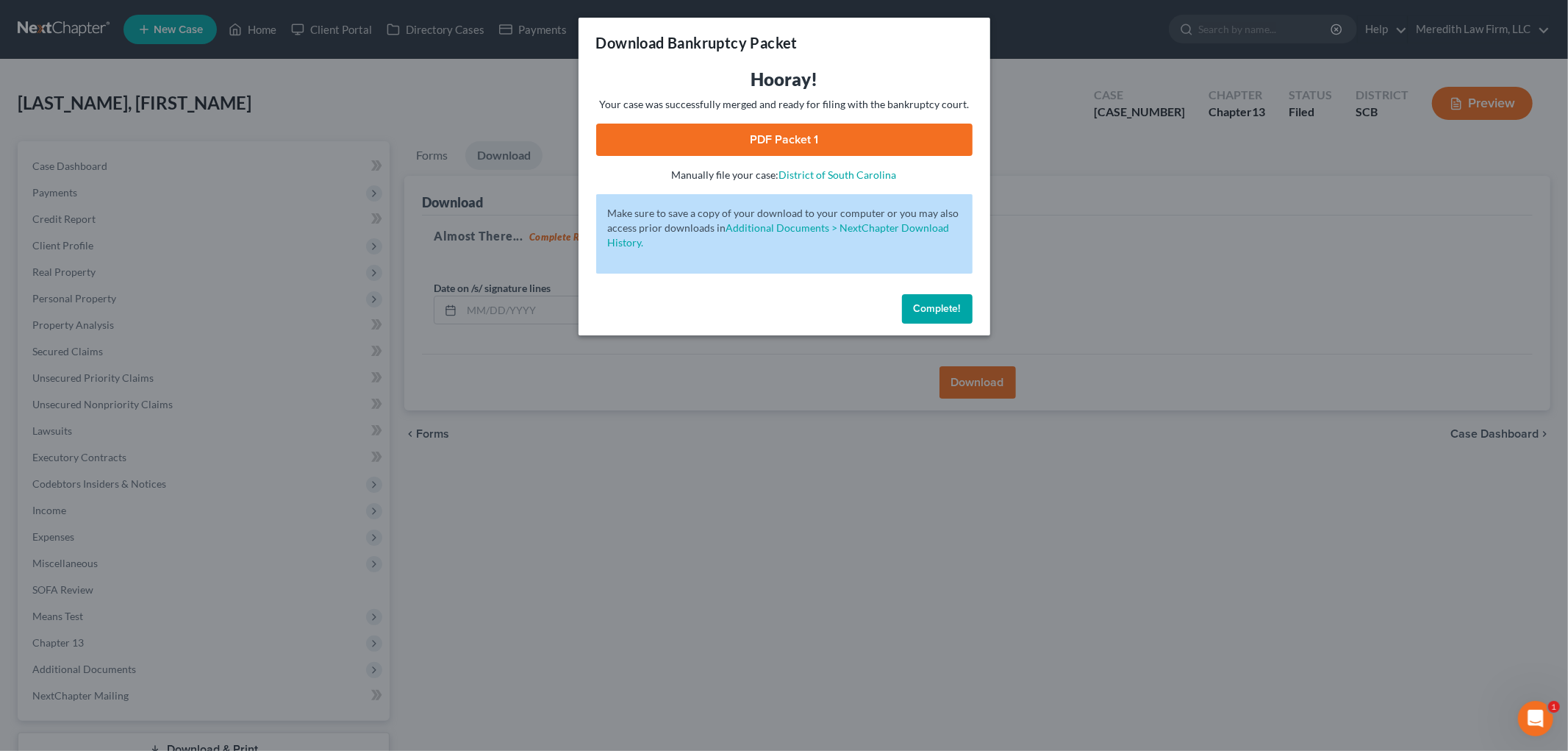 click on "PDF Packet 1" at bounding box center (784, 140) 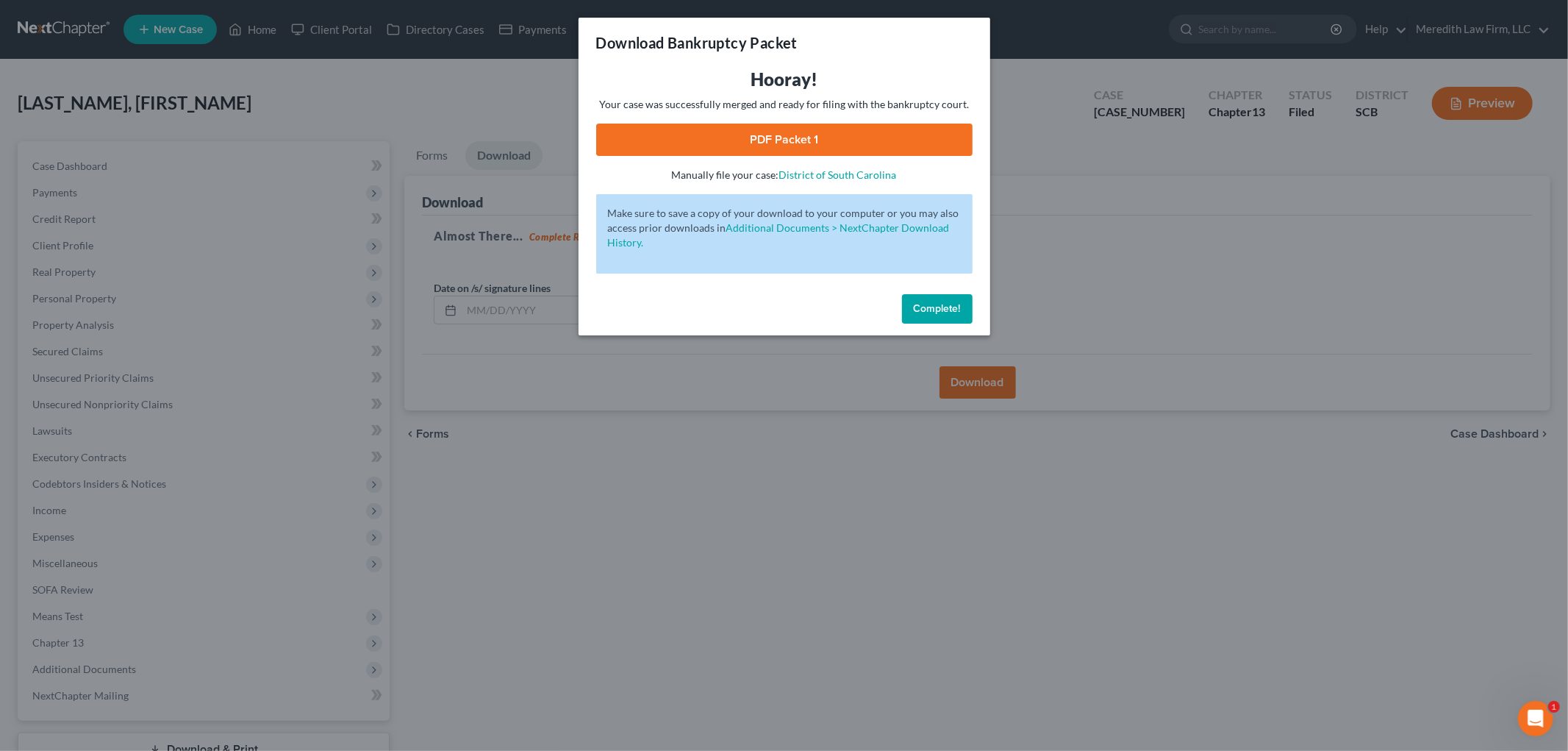 click on "Download Bankruptcy Packet
Hooray! Your case was successfully merged and ready for filing with the bankruptcy court. PDF Packet 1 -  Manually file your case:  District of South Carolina Oops! There was an error with generating the download packet. -
Make sure to save a copy of your download to your computer or you may also access prior downloads in  Additional Documents > NextChapter Download History.
Complete!" at bounding box center (784, 375) 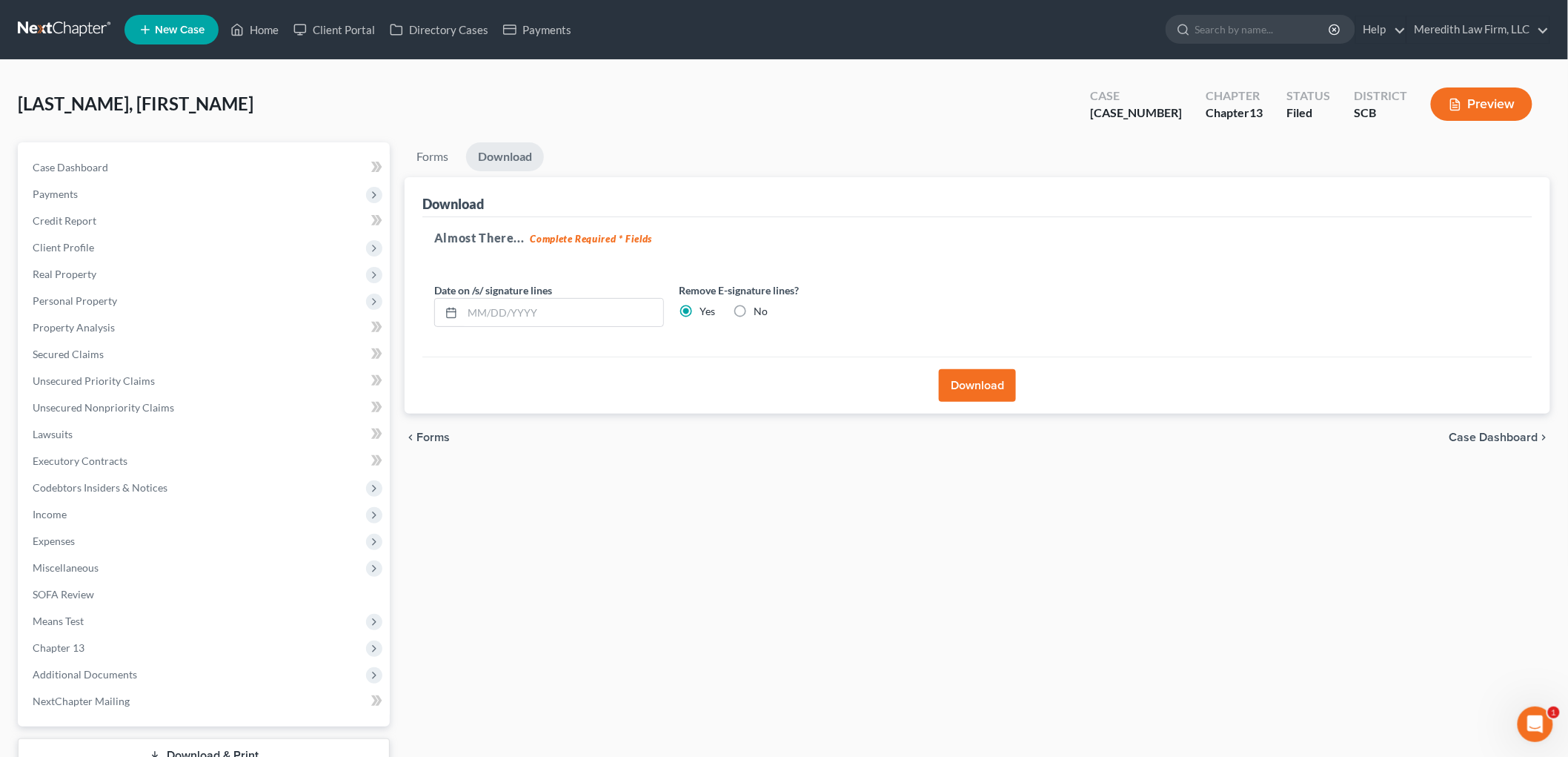 click on "Expenses" at bounding box center (205, 541) 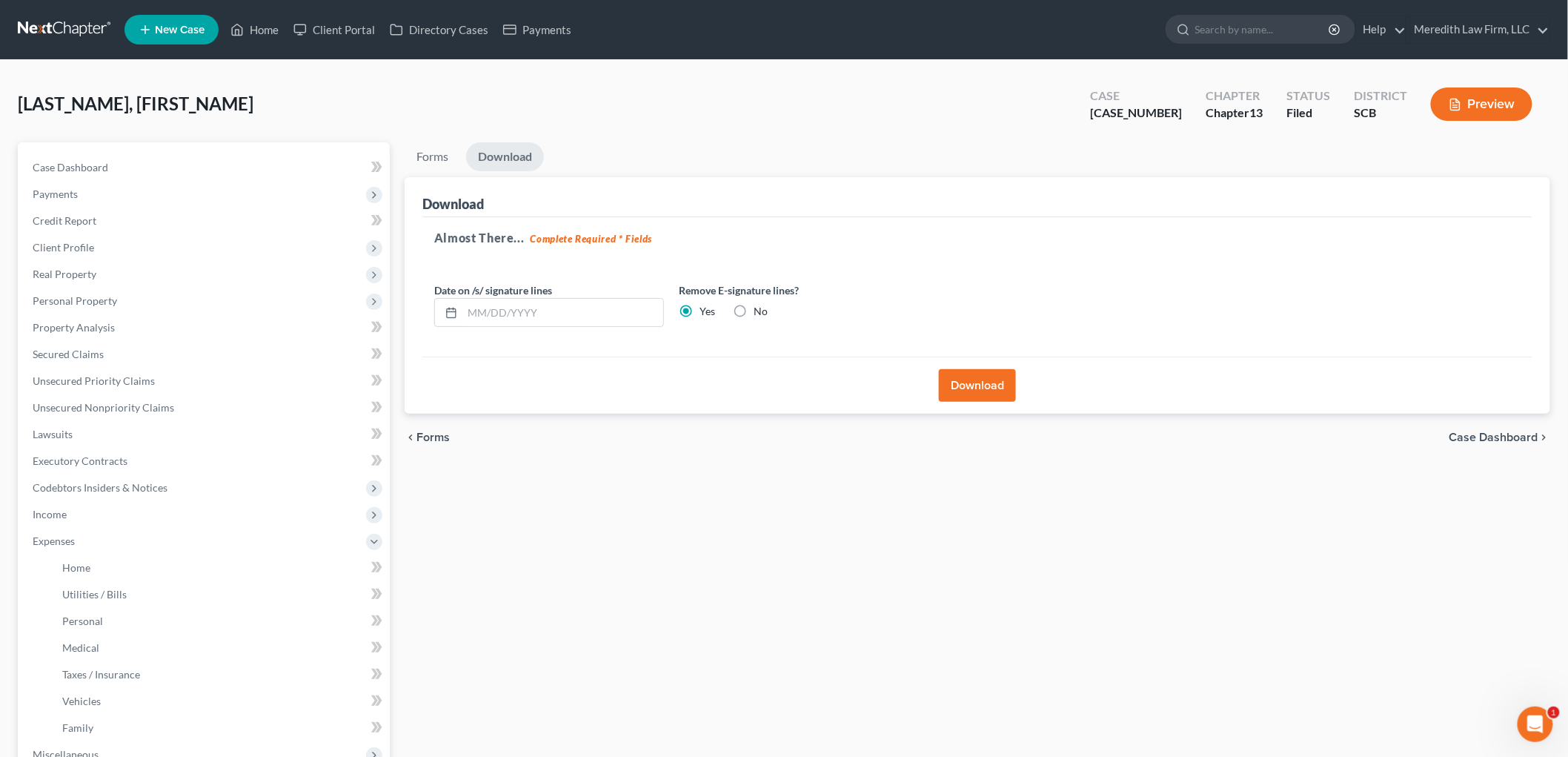 click on "Income" at bounding box center [205, 515] 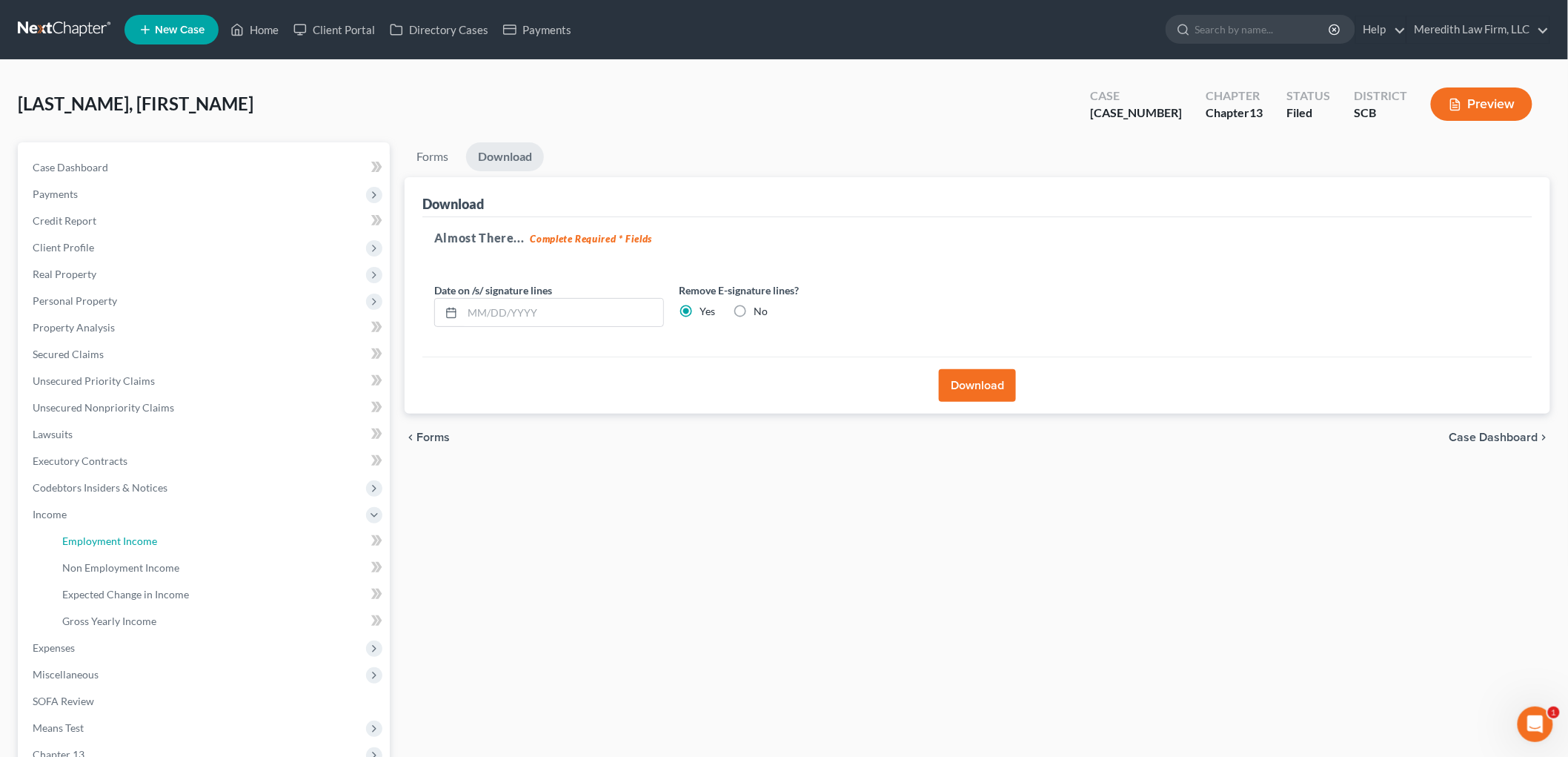 click on "Employment Income" at bounding box center (110, 541) 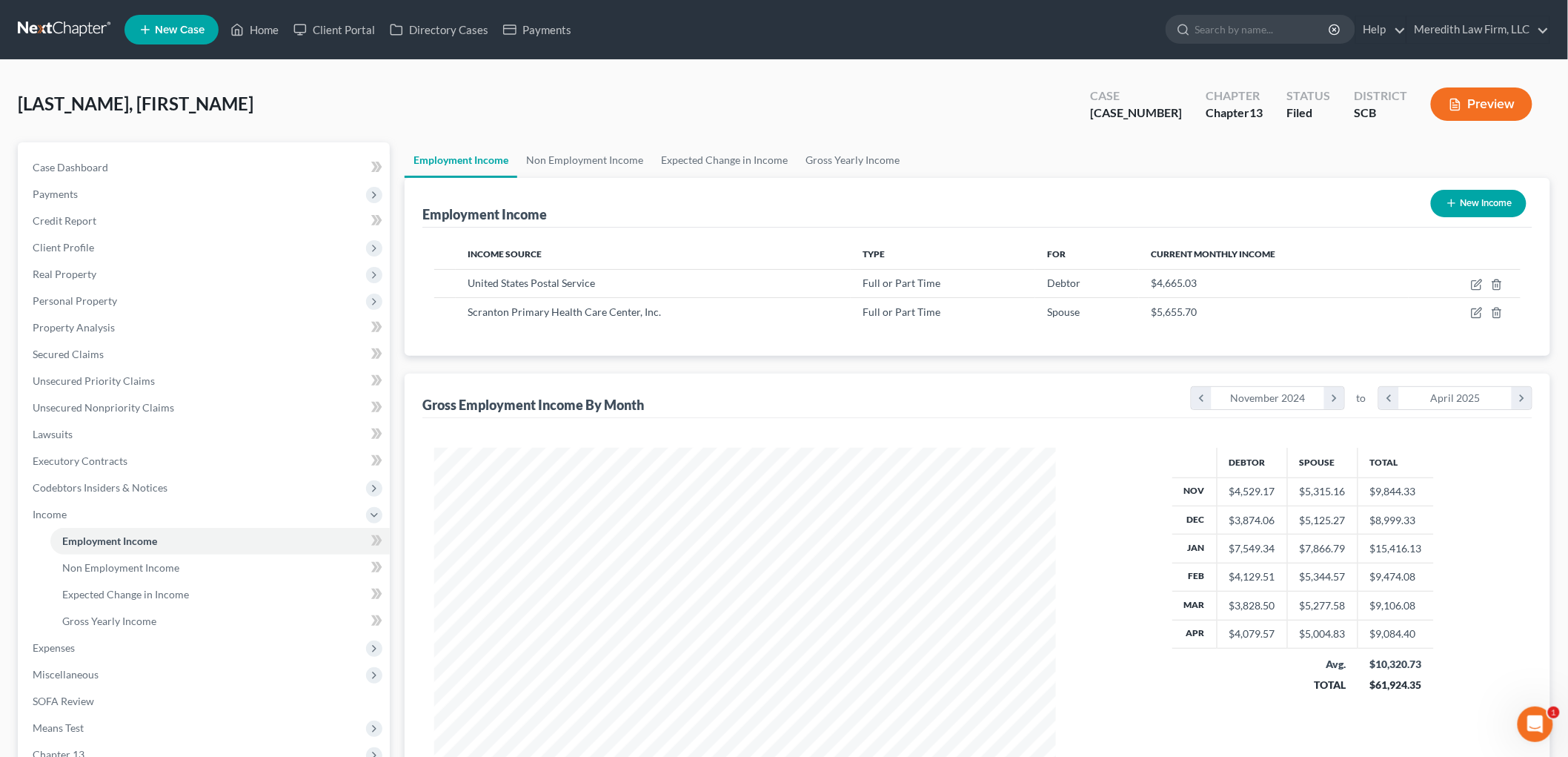 scroll, scrollTop: 741119, scrollLeft: 740369, axis: both 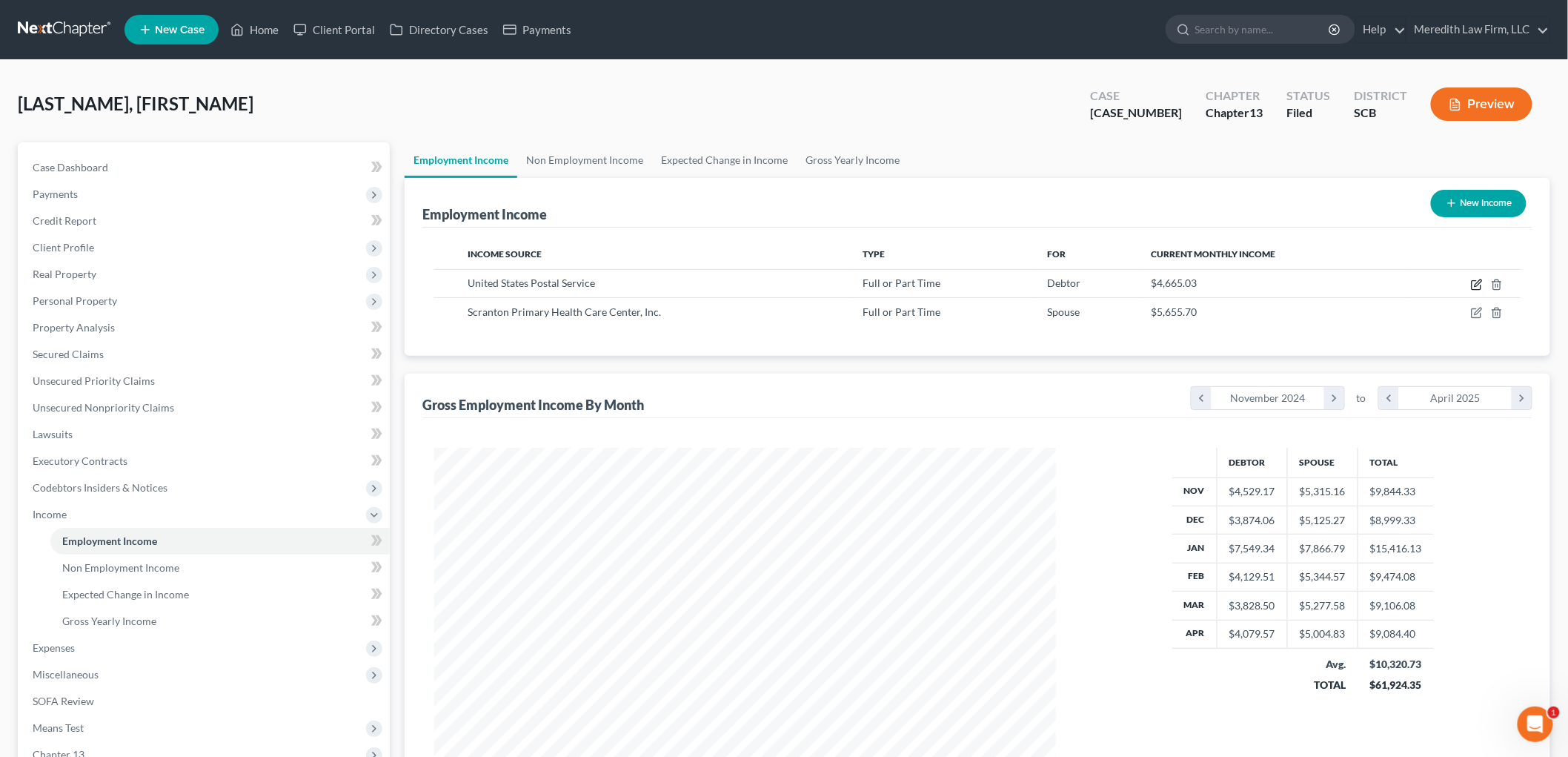 click 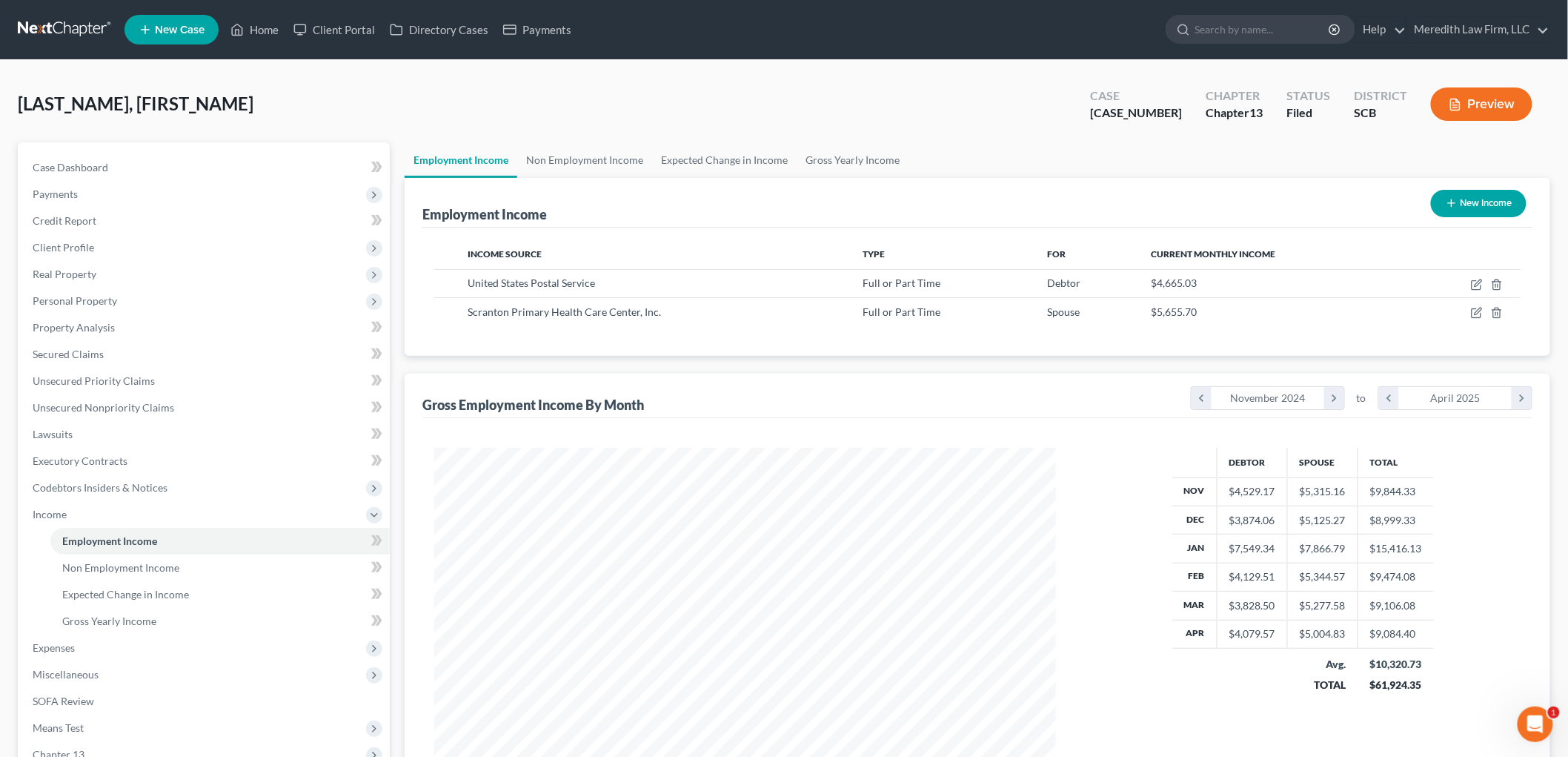 select on "0" 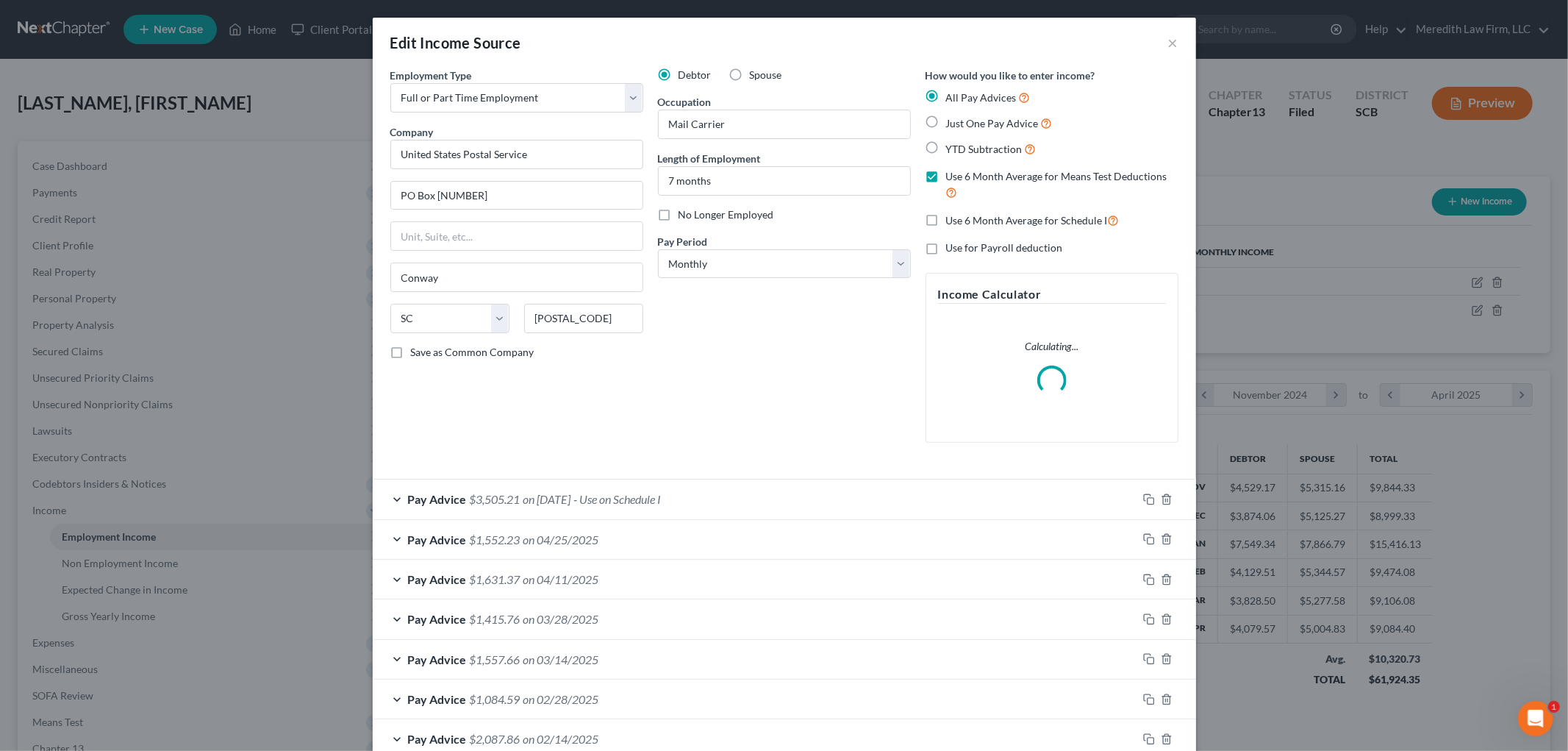 scroll, scrollTop: 735242, scrollLeft: 734464, axis: both 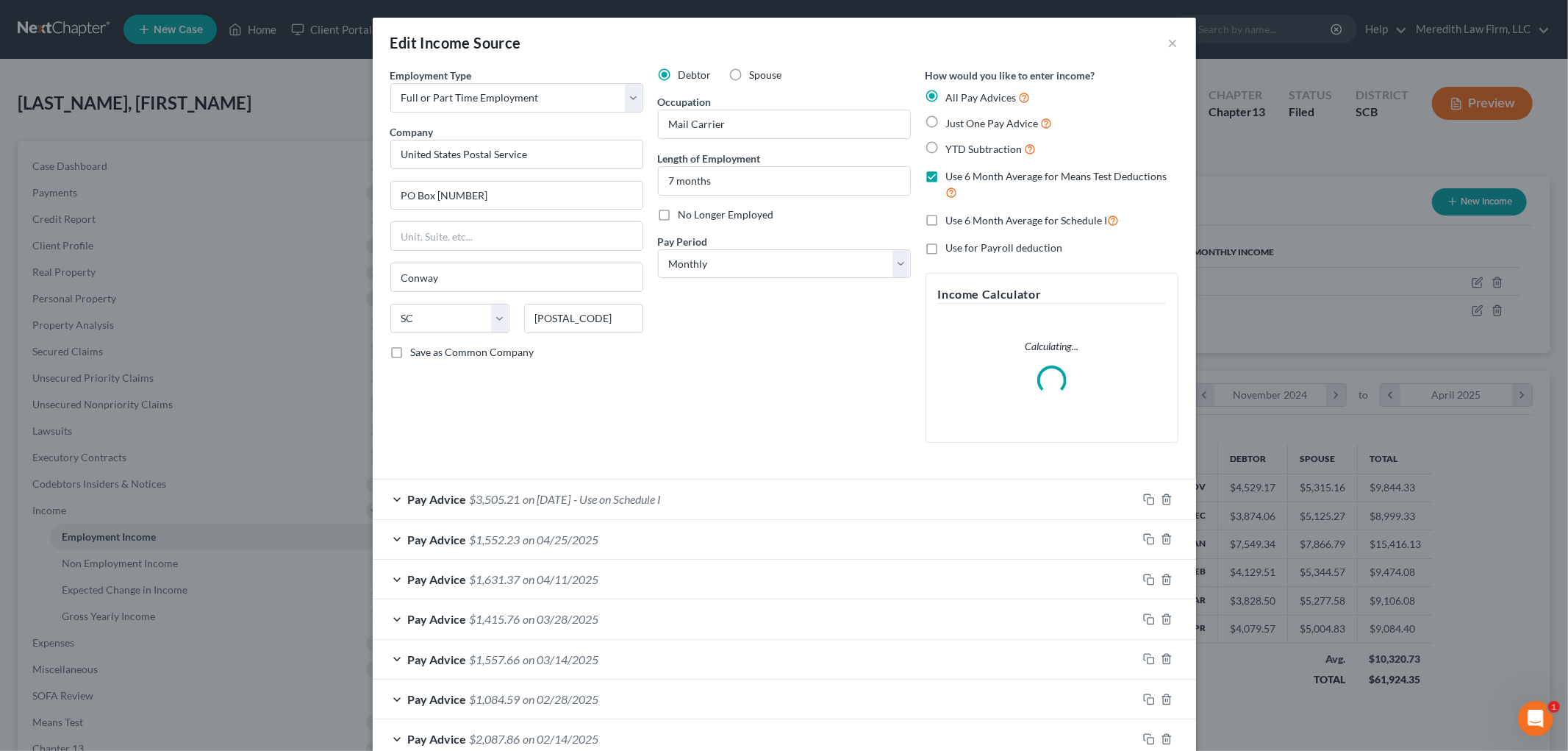 click on "Pay Advice $3,505.21 on 08/06/2025 - Use on Schedule I" at bounding box center [755, 499] 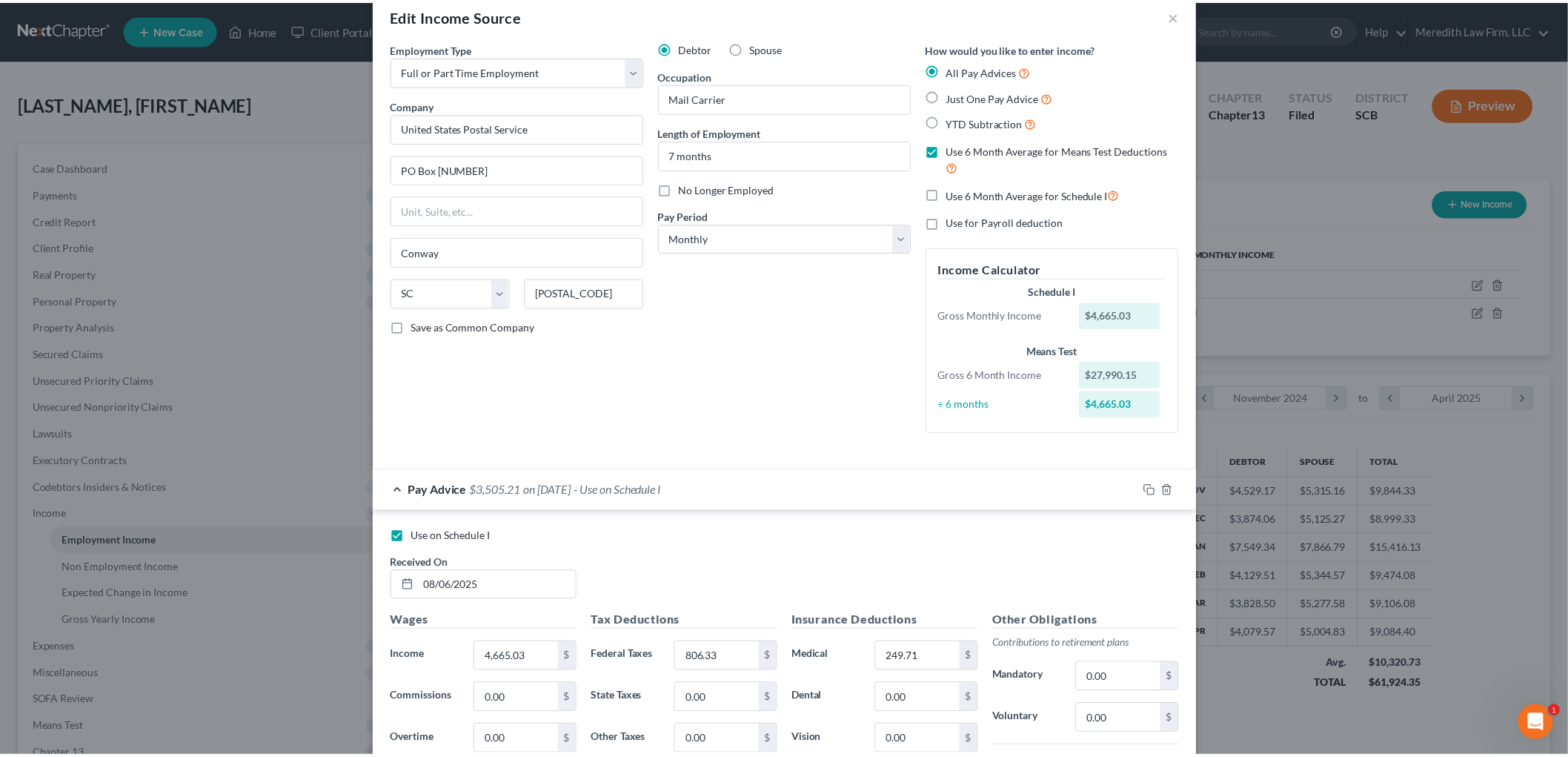 scroll, scrollTop: 0, scrollLeft: 0, axis: both 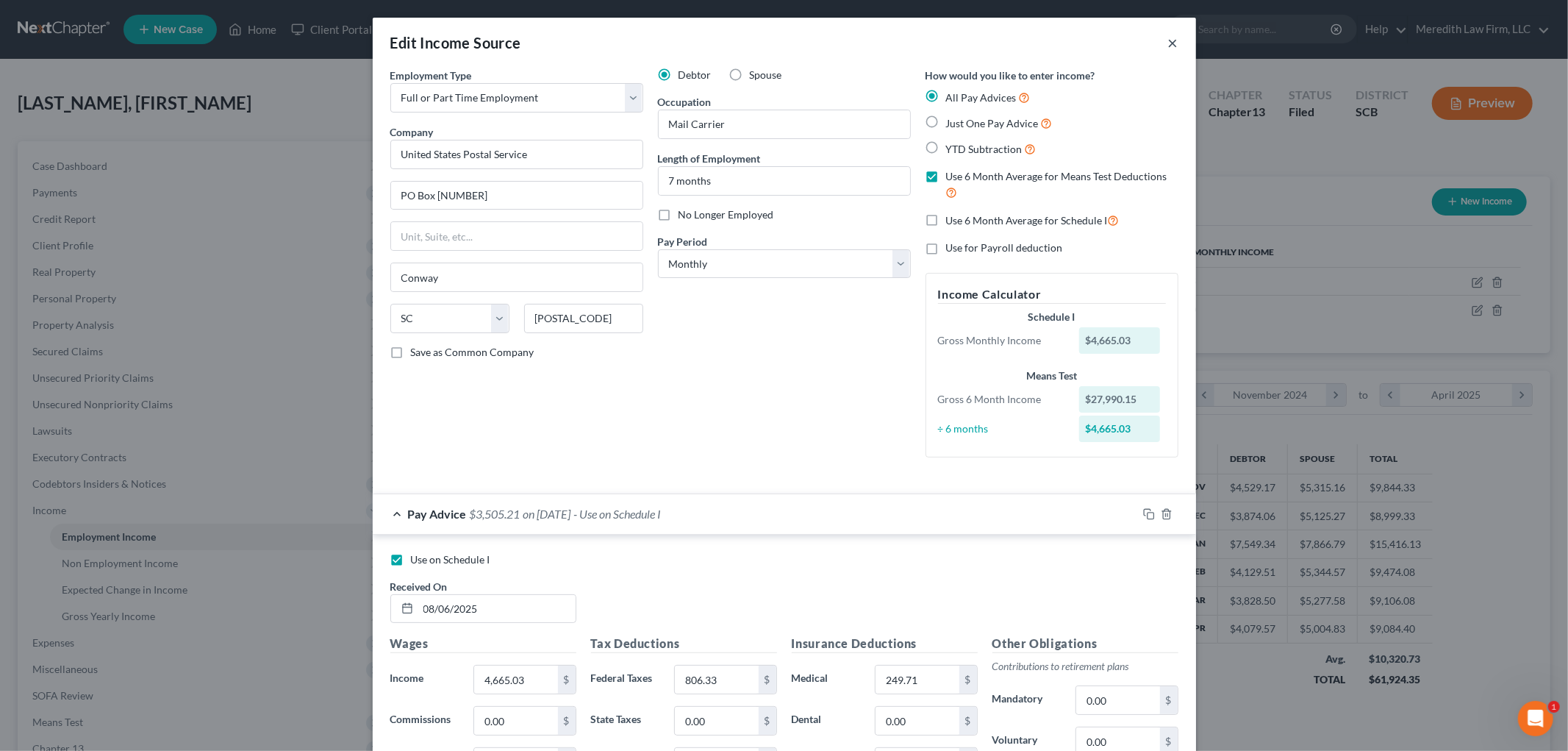 click on "×" at bounding box center (1173, 43) 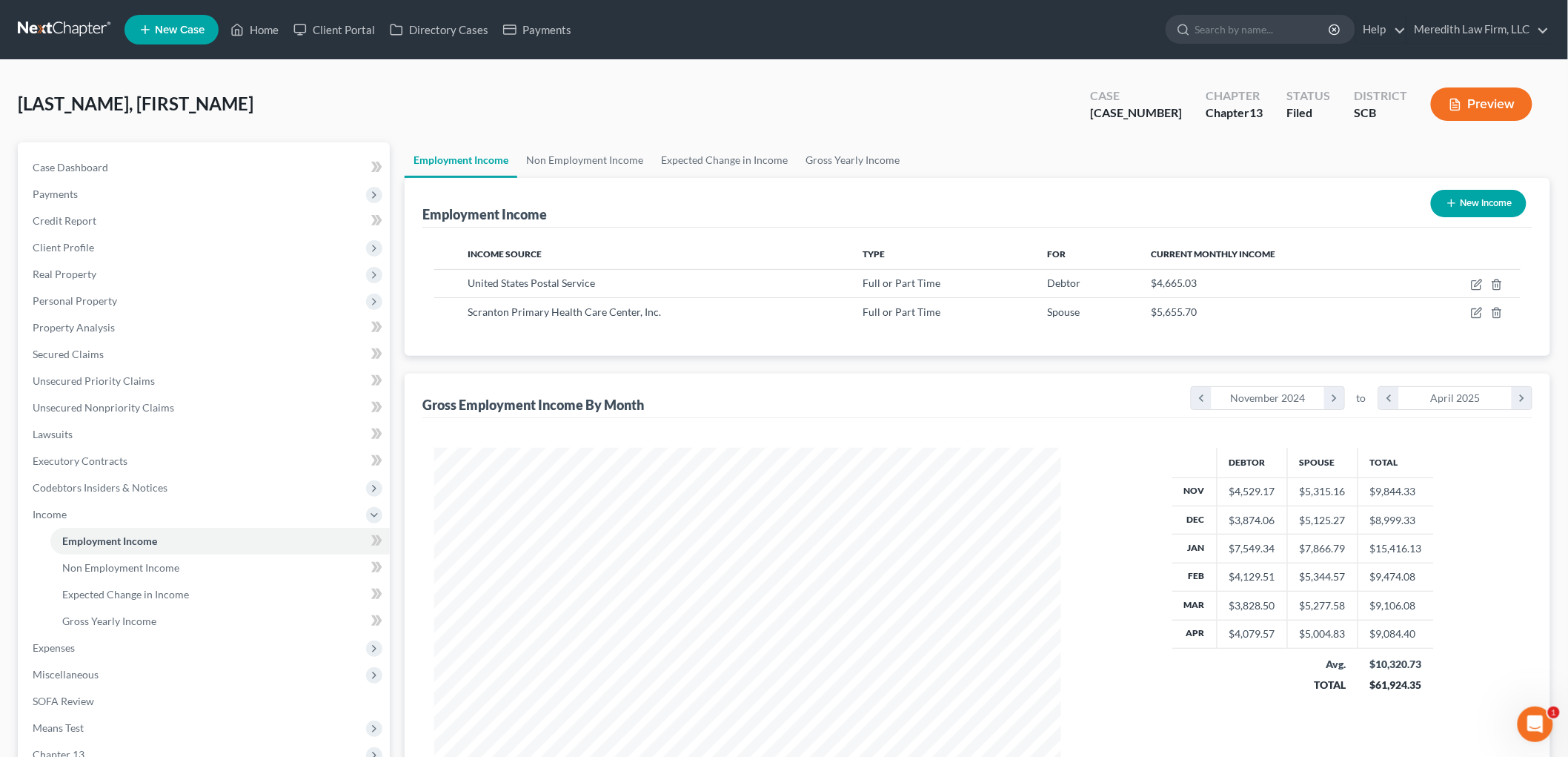 scroll, scrollTop: 310, scrollLeft: 651, axis: both 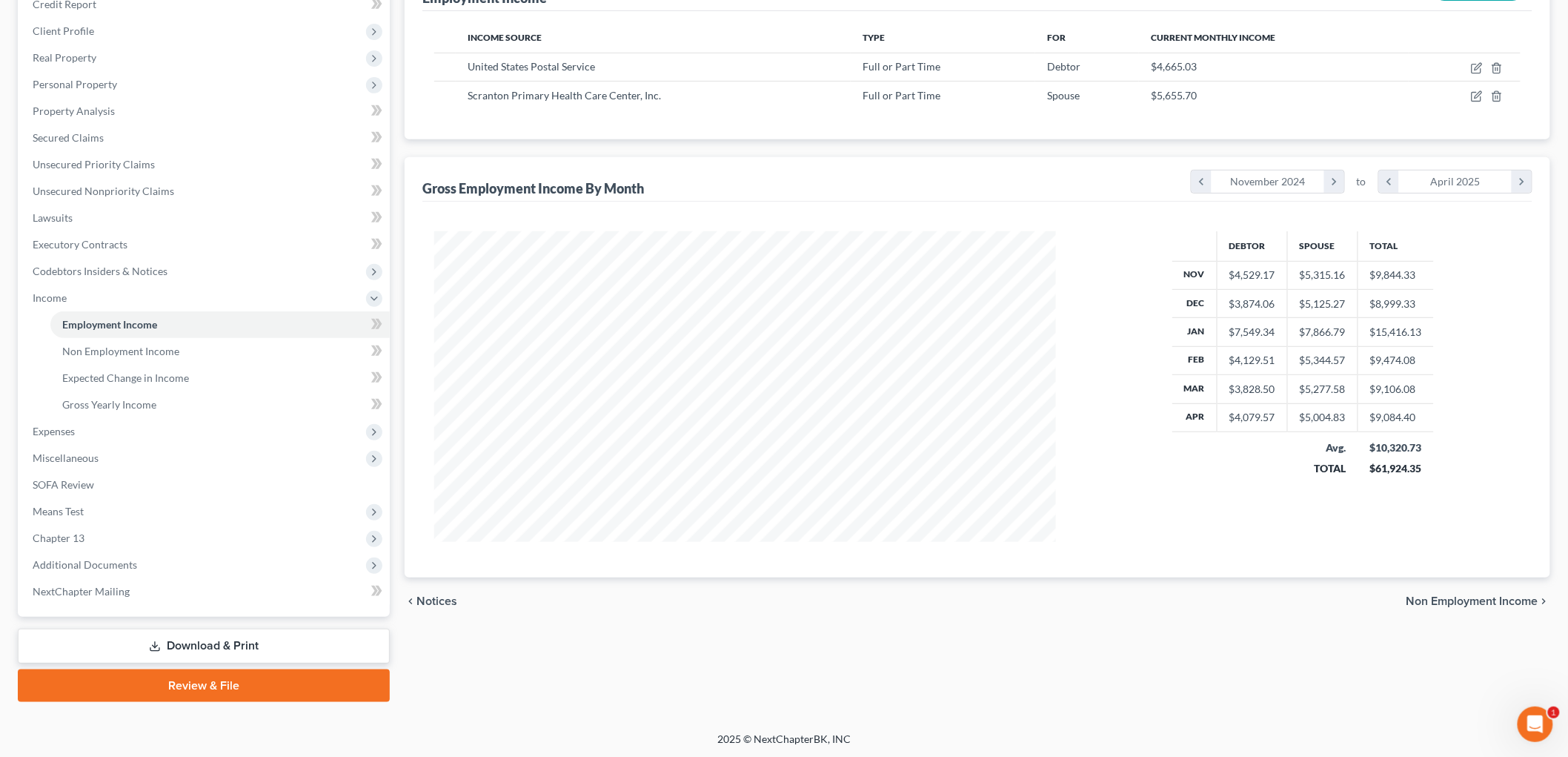 click on "Means Test" at bounding box center [205, 512] 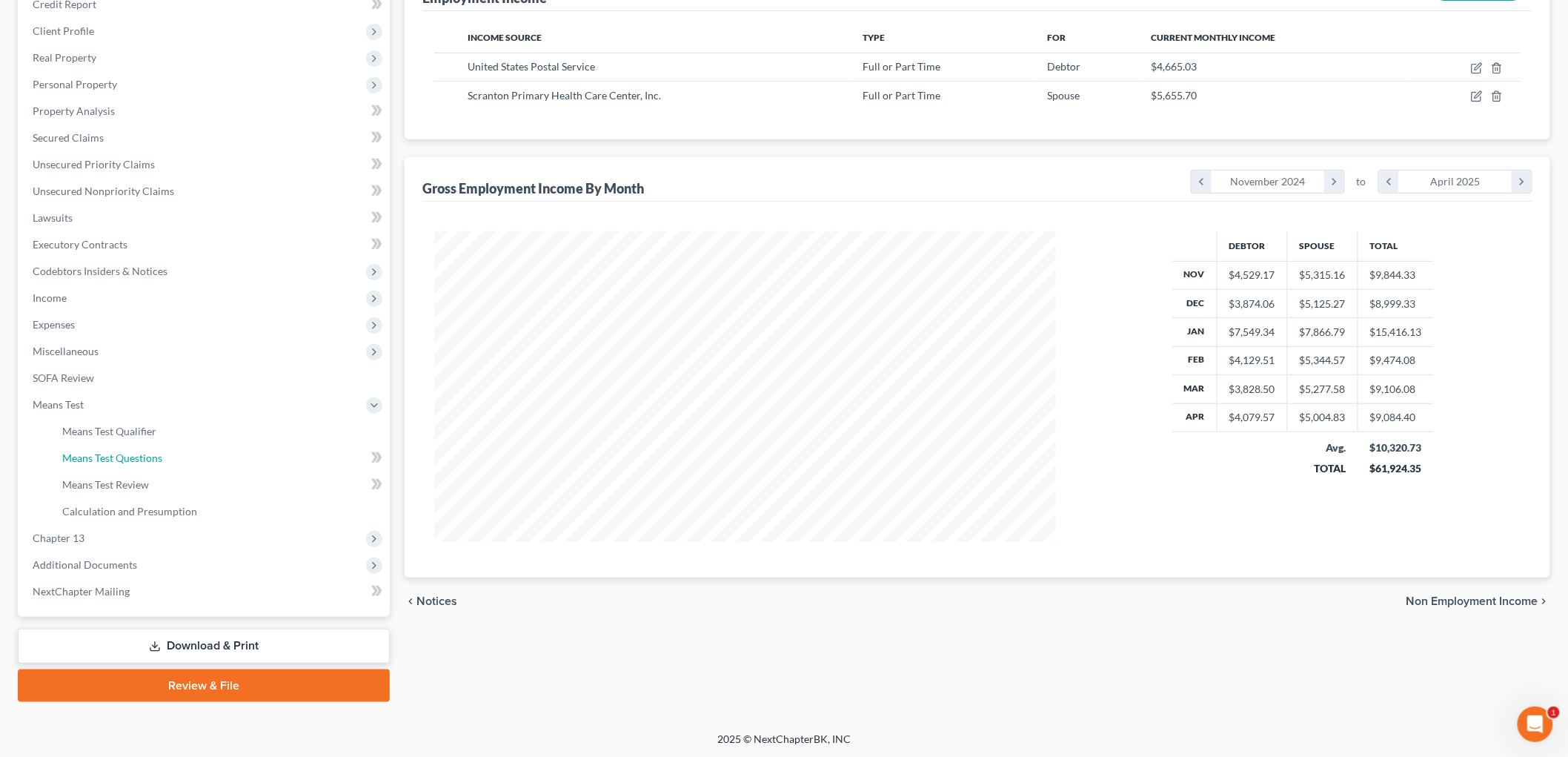 click on "Means Test Questions" at bounding box center (112, 457) 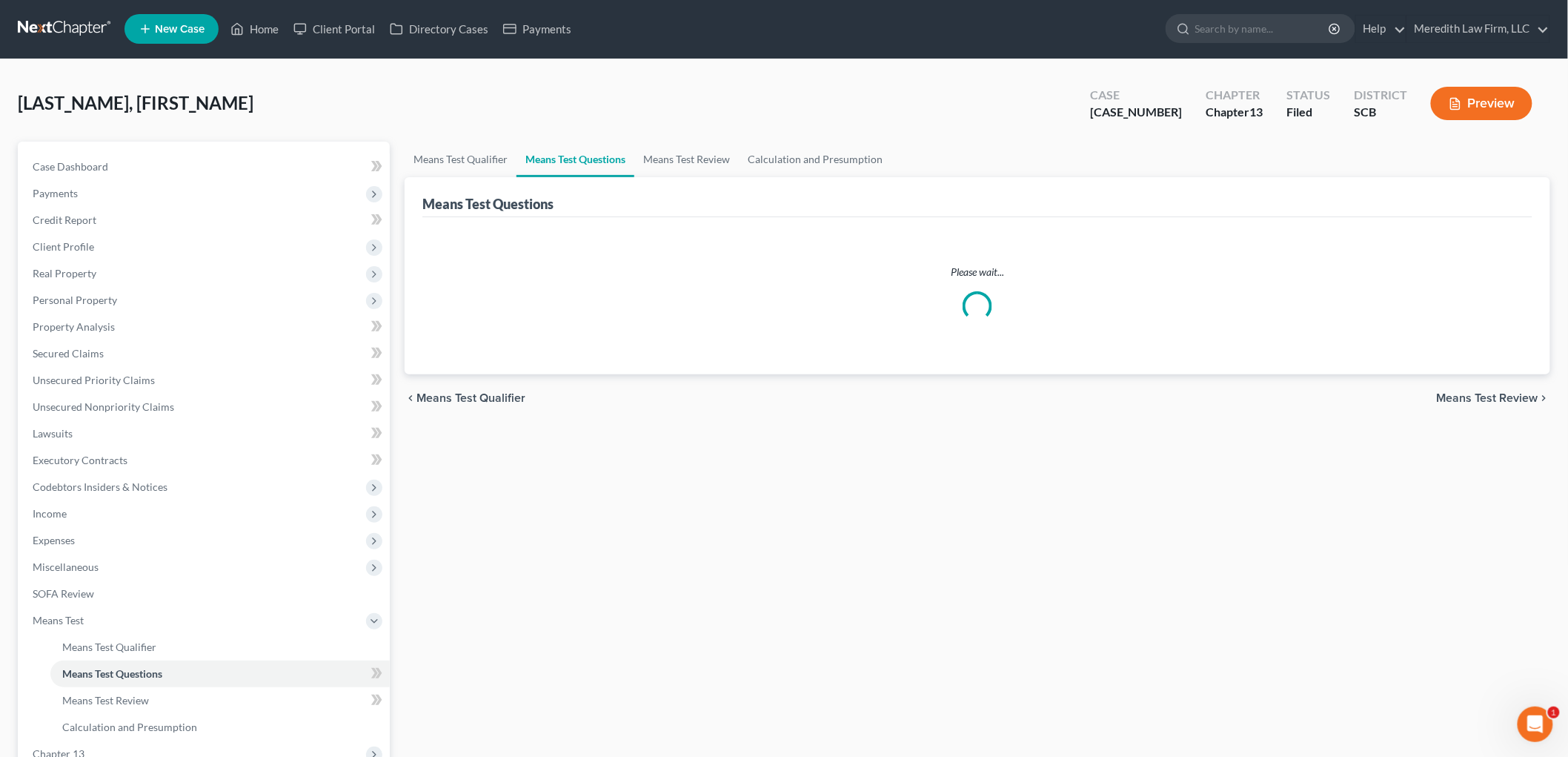 scroll, scrollTop: 0, scrollLeft: 0, axis: both 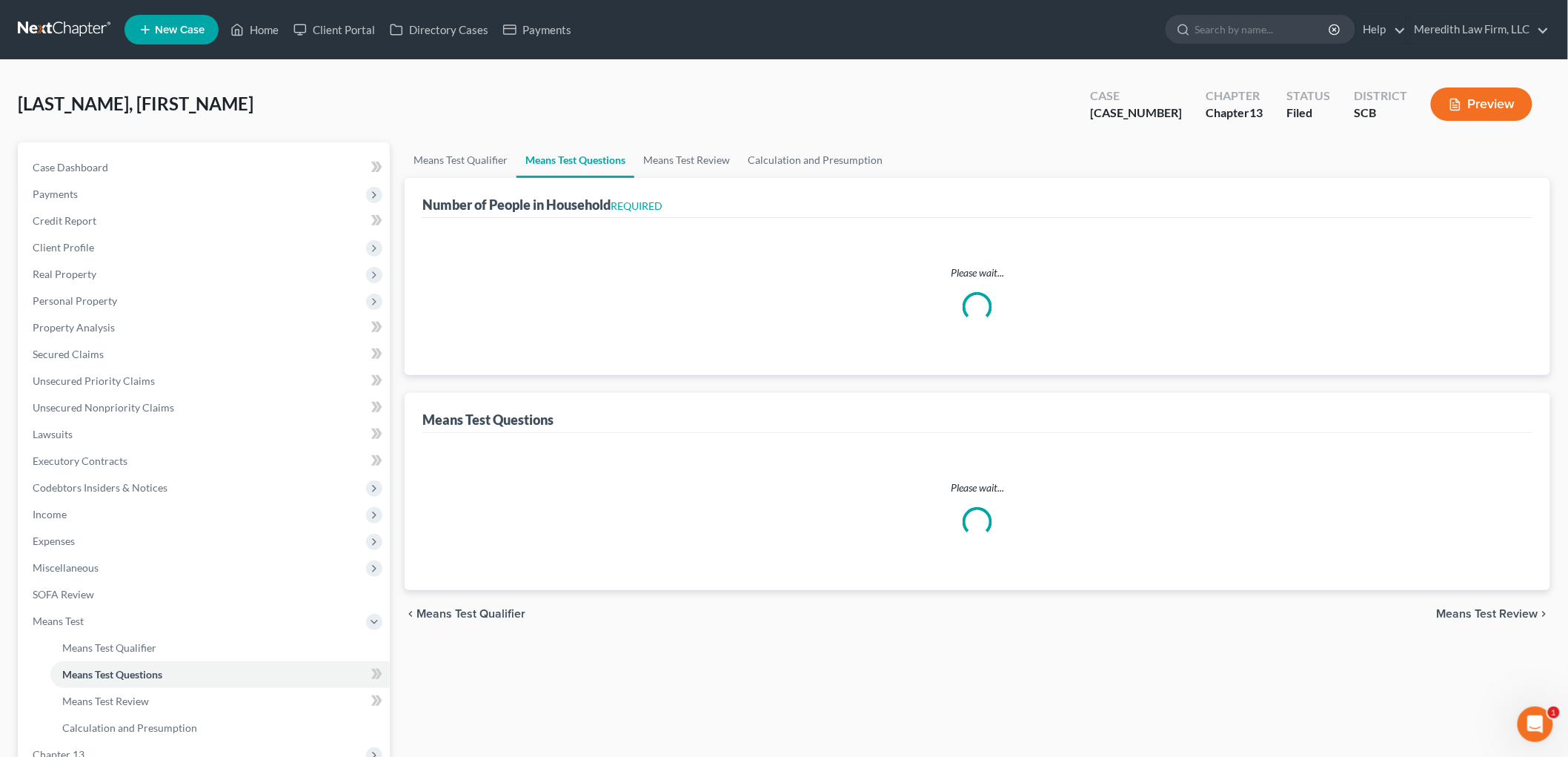 select on "1" 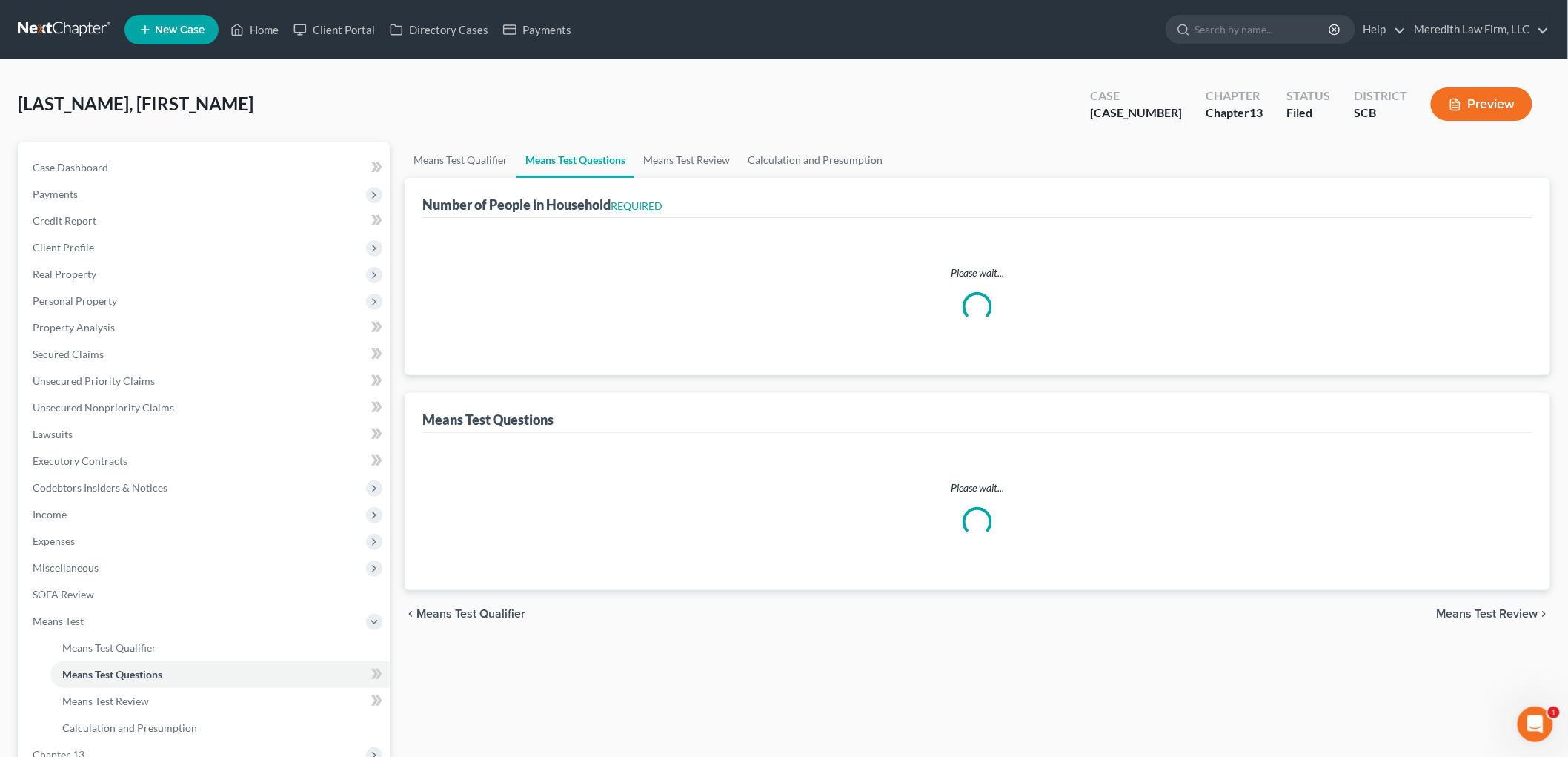 select on "60" 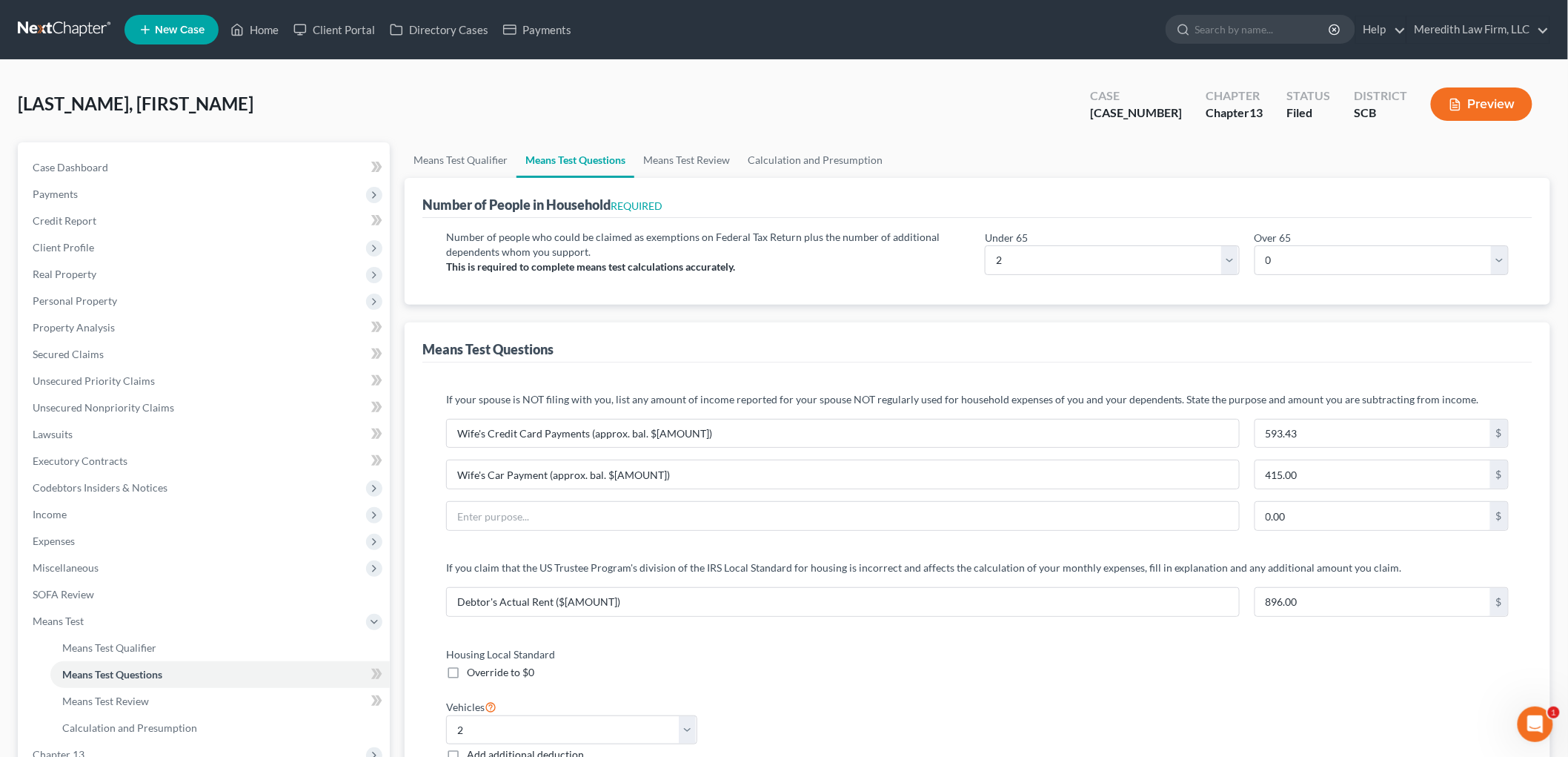 scroll, scrollTop: 494, scrollLeft: 0, axis: vertical 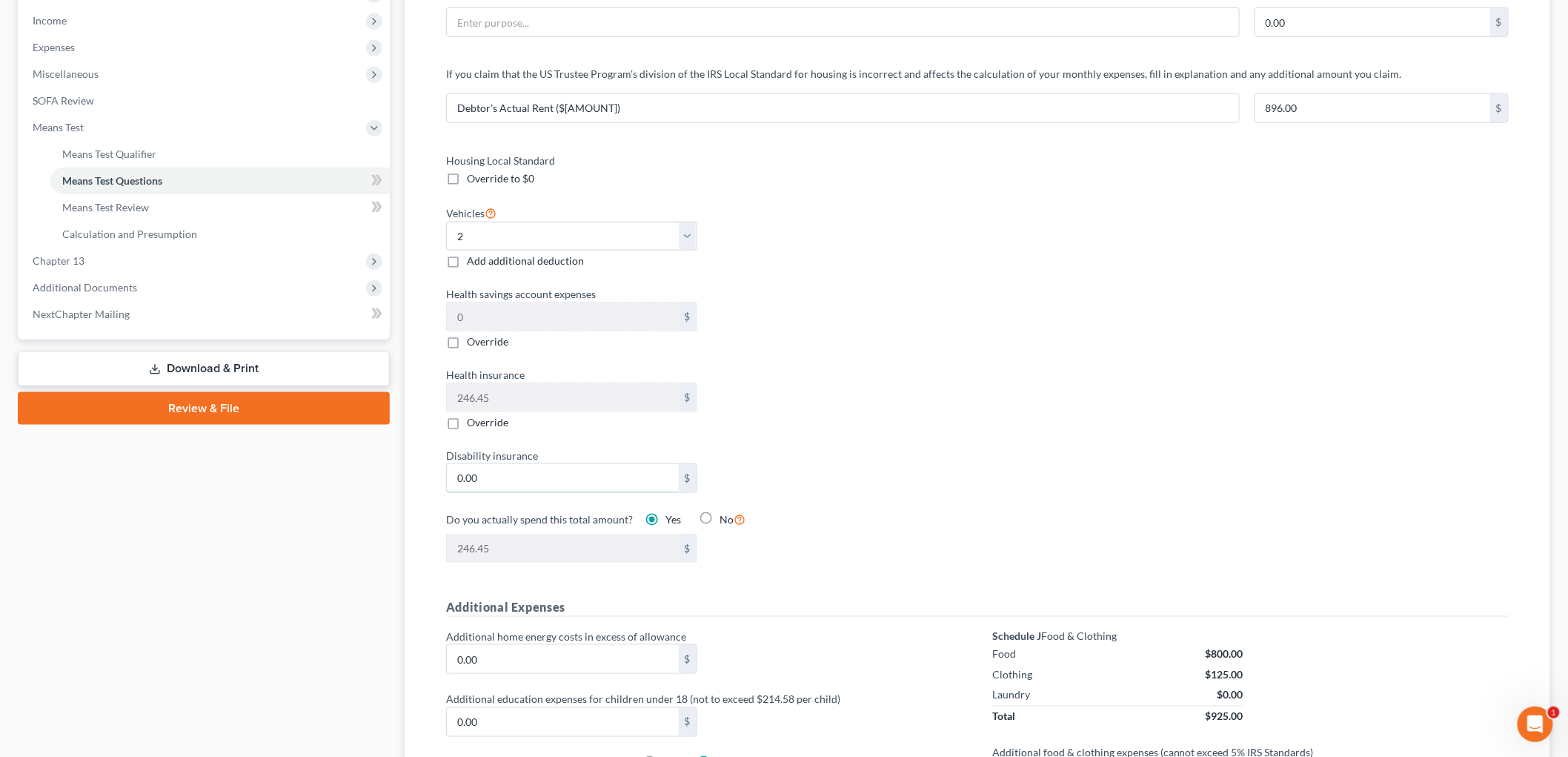 click on "0.00" at bounding box center (562, 478) 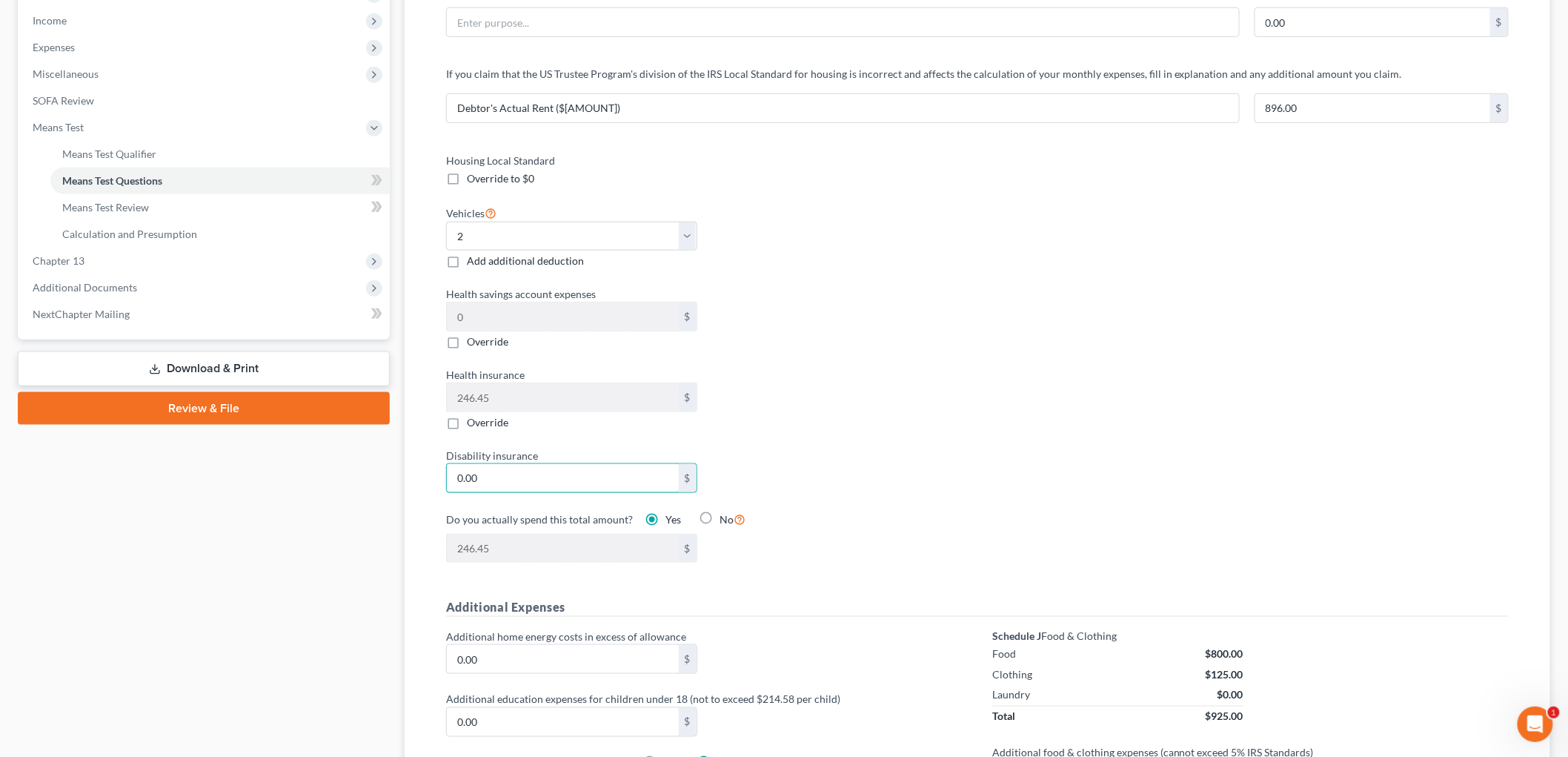 type on "1" 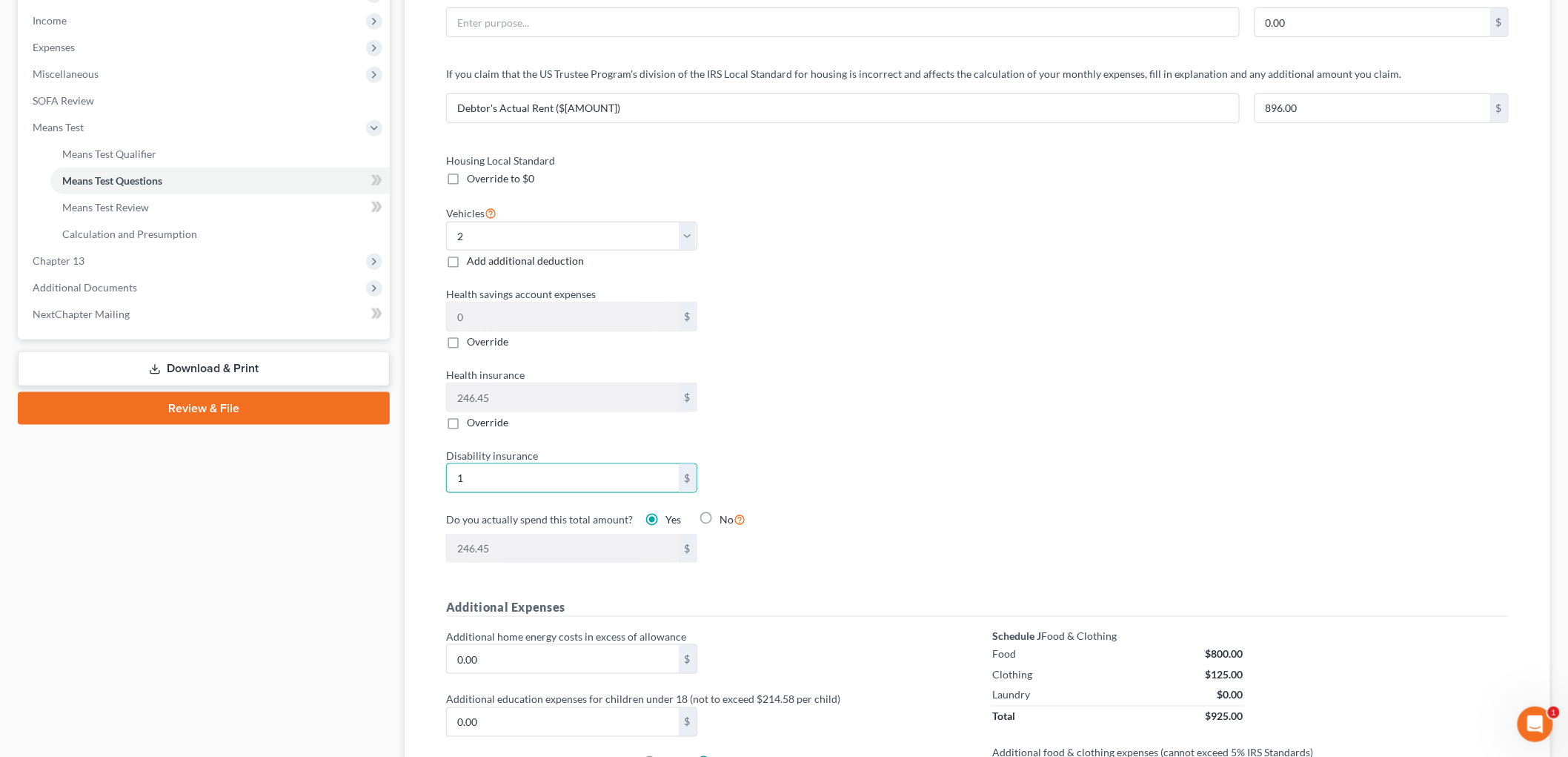 type on "247.45" 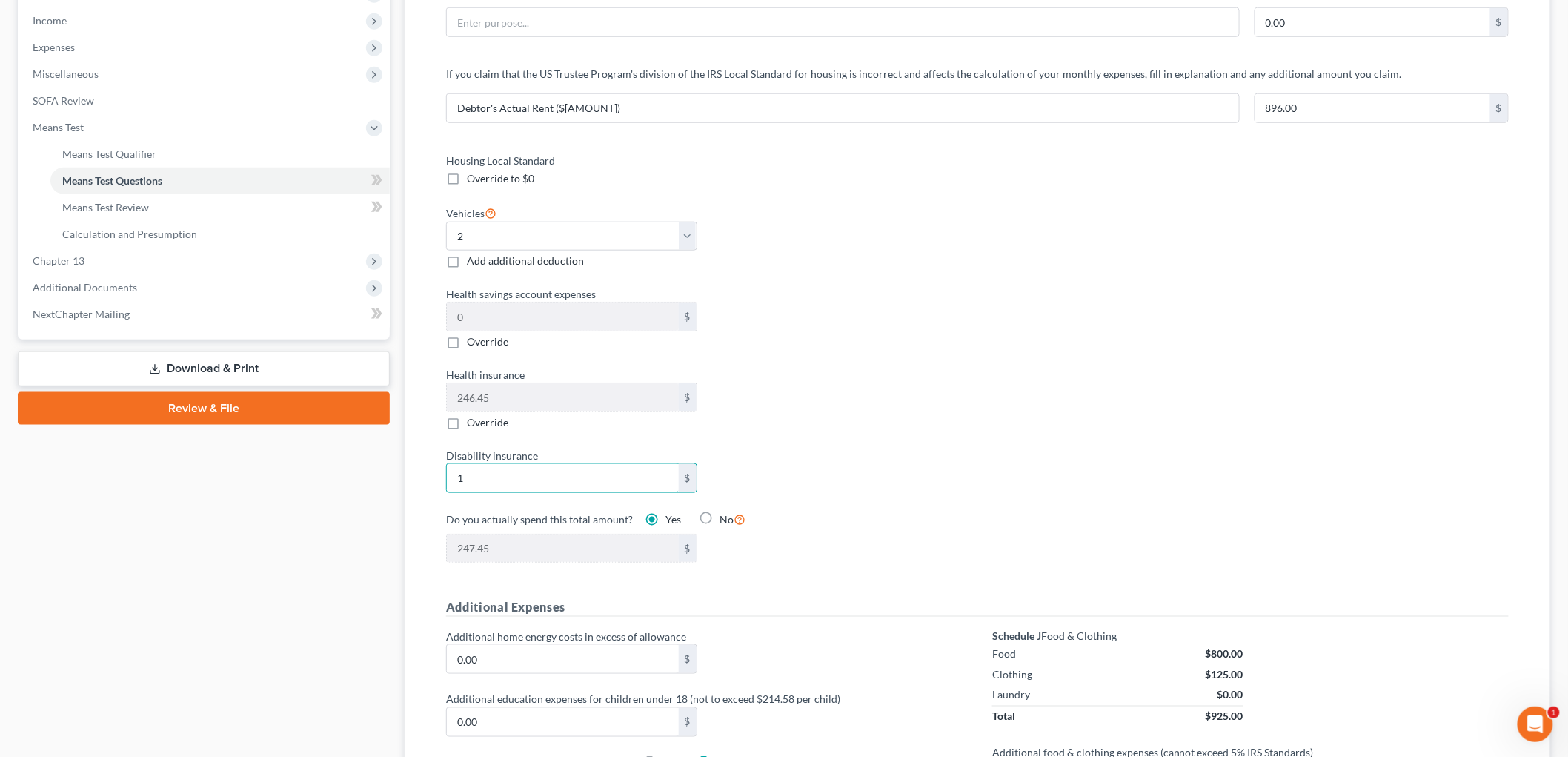 type on "10" 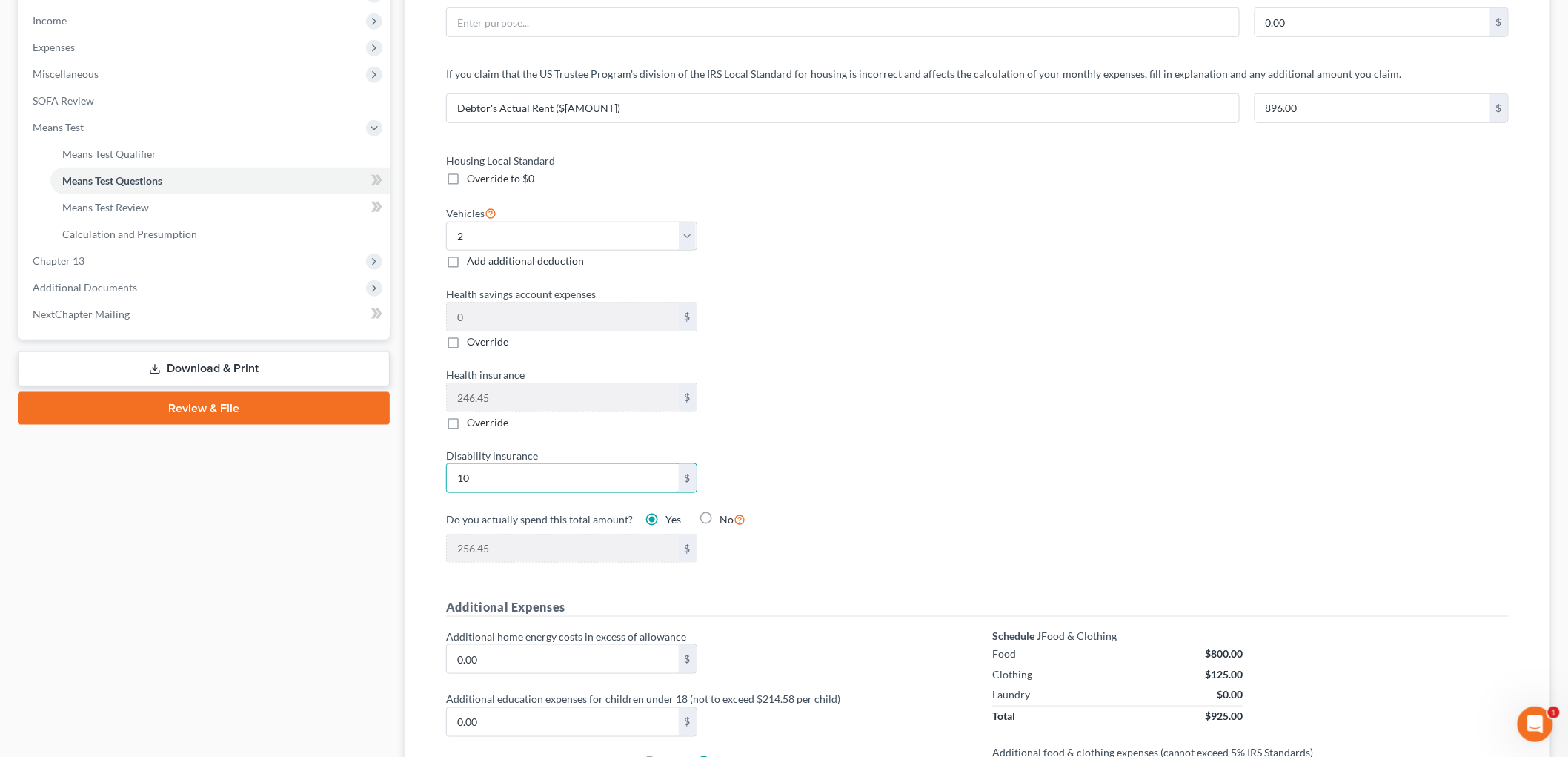 type on "103" 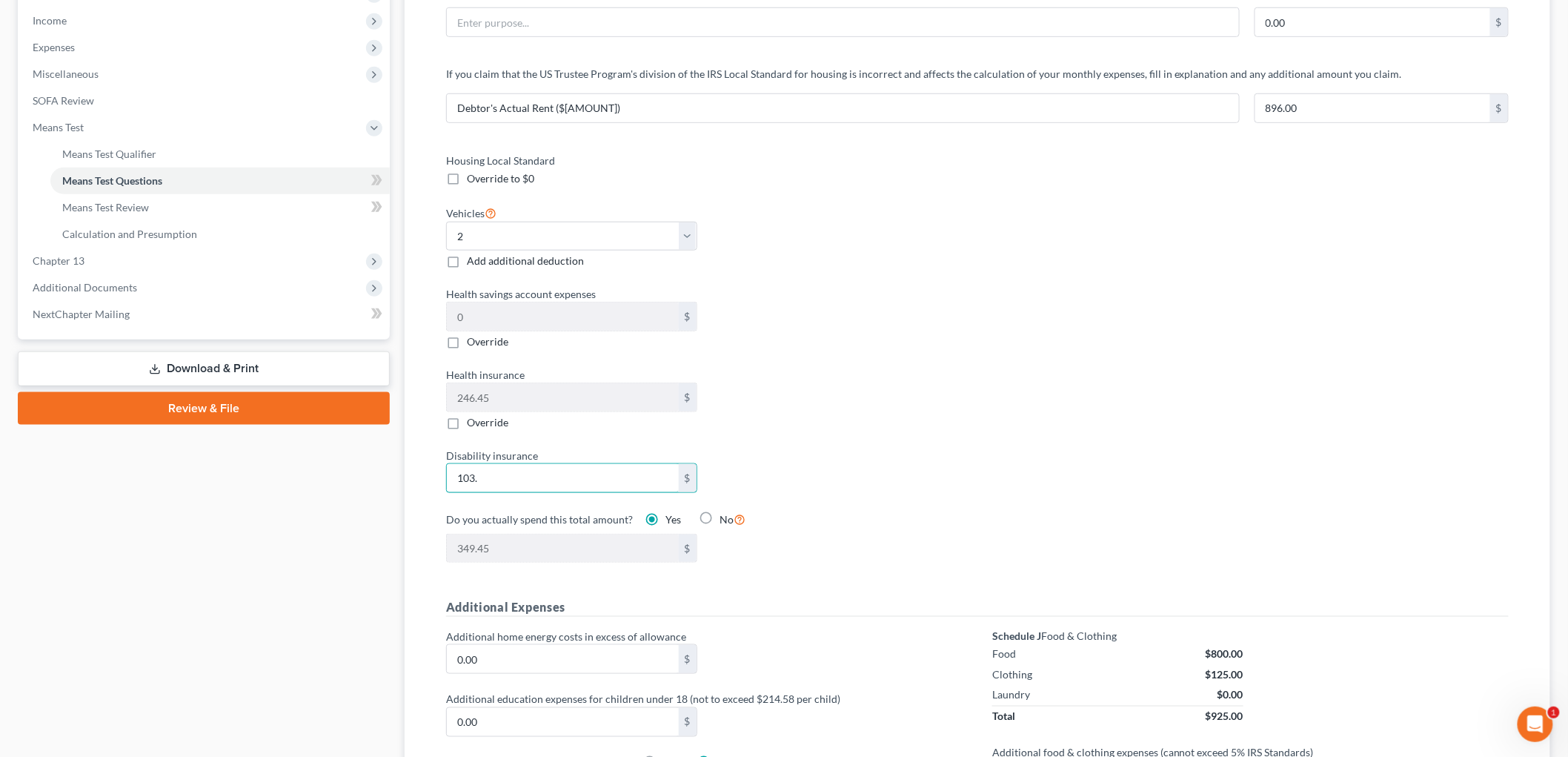 type on "103.7" 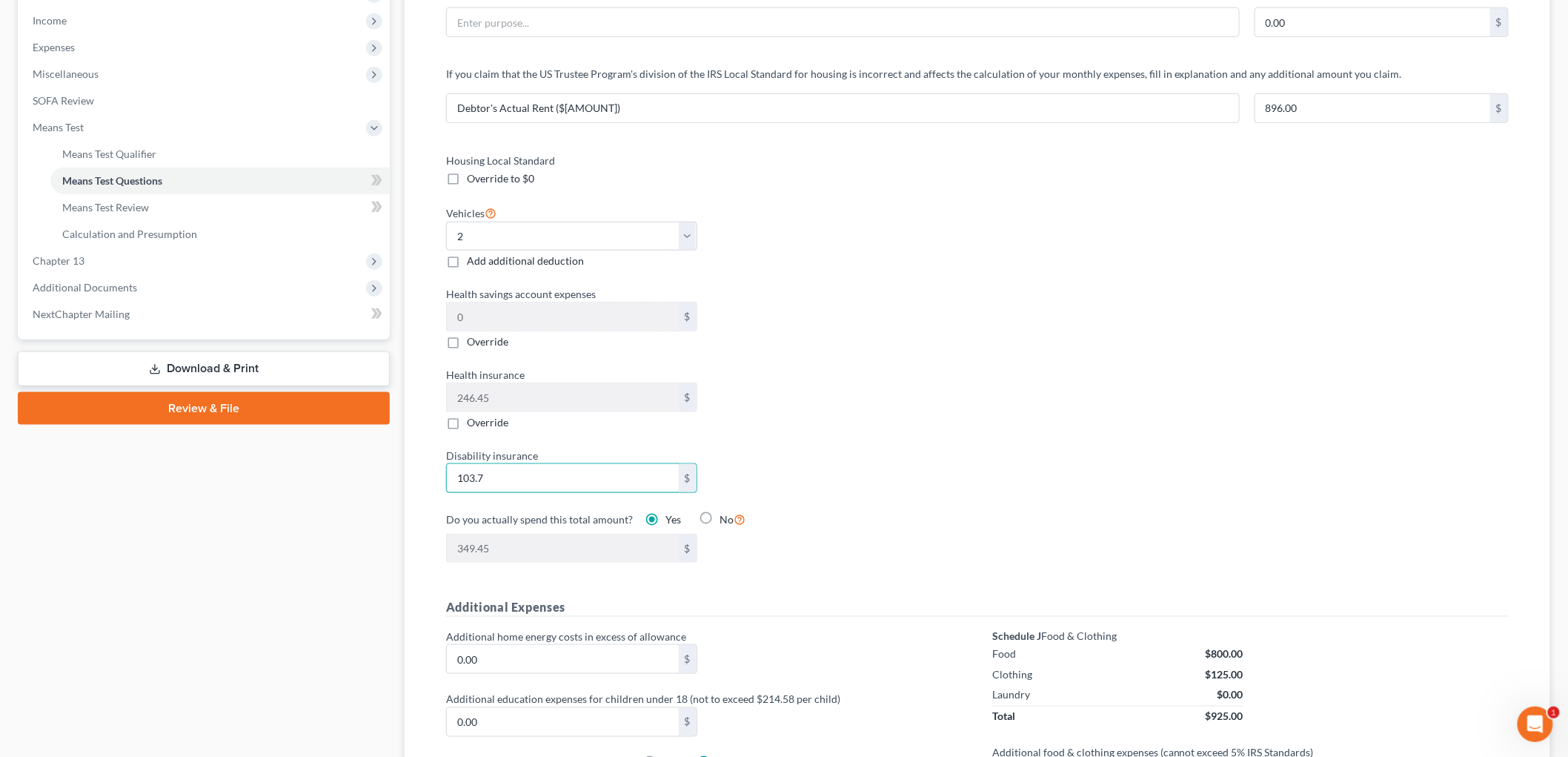 type on "350.15" 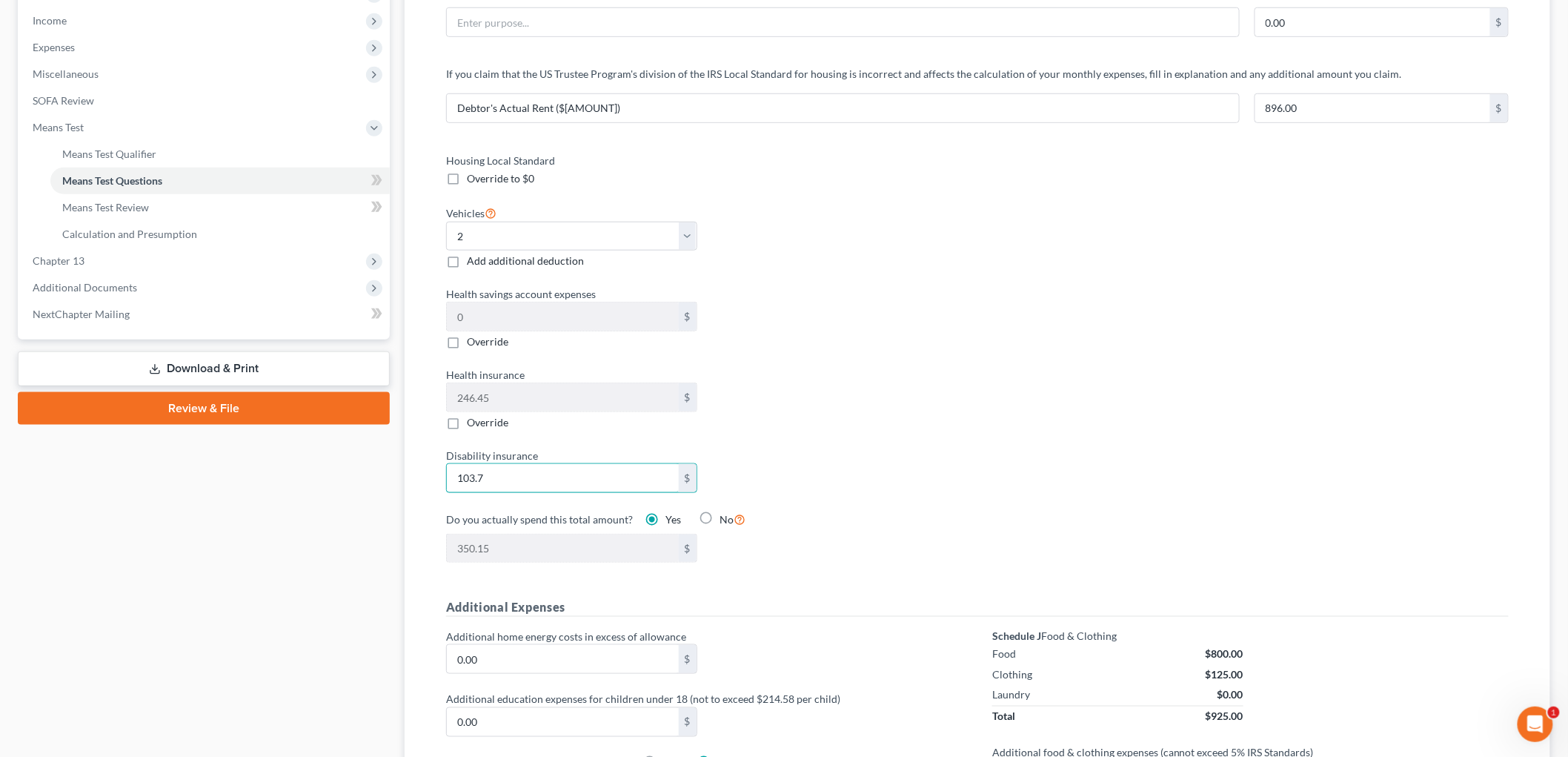 type on "103.78" 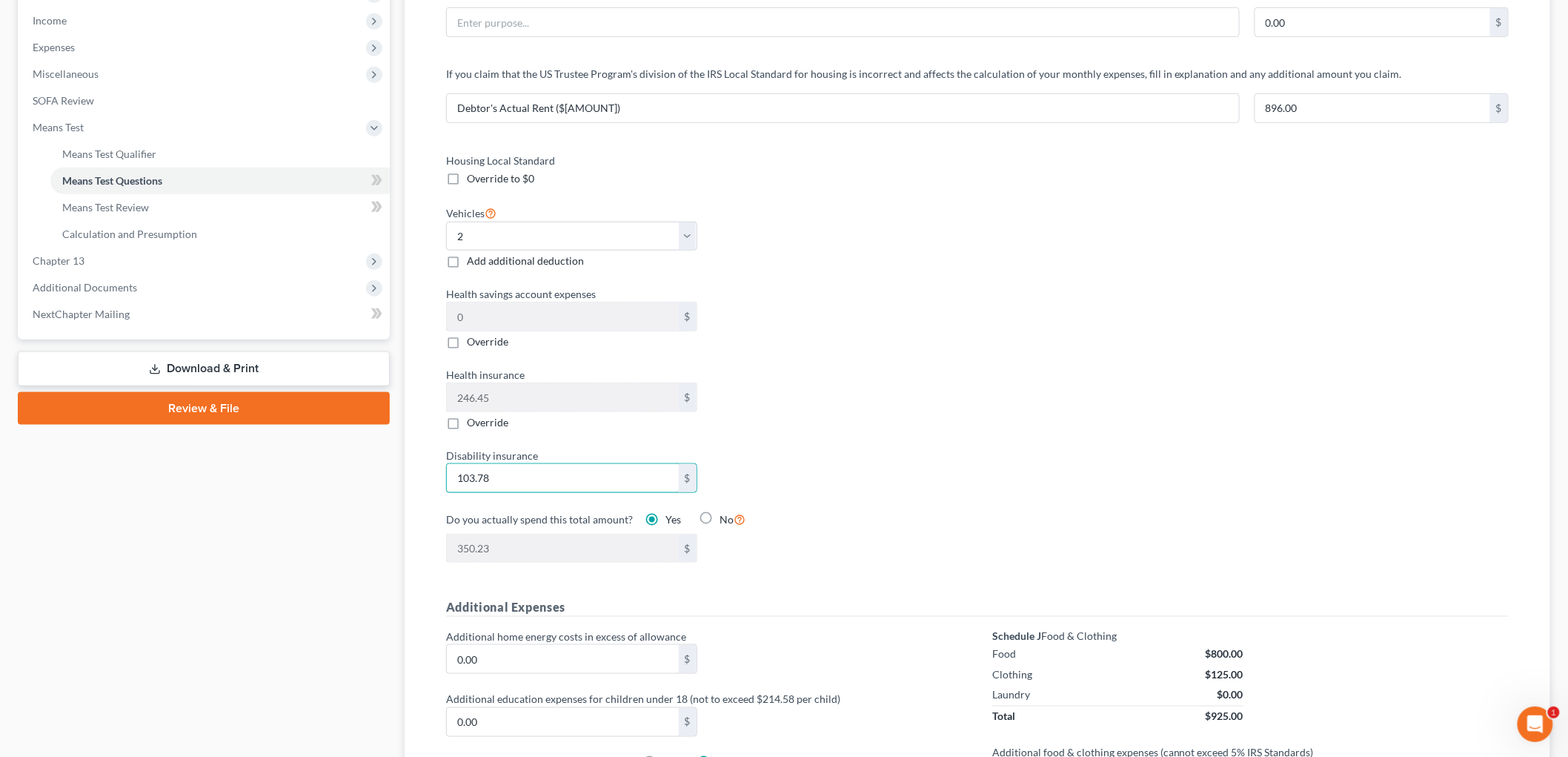 type on "103.78" 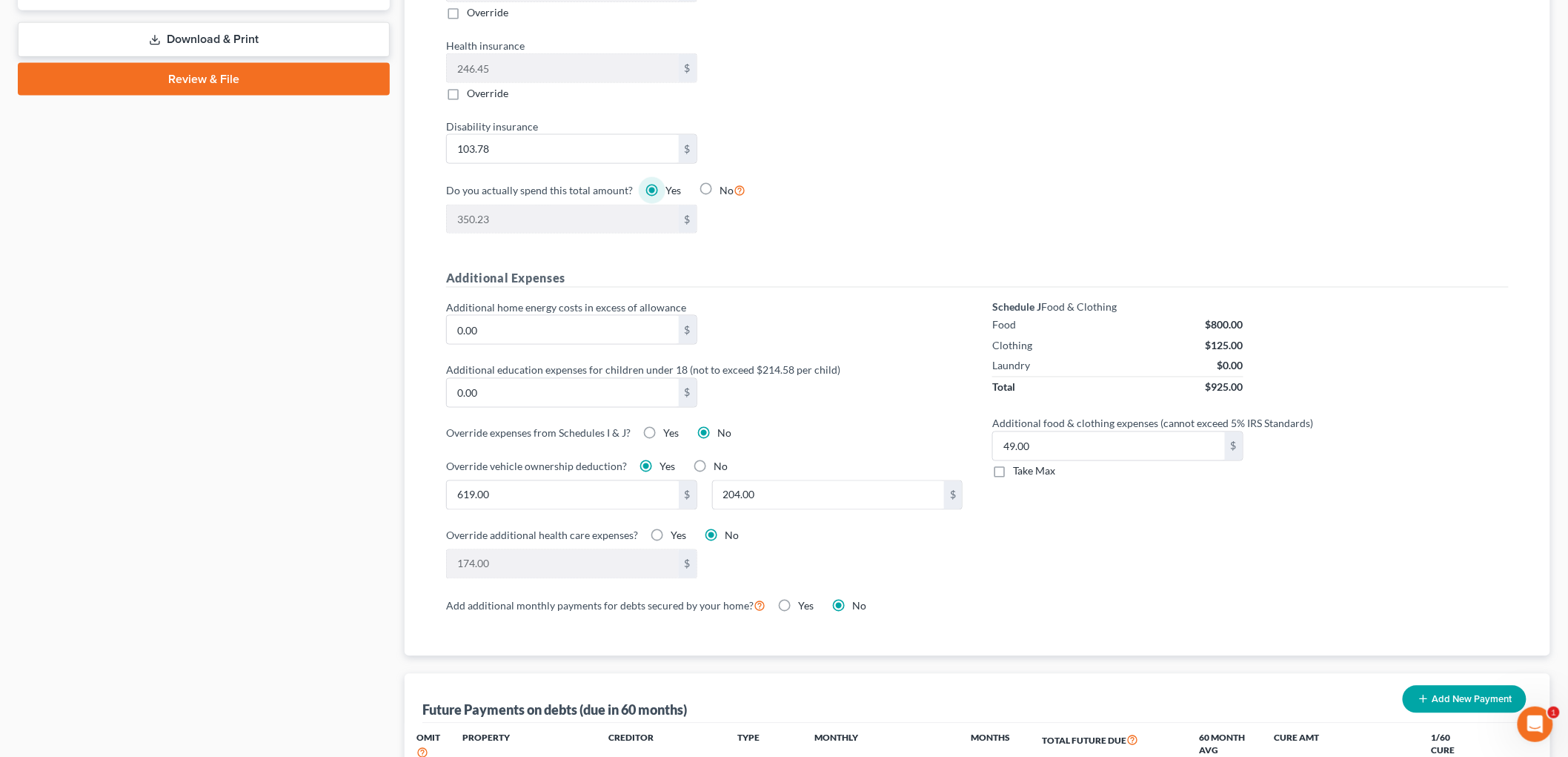 scroll, scrollTop: 824, scrollLeft: 0, axis: vertical 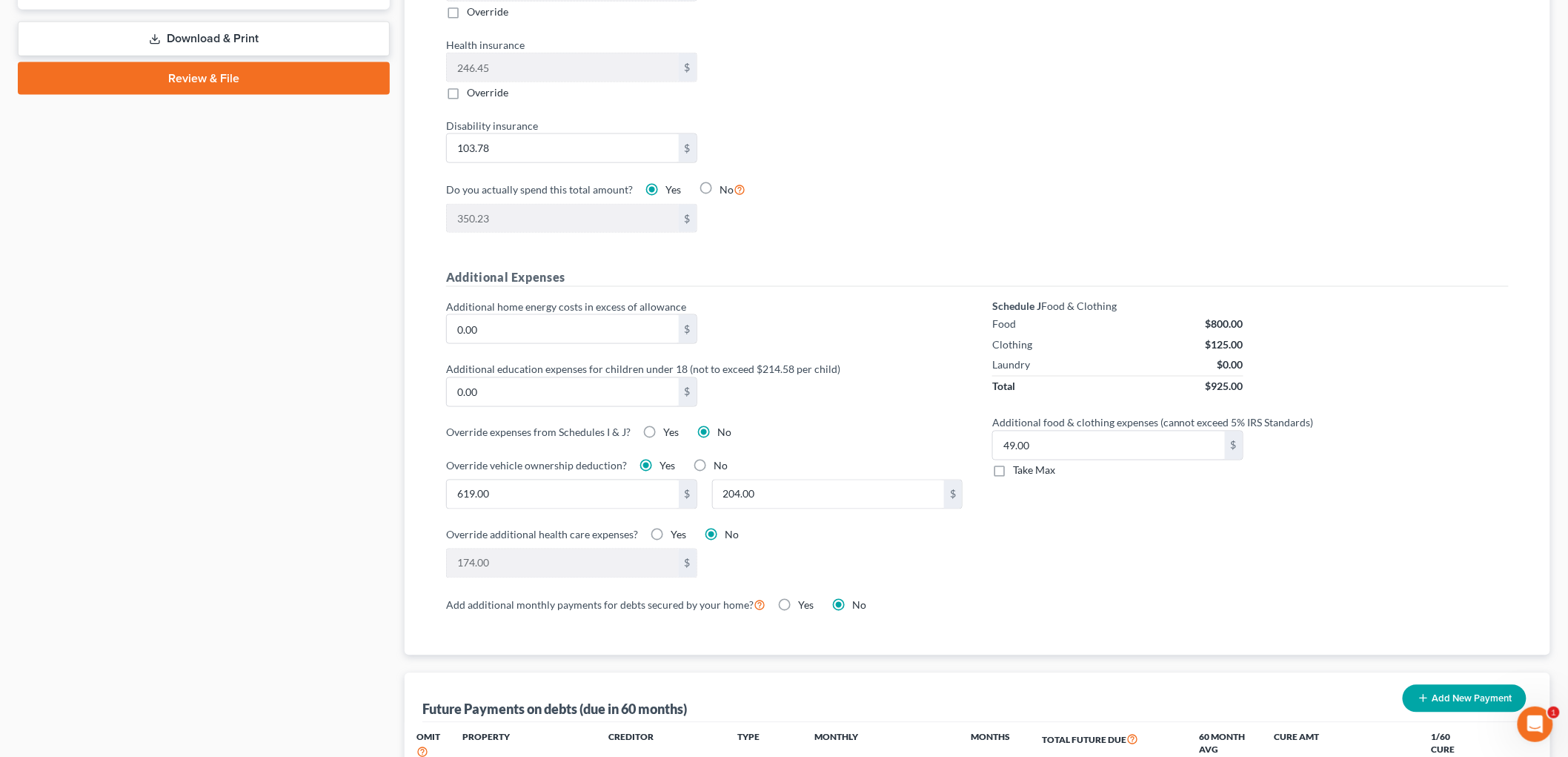 click on "No" at bounding box center (720, 466) 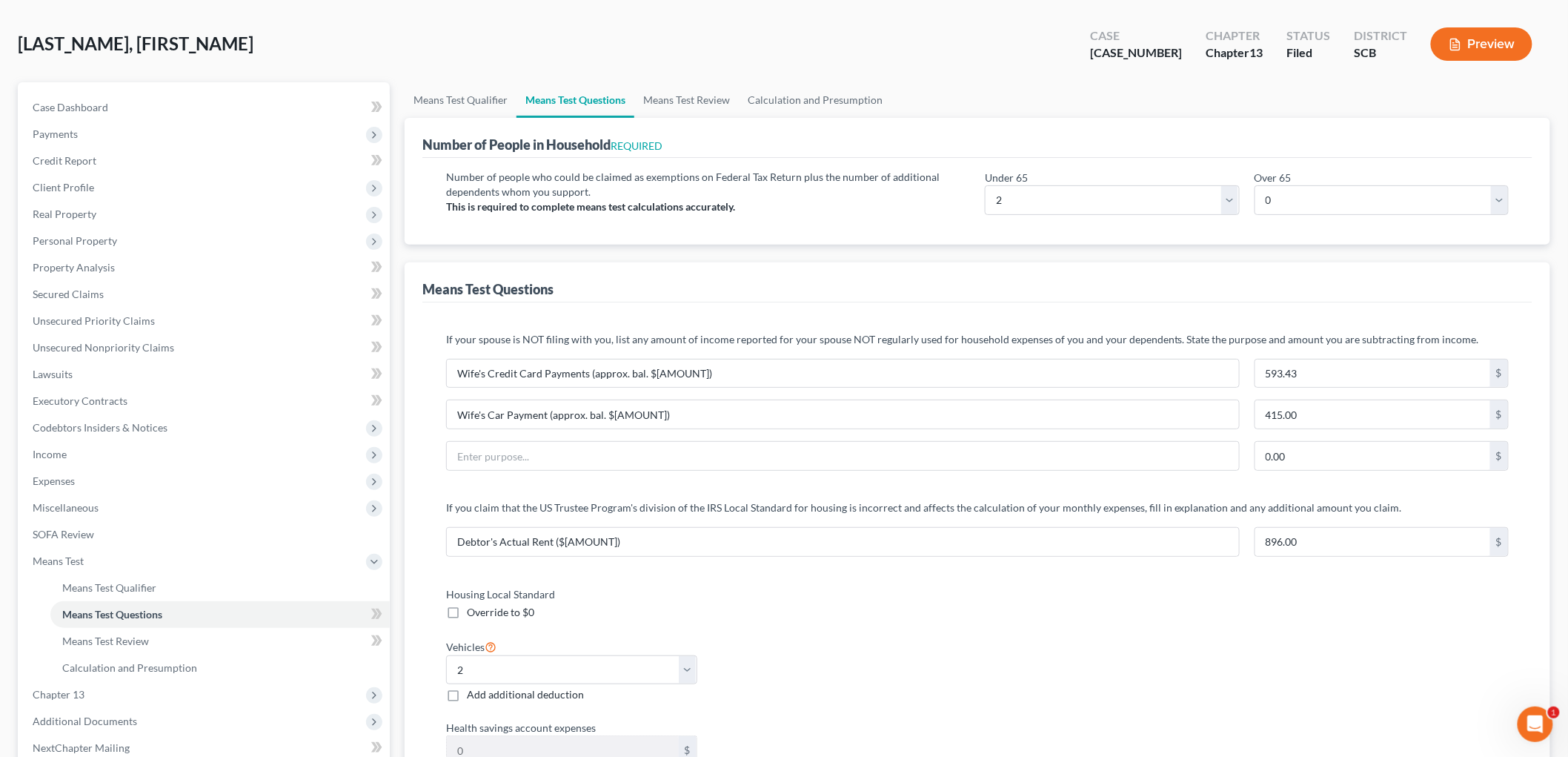 scroll, scrollTop: 0, scrollLeft: 0, axis: both 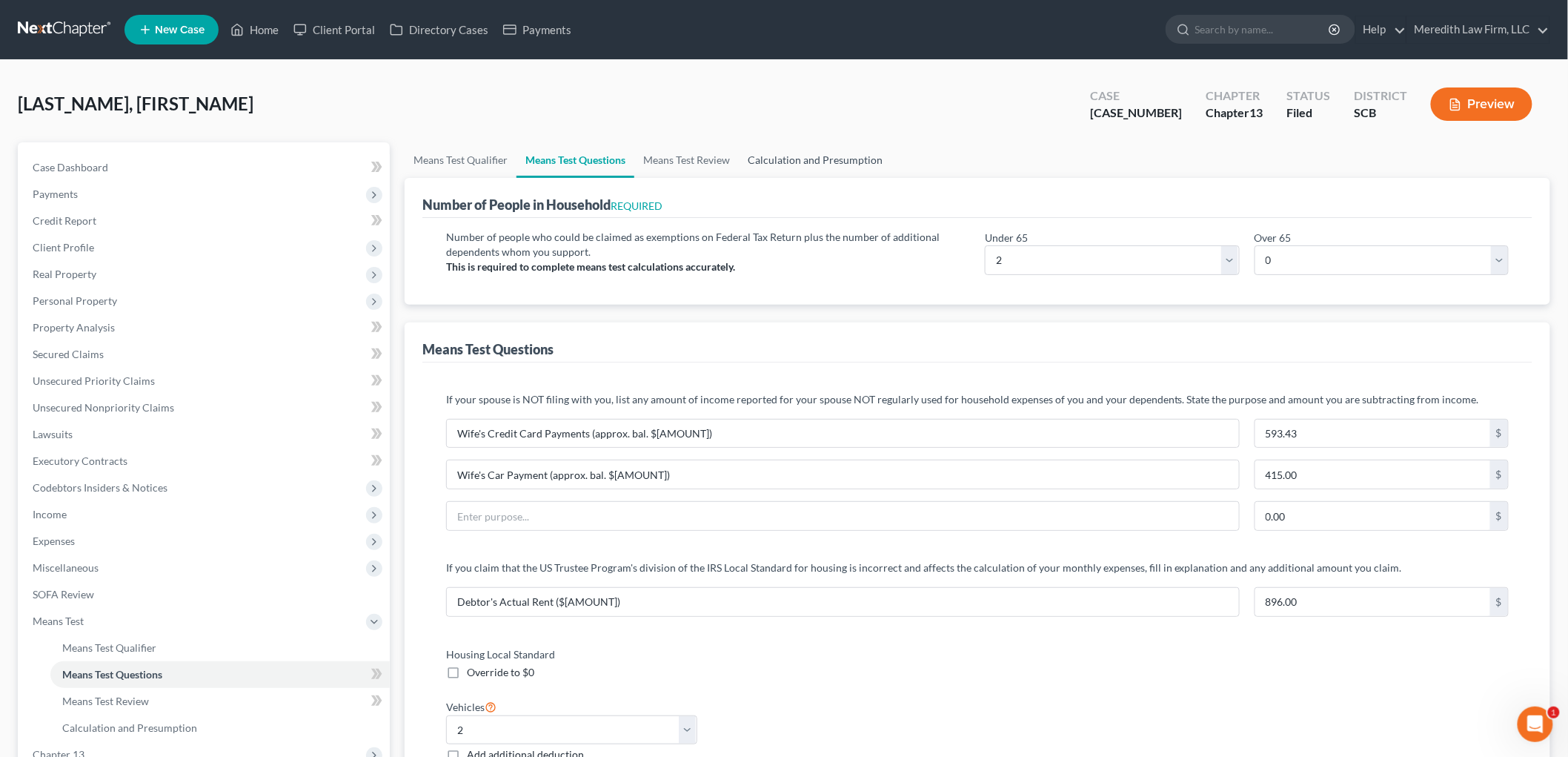 click on "Calculation and Presumption" at bounding box center (815, 160) 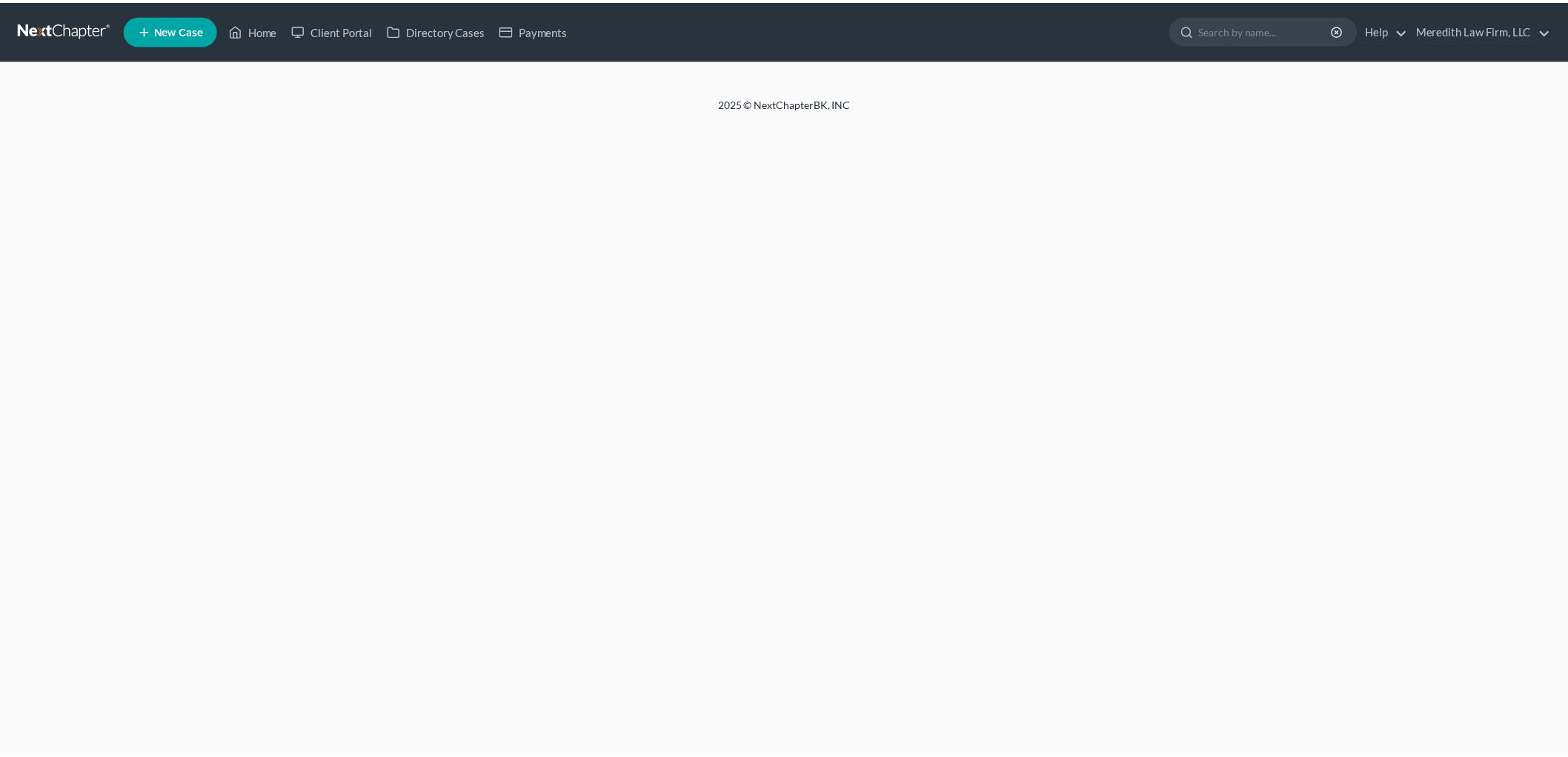 scroll, scrollTop: 0, scrollLeft: 0, axis: both 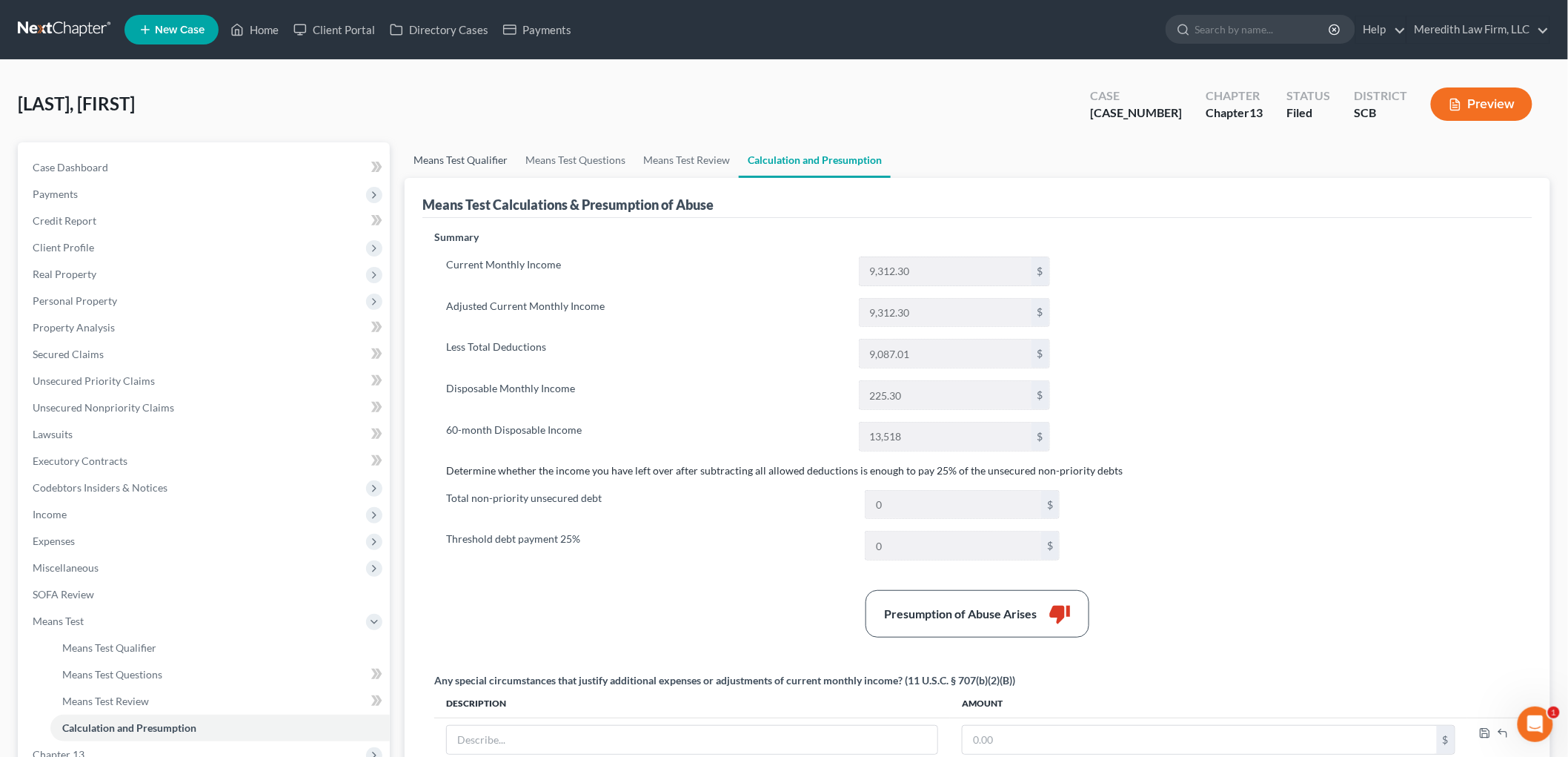 click on "Means Test Qualifier" at bounding box center (460, 160) 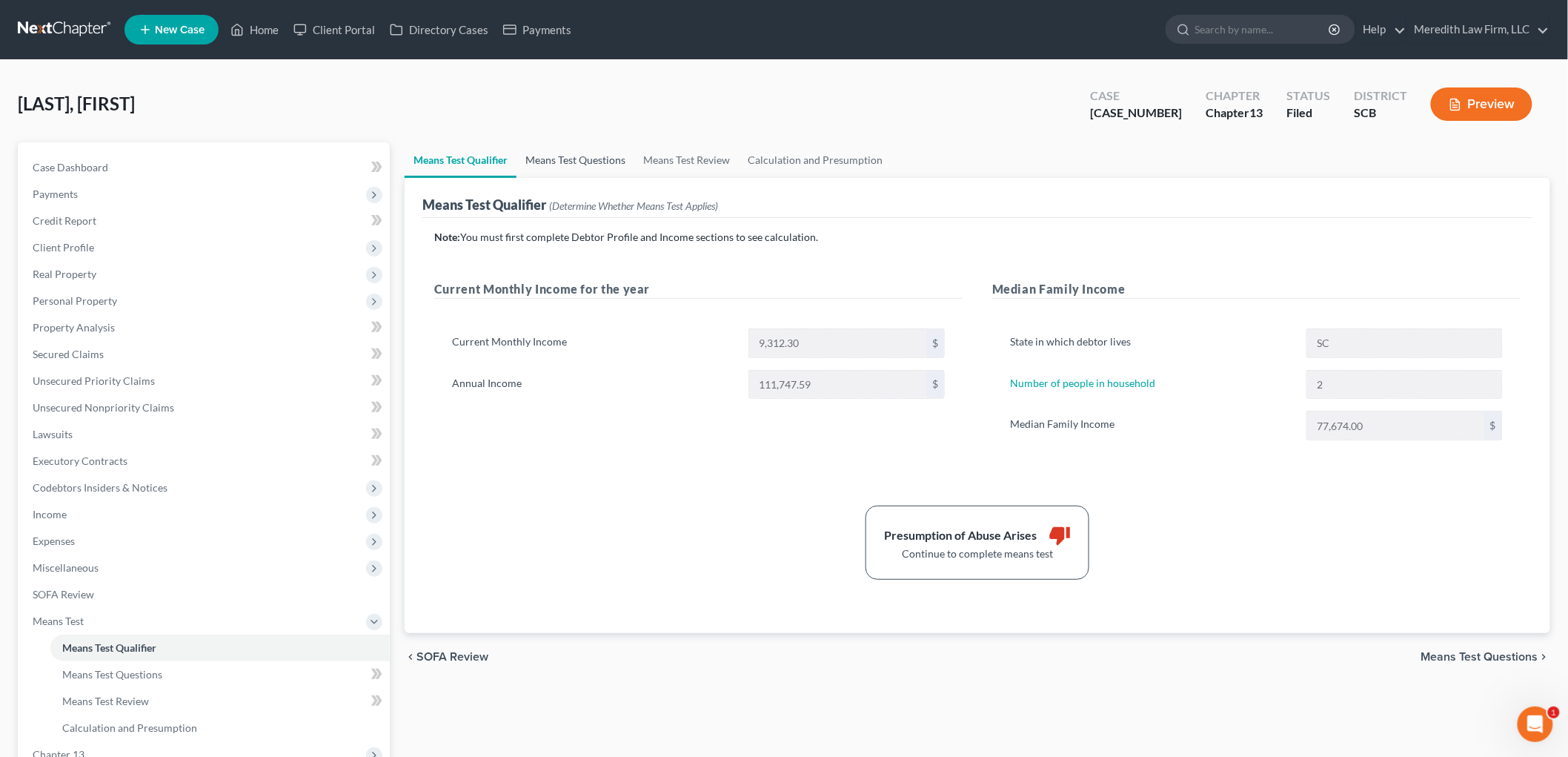 click on "Means Test Questions" at bounding box center [575, 160] 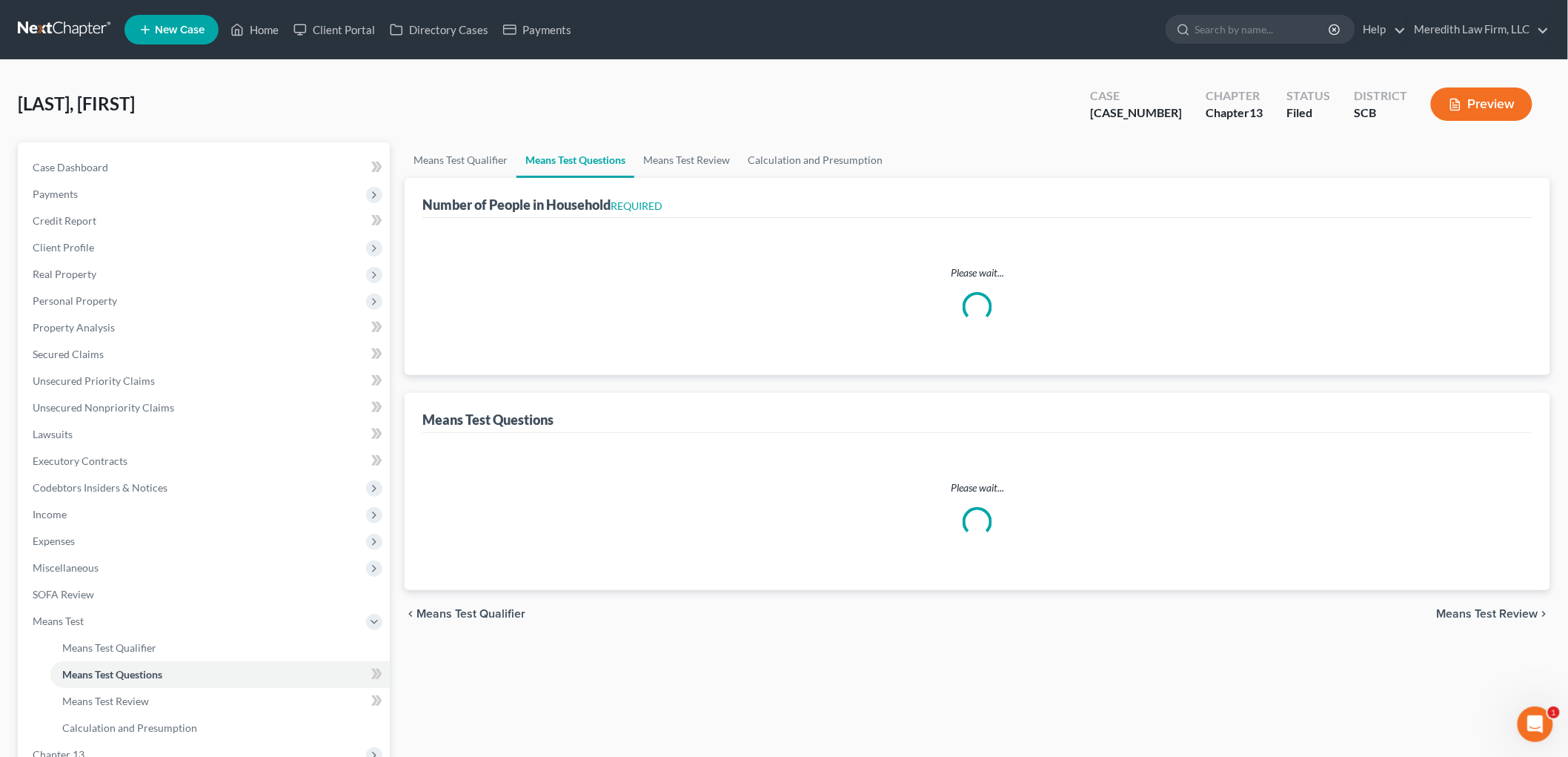 select on "1" 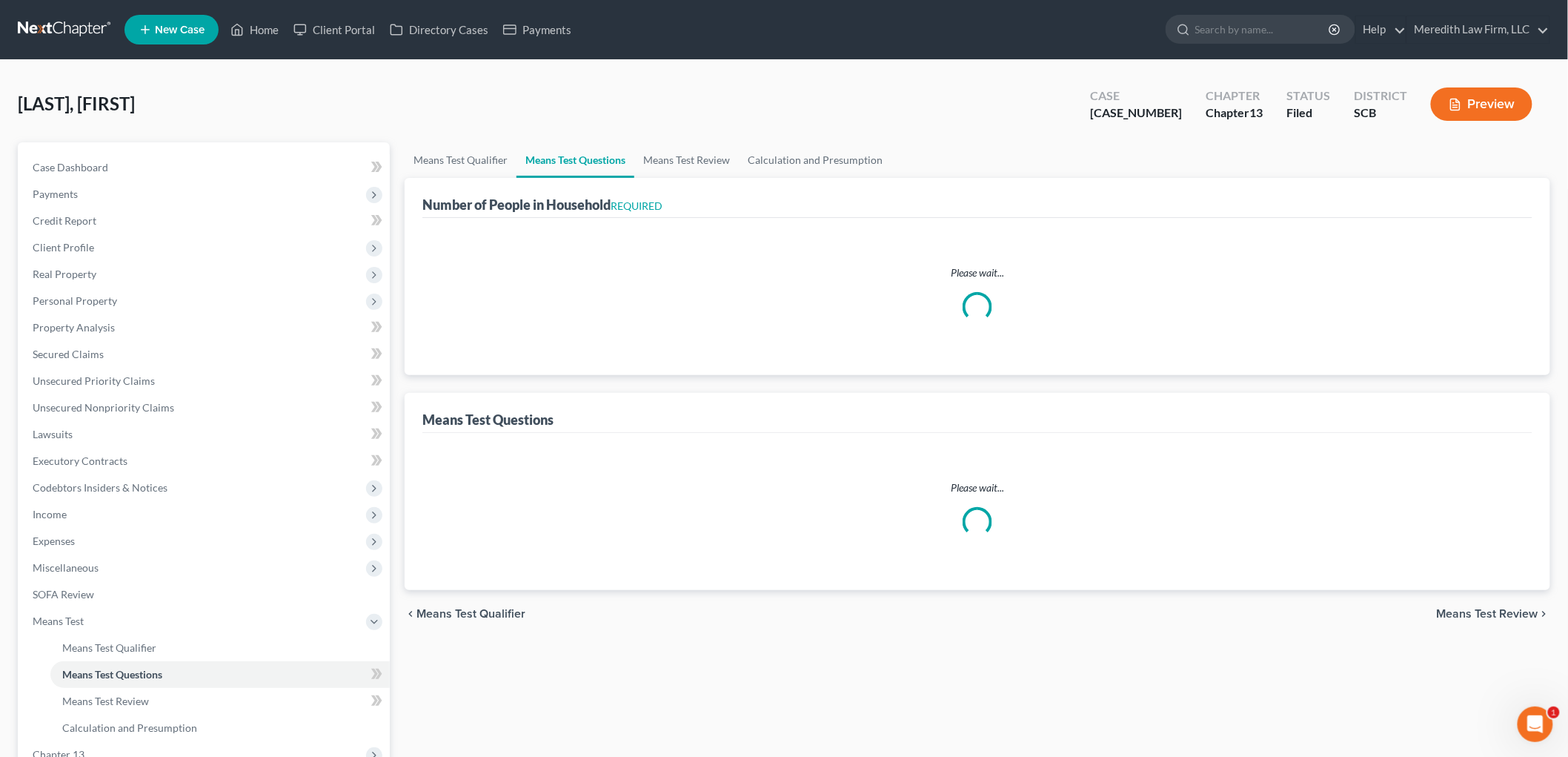 select on "60" 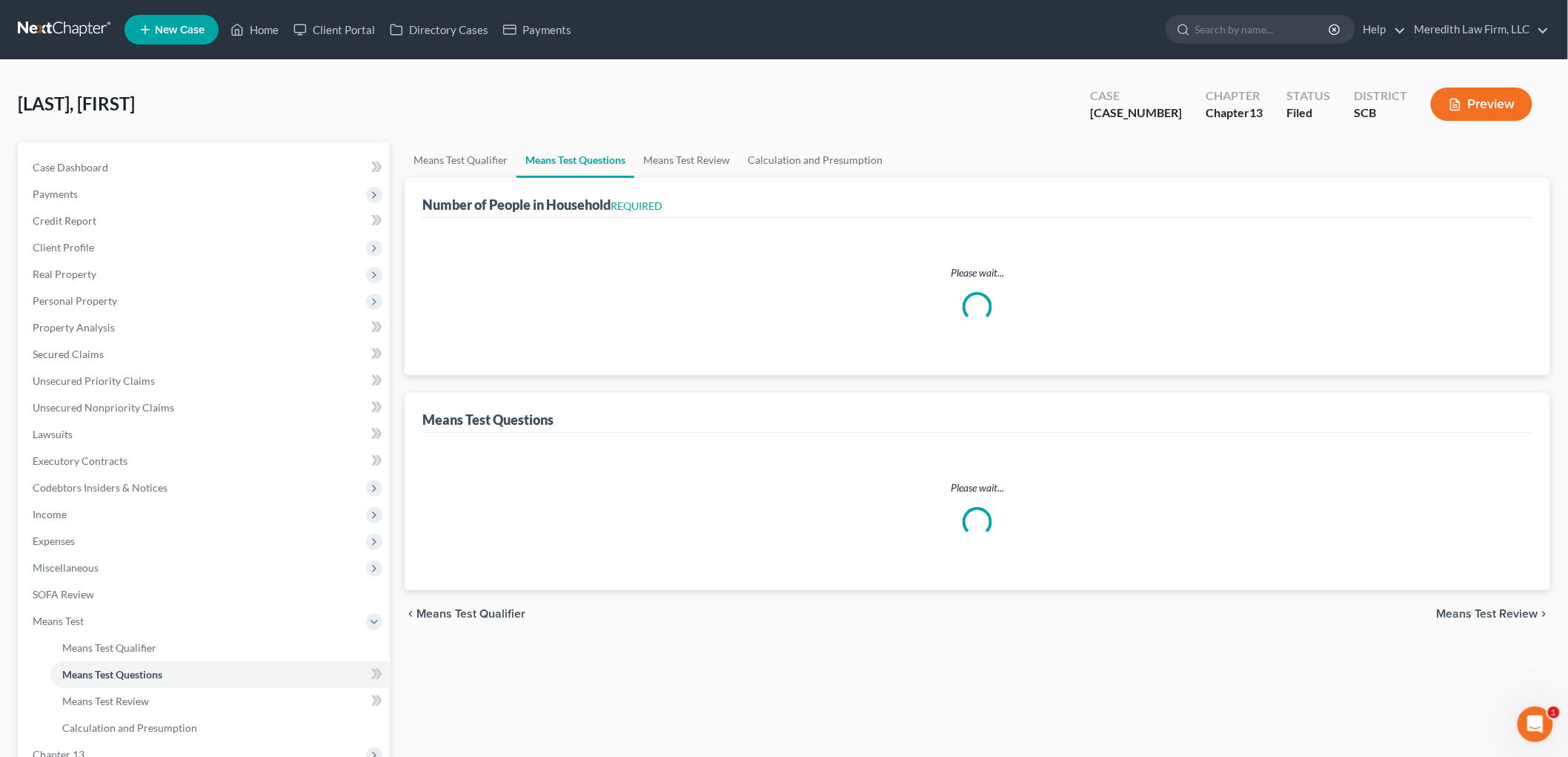 select on "1" 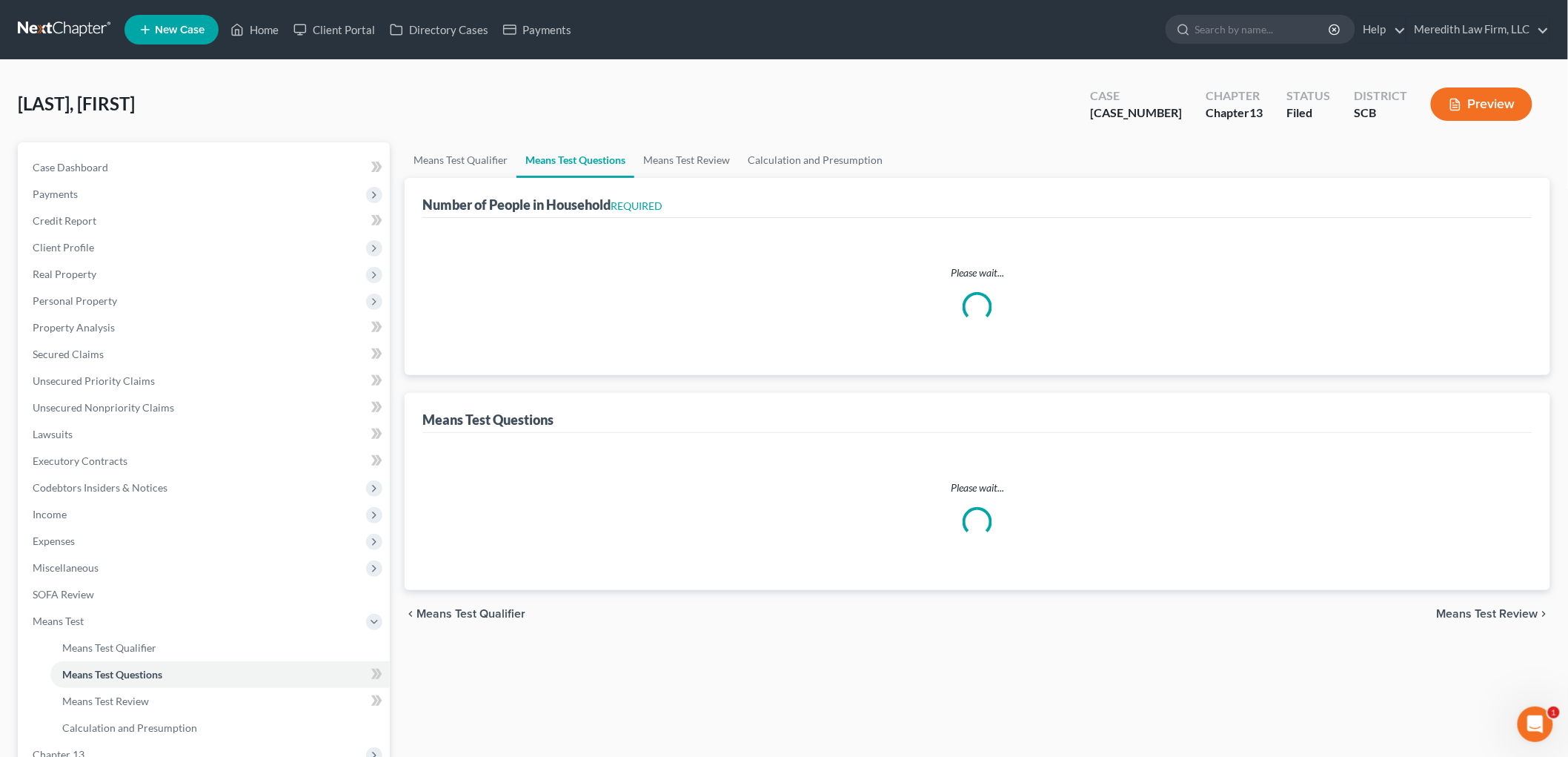 select on "2" 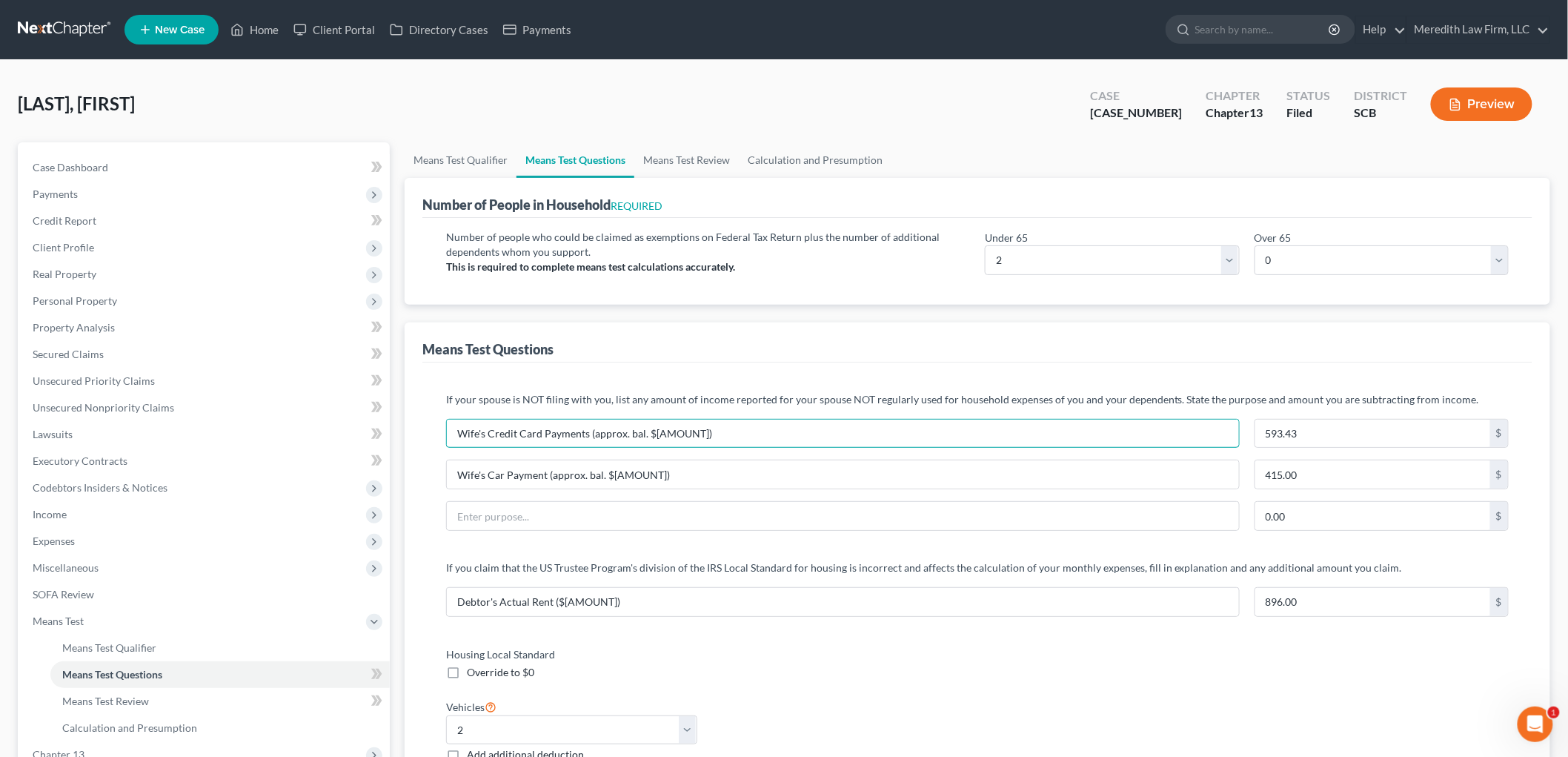 drag, startPoint x: 725, startPoint y: 428, endPoint x: 487, endPoint y: 426, distance: 238.008 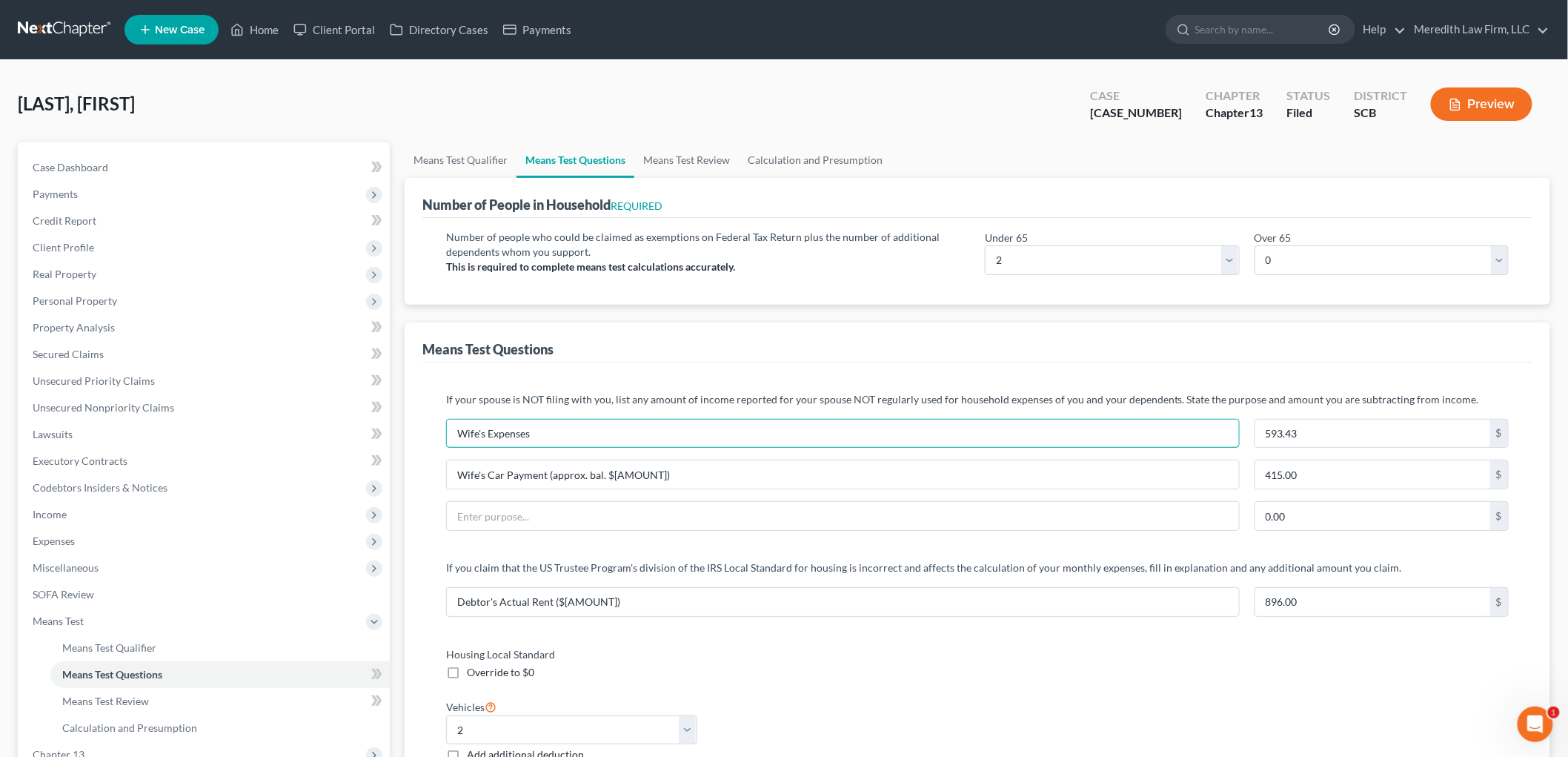type on "Wife's Expenses" 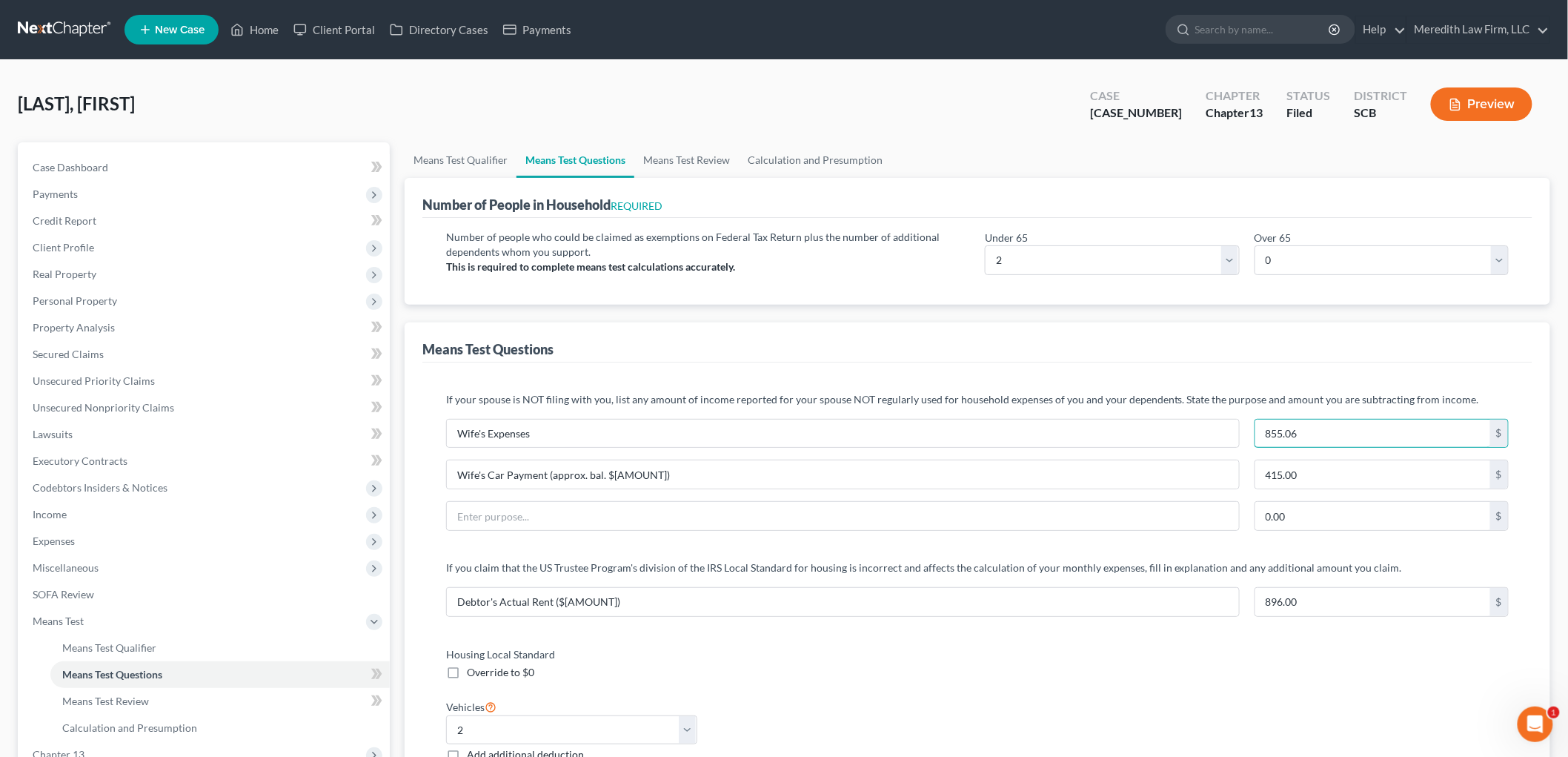 type on "855.06" 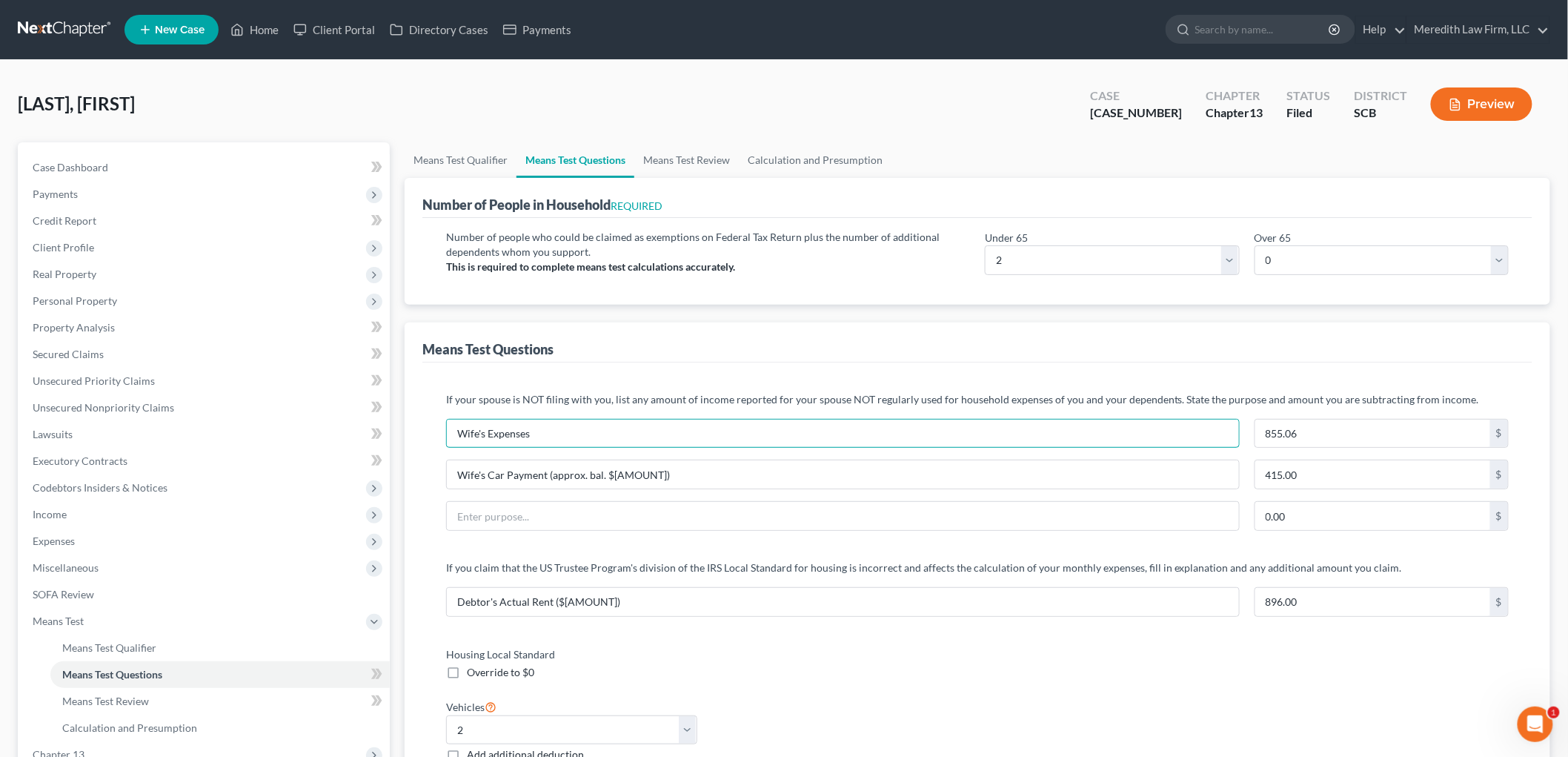 click on "Wife's Expenses" at bounding box center (843, 434) 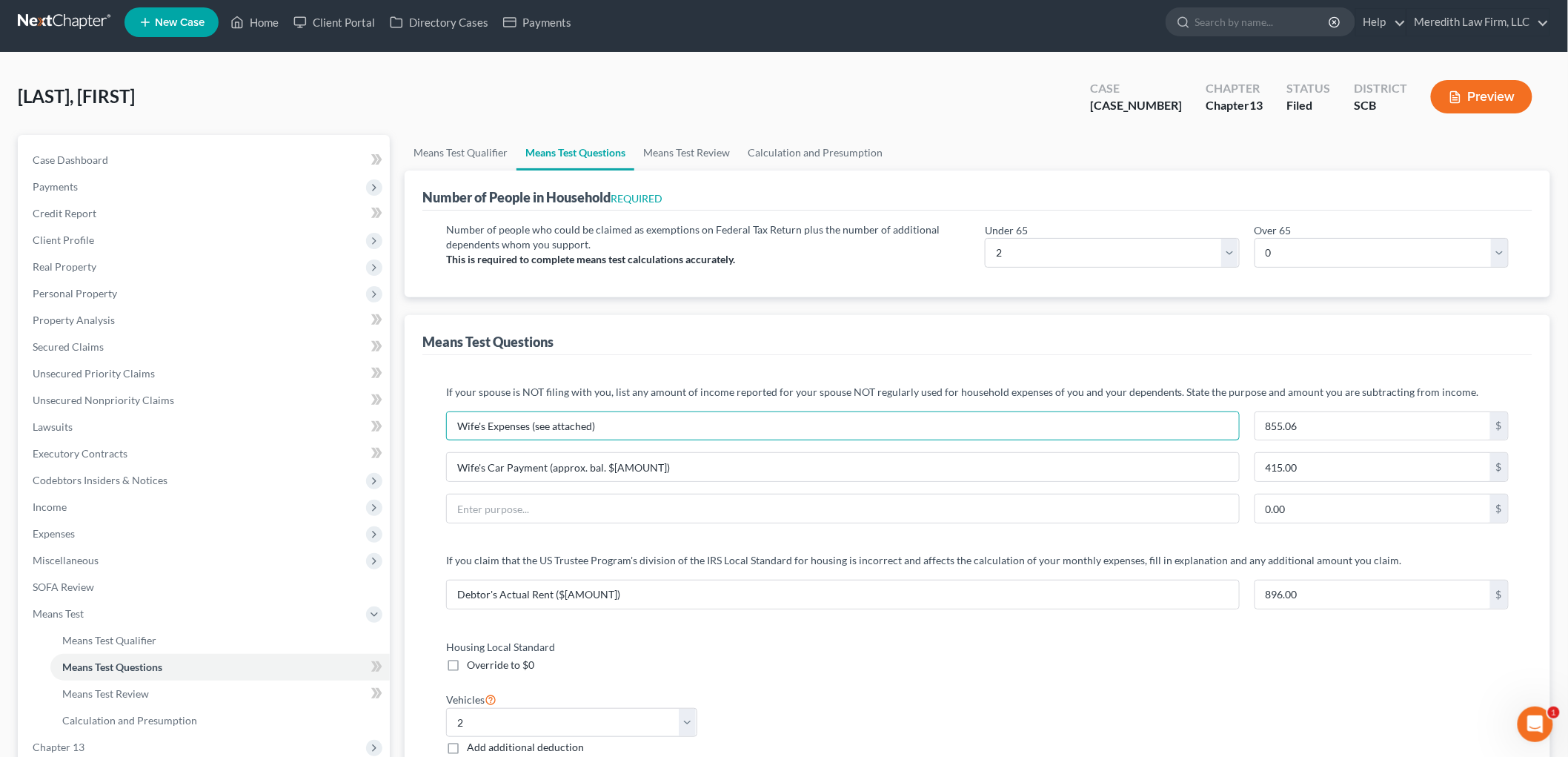 scroll, scrollTop: 0, scrollLeft: 0, axis: both 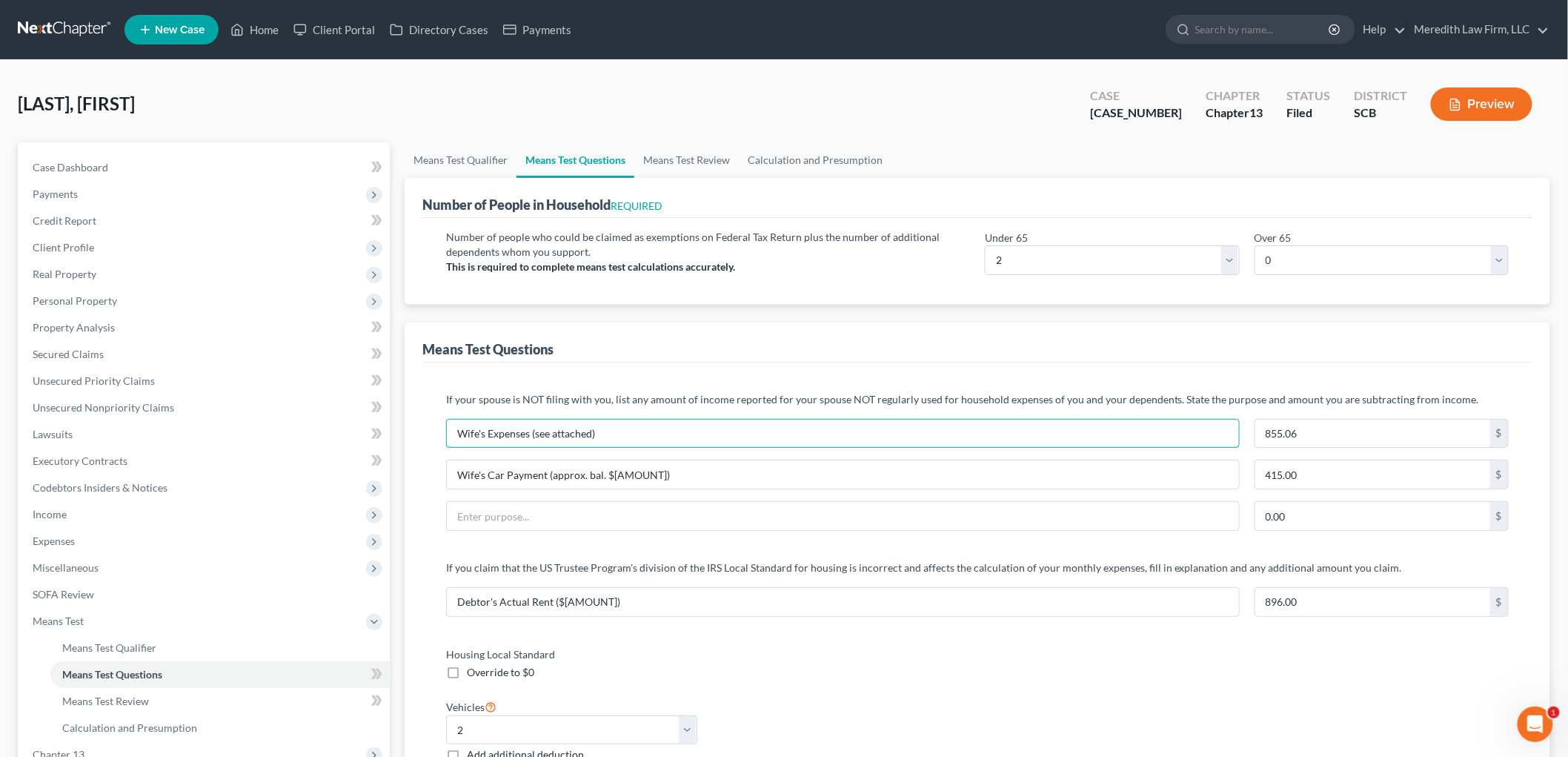 type on "Wife's Expenses (see attached)" 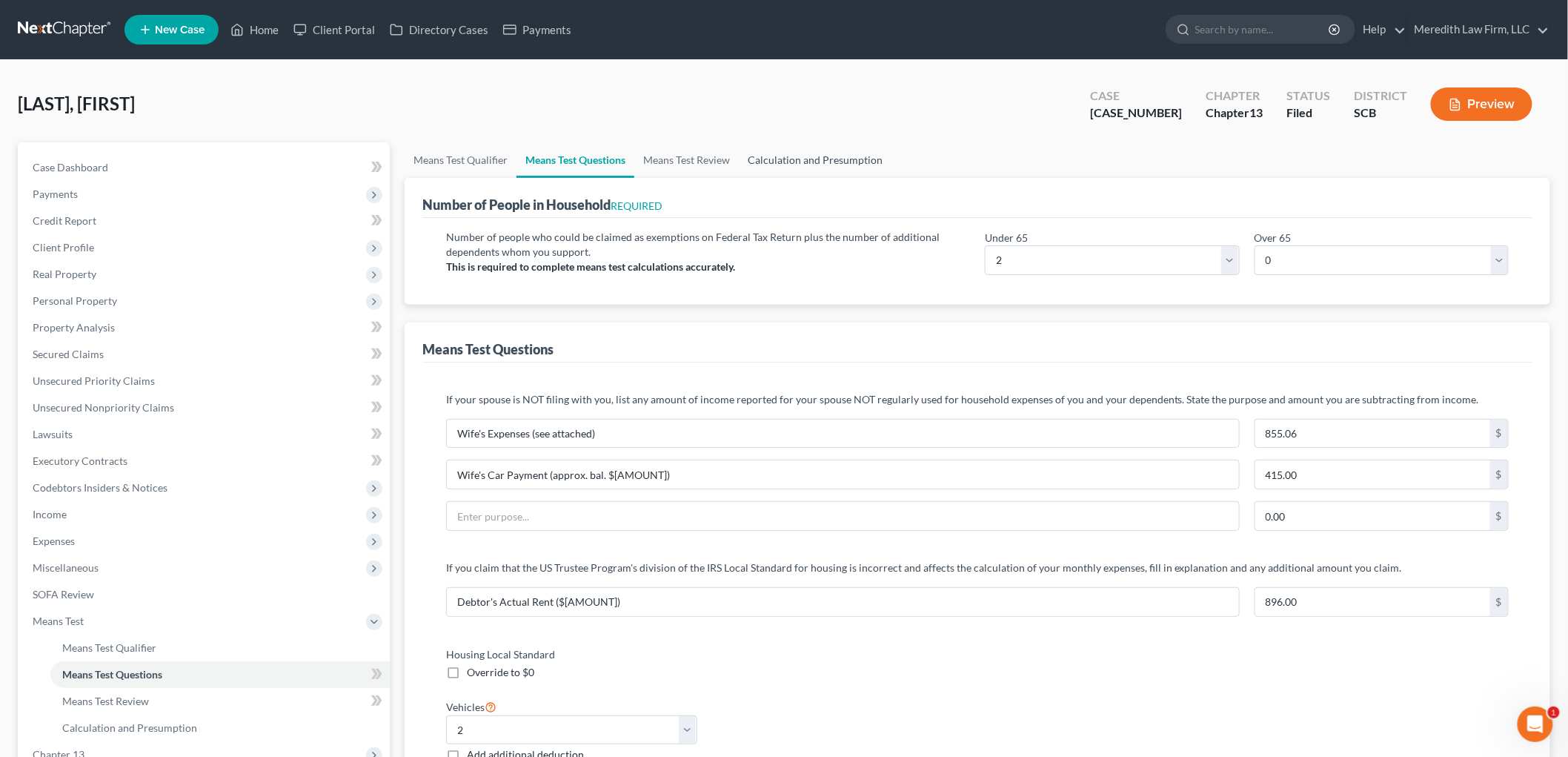 click on "Calculation and Presumption" at bounding box center (815, 160) 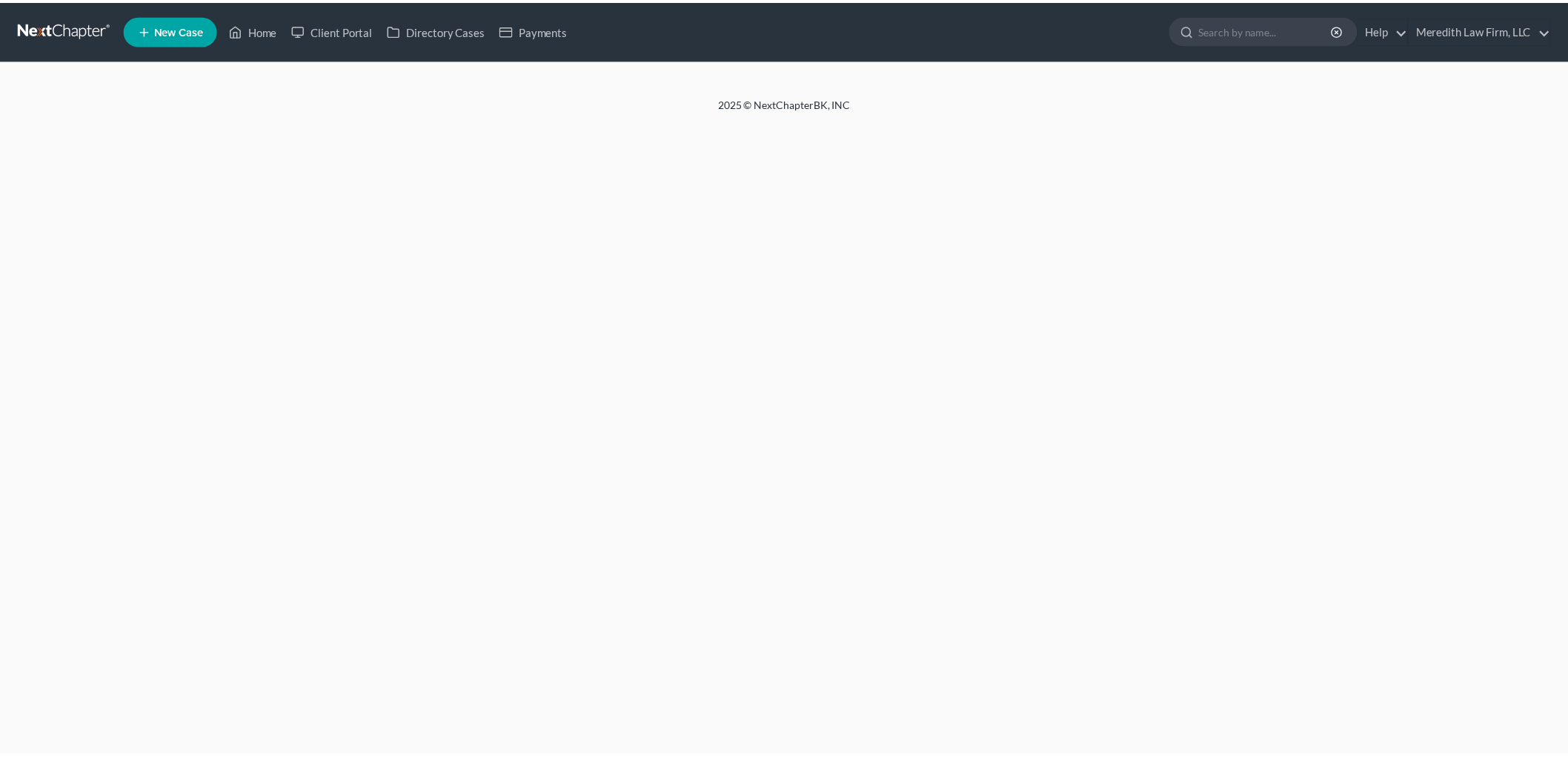 scroll, scrollTop: 0, scrollLeft: 0, axis: both 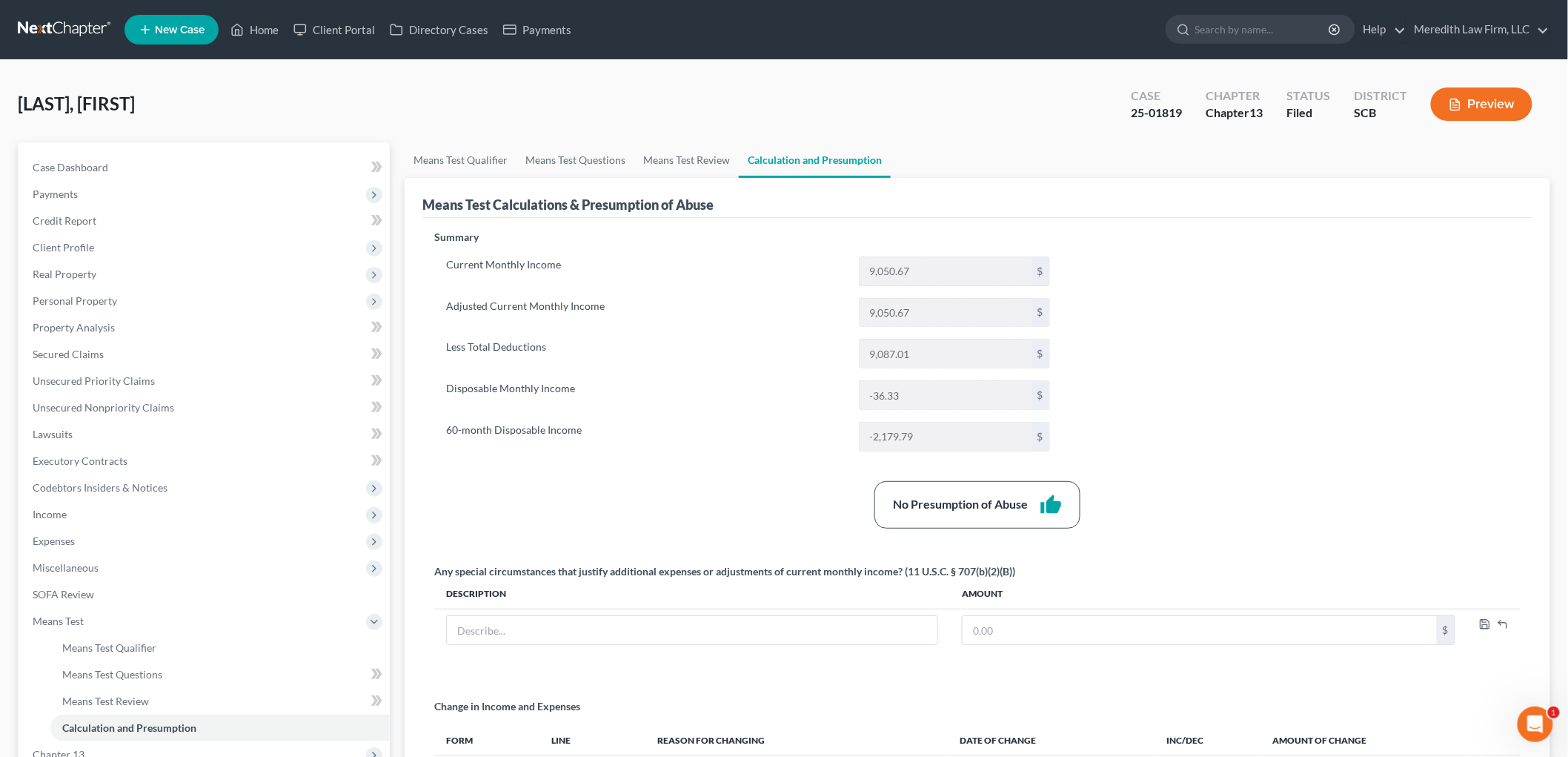 click on "Expenses" at bounding box center [205, 541] 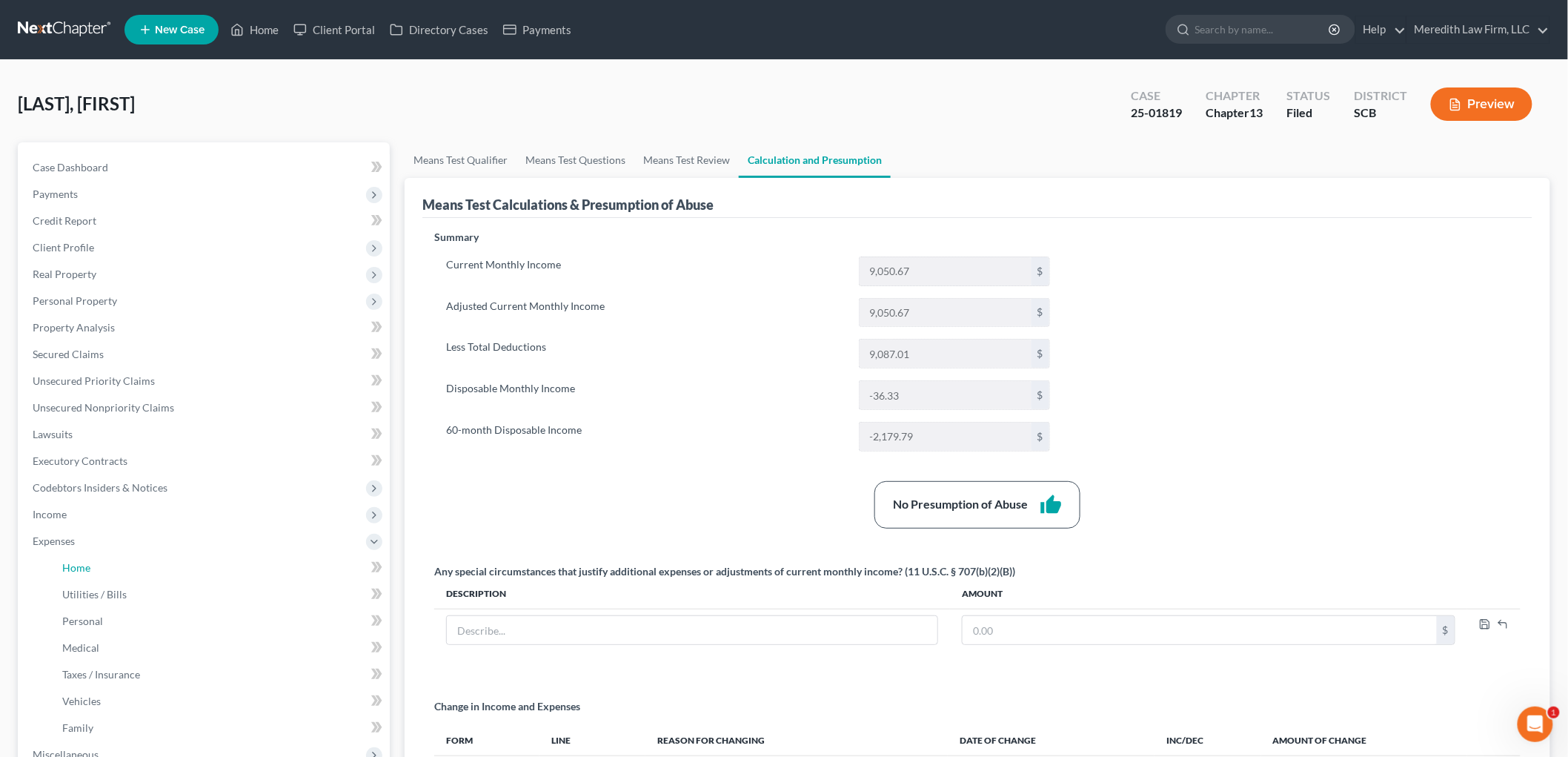 click on "Home" at bounding box center (220, 568) 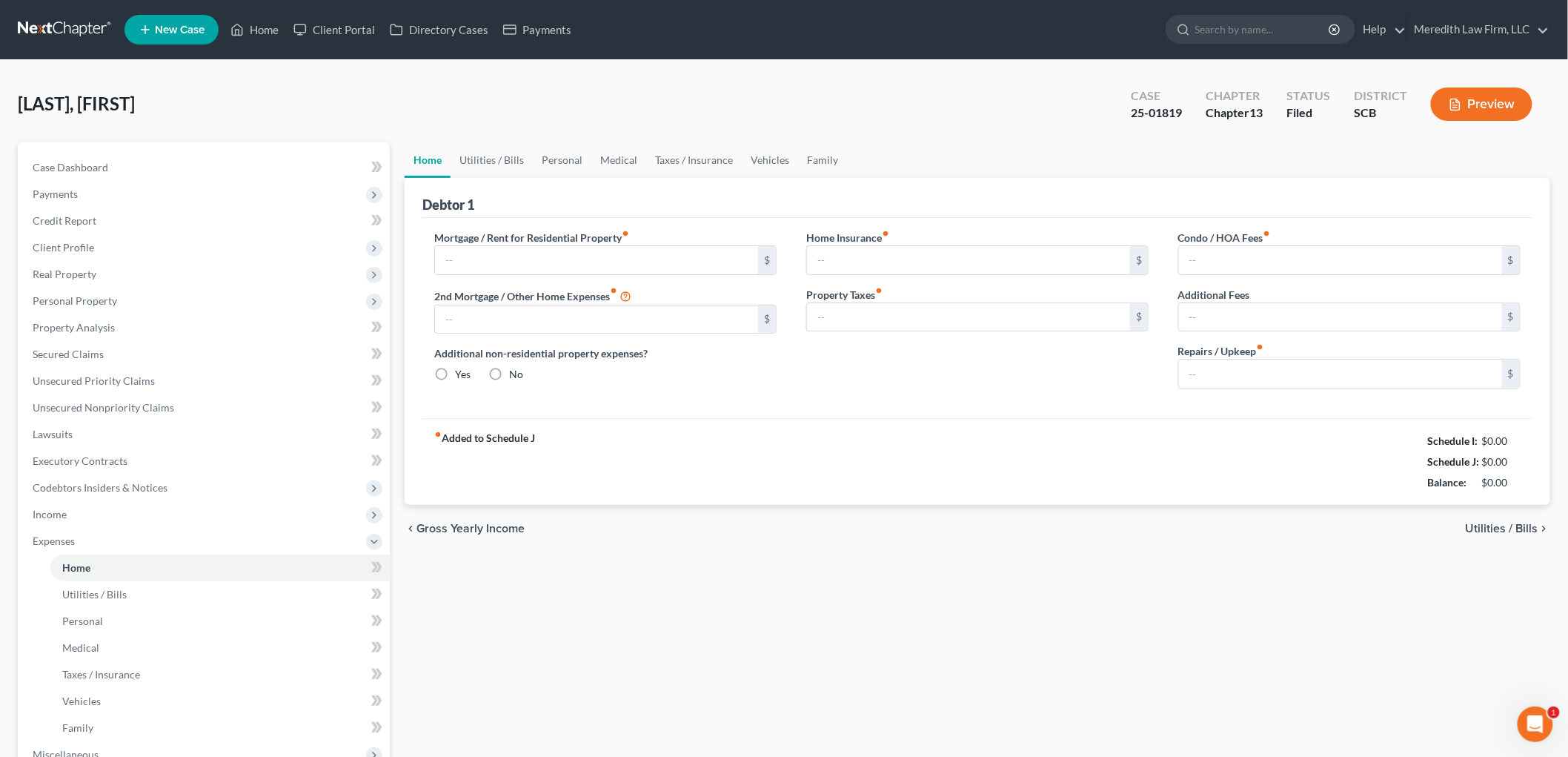 type on "2,000.00" 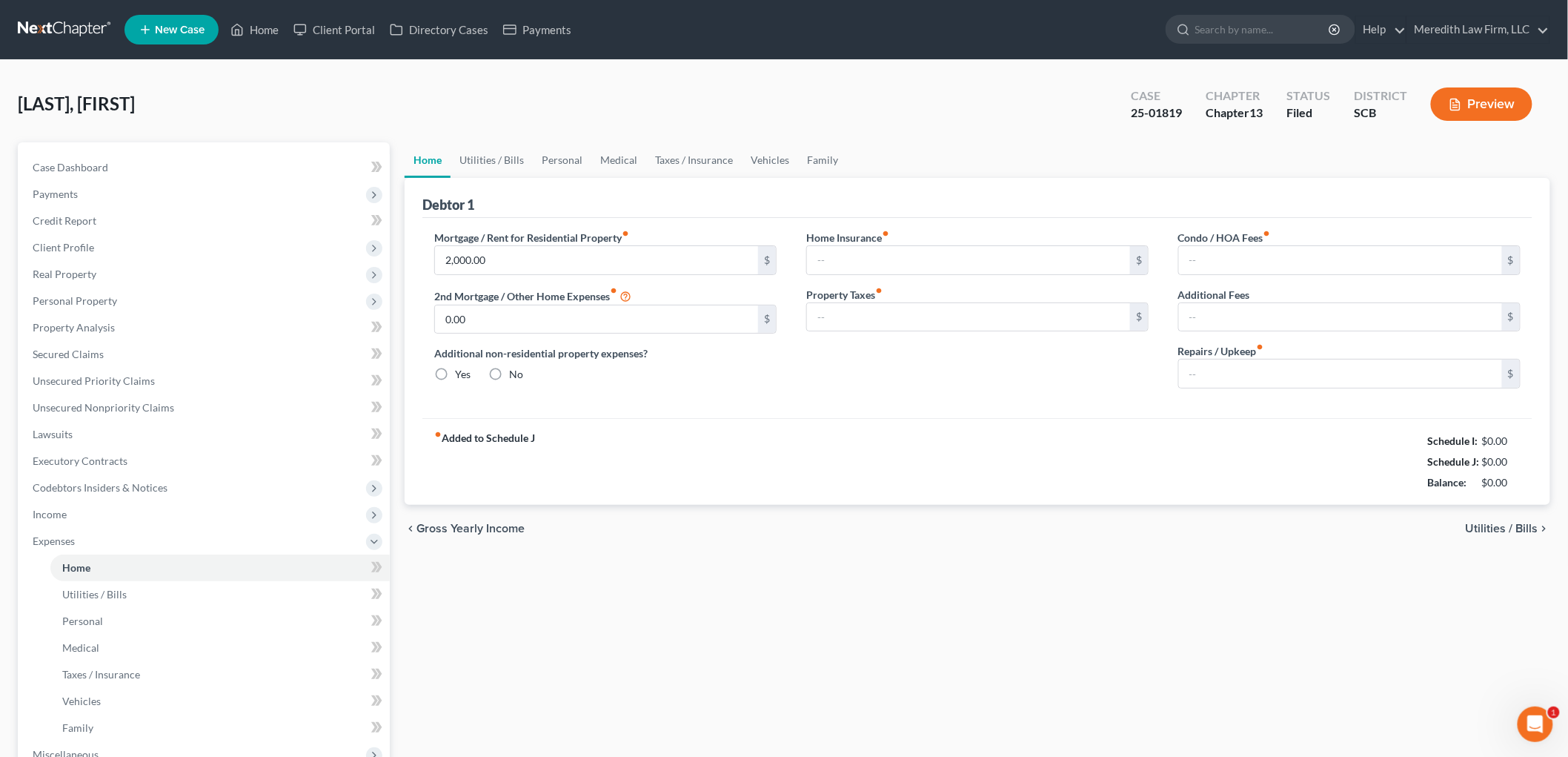 radio on "true" 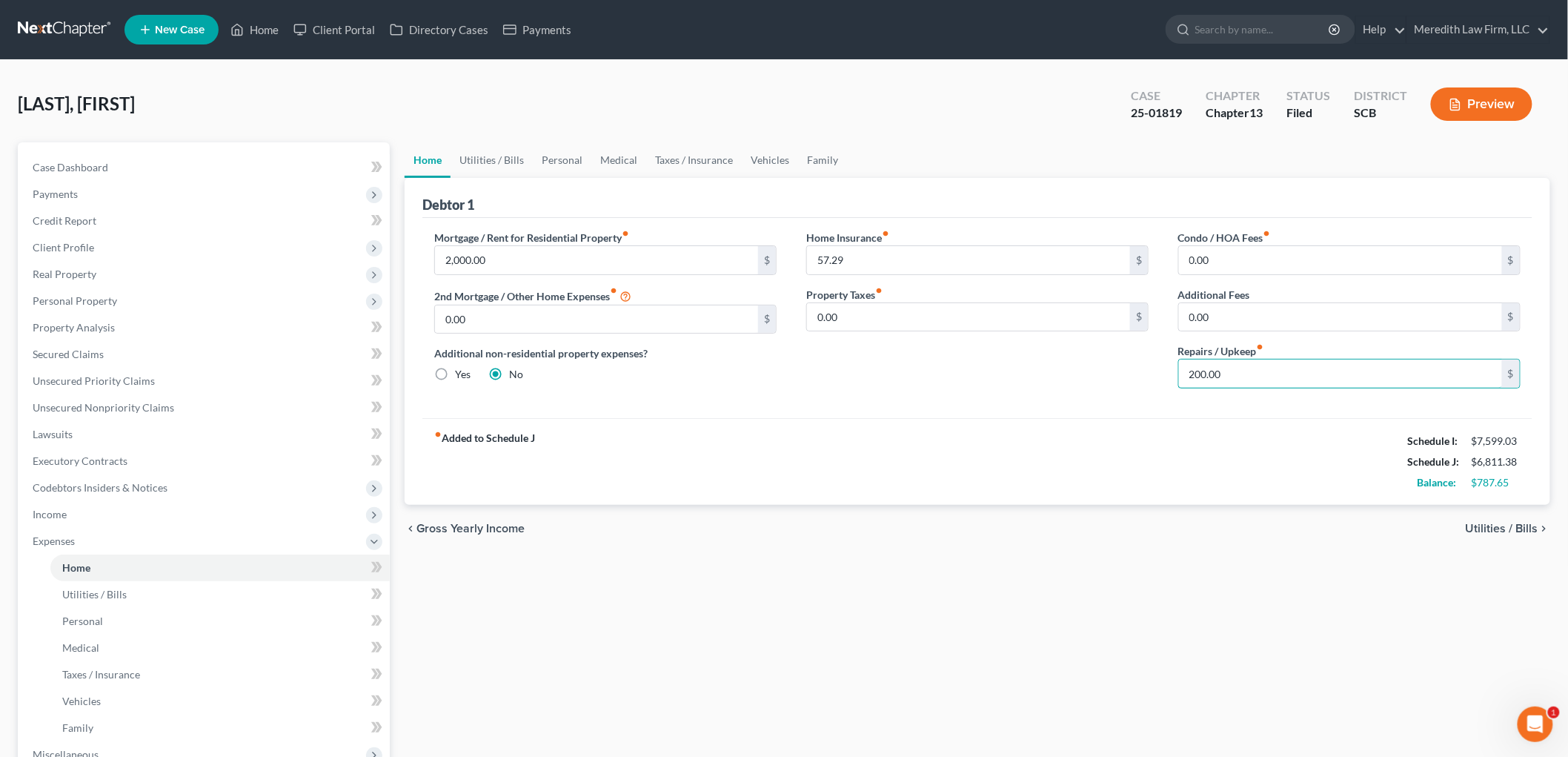 click on "200.00" at bounding box center (1341, 374) 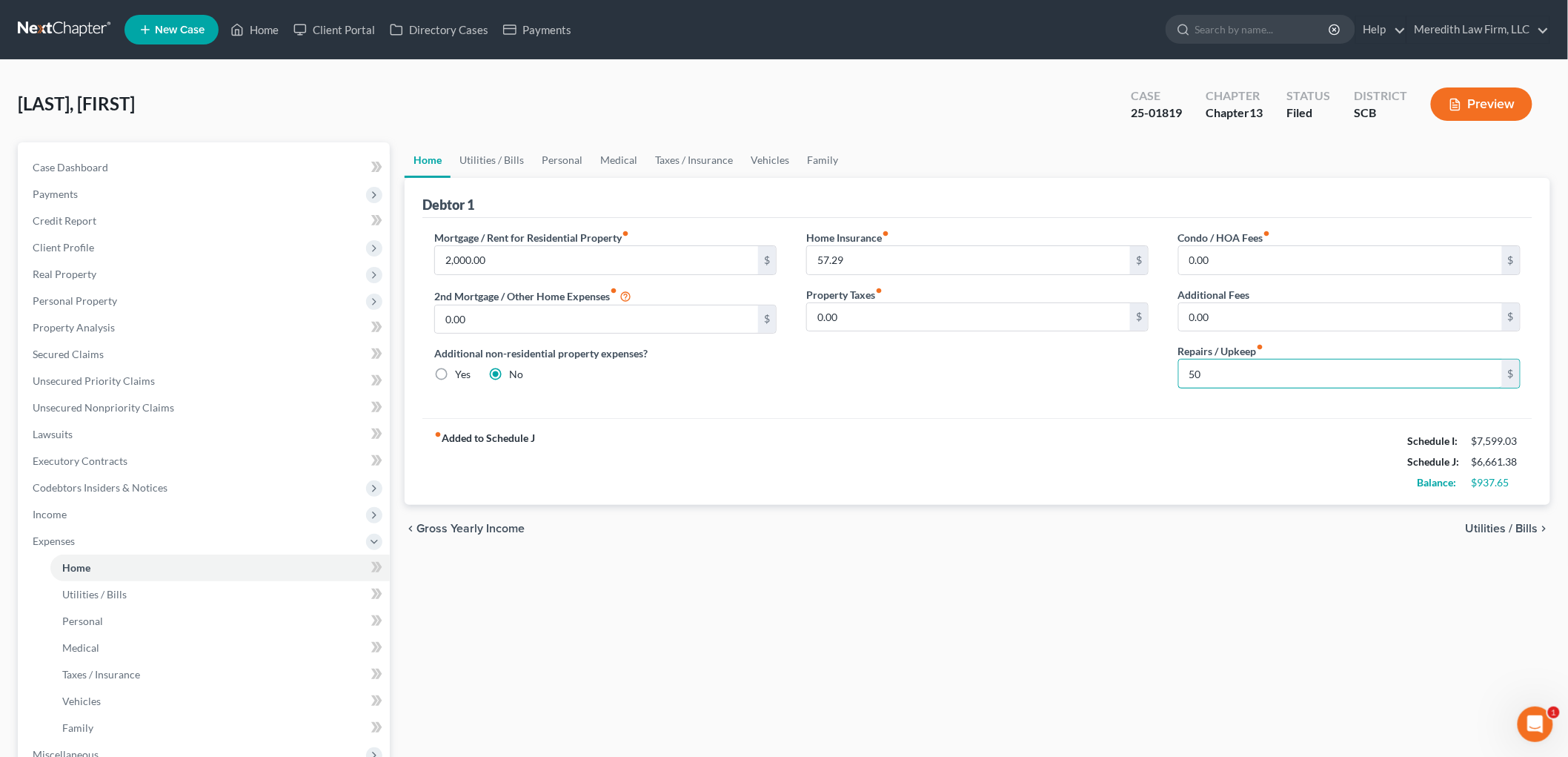 type on "50" 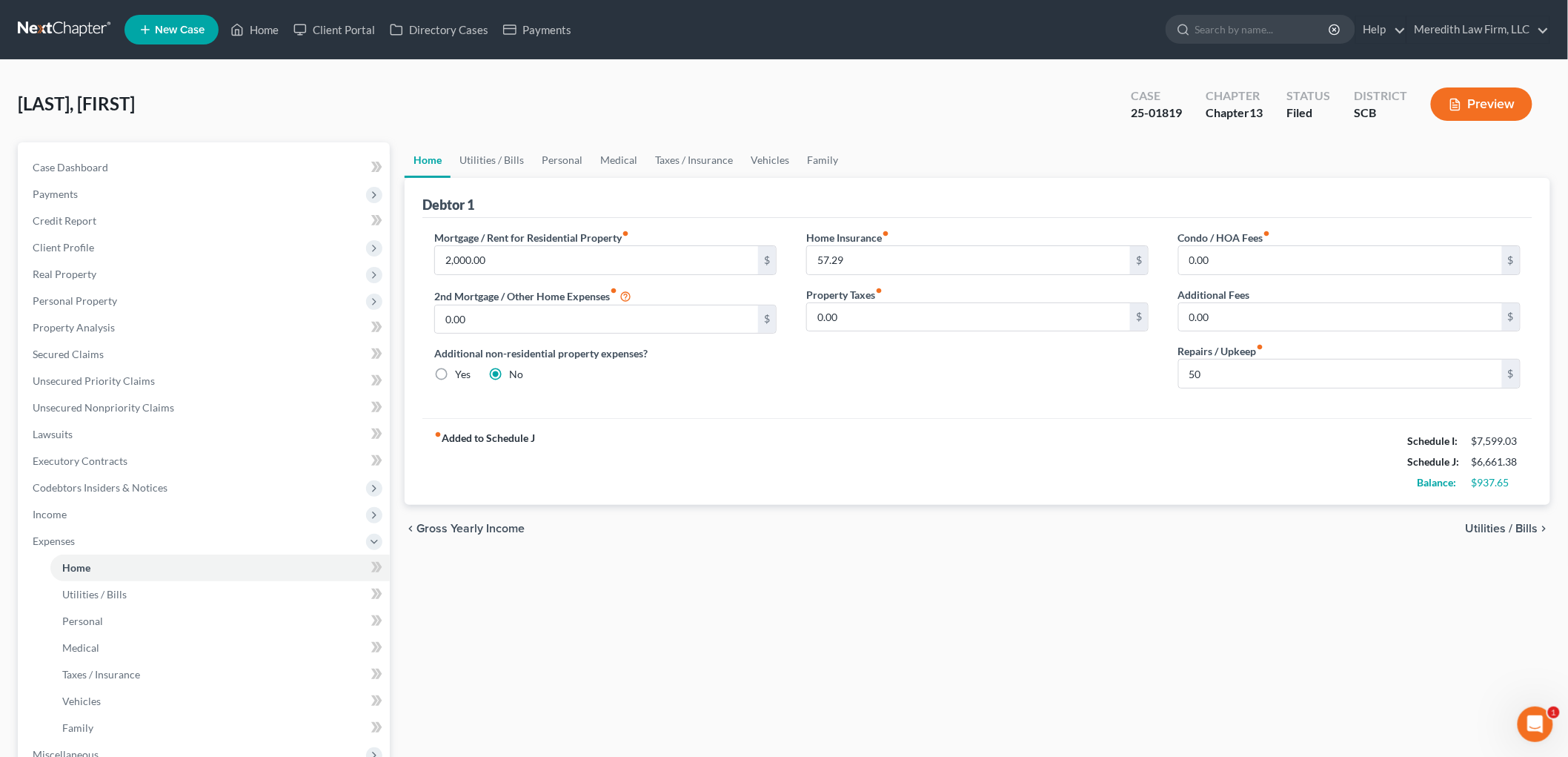 type 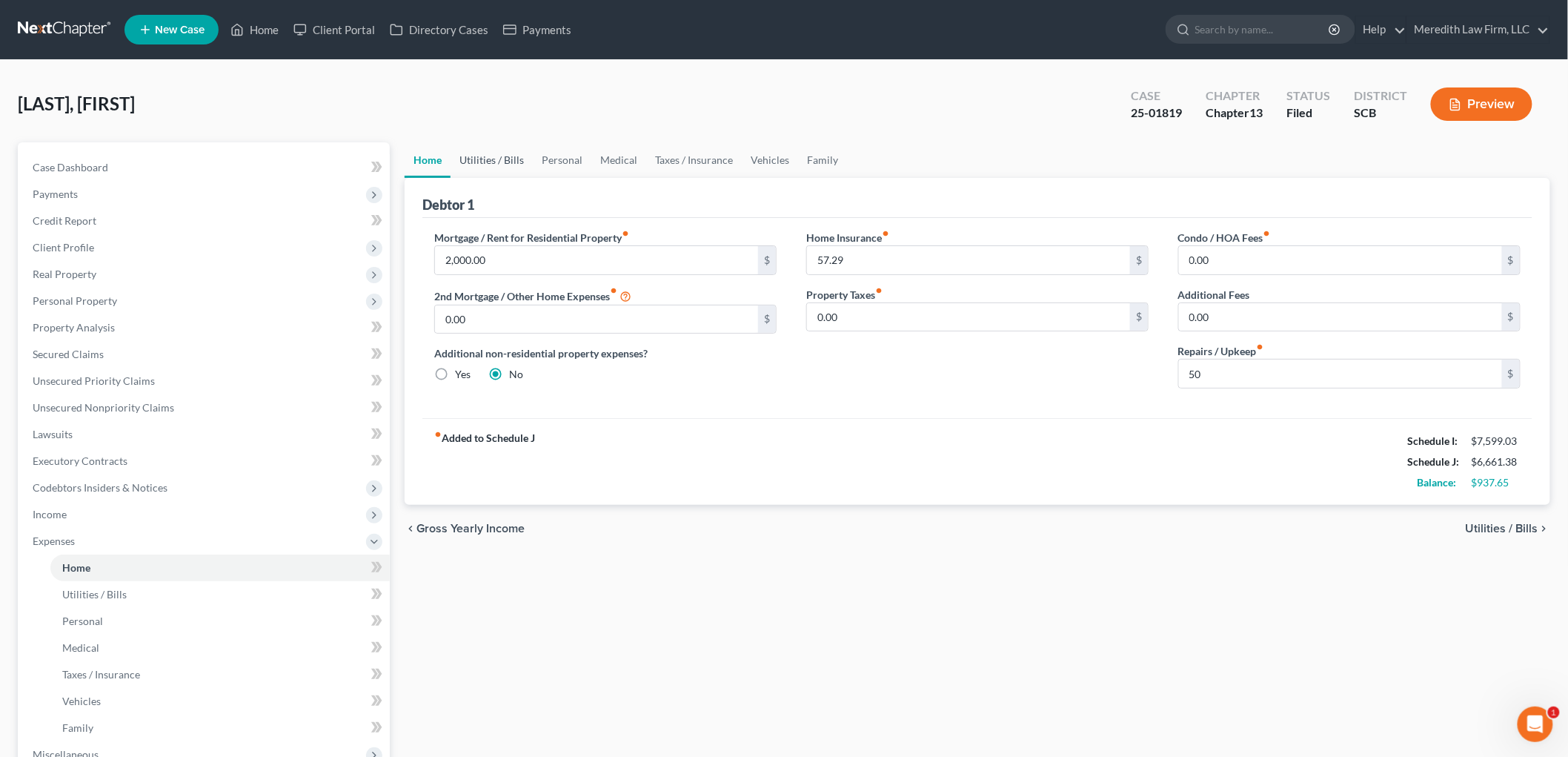click on "Utilities / Bills" at bounding box center [491, 160] 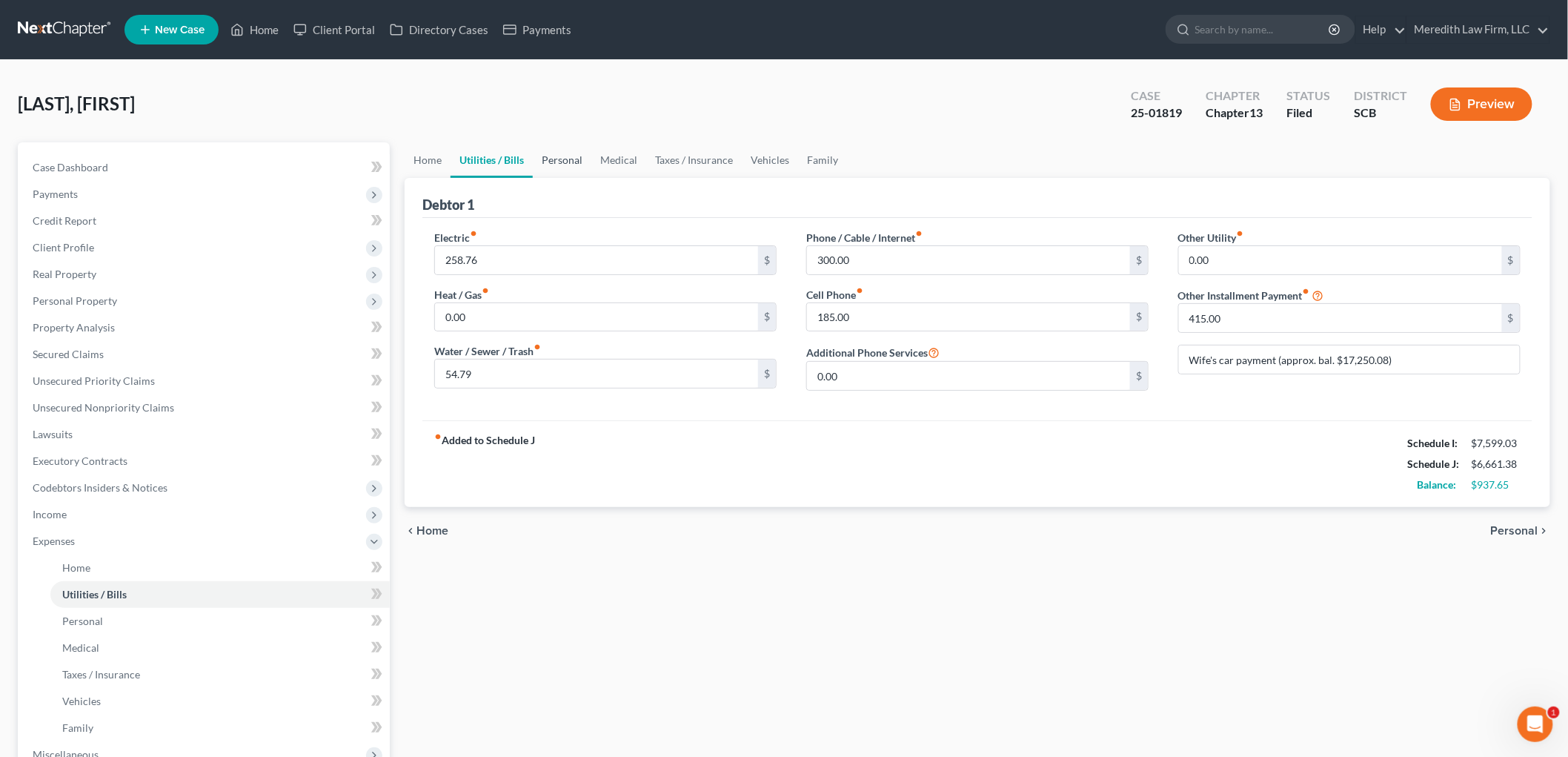 click on "Personal" at bounding box center (562, 160) 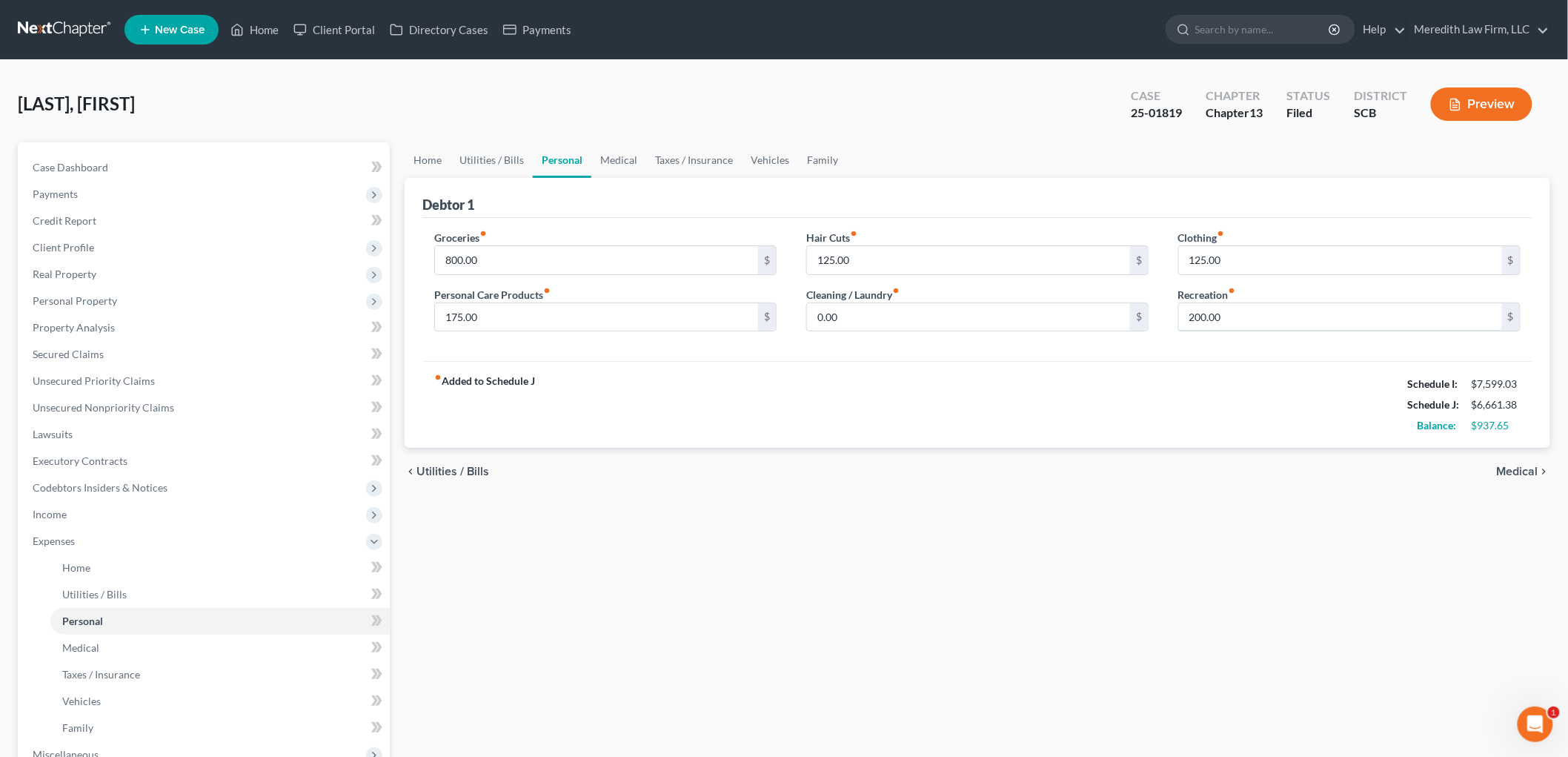 click on "200.00" at bounding box center (1341, 317) 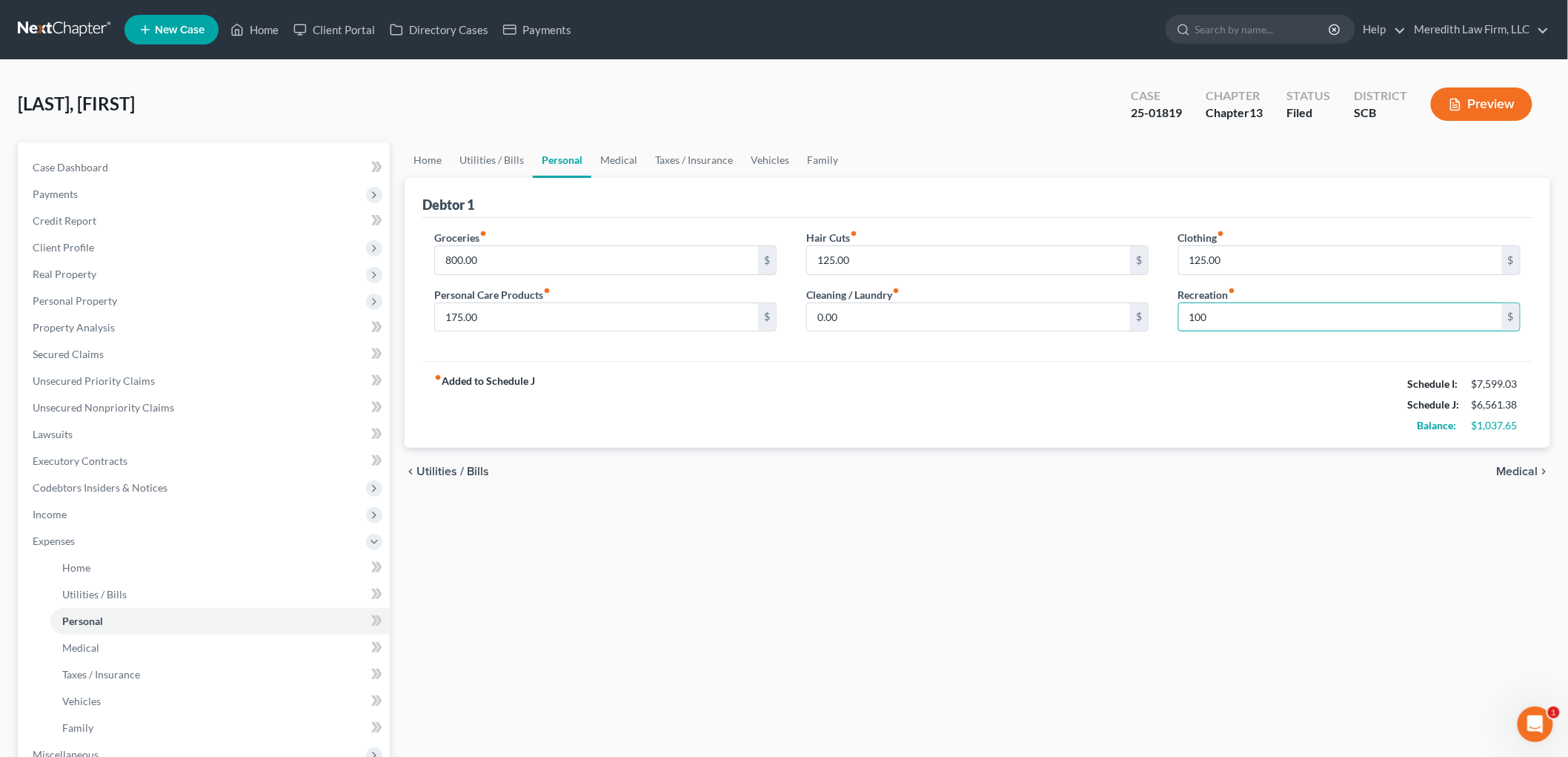 type on "100" 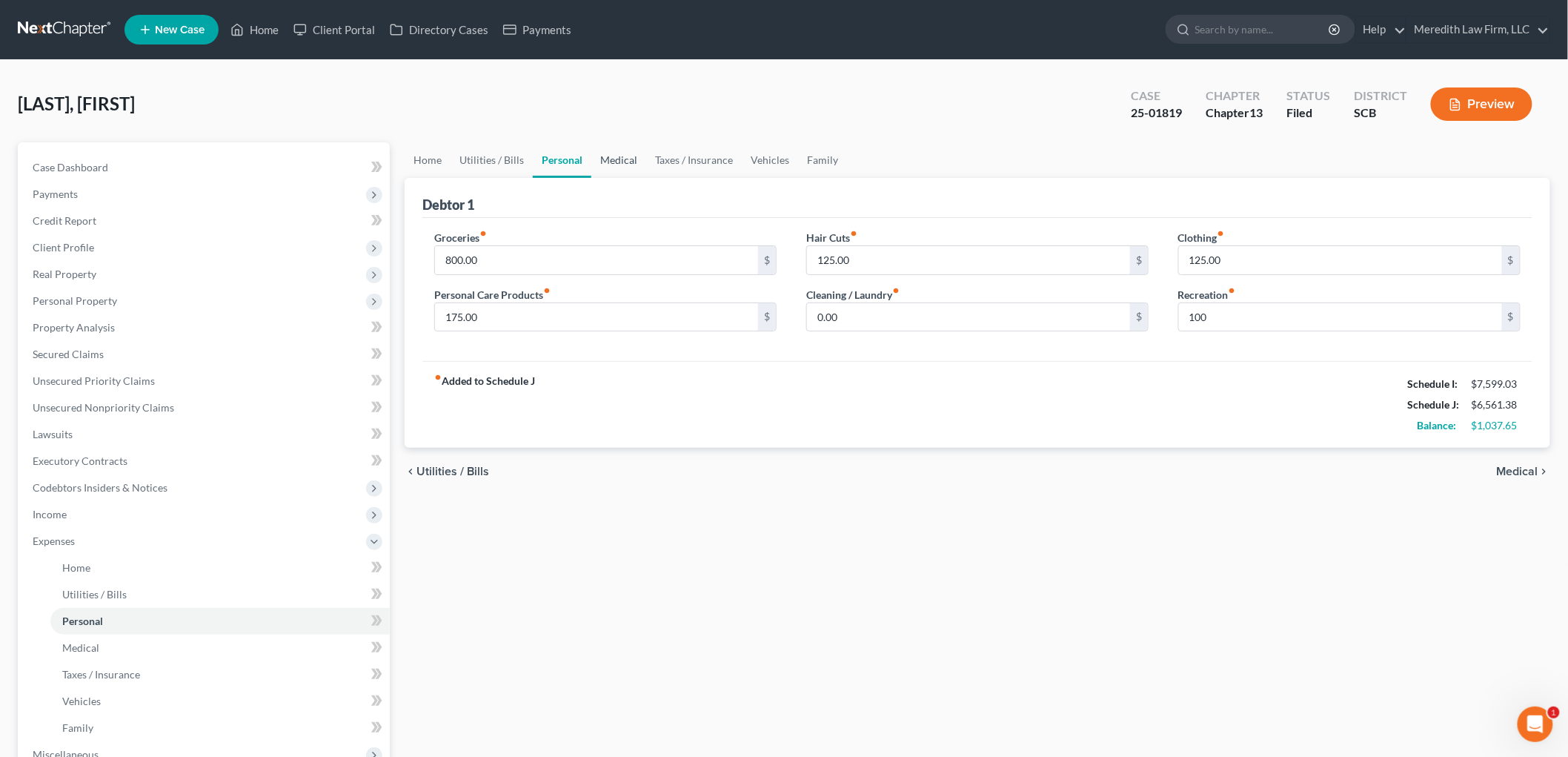 click on "Medical" at bounding box center (619, 160) 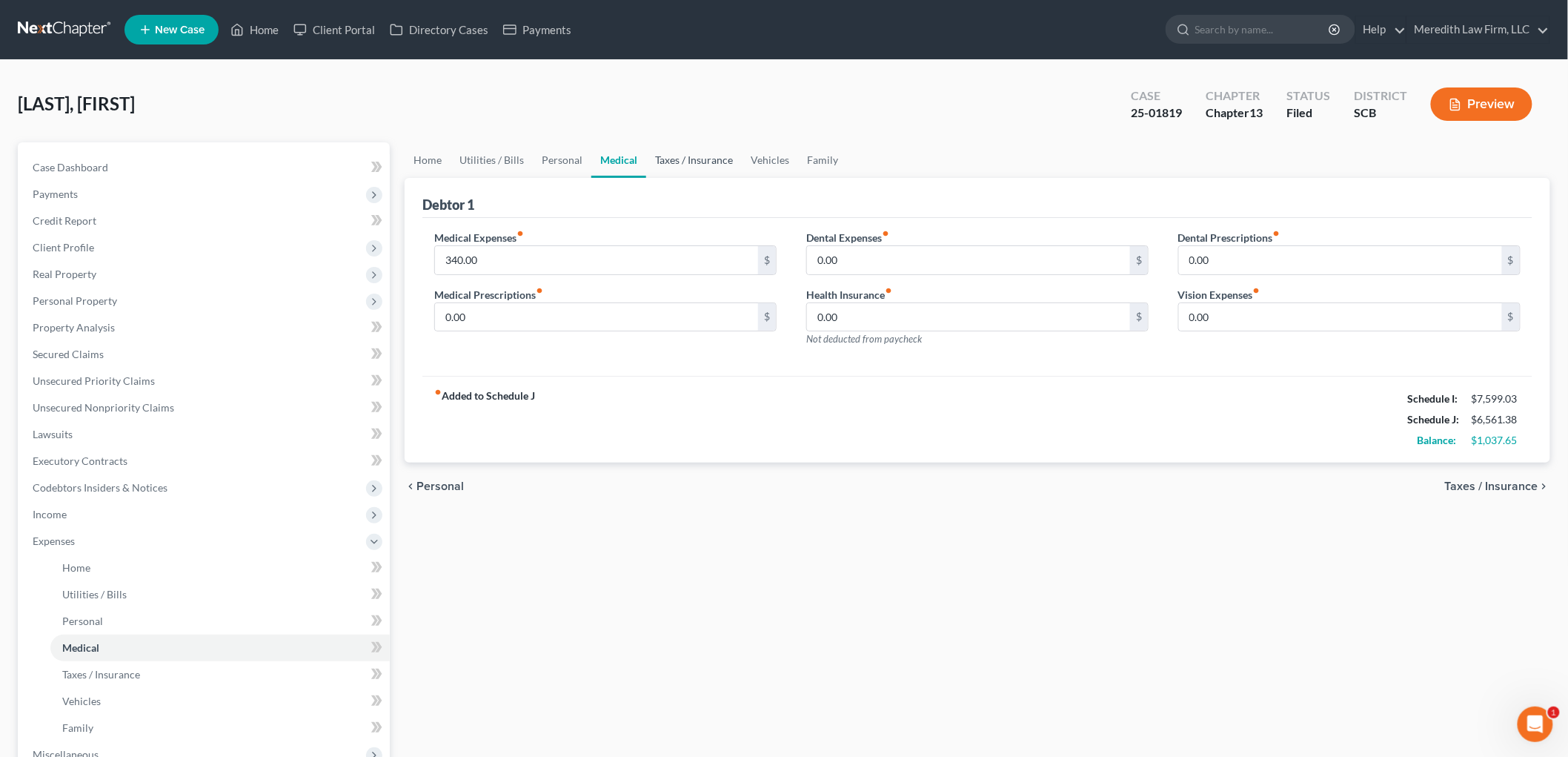 click on "Taxes / Insurance" at bounding box center [694, 160] 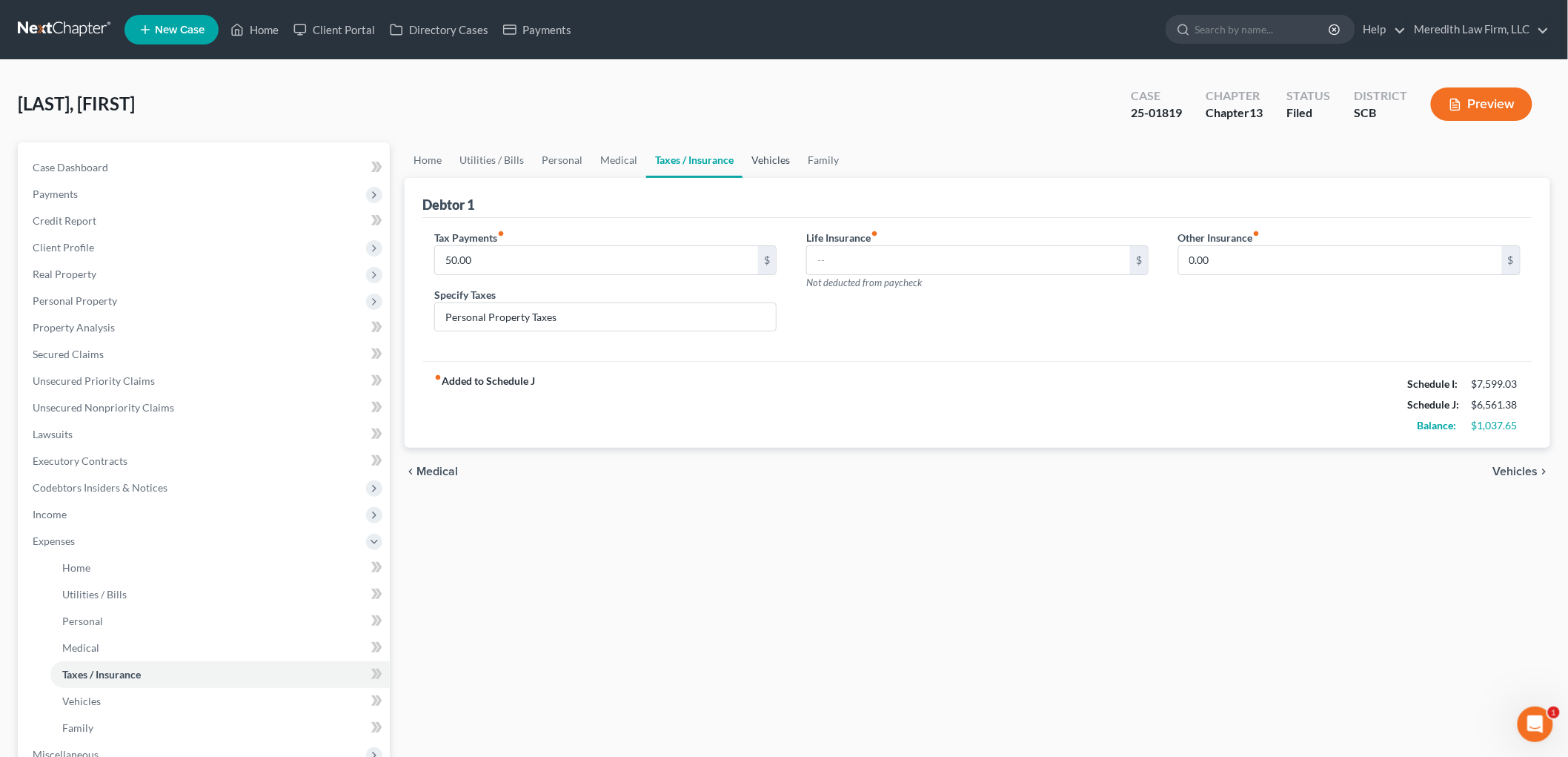 click on "Vehicles" at bounding box center [771, 160] 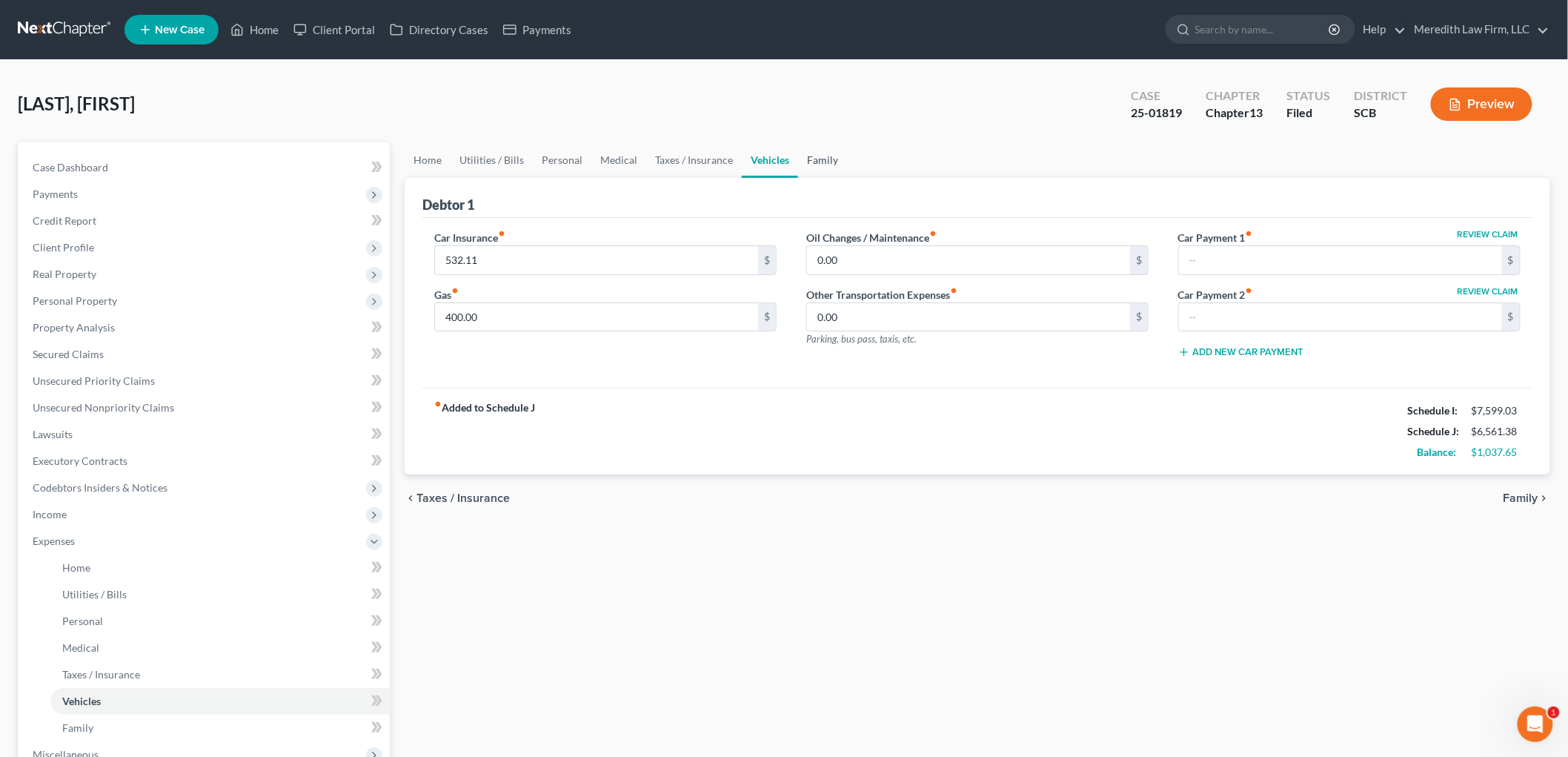 click on "Family" at bounding box center [823, 160] 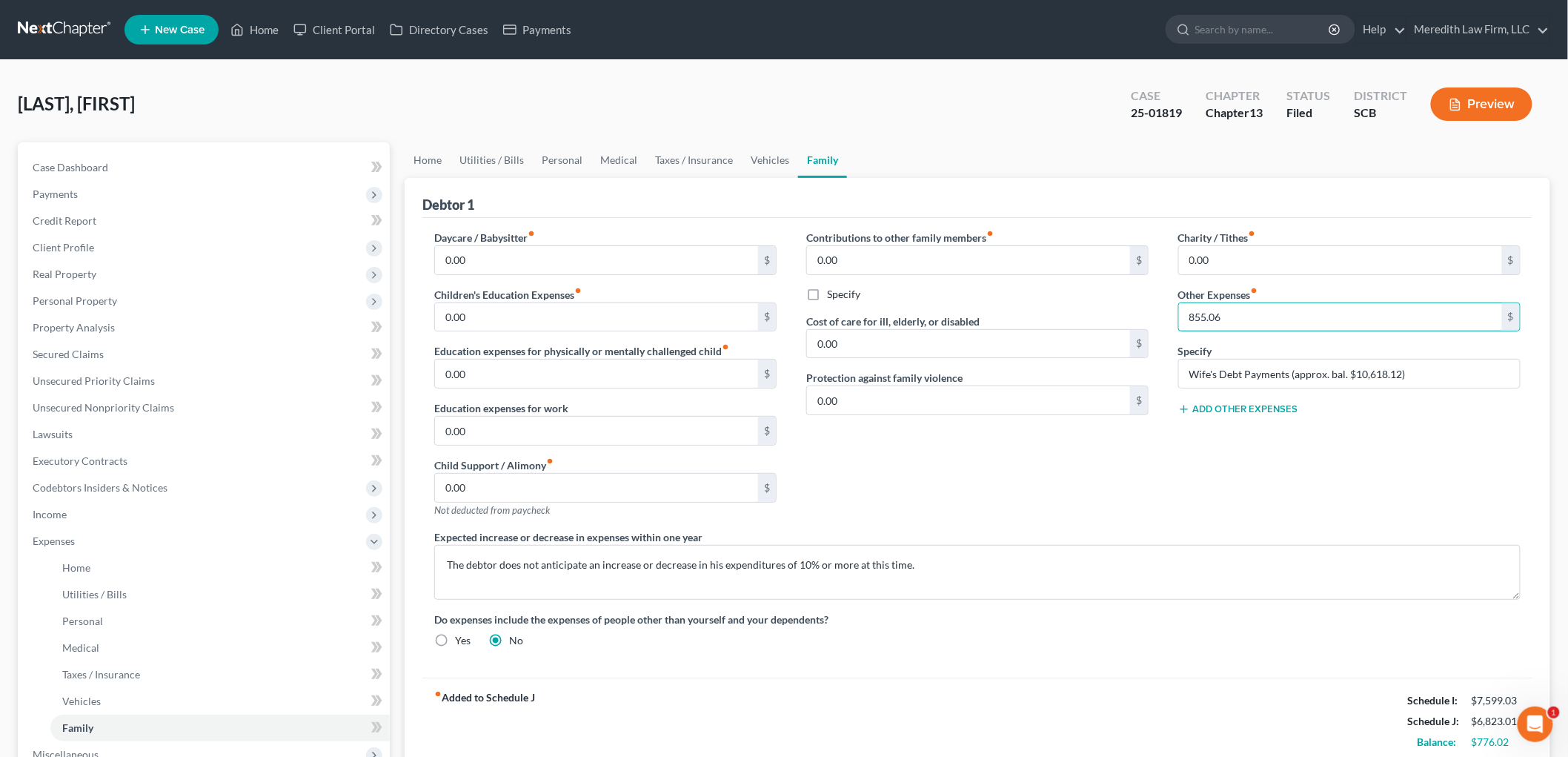 type on "855.06" 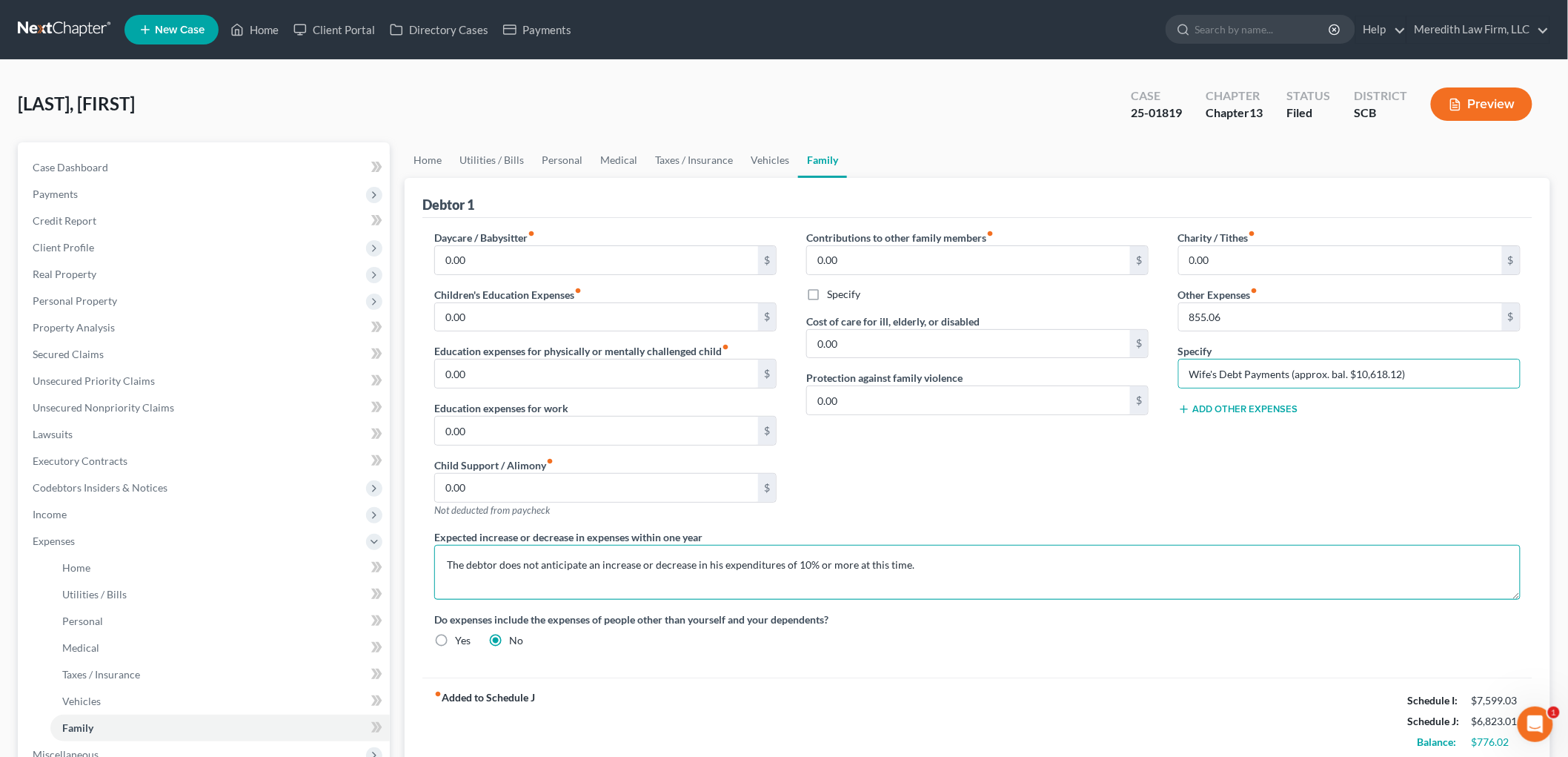 drag, startPoint x: 443, startPoint y: 563, endPoint x: 491, endPoint y: 559, distance: 48.16638 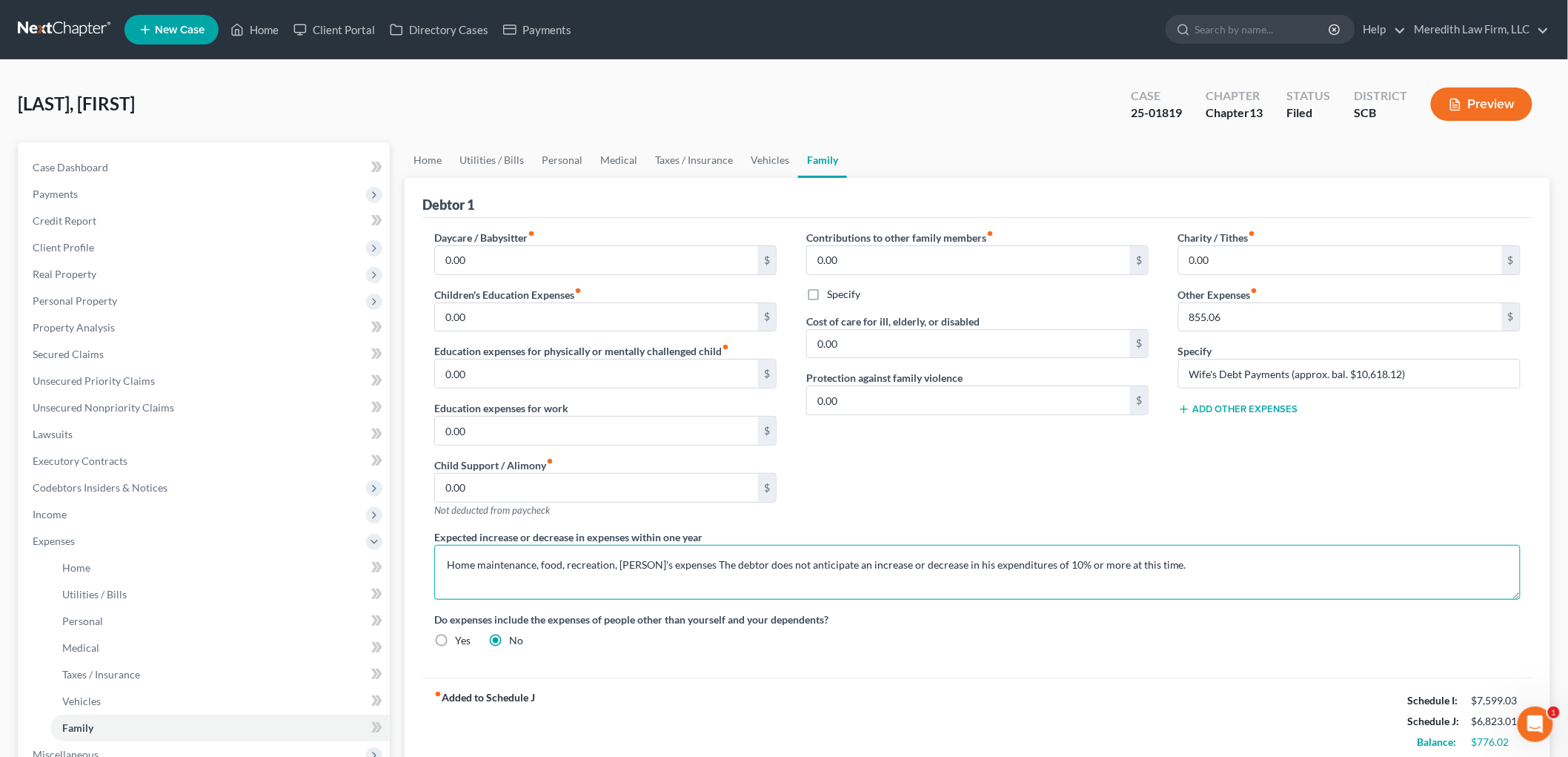 type on "Home maintenance, food, recreation, [PERSON]'s expenses The debtor does not anticipate an increase or decrease in his expenditures of 10% or more at this time." 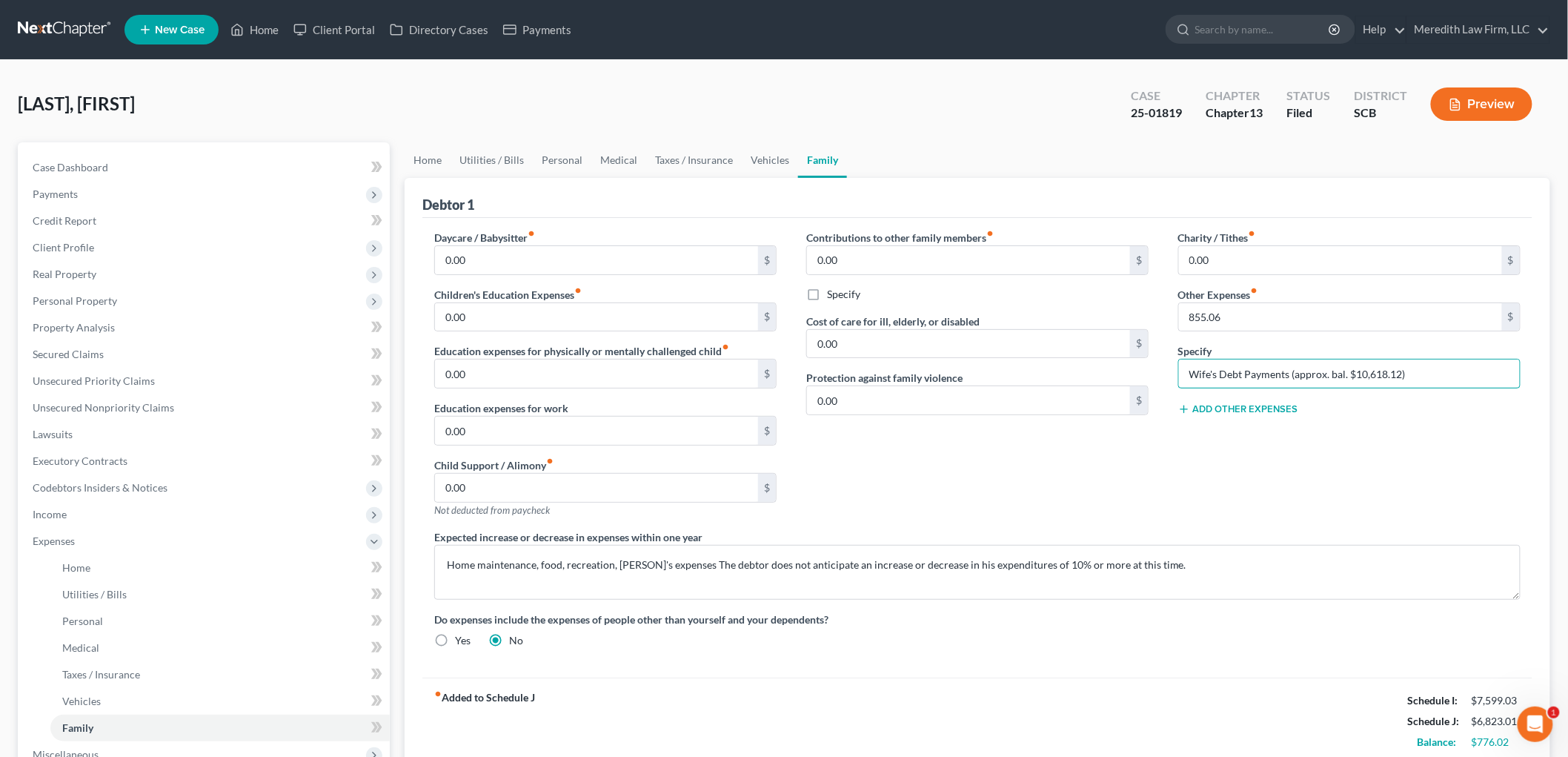 drag, startPoint x: 1435, startPoint y: 366, endPoint x: 1226, endPoint y: 373, distance: 209.11719 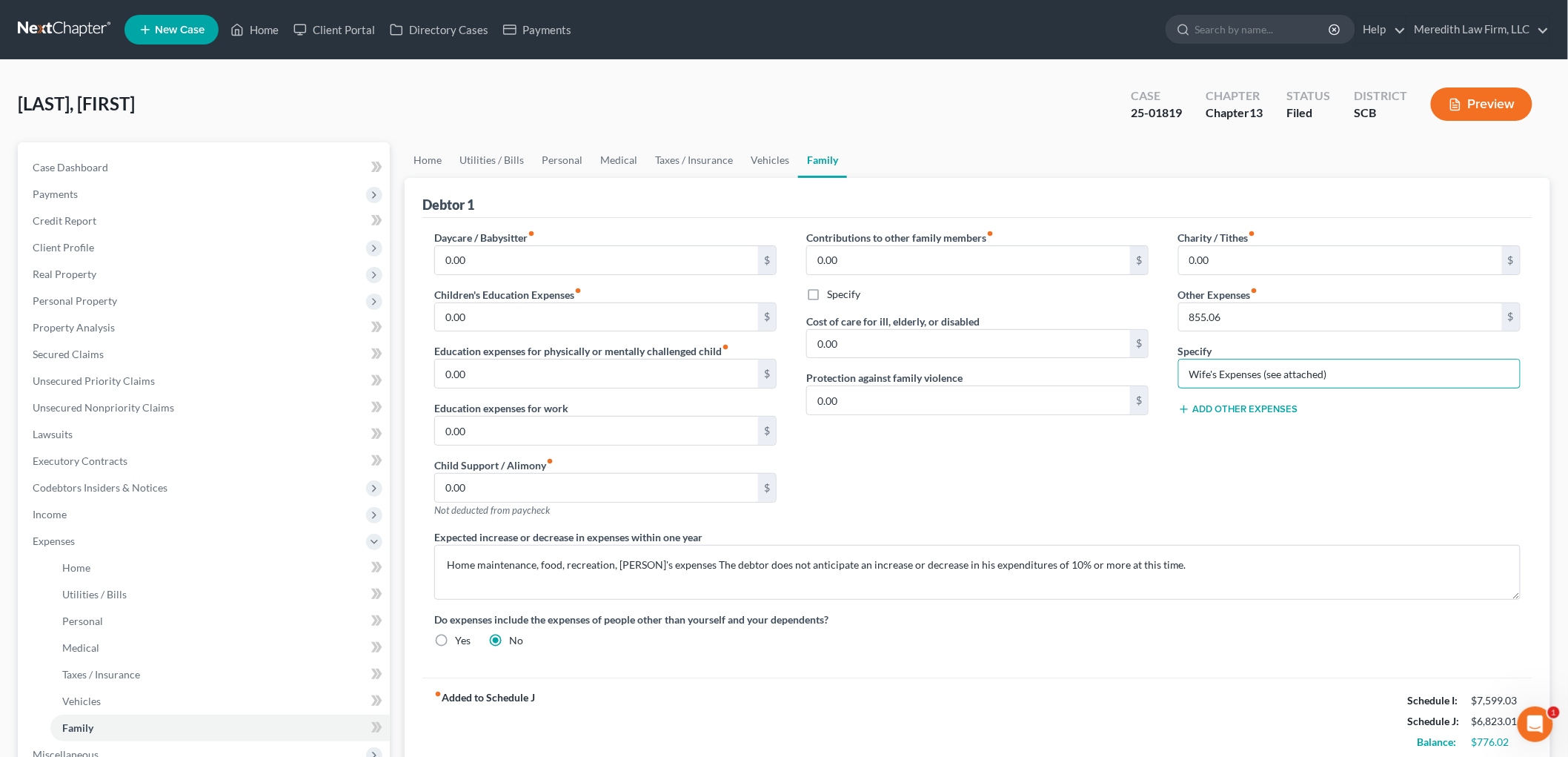 type on "Wife's Expenses (see attached)" 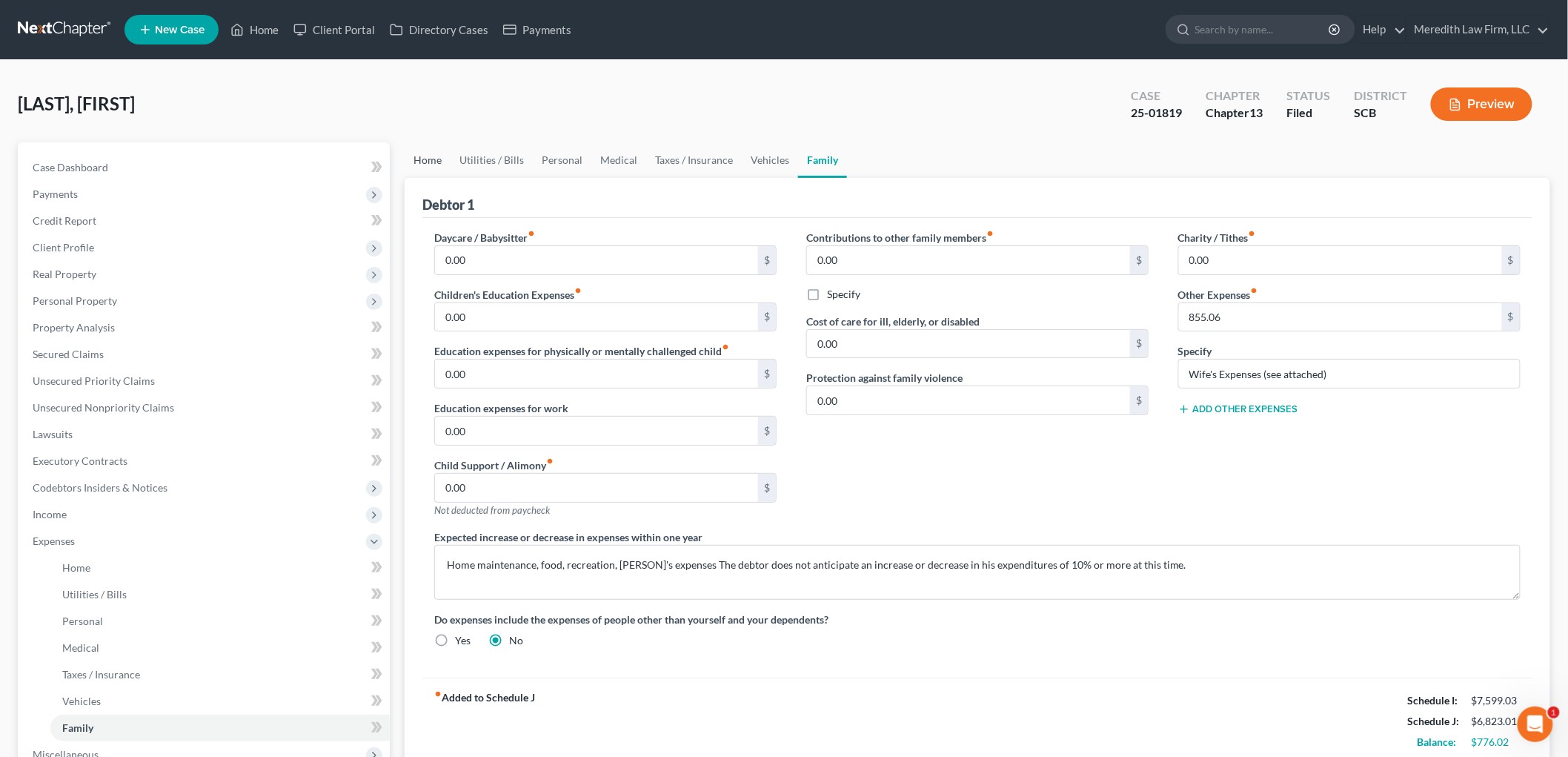click on "Home" at bounding box center (428, 160) 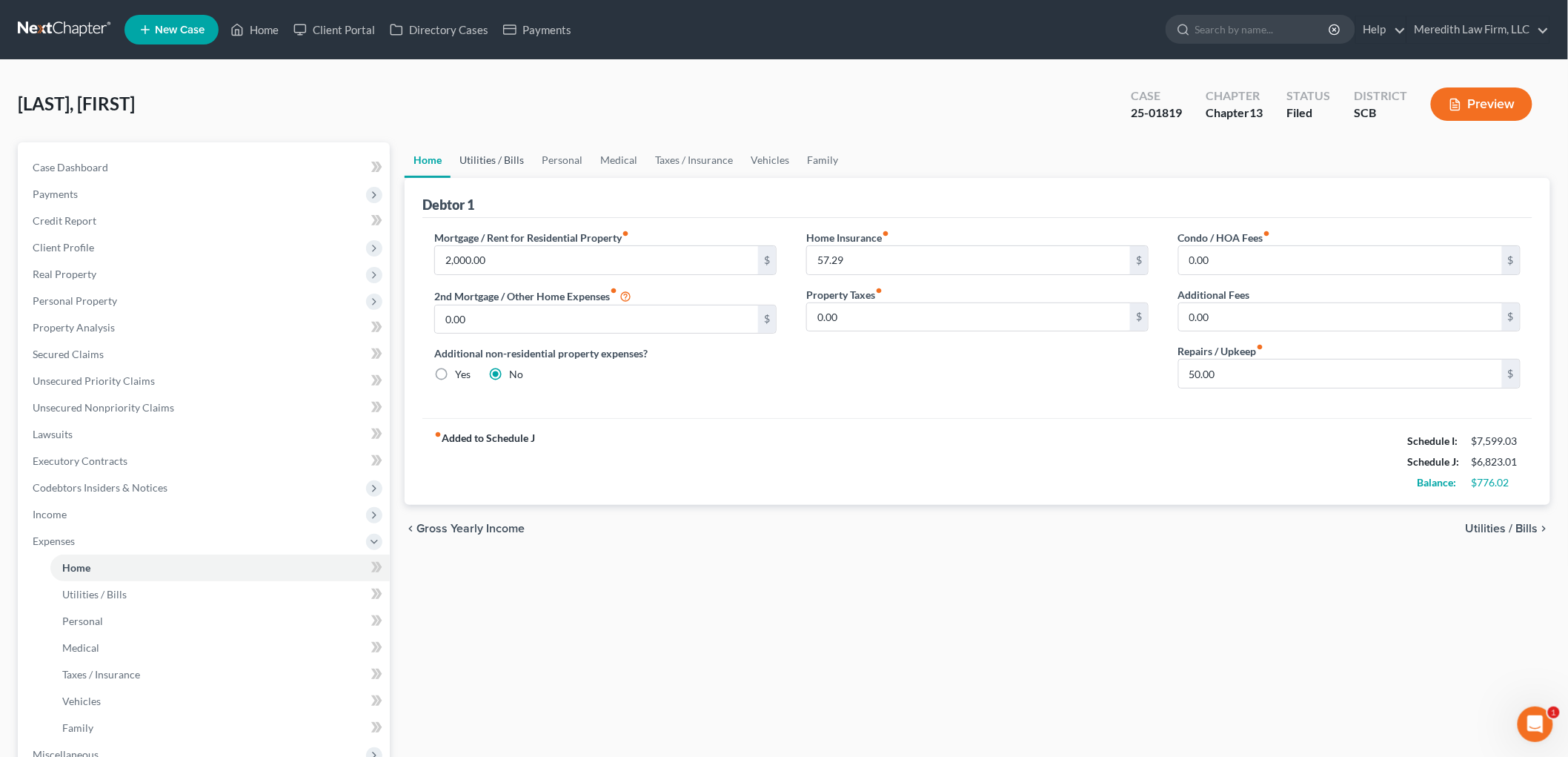 click on "Utilities / Bills" at bounding box center (491, 160) 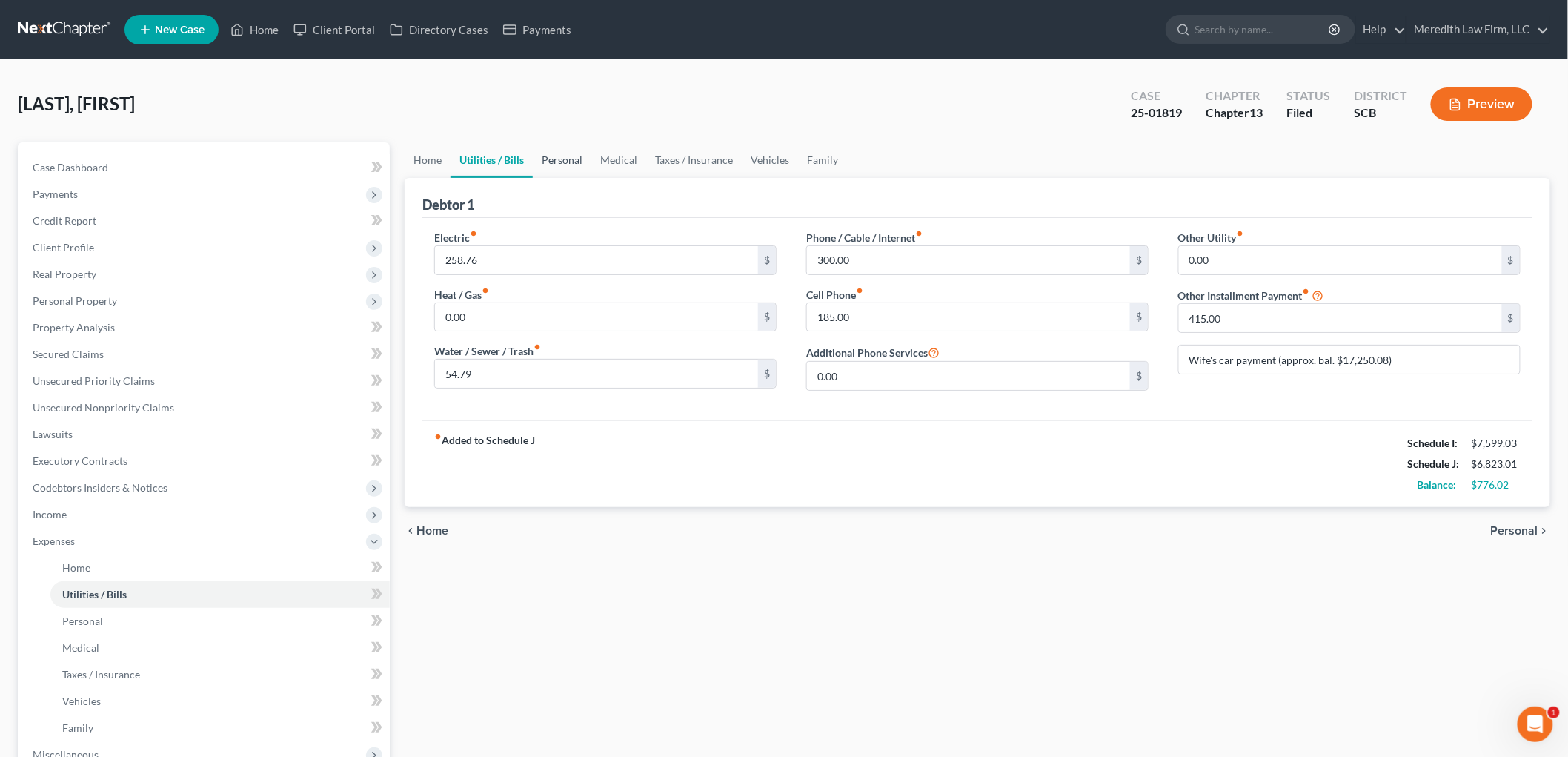 click on "Personal" at bounding box center [562, 160] 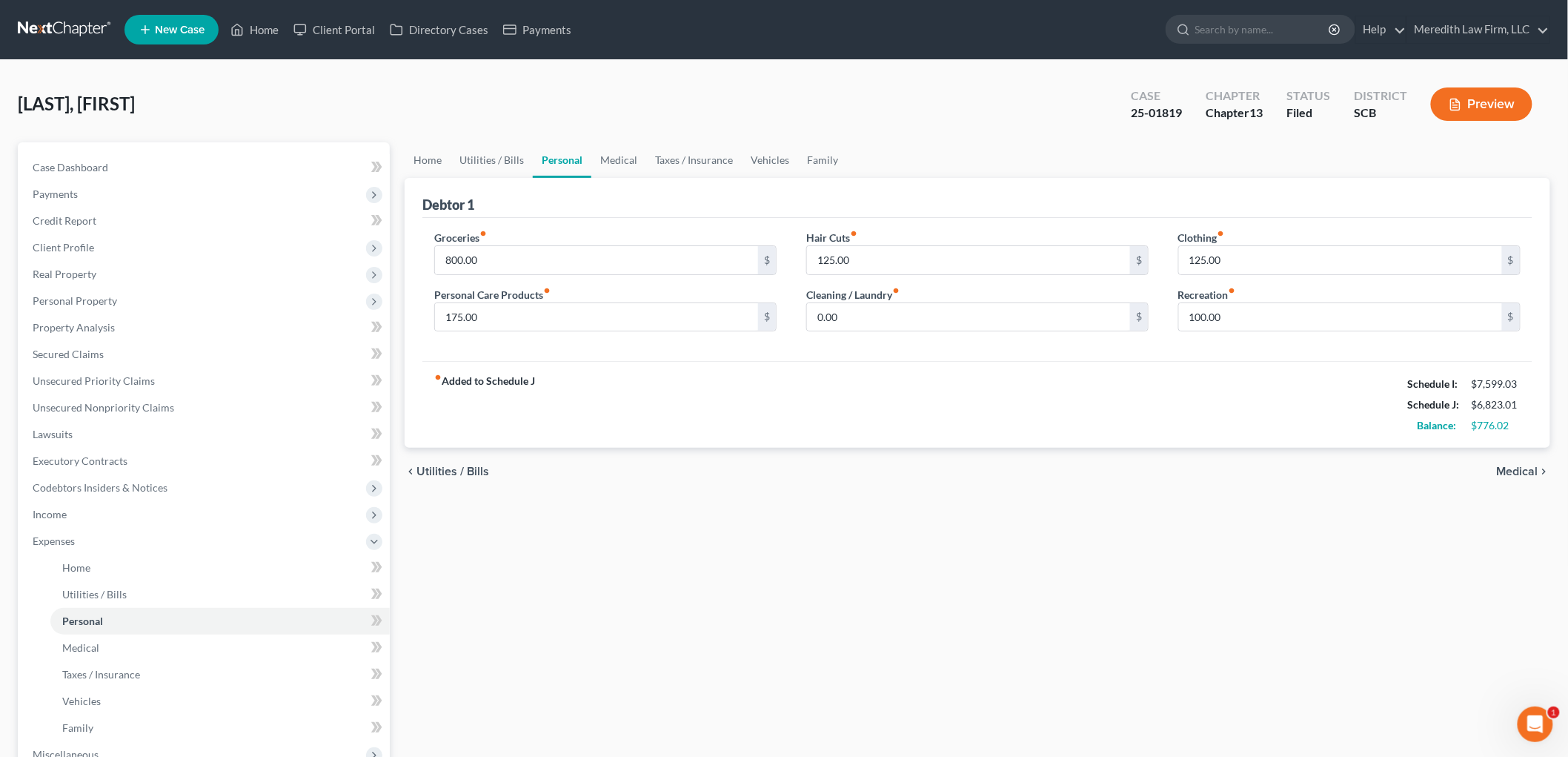 click on "[EXPENSE]  fiber_manual_record 800.00 $" at bounding box center [605, 252] 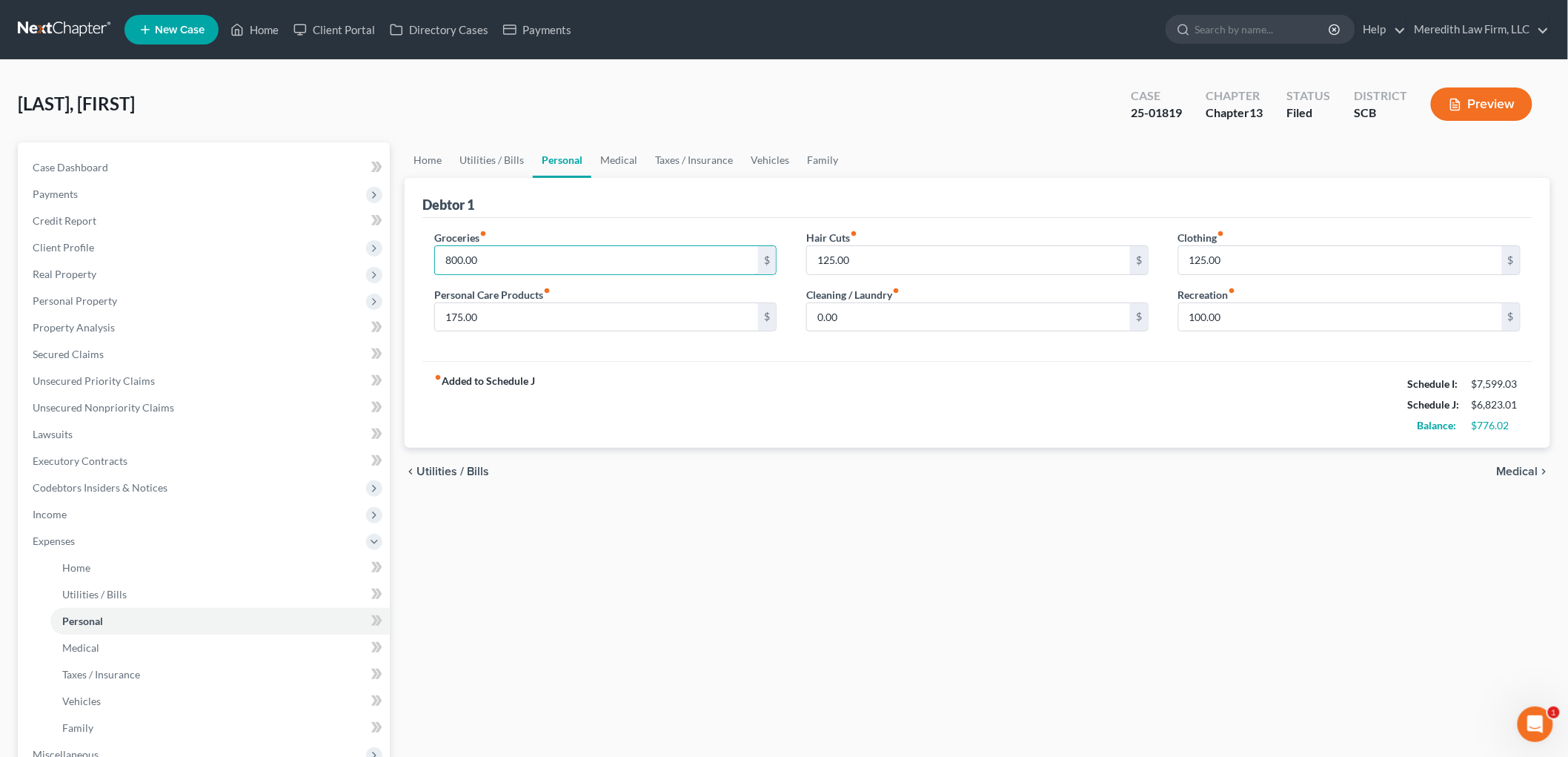 click on "800.00" at bounding box center (597, 260) 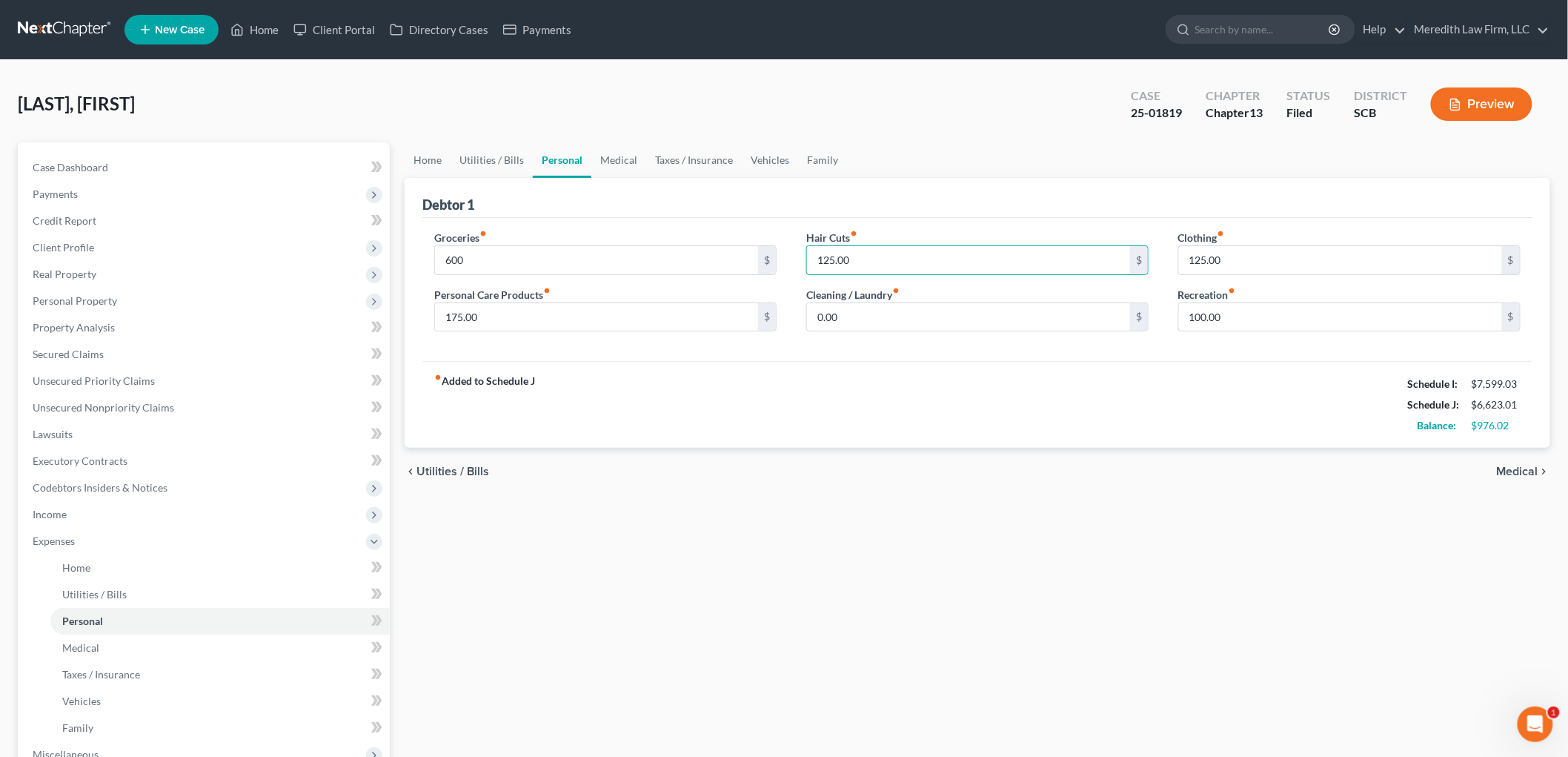 click on "125.00" at bounding box center (969, 260) 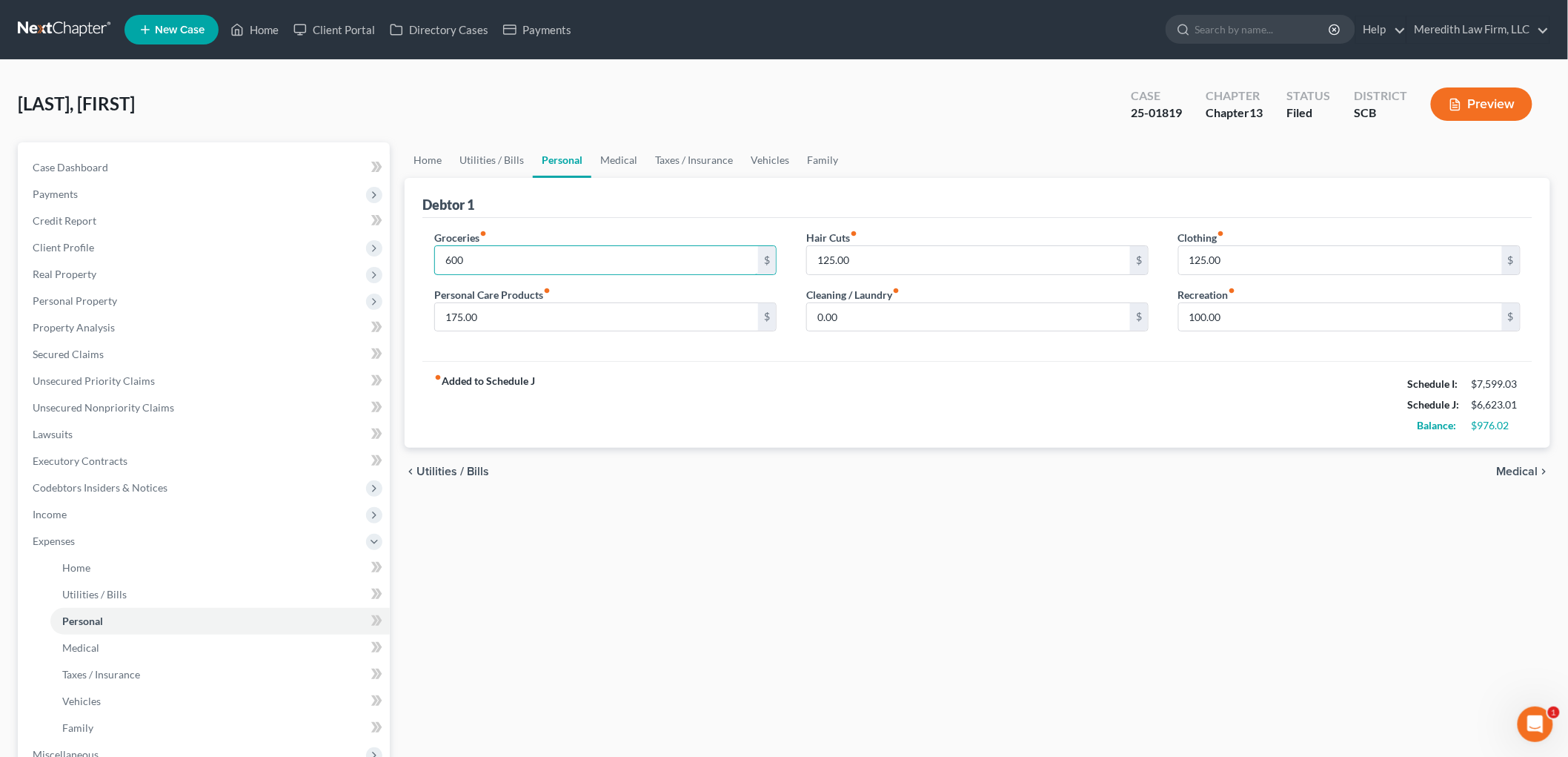 click on "600" at bounding box center [597, 260] 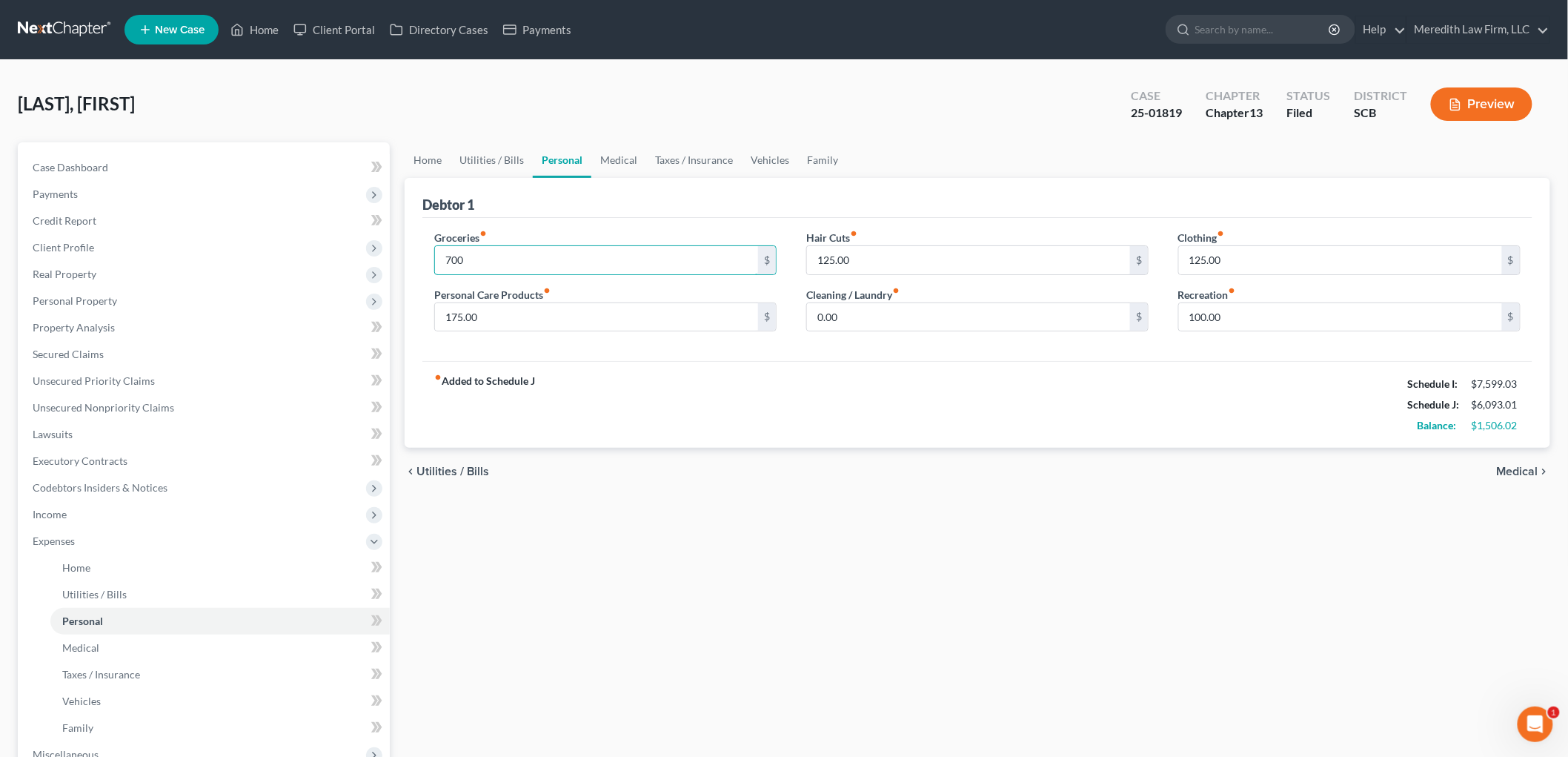 type on "700" 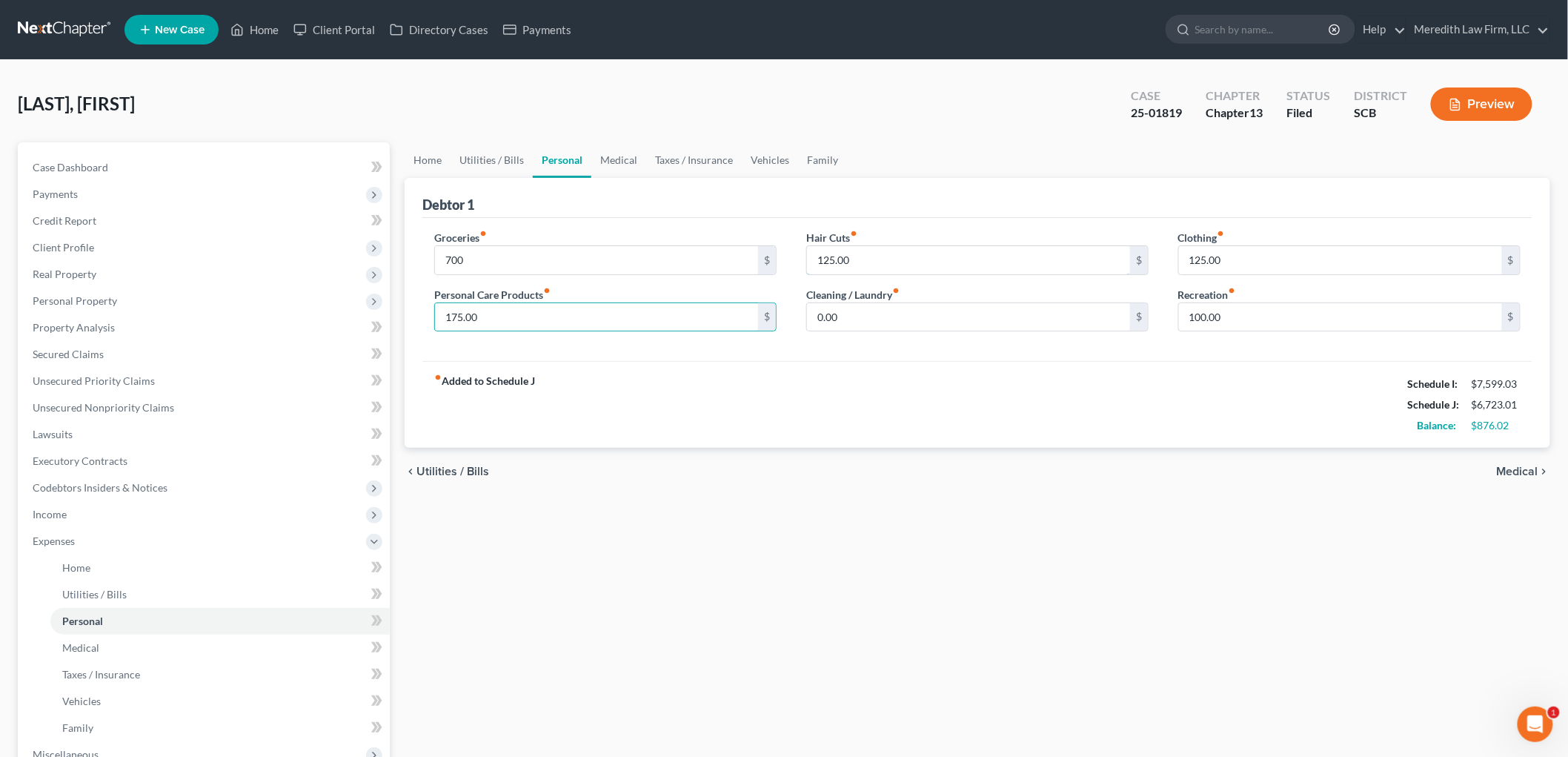 click on "125.00" at bounding box center [969, 260] 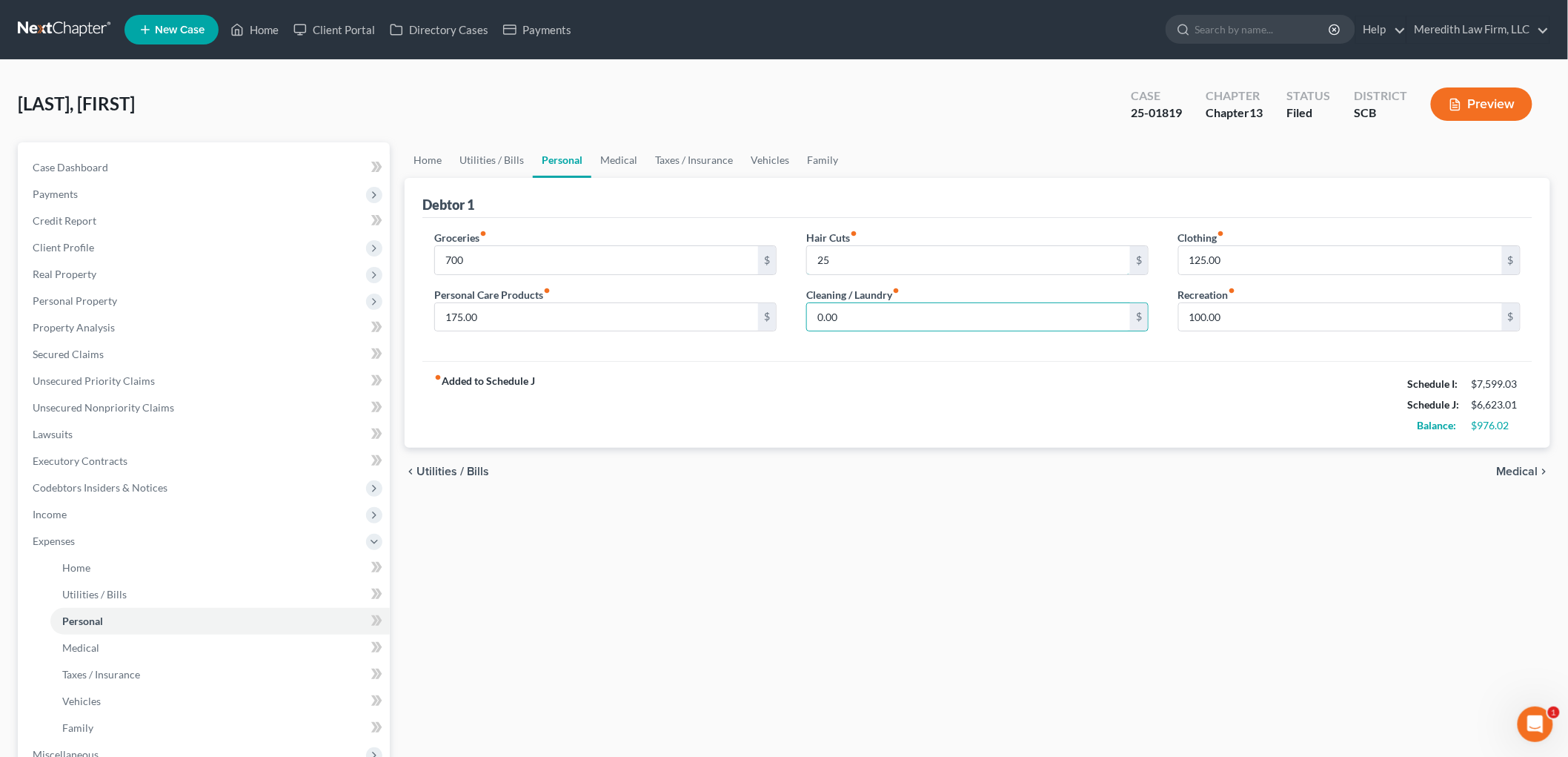 click on "25" at bounding box center (969, 260) 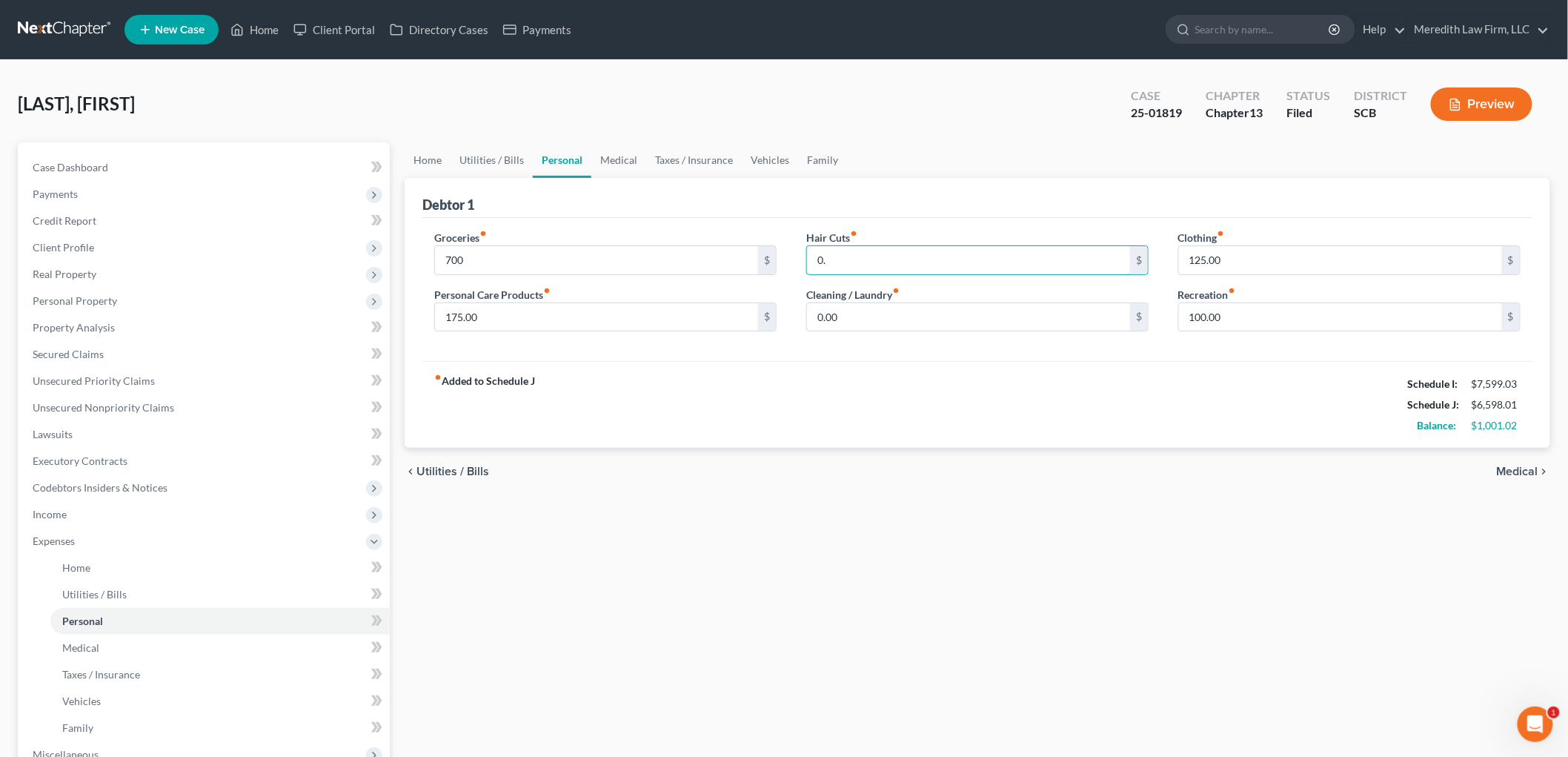 type on "0" 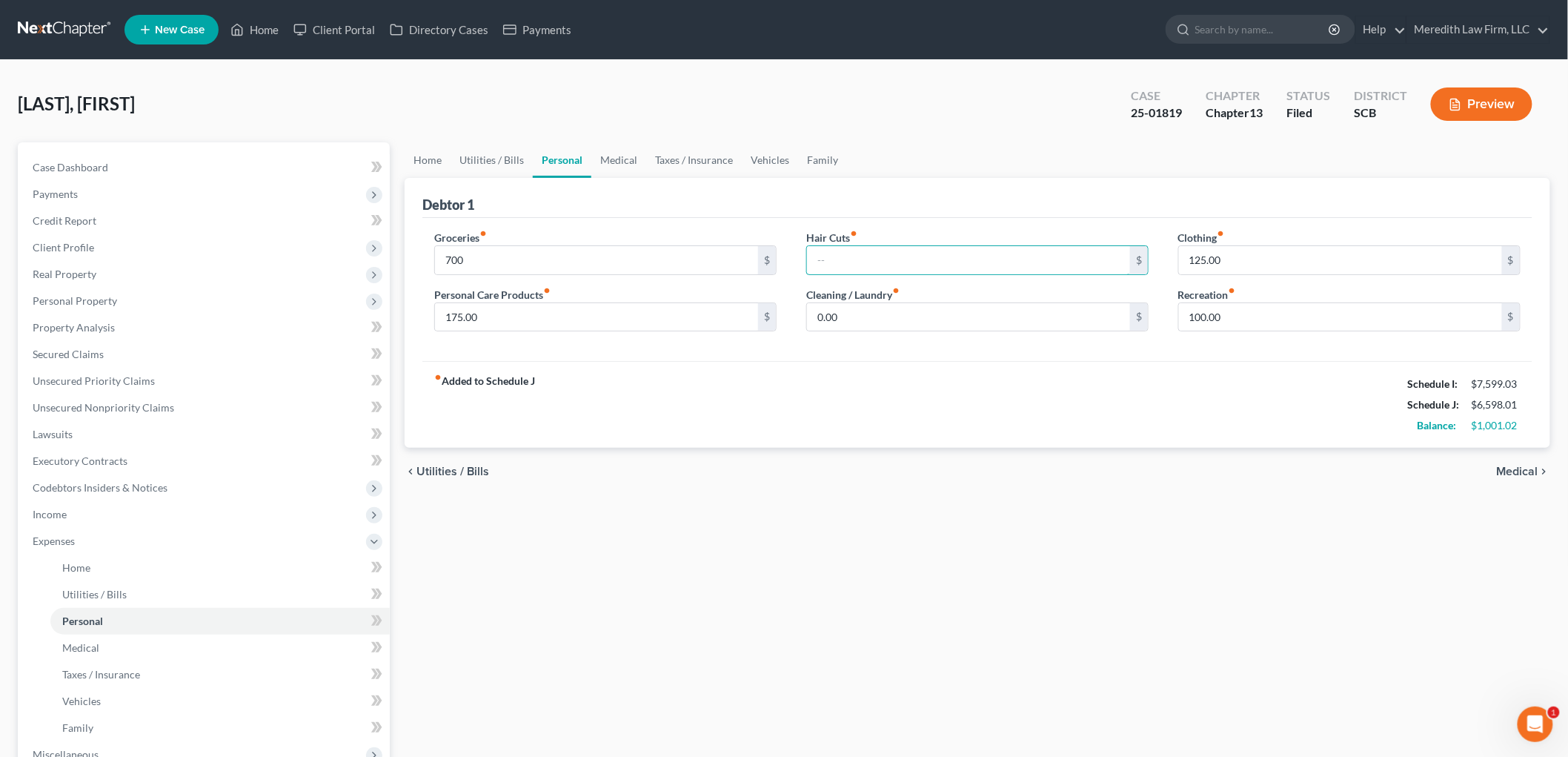 type 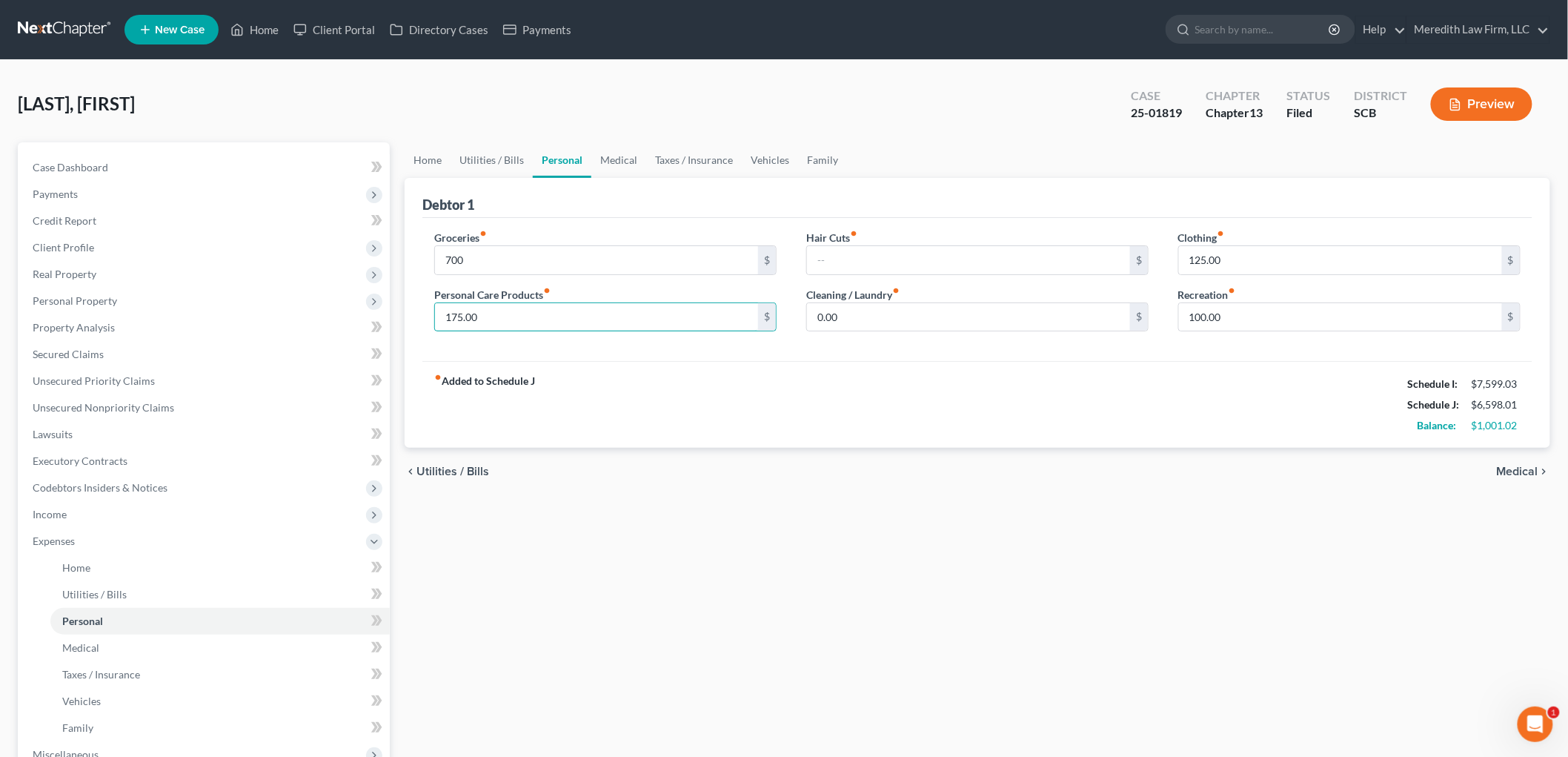 click on "175.00" at bounding box center (597, 317) 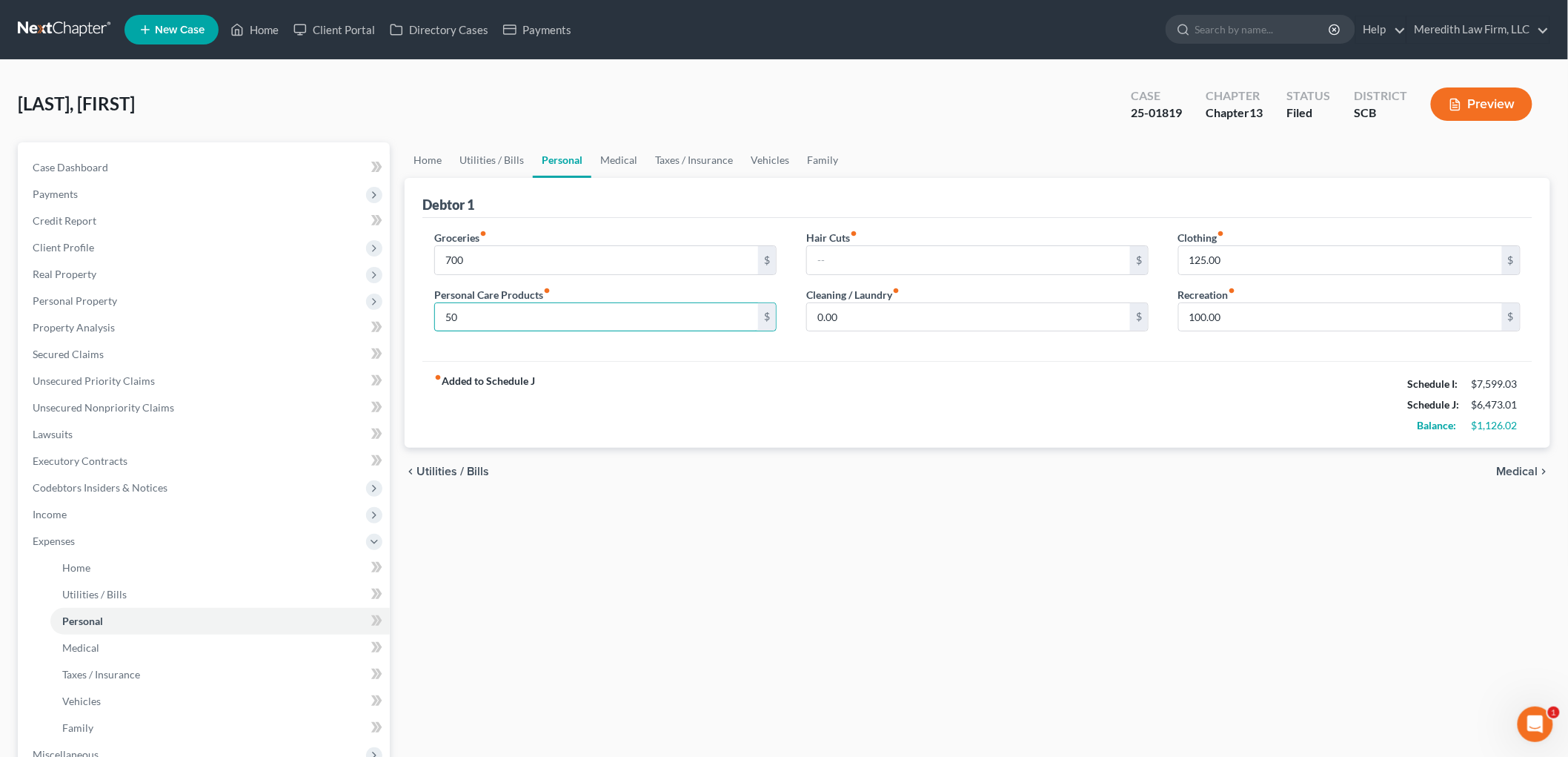 type on "50" 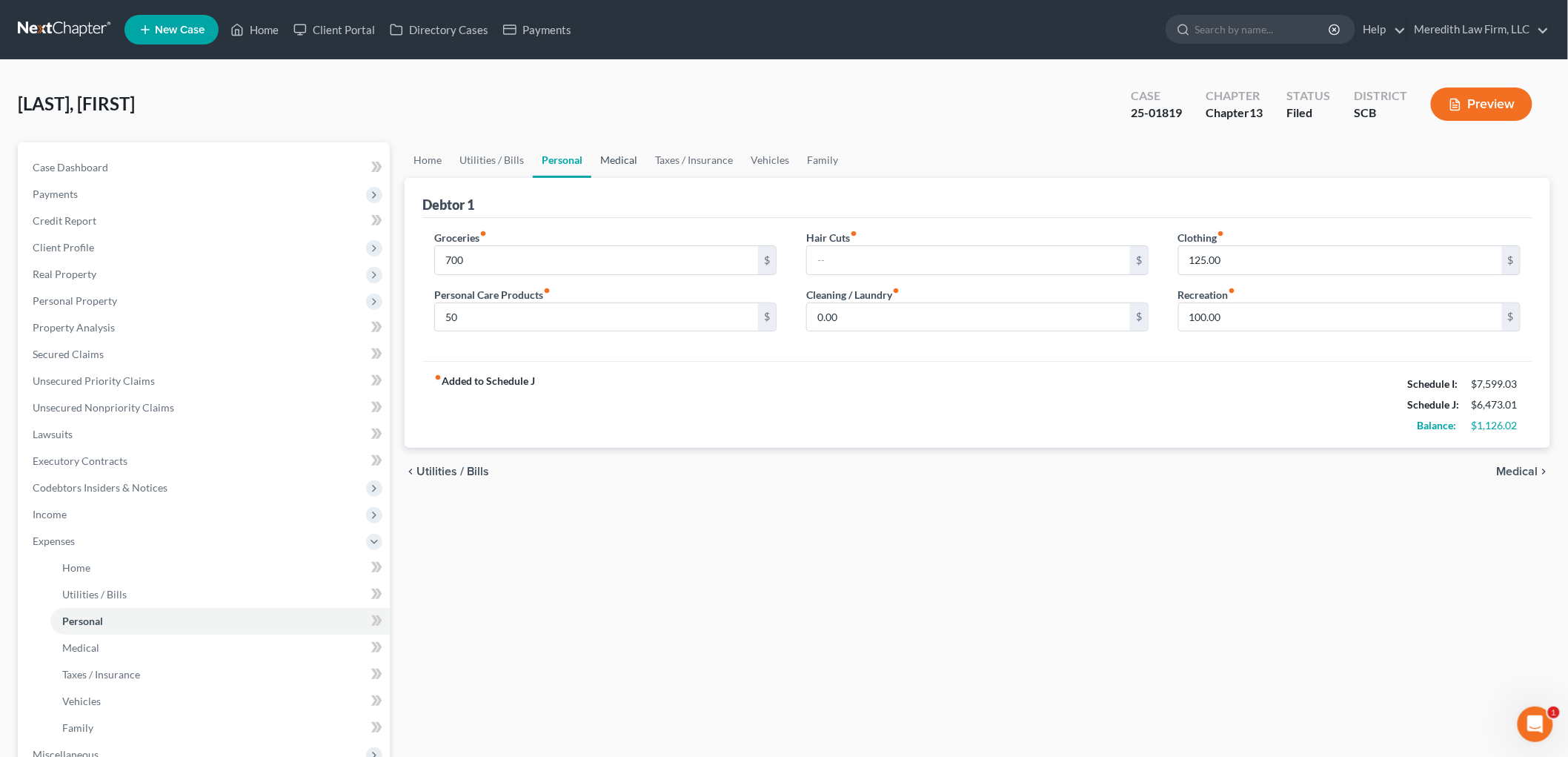 click on "Medical" at bounding box center (619, 160) 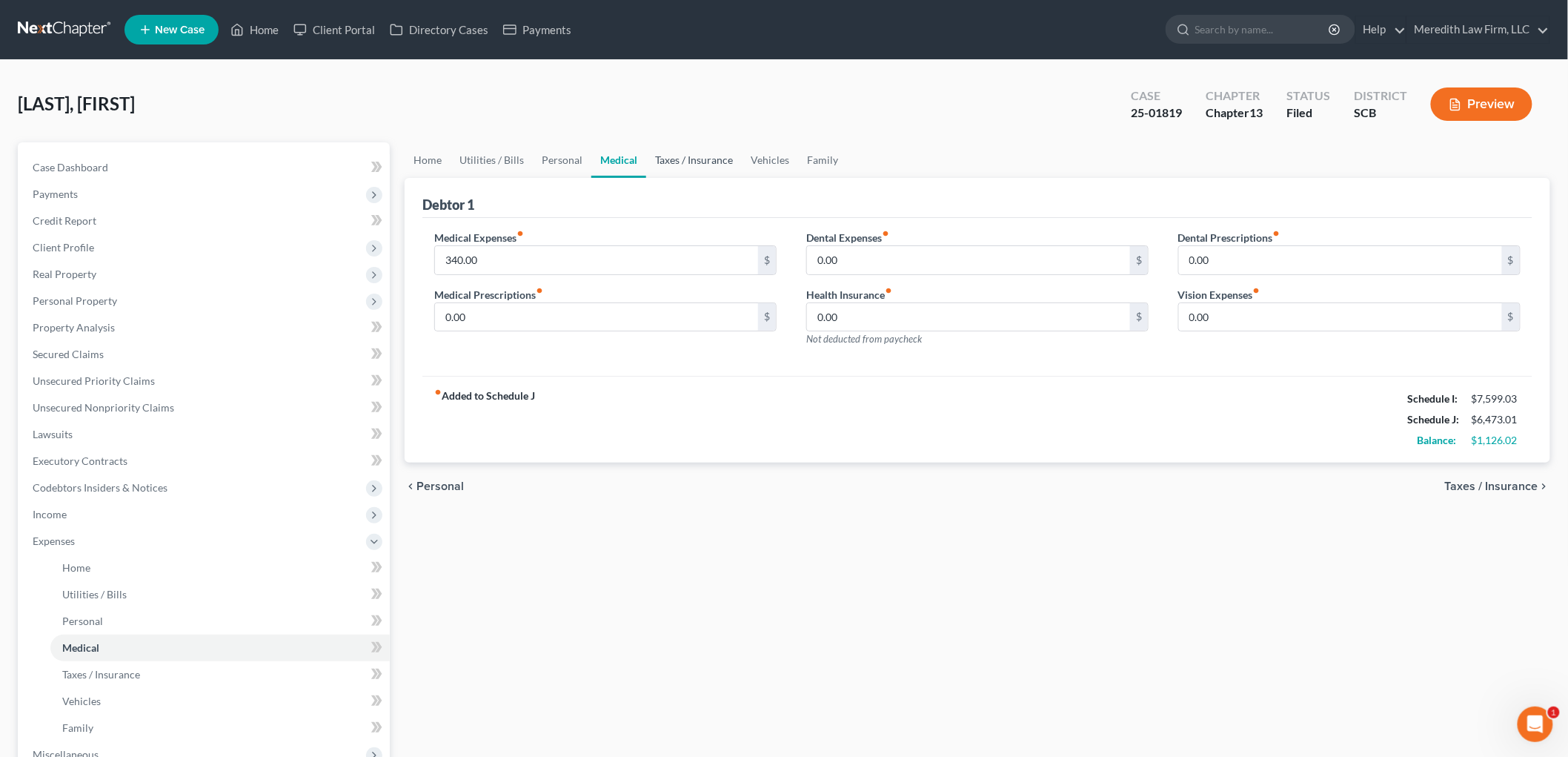 click on "Taxes / Insurance" at bounding box center [694, 160] 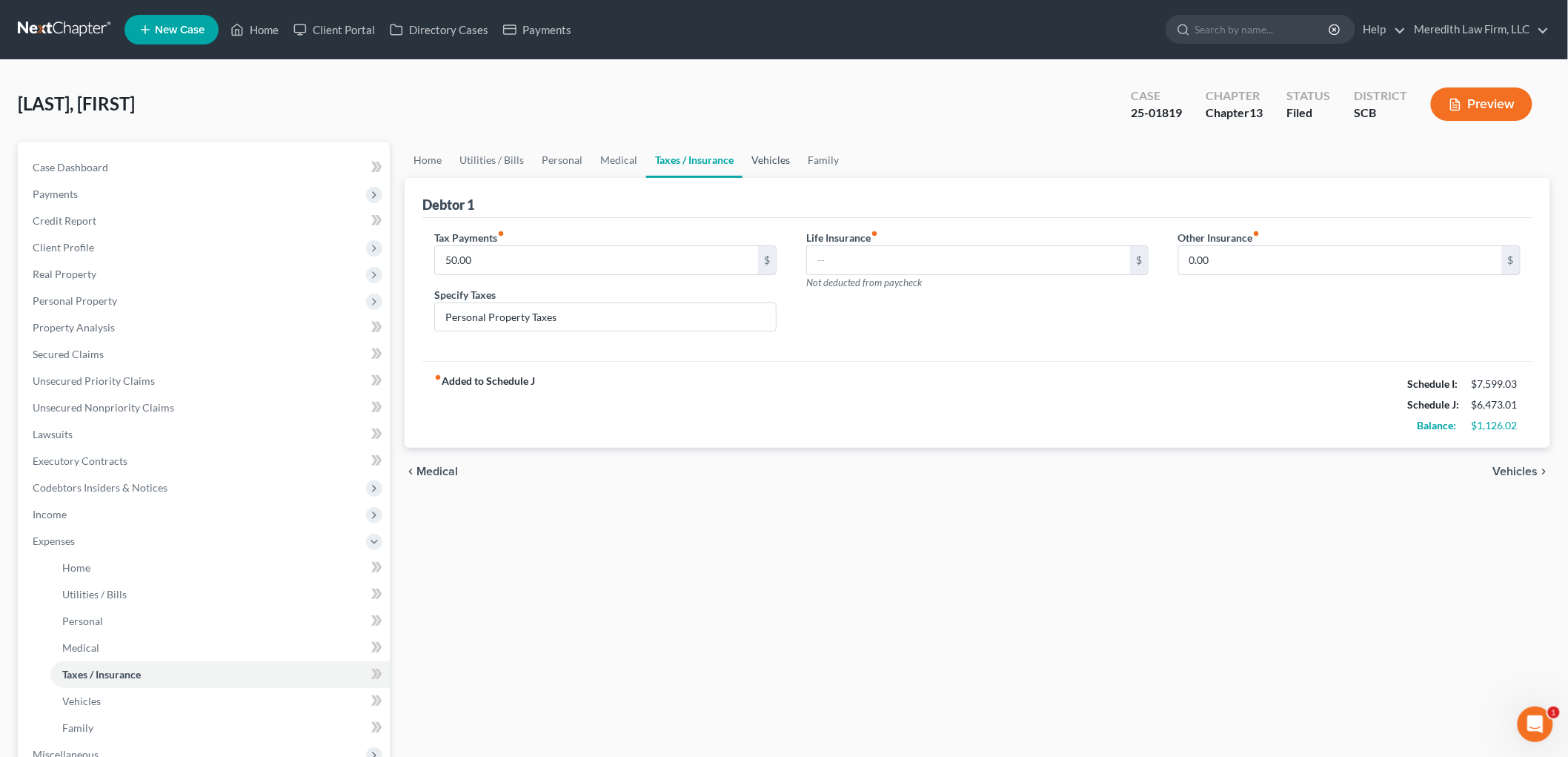 click on "Vehicles" at bounding box center (771, 160) 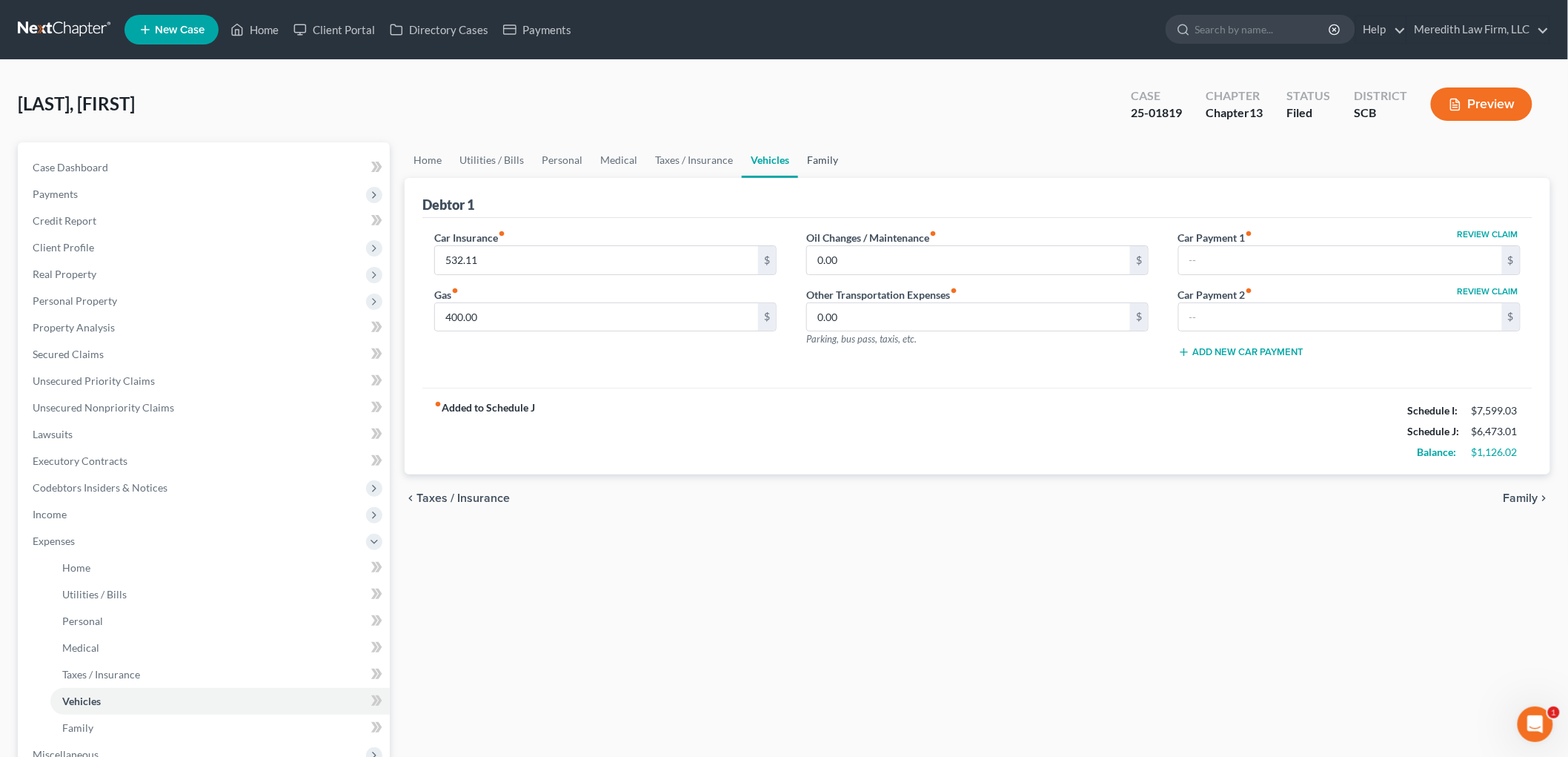 click on "Family" at bounding box center [823, 160] 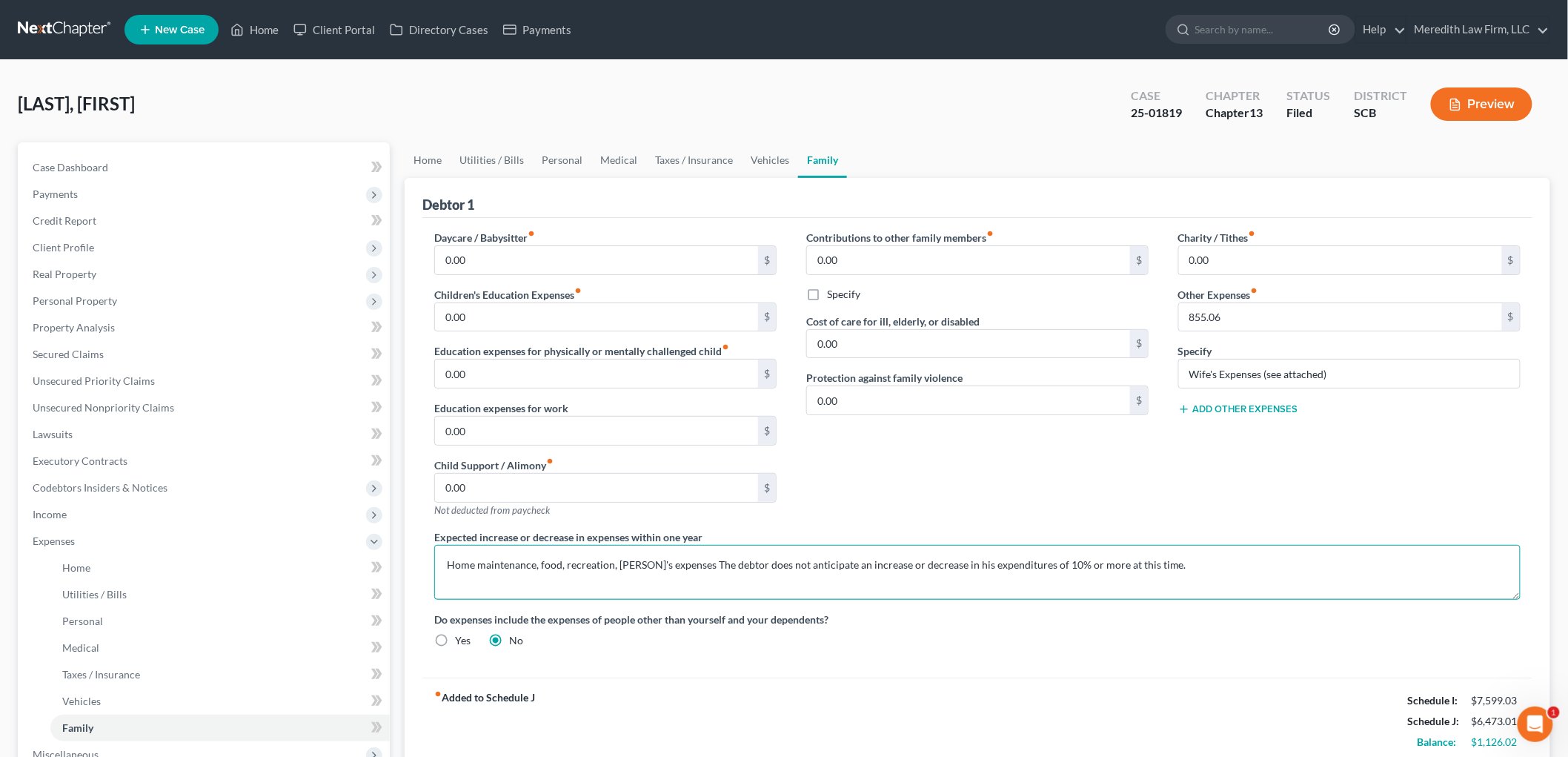 click on "Home maintenance, food, recreation, [PERSON]'s expenses The debtor does not anticipate an increase or decrease in his expenditures of 10% or more at this time." at bounding box center [977, 572] 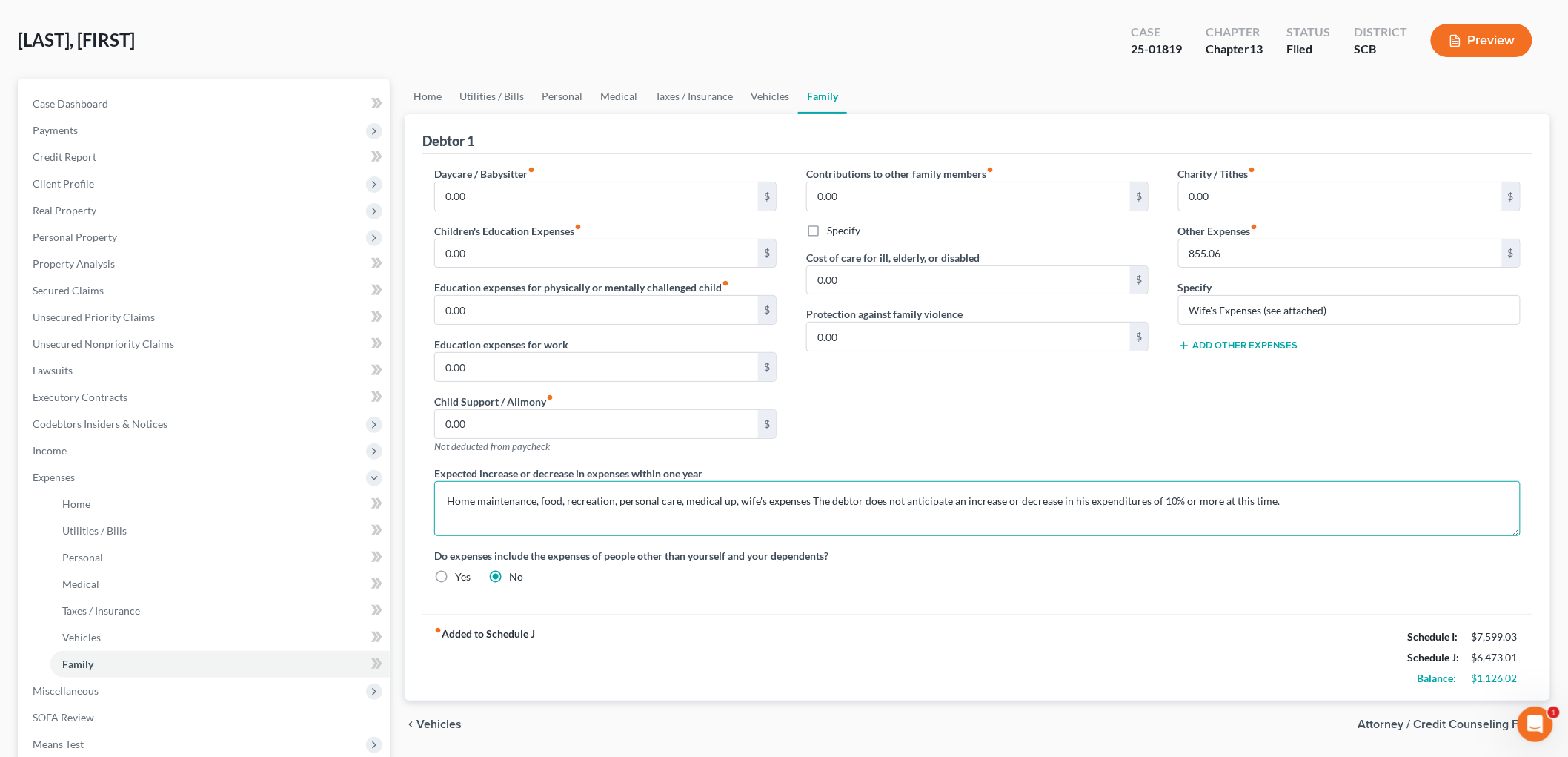 scroll, scrollTop: 82, scrollLeft: 0, axis: vertical 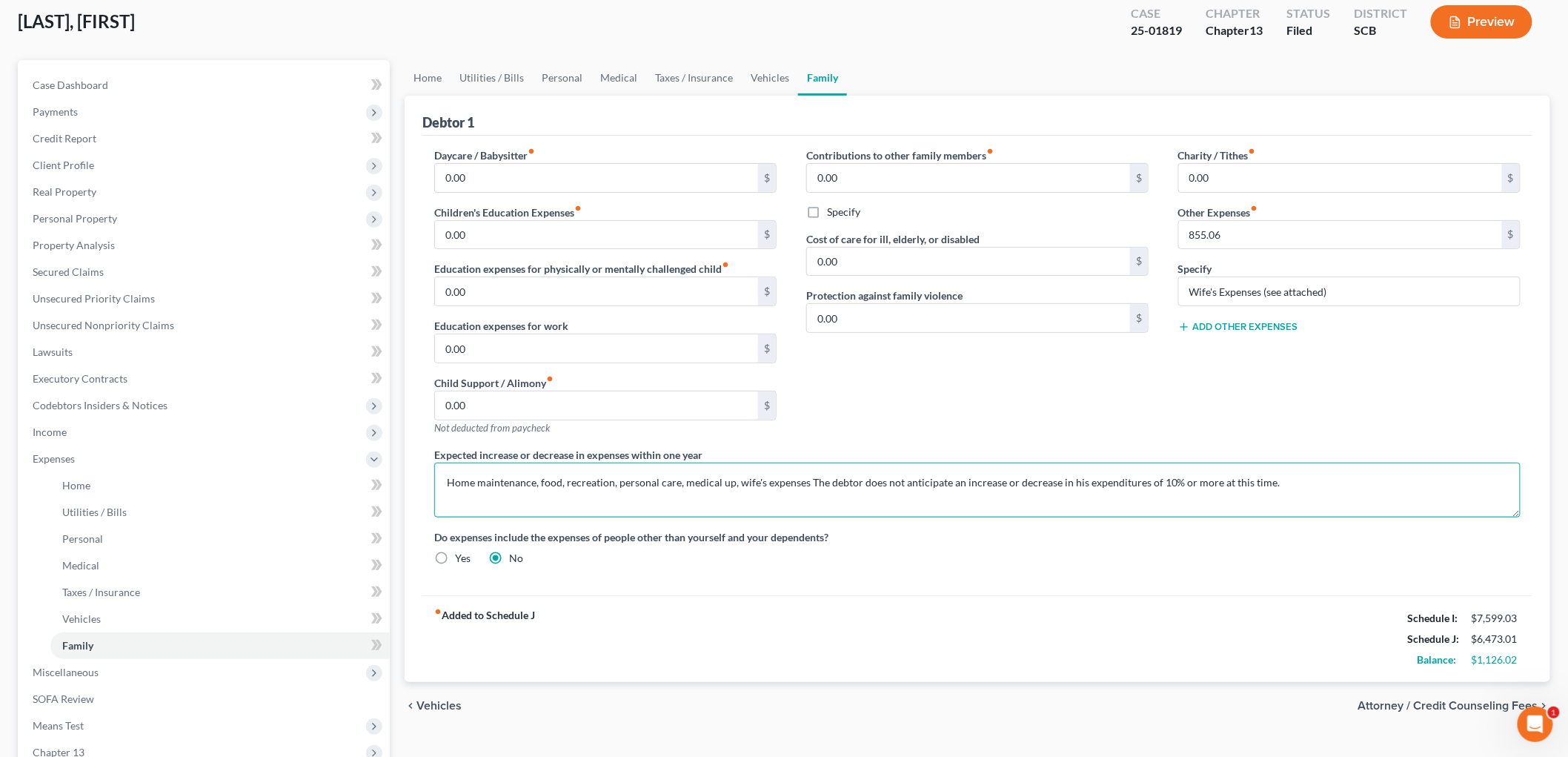 type on "Home maintenance, food, recreation, personal care, medical up, wife's expenses The debtor does not anticipate an increase or decrease in his expenditures of 10% or more at this time." 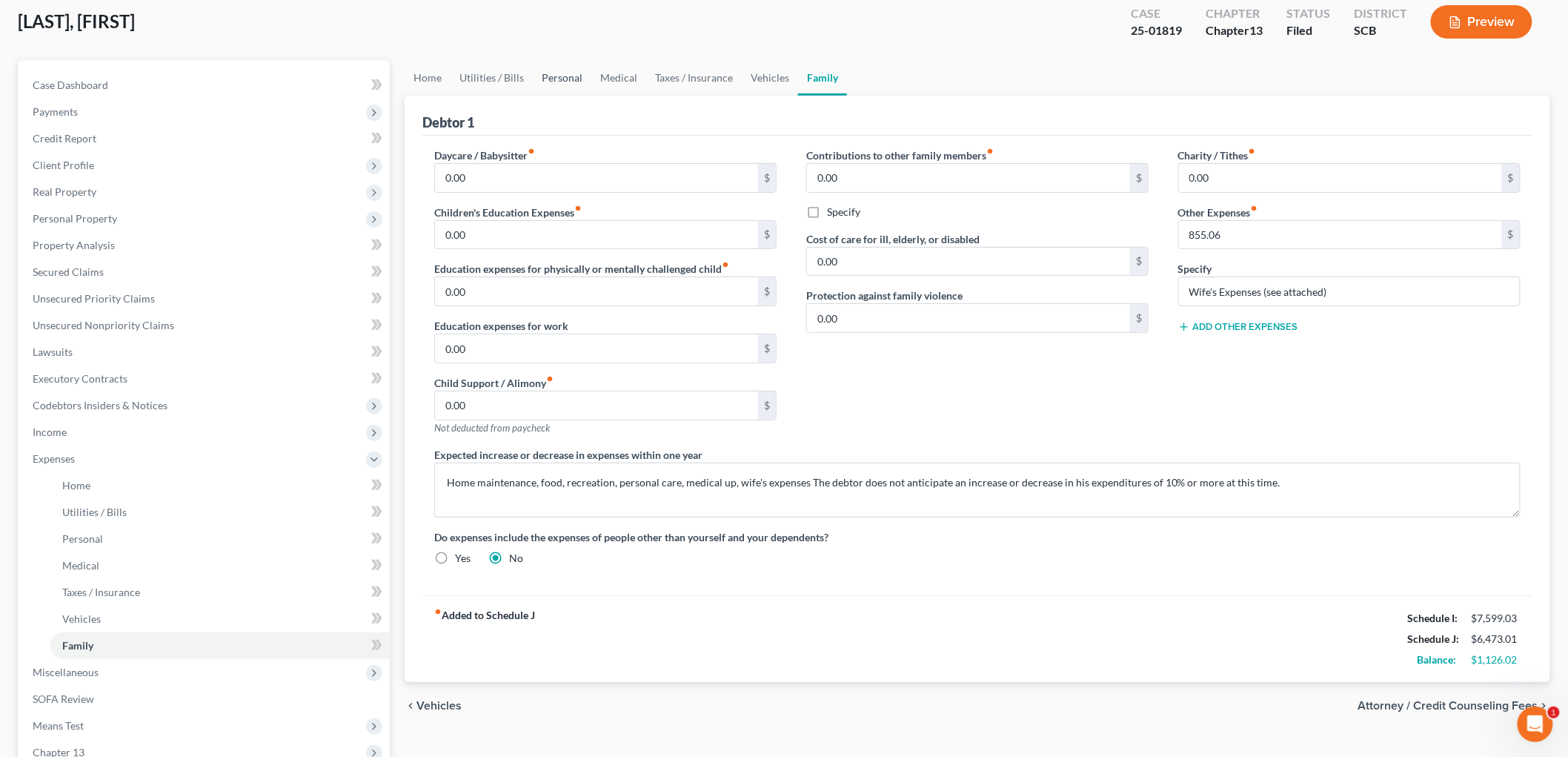 click on "Personal" at bounding box center (562, 78) 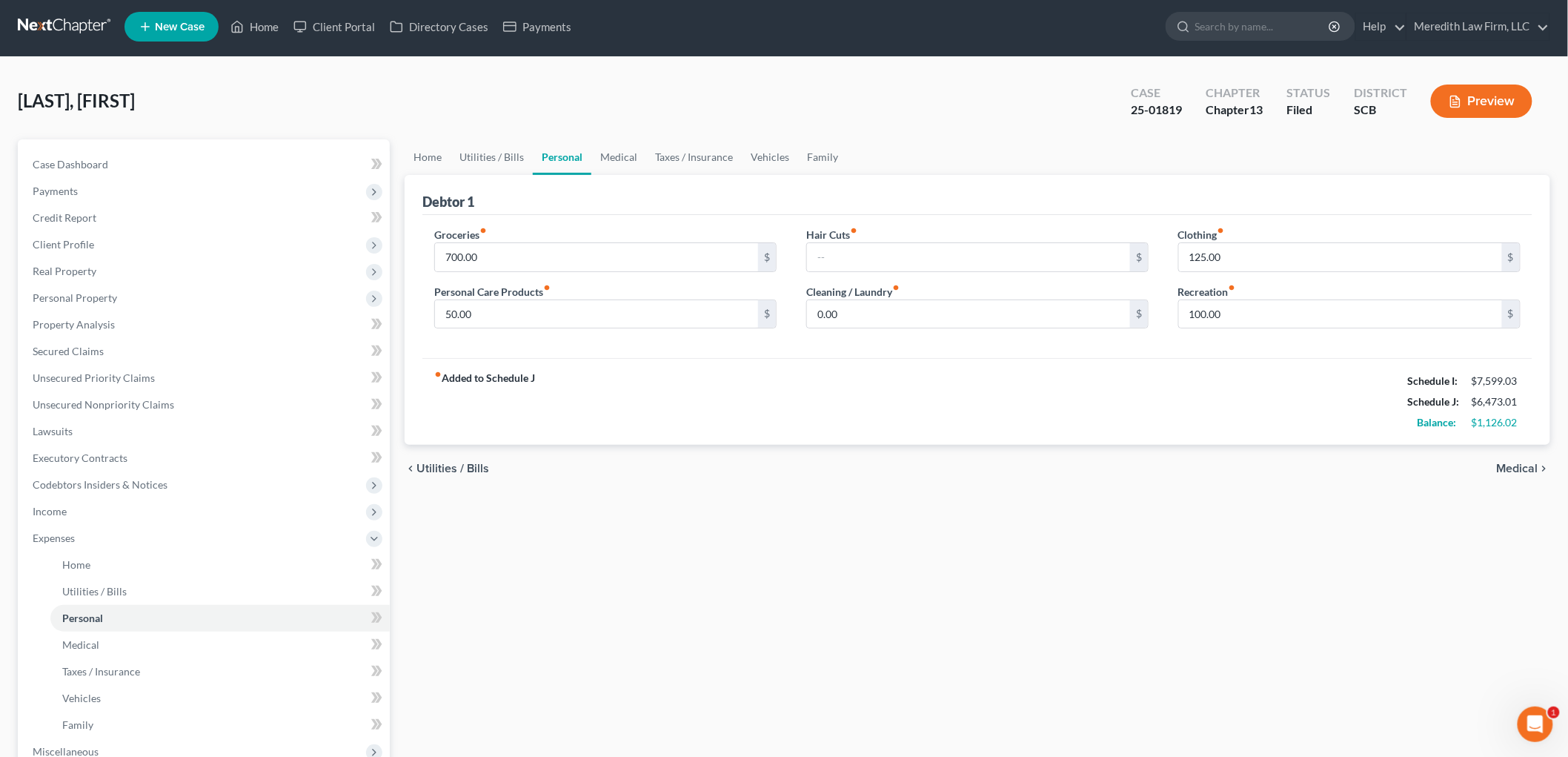 scroll, scrollTop: 0, scrollLeft: 0, axis: both 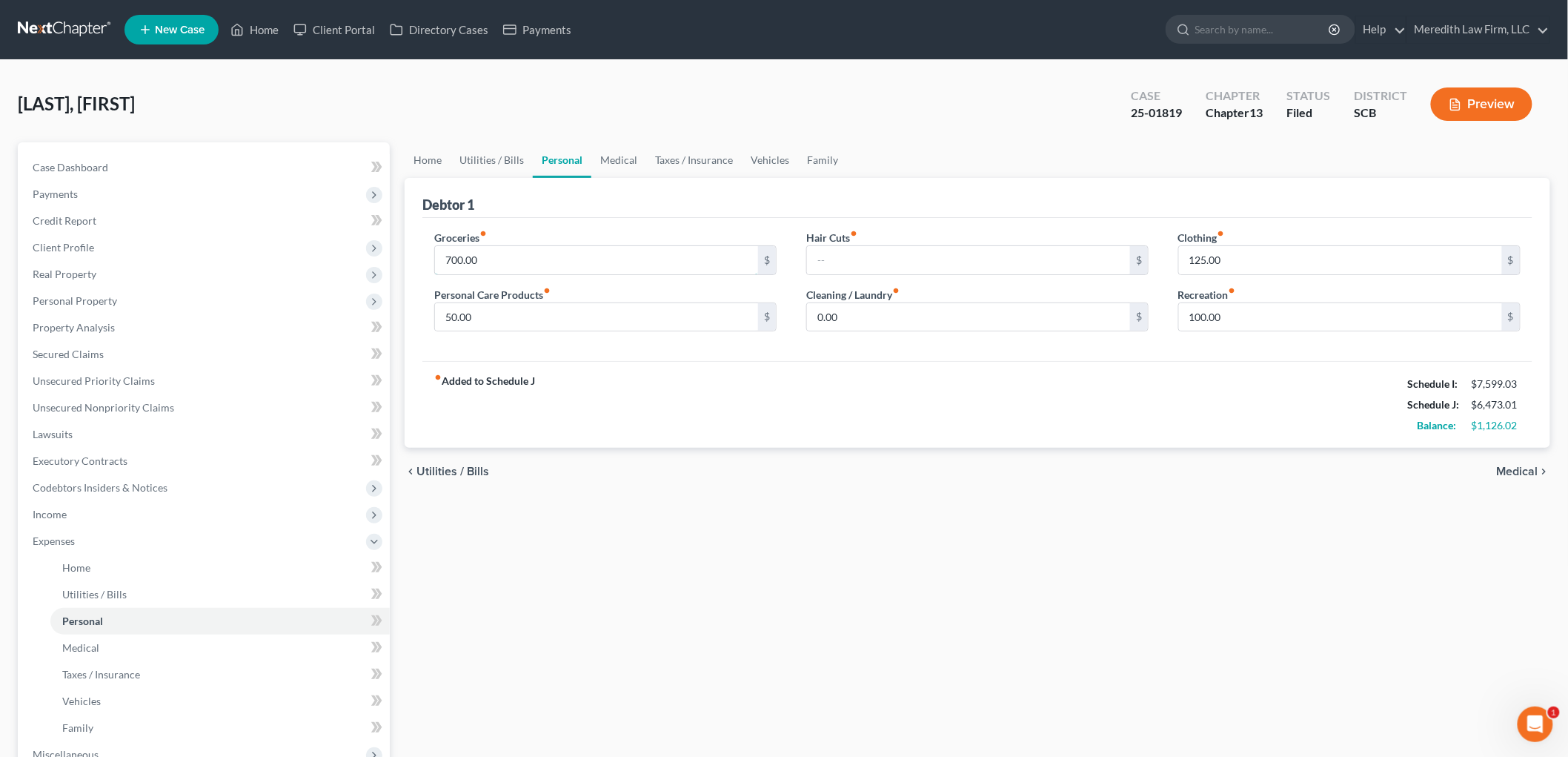 click on "700.00" at bounding box center [597, 260] 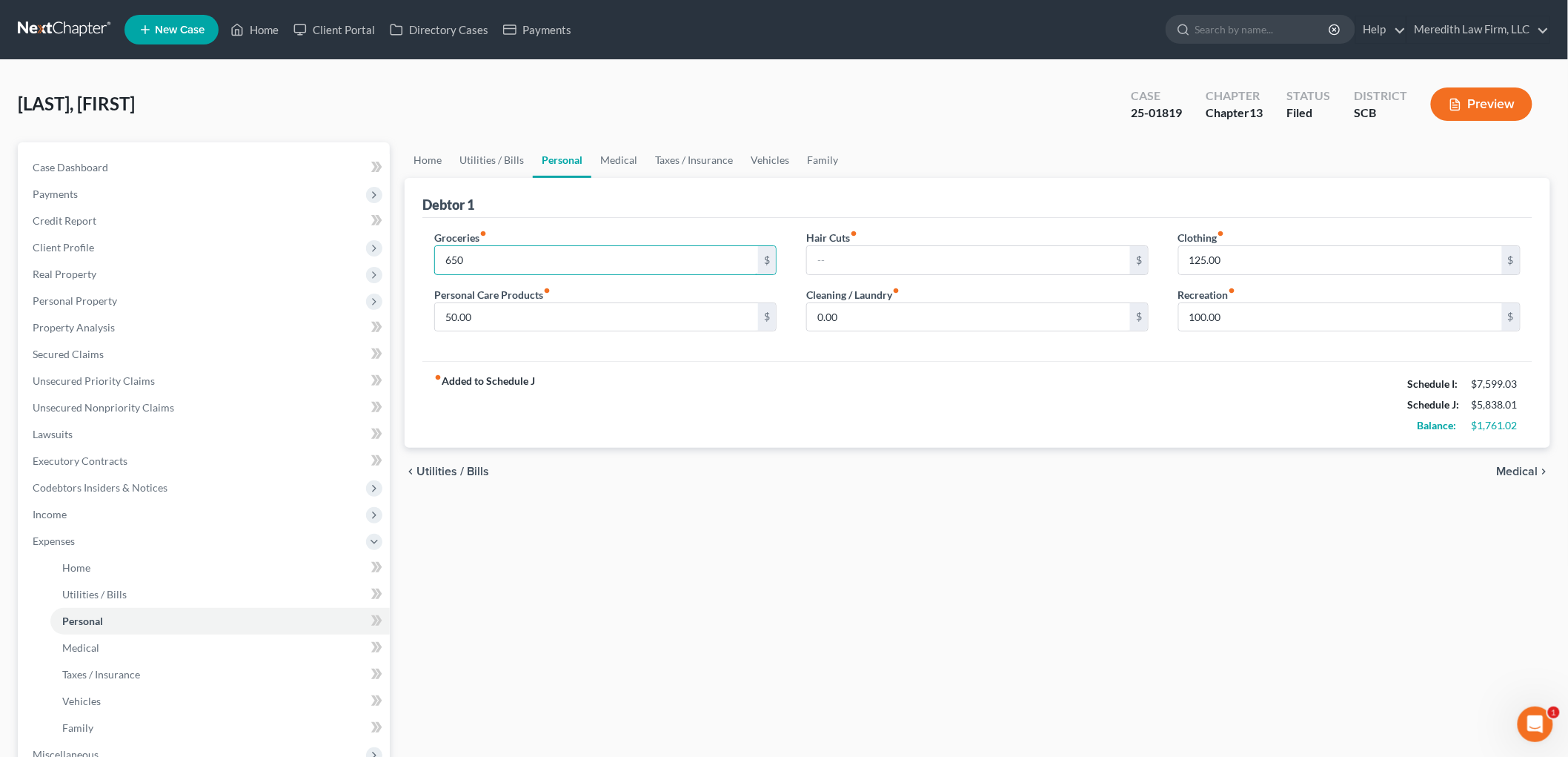 type on "650" 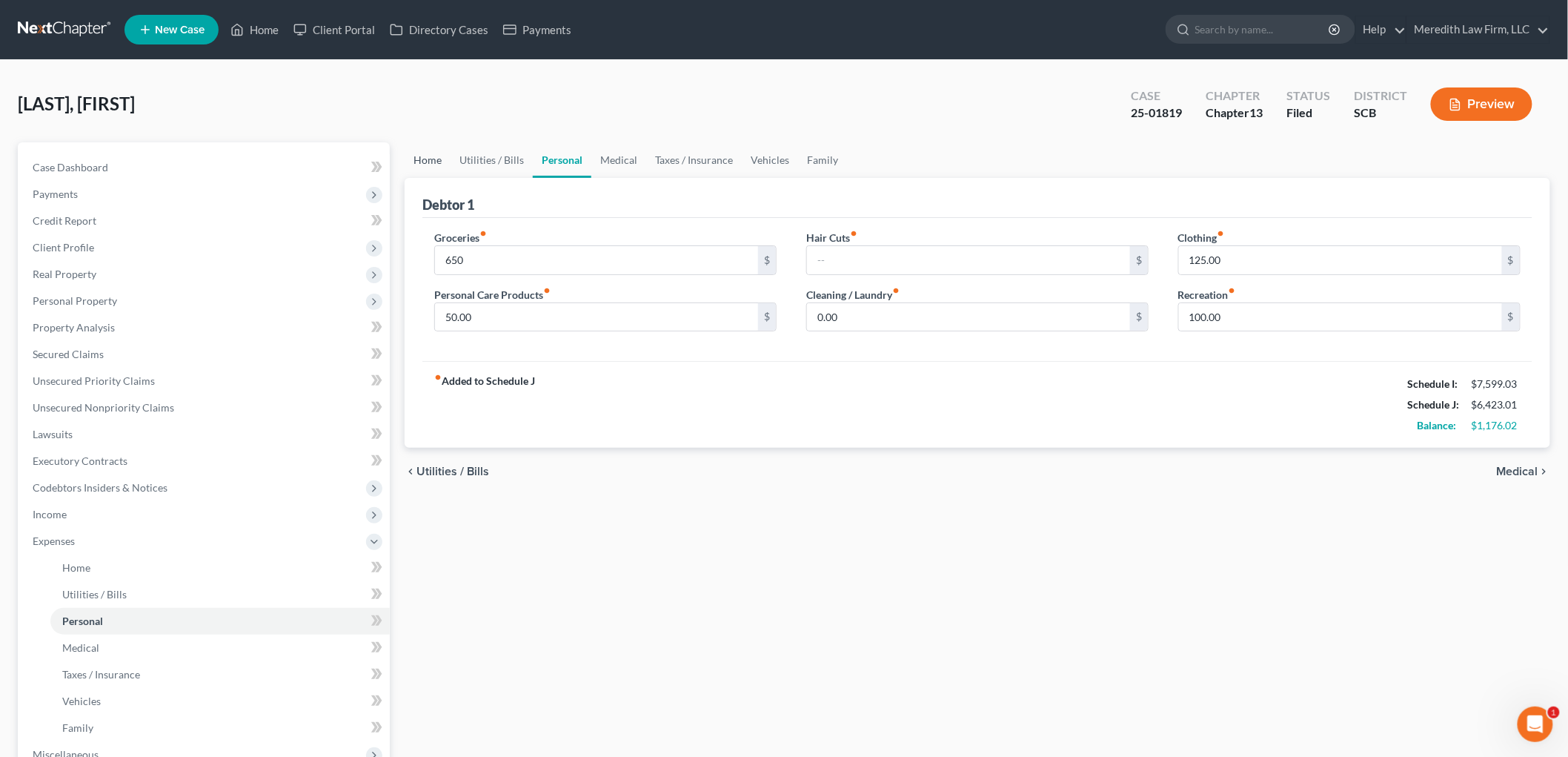click on "Home" at bounding box center [428, 160] 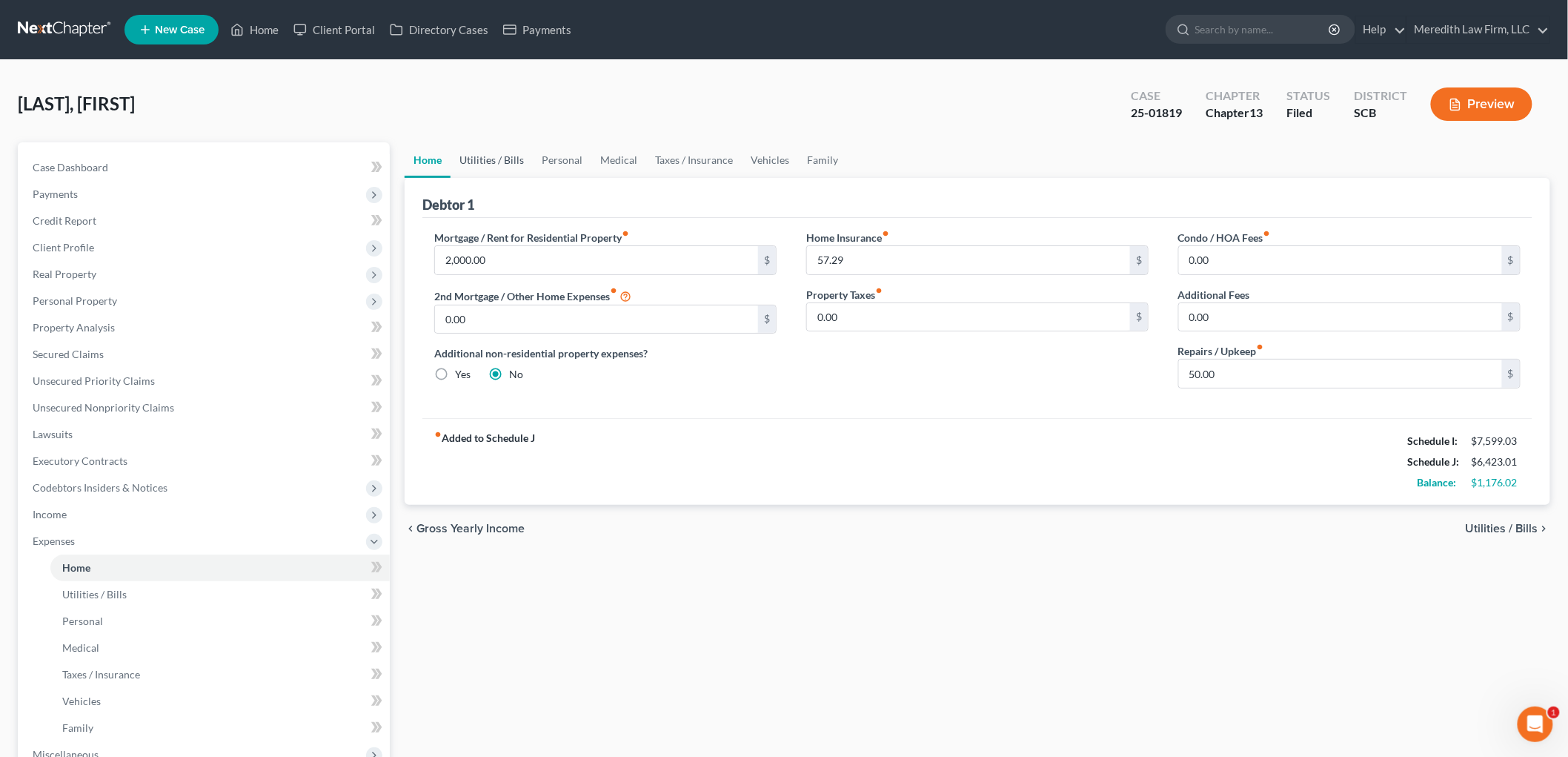 click on "Utilities / Bills" at bounding box center [491, 160] 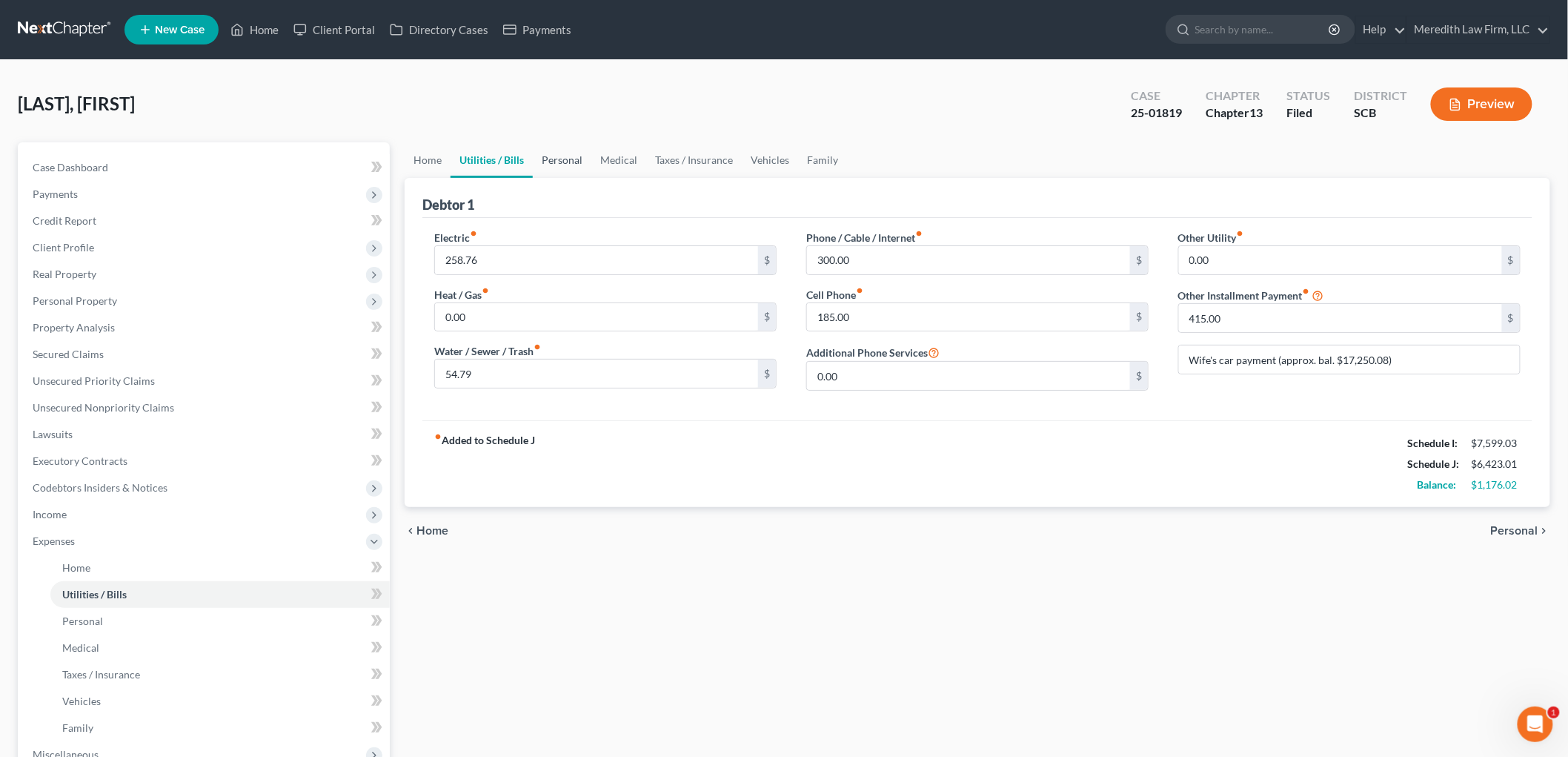 click on "Personal" at bounding box center [562, 160] 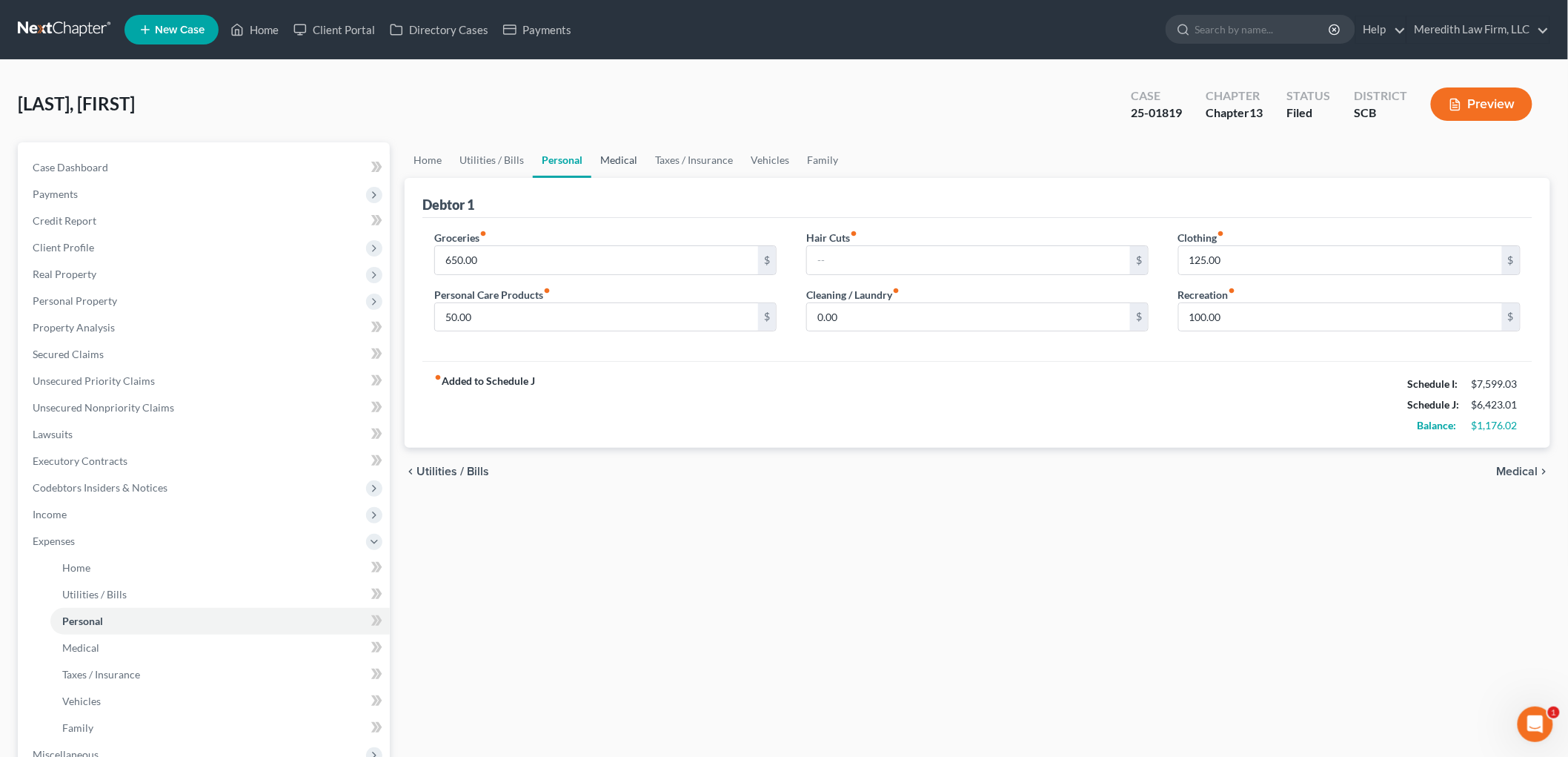 click on "Medical" at bounding box center (619, 160) 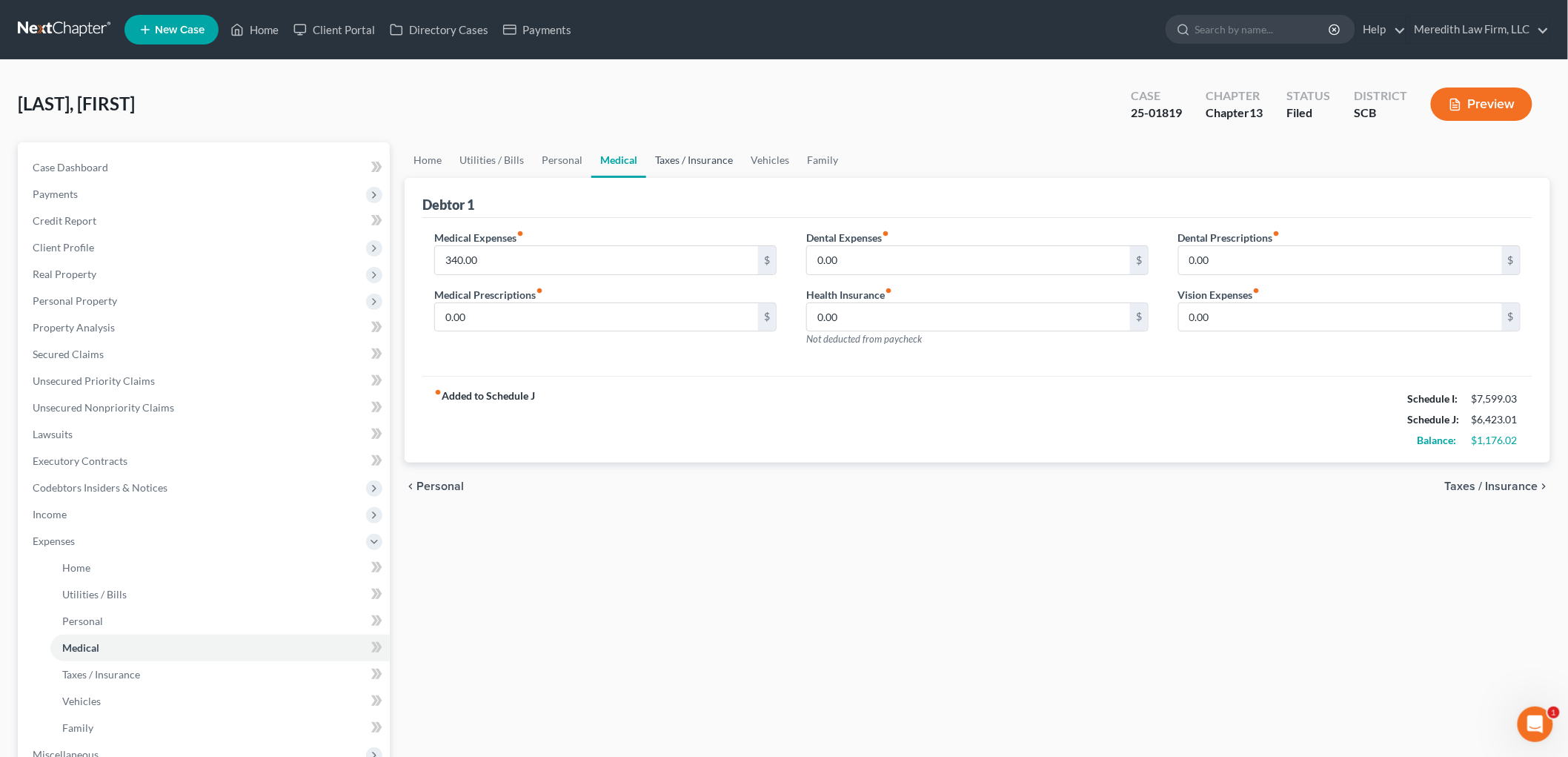 click on "Taxes / Insurance" at bounding box center [694, 160] 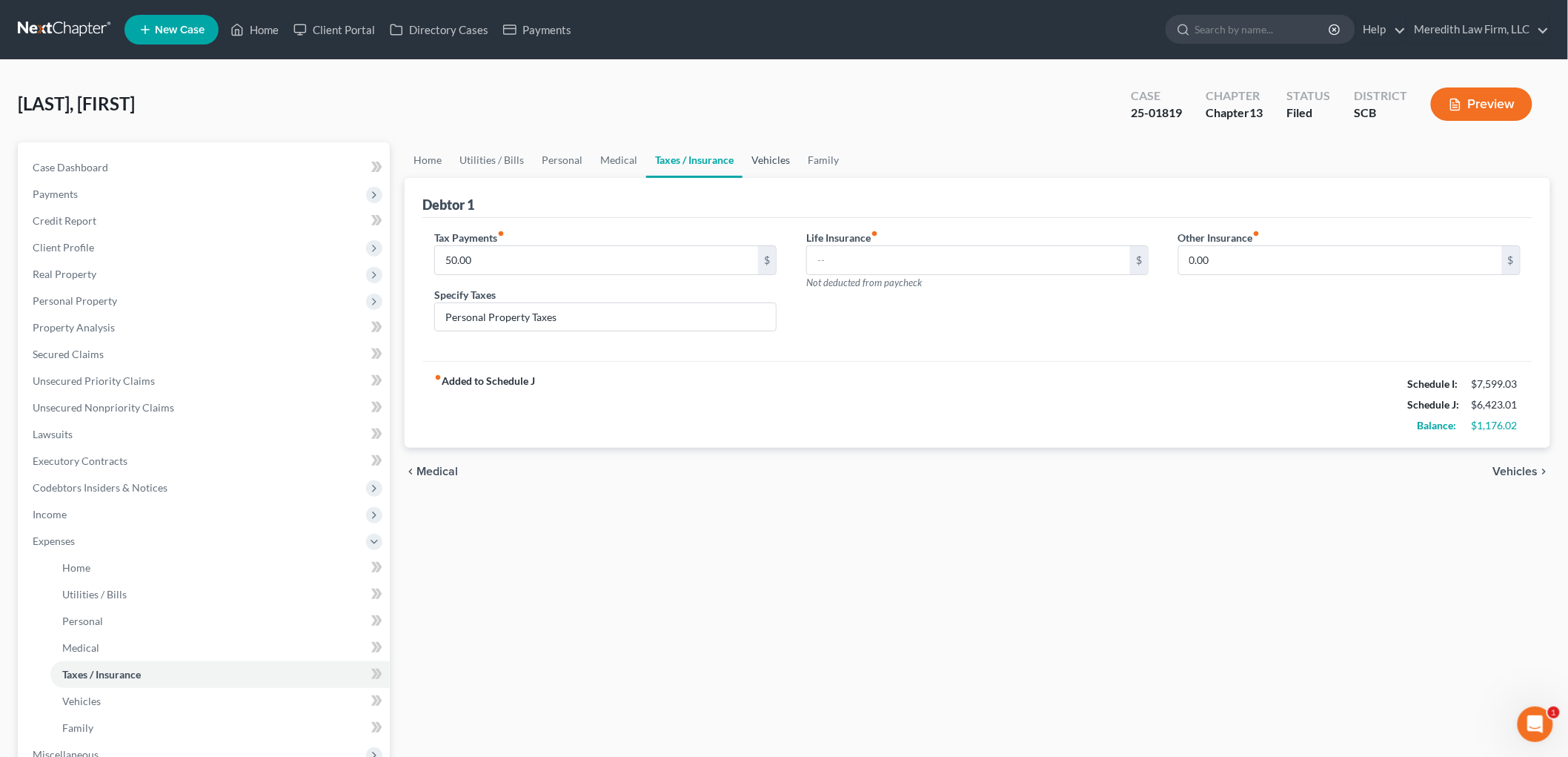 click on "Vehicles" at bounding box center [771, 160] 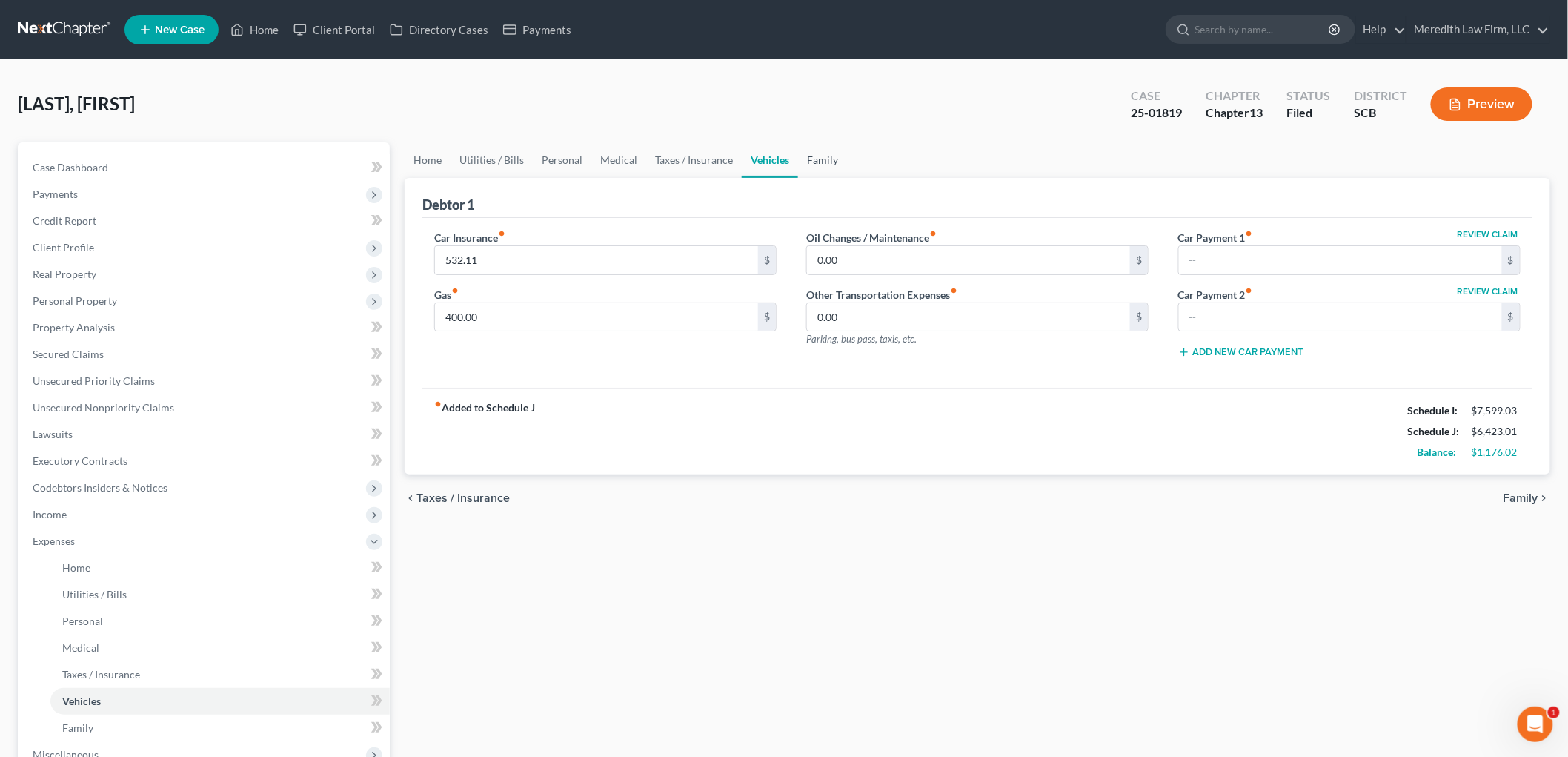 click on "Family" at bounding box center [823, 160] 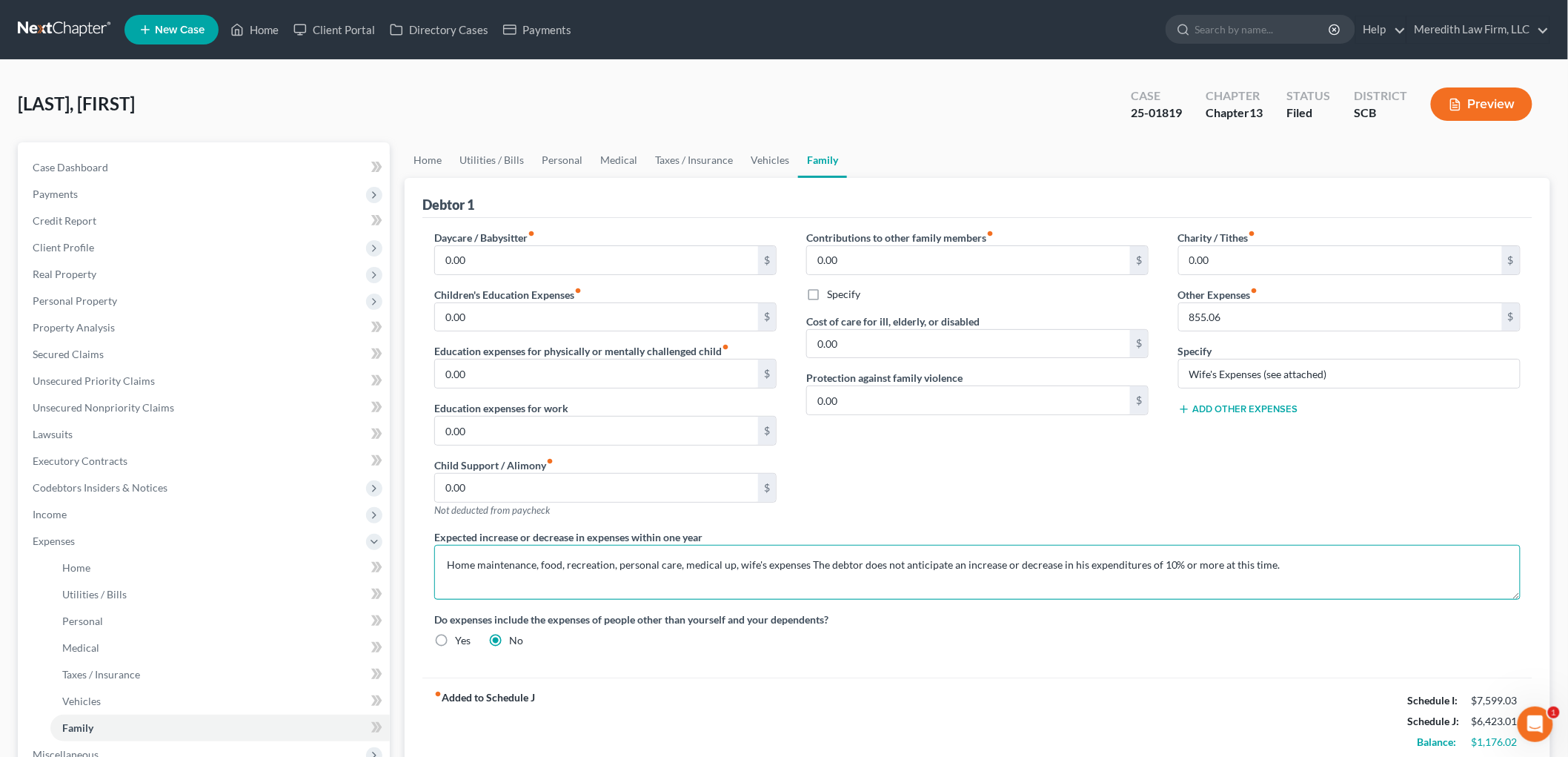 click on "Home maintenance, food, recreation, personal care, medical up, wife's expenses The debtor does not anticipate an increase or decrease in his expenditures of 10% or more at this time." at bounding box center [977, 572] 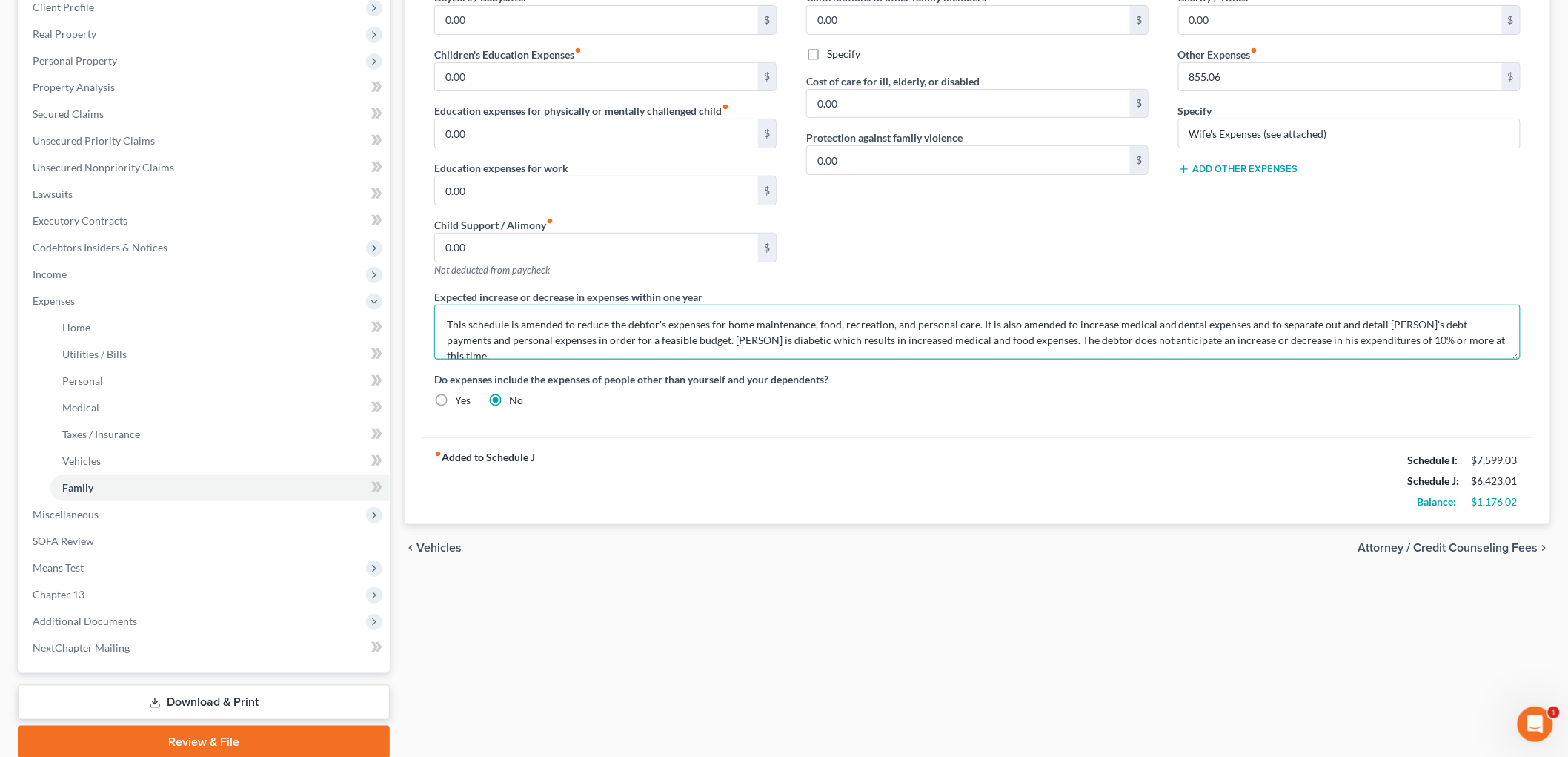 scroll, scrollTop: 297, scrollLeft: 0, axis: vertical 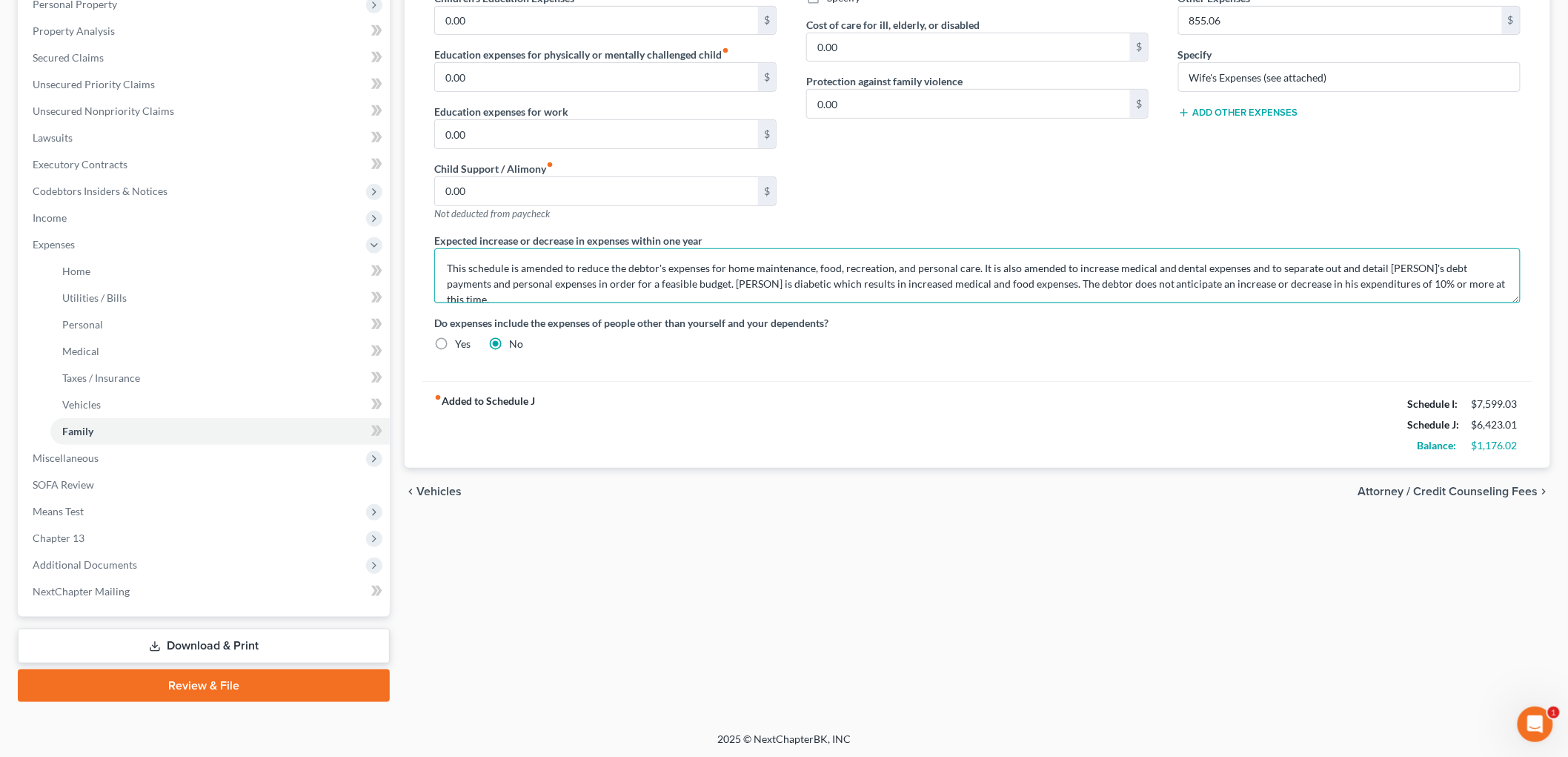 type on "This schedule is amended to reduce the debtor's expenses for home maintenance, food, recreation, and personal care. It is also amended to increase medical and dental expenses and to separate out and detail [PERSON]'s debt payments and personal expenses in order for a feasible budget. [PERSON] is diabetic which results in increased medical and food expenses. The debtor does not anticipate an increase or decrease in his expenditures of 10% or more at this time." 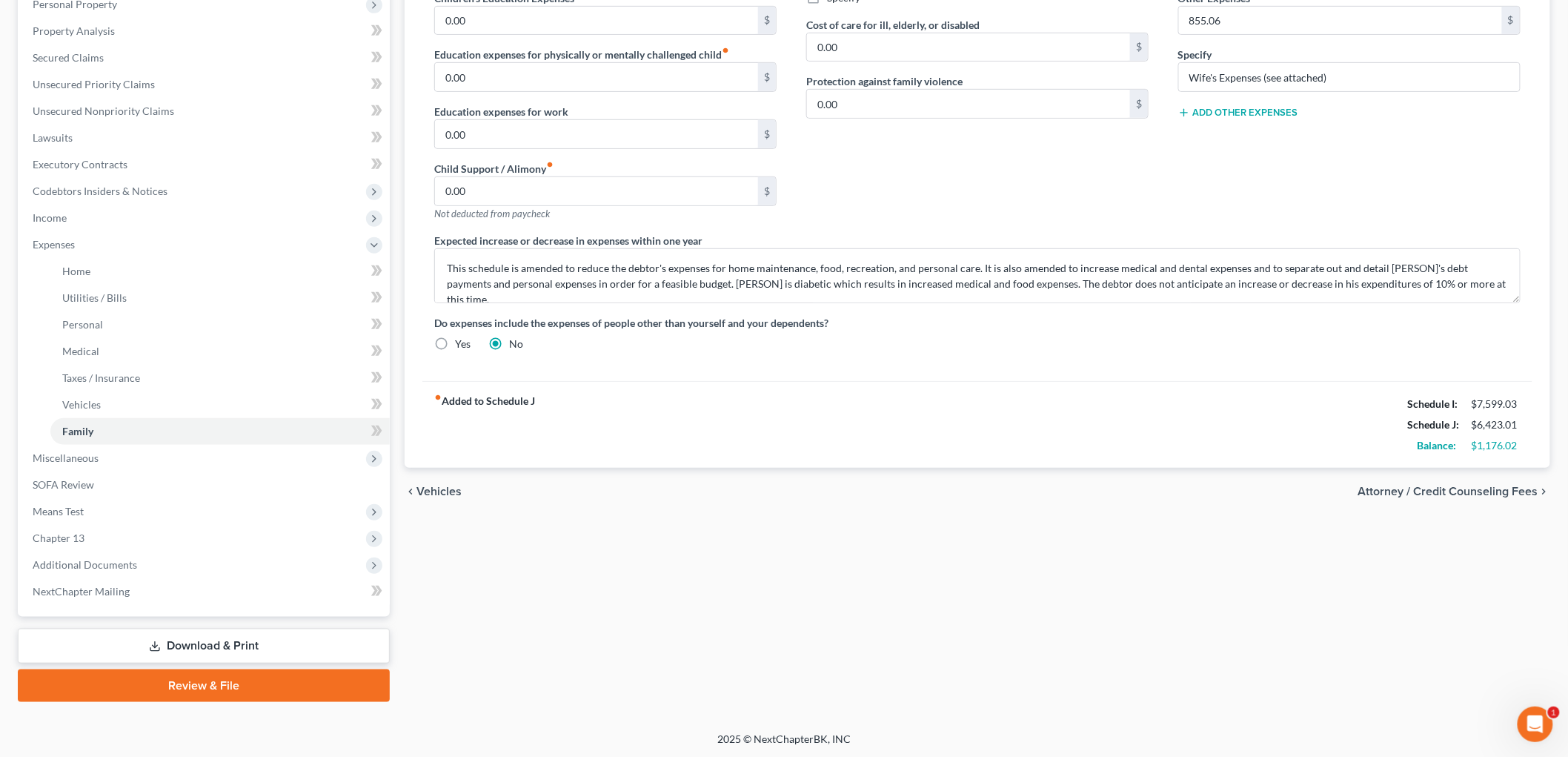 click on "Means Test" at bounding box center [205, 512] 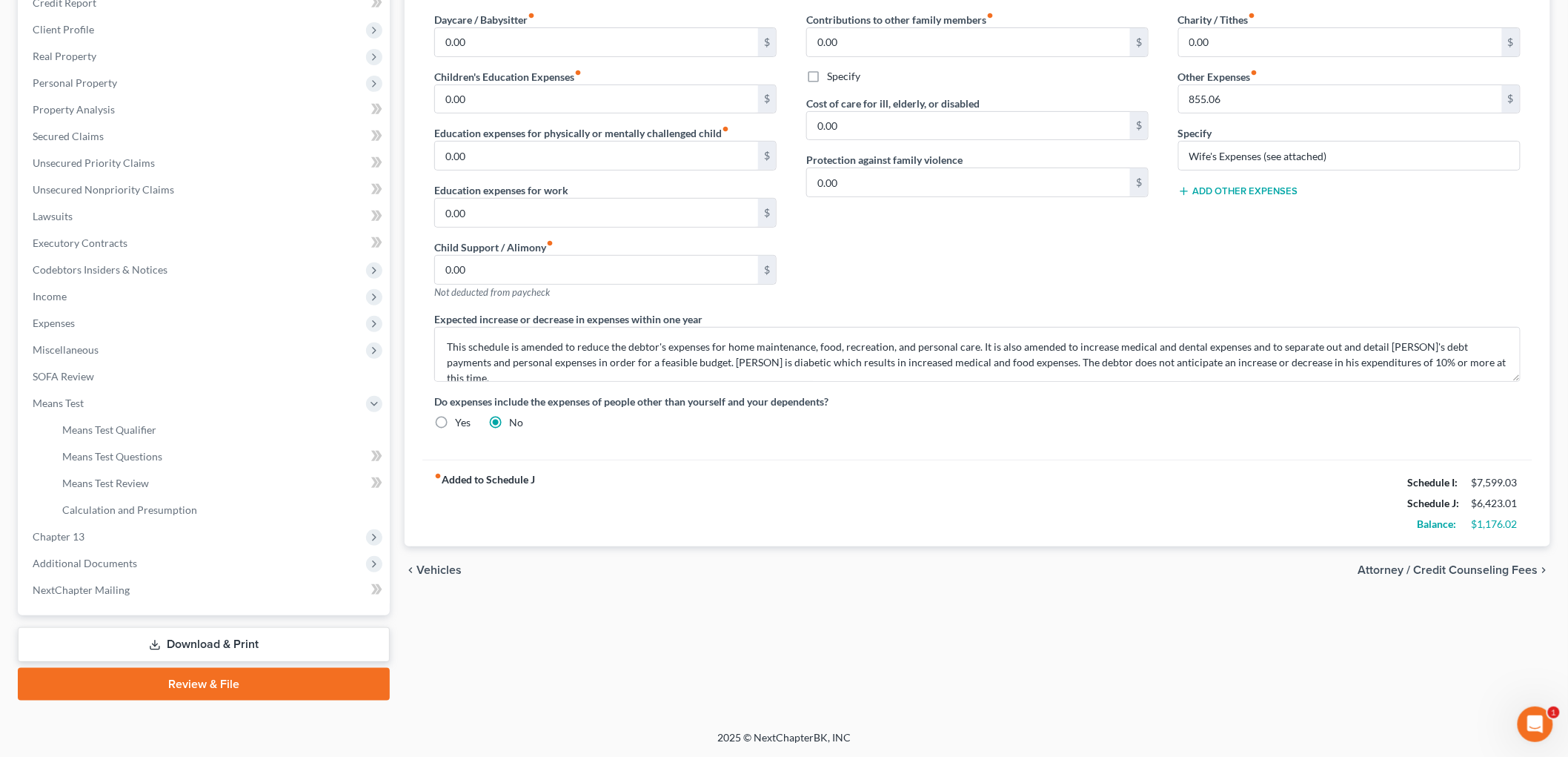 scroll, scrollTop: 216, scrollLeft: 0, axis: vertical 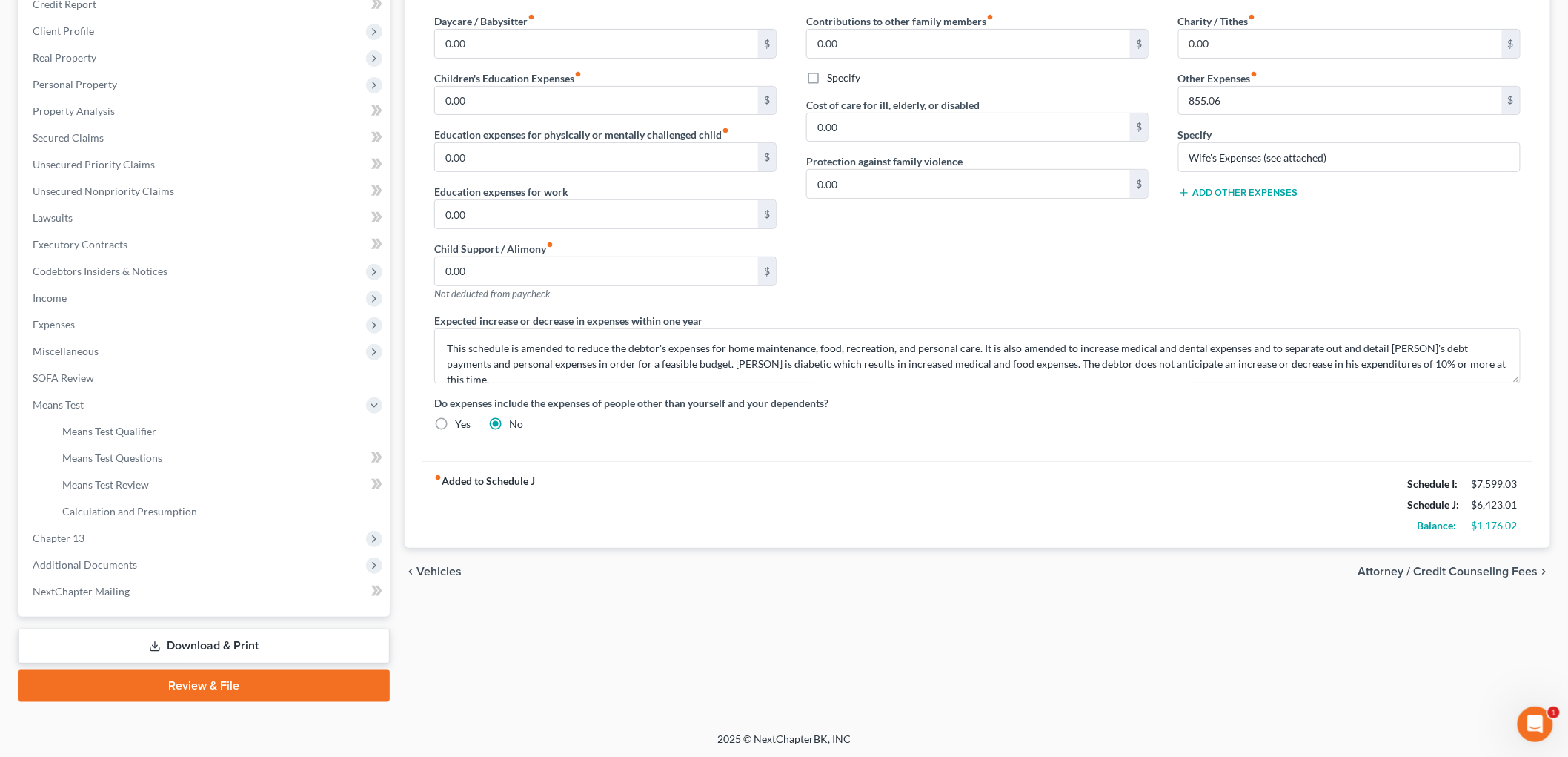 click on "Expenses" at bounding box center (53, 324) 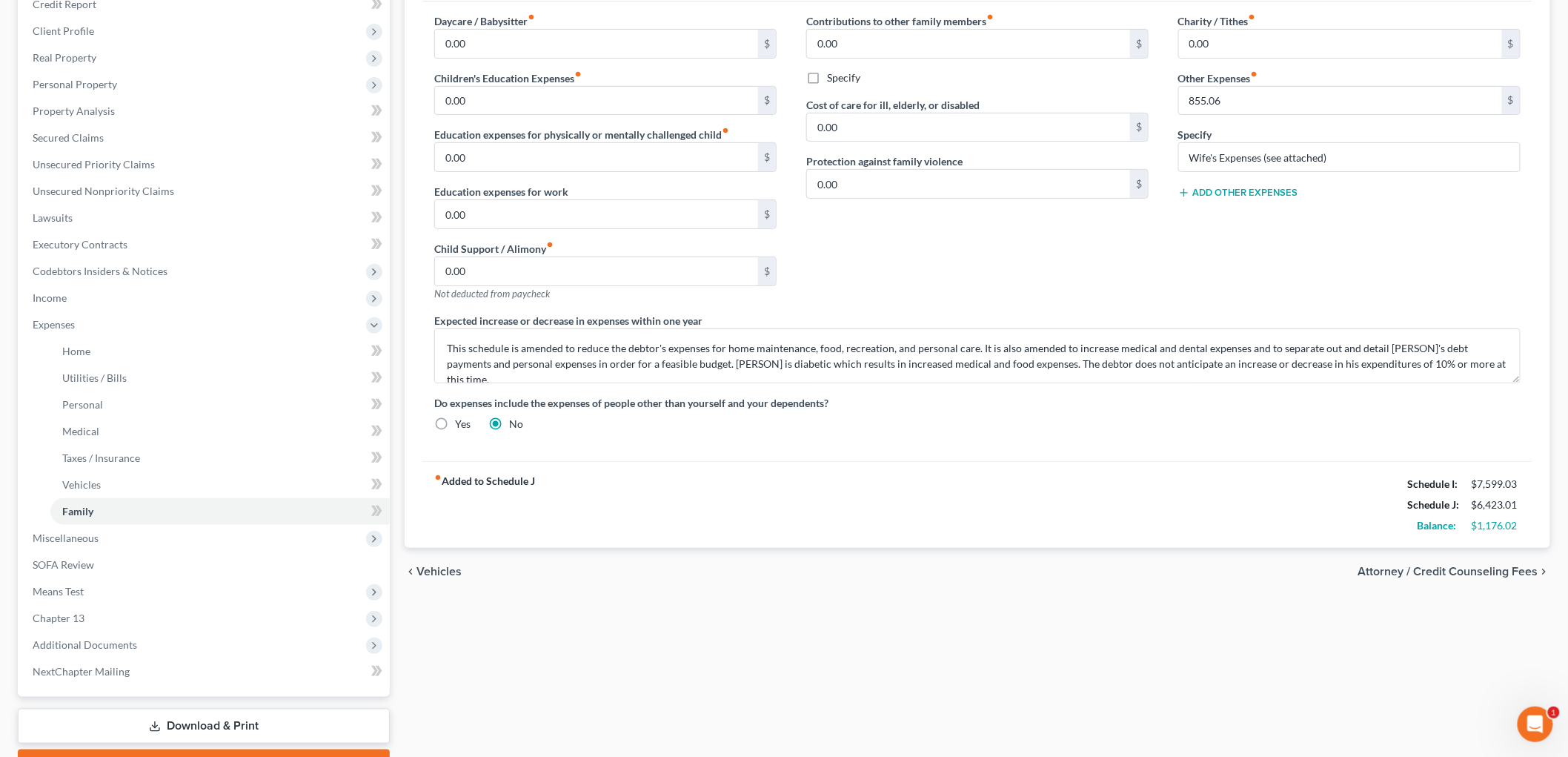 scroll, scrollTop: 297, scrollLeft: 0, axis: vertical 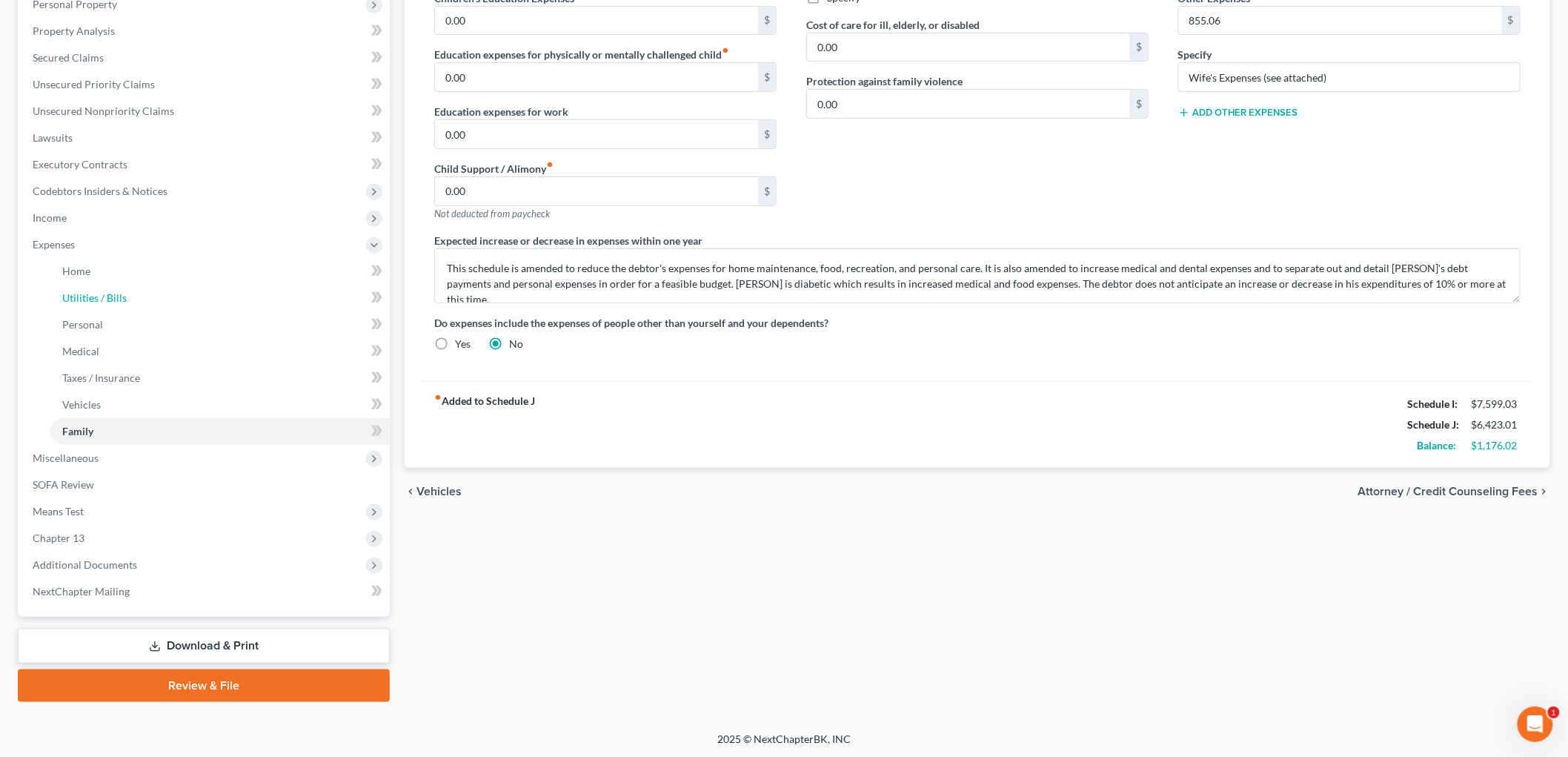 click on "Utilities / Bills" at bounding box center [220, 298] 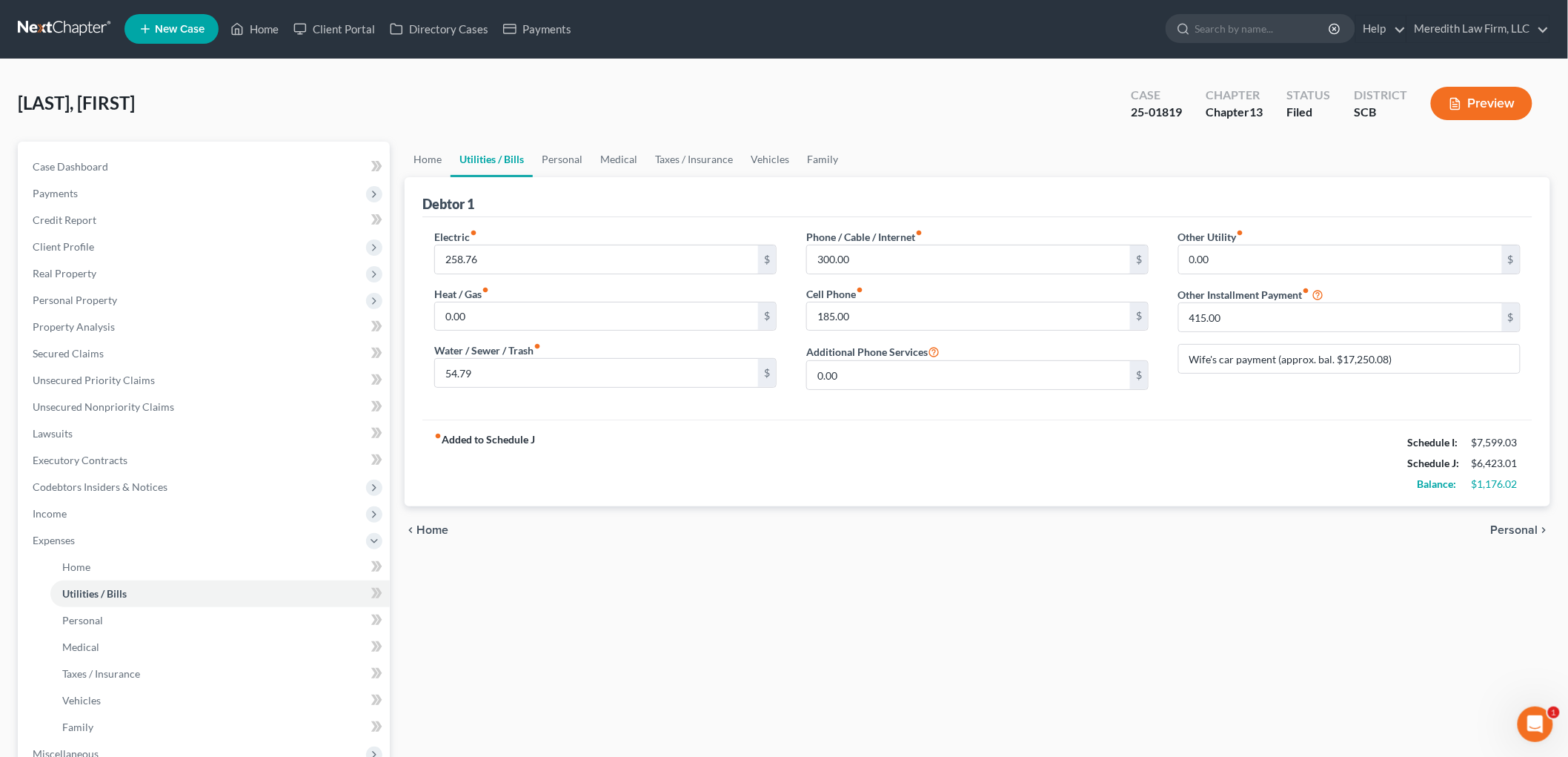 scroll, scrollTop: 0, scrollLeft: 0, axis: both 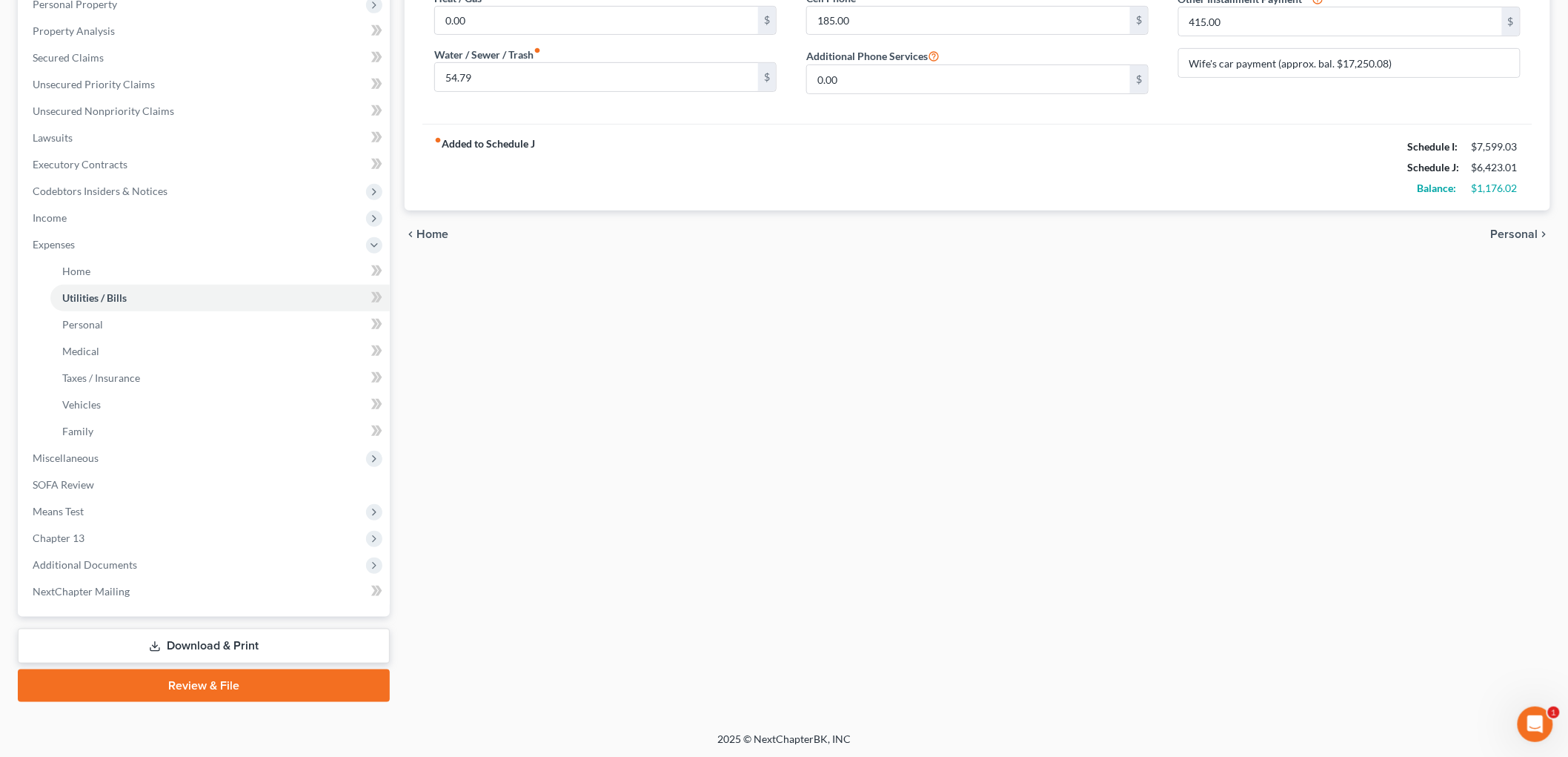 click on "Download & Print" at bounding box center (204, 646) 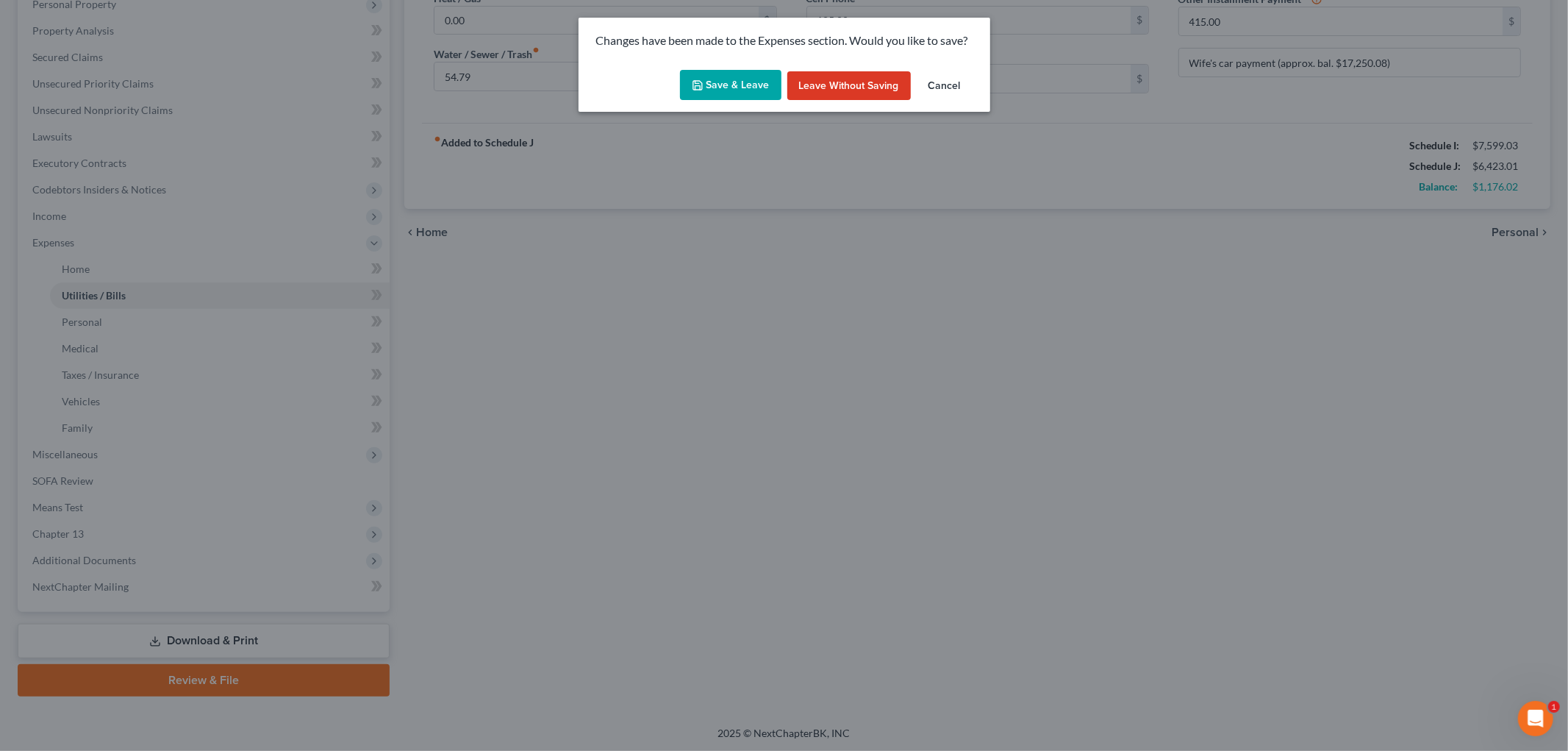 drag, startPoint x: 754, startPoint y: 82, endPoint x: 759, endPoint y: 125, distance: 43.289722 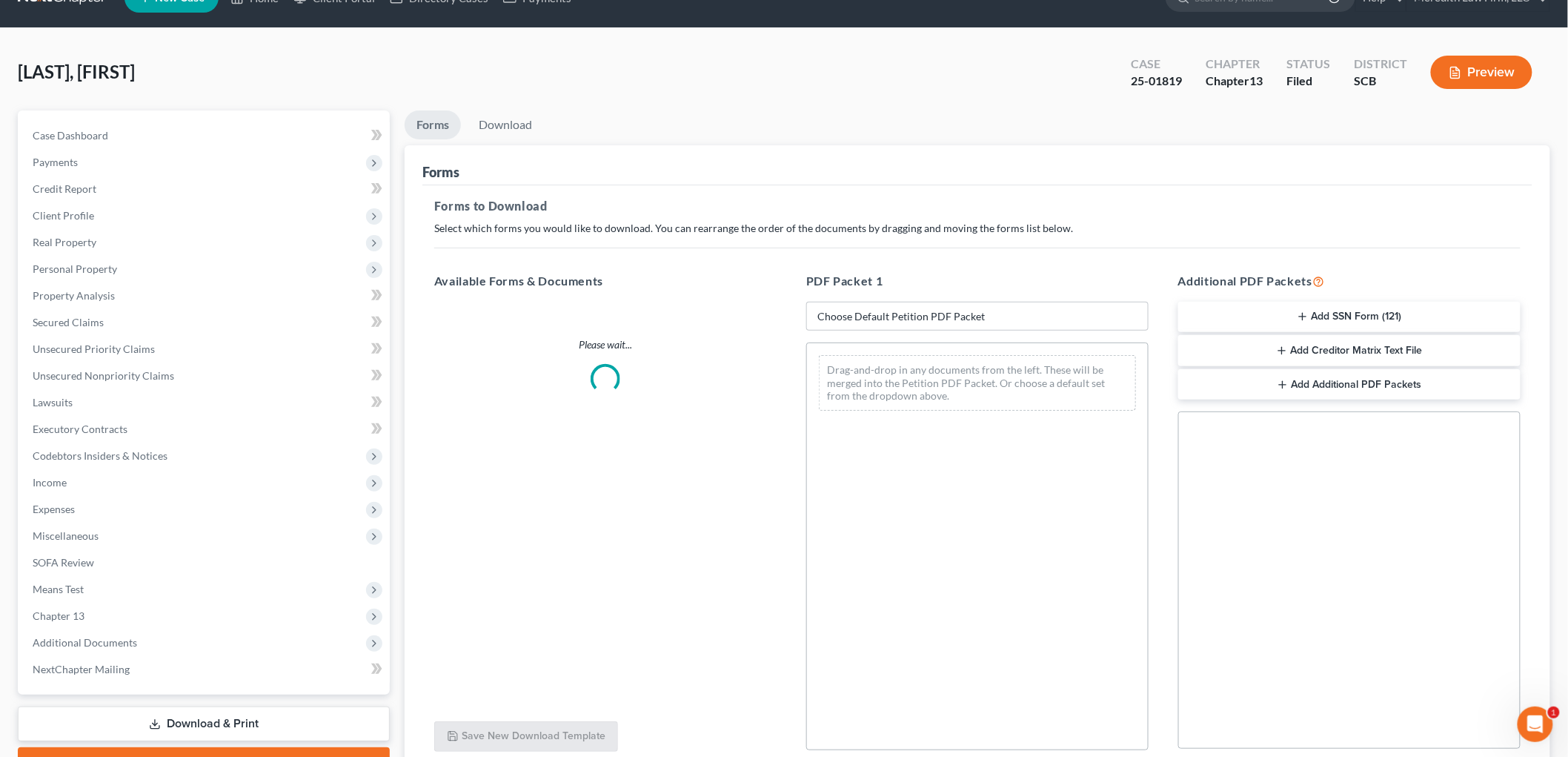 scroll, scrollTop: 0, scrollLeft: 0, axis: both 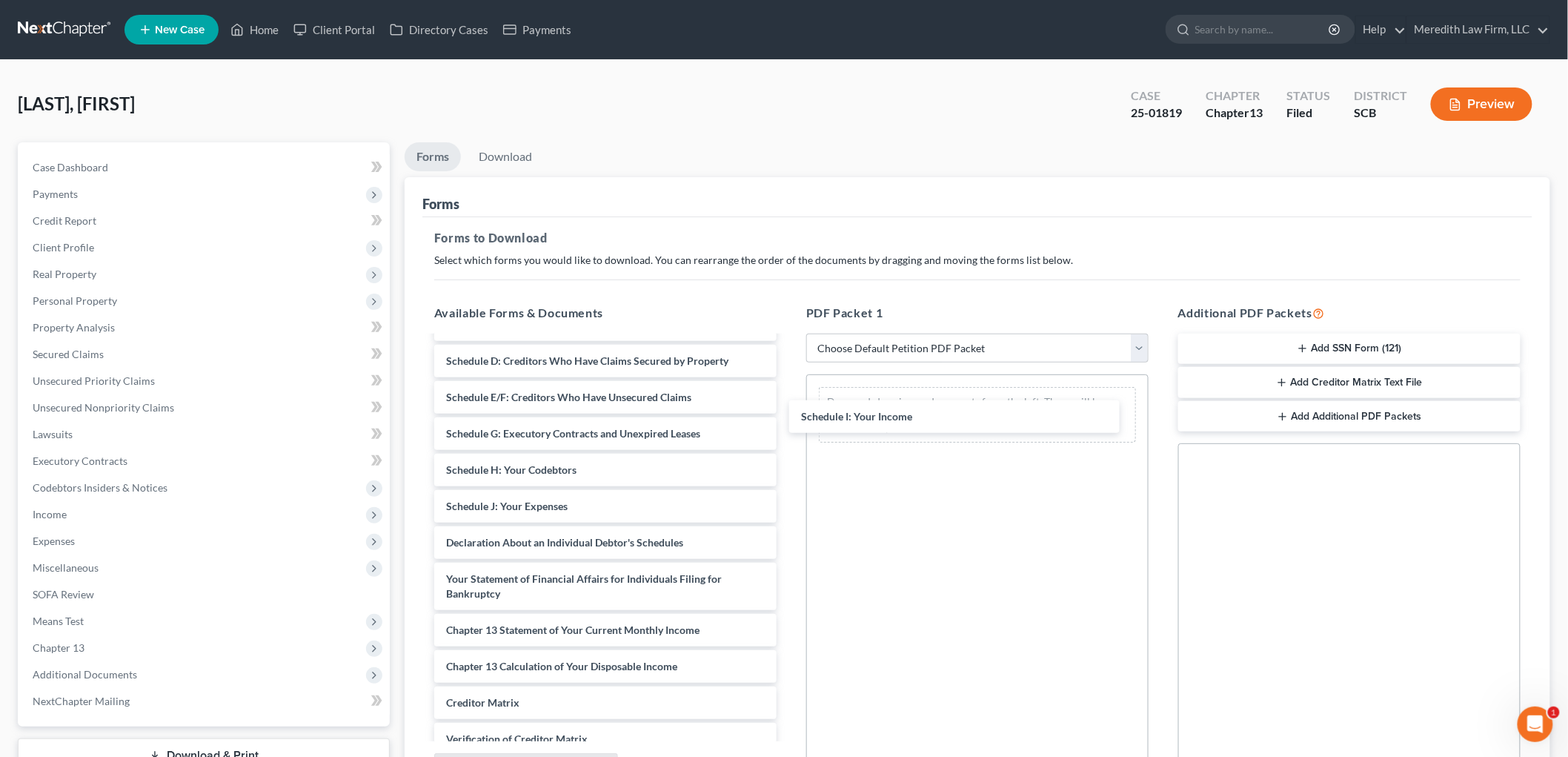 drag, startPoint x: 521, startPoint y: 503, endPoint x: 880, endPoint y: 406, distance: 371.8736 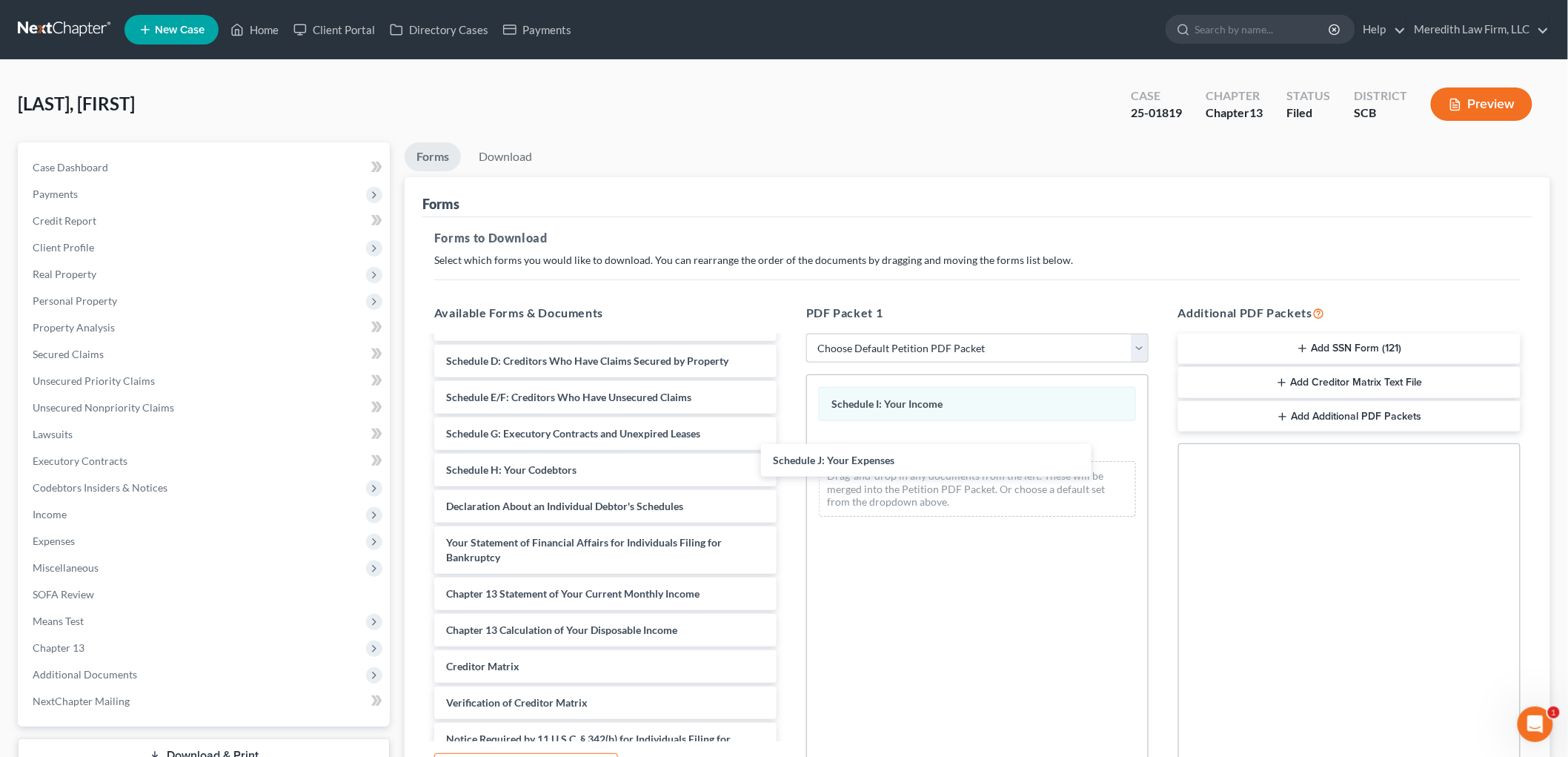 drag, startPoint x: 623, startPoint y: 498, endPoint x: 951, endPoint y: 453, distance: 331.0725 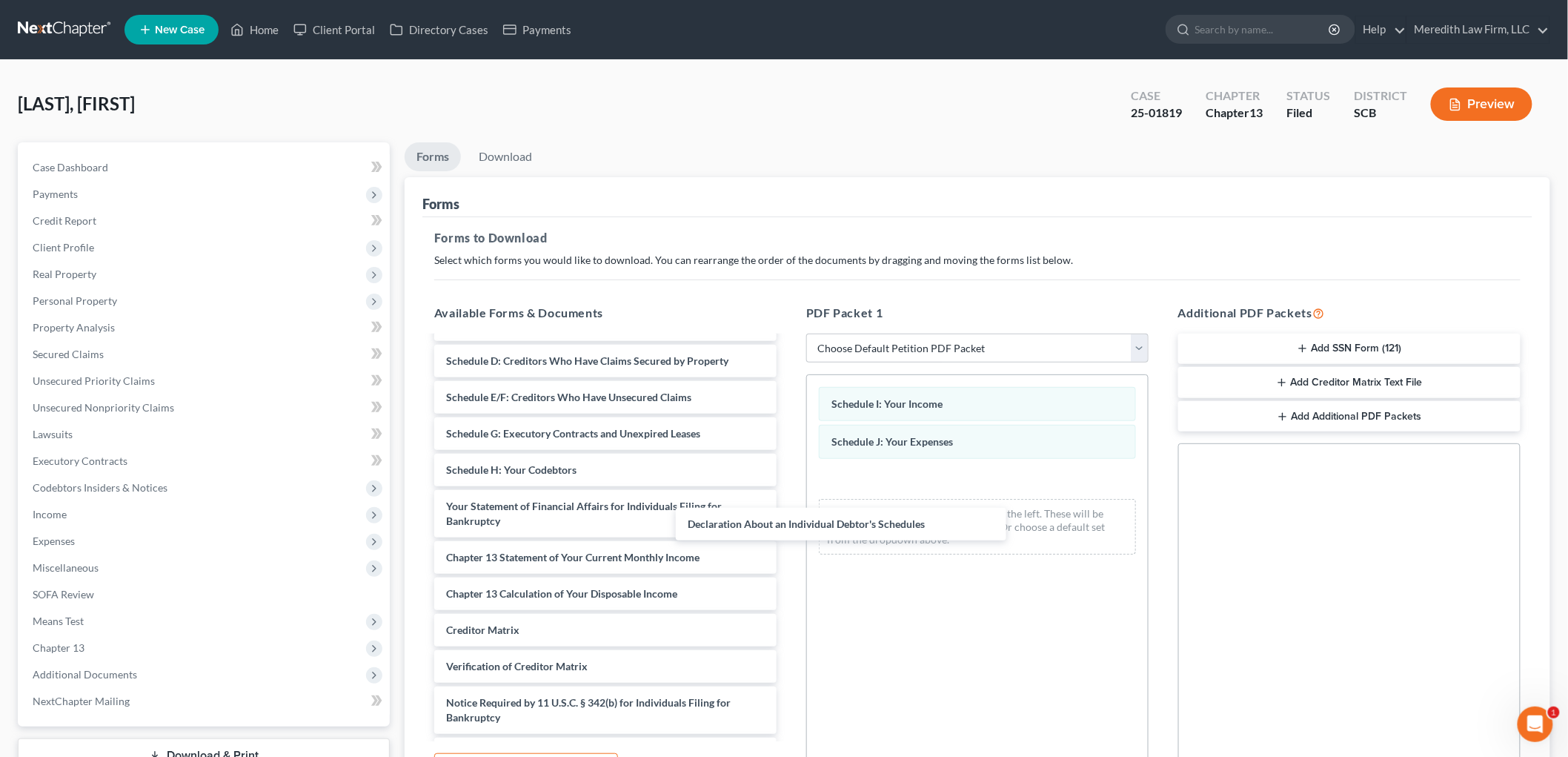 drag, startPoint x: 679, startPoint y: 518, endPoint x: 963, endPoint y: 520, distance: 284.00704 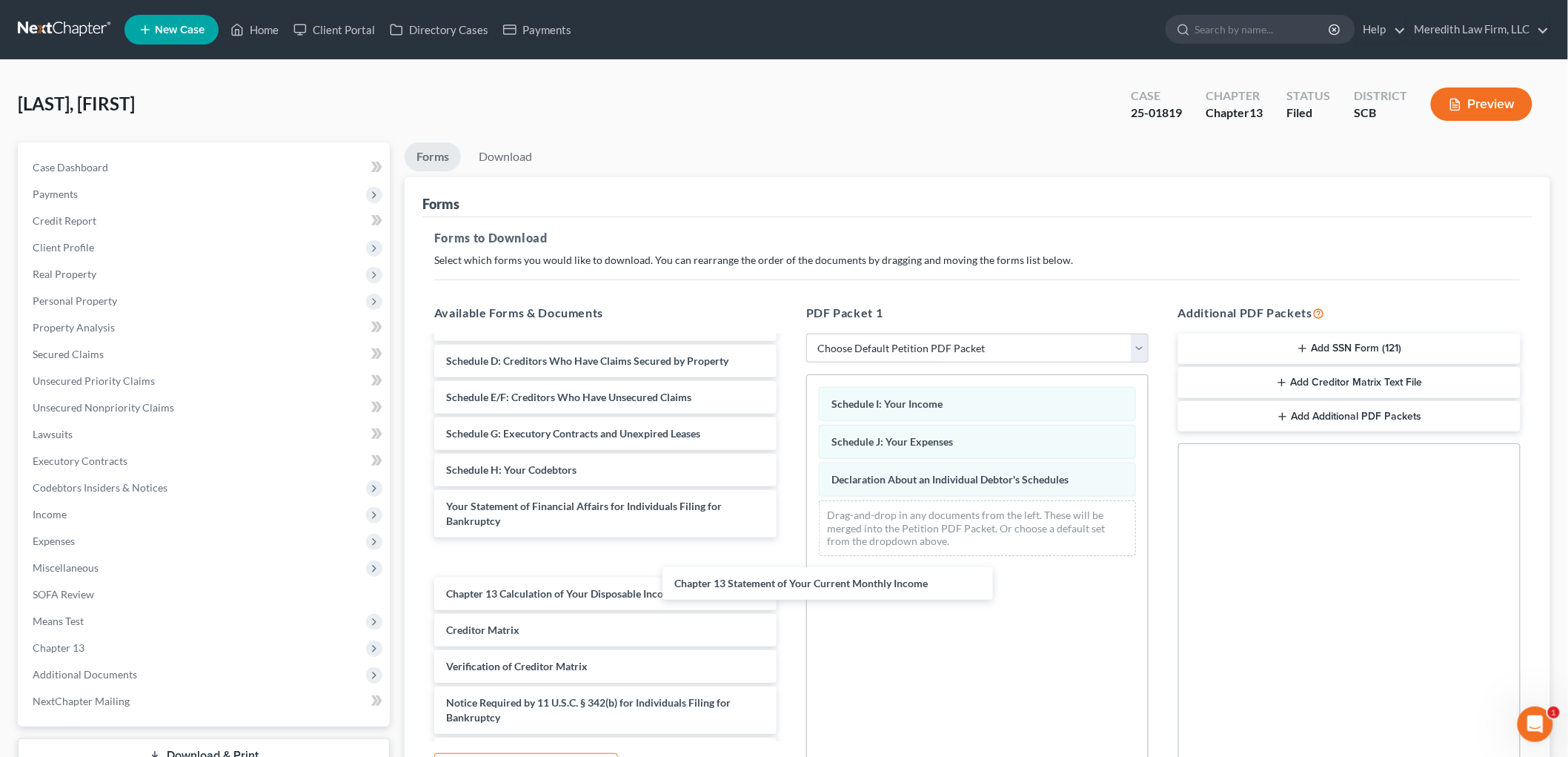 scroll, scrollTop: 242, scrollLeft: 0, axis: vertical 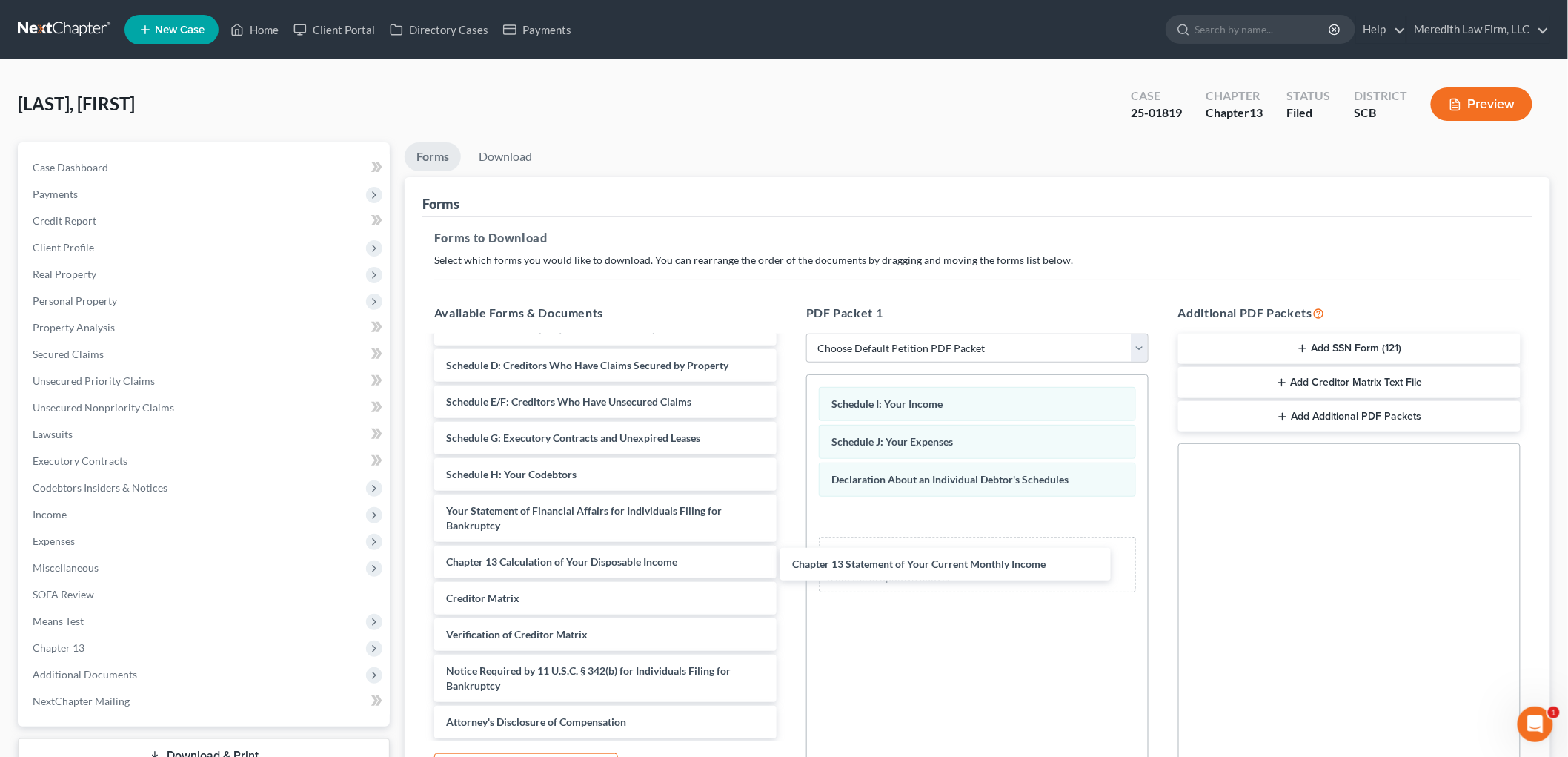 drag, startPoint x: 545, startPoint y: 559, endPoint x: 819, endPoint y: 552, distance: 274.0894 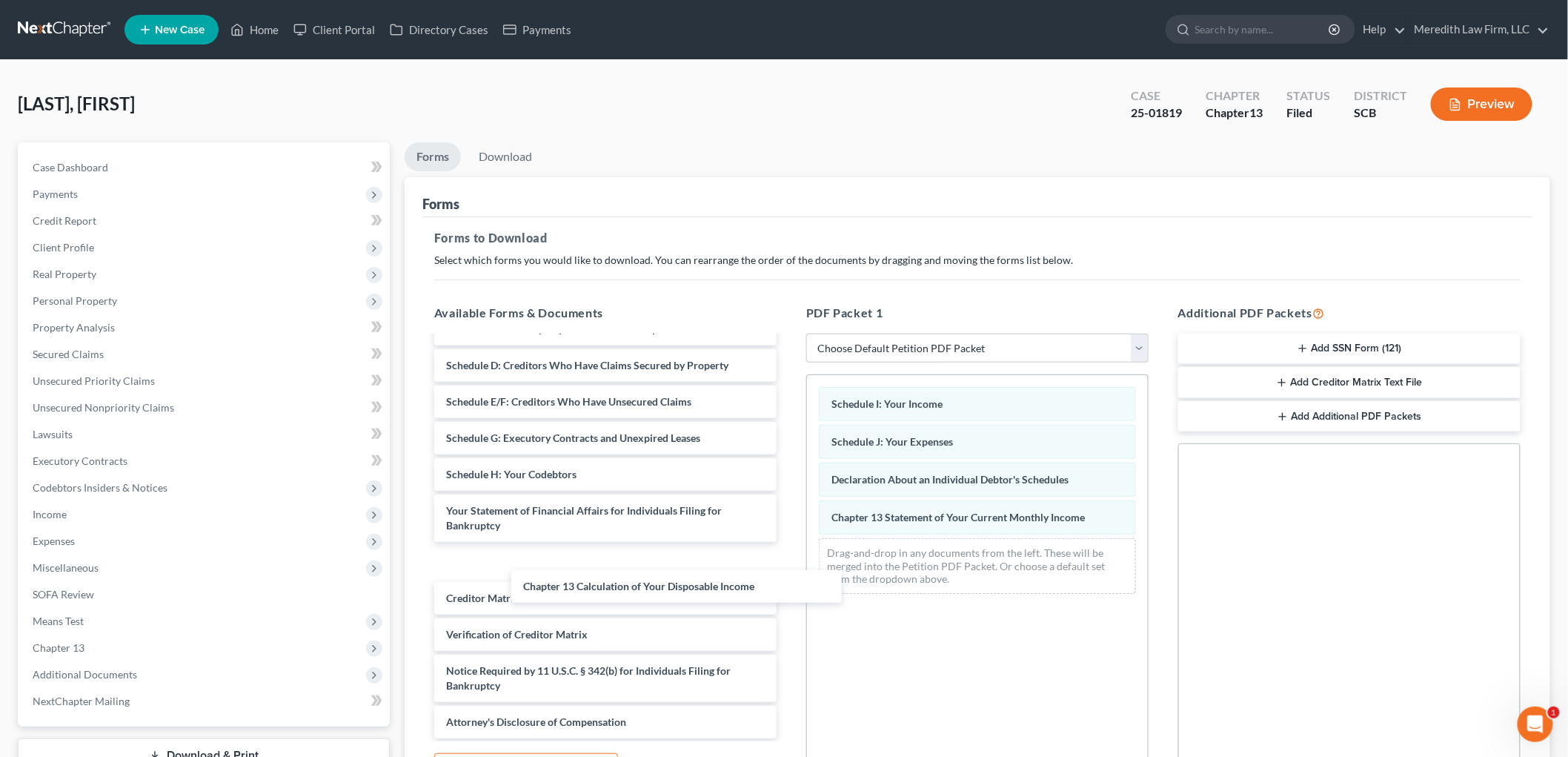 scroll, scrollTop: 206, scrollLeft: 0, axis: vertical 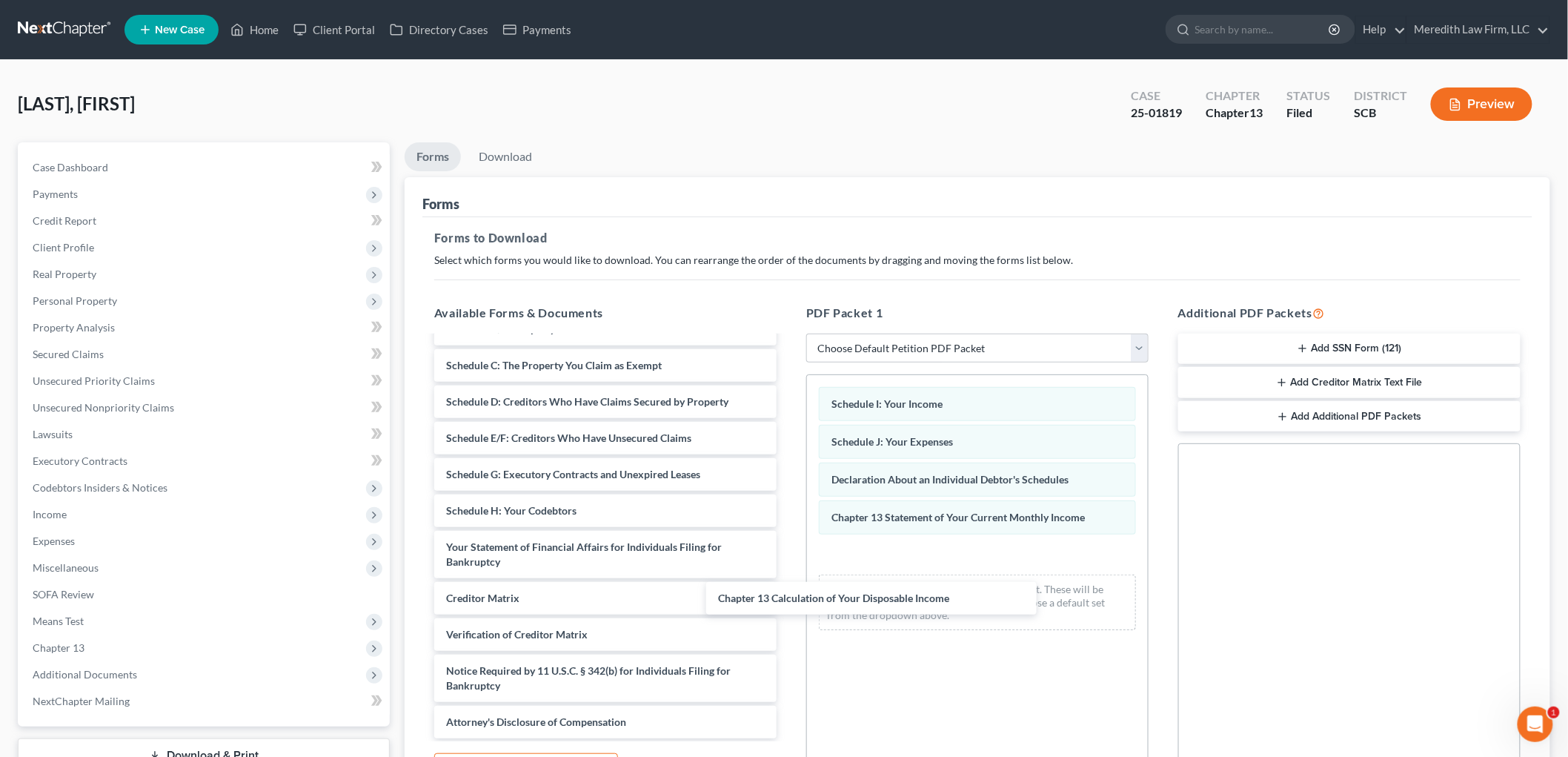 drag, startPoint x: 695, startPoint y: 557, endPoint x: 981, endPoint y: 588, distance: 287.67516 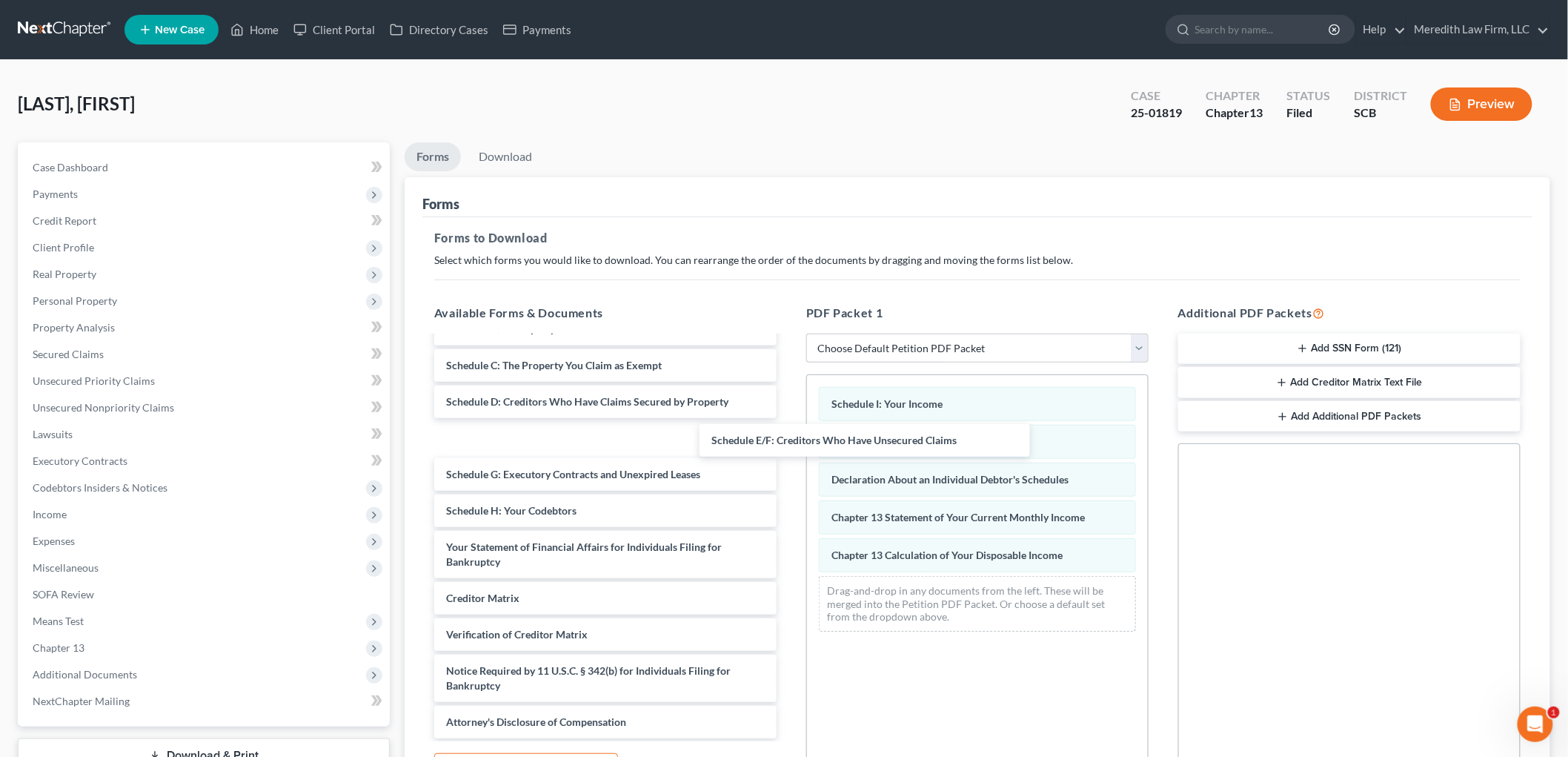scroll, scrollTop: 171, scrollLeft: 0, axis: vertical 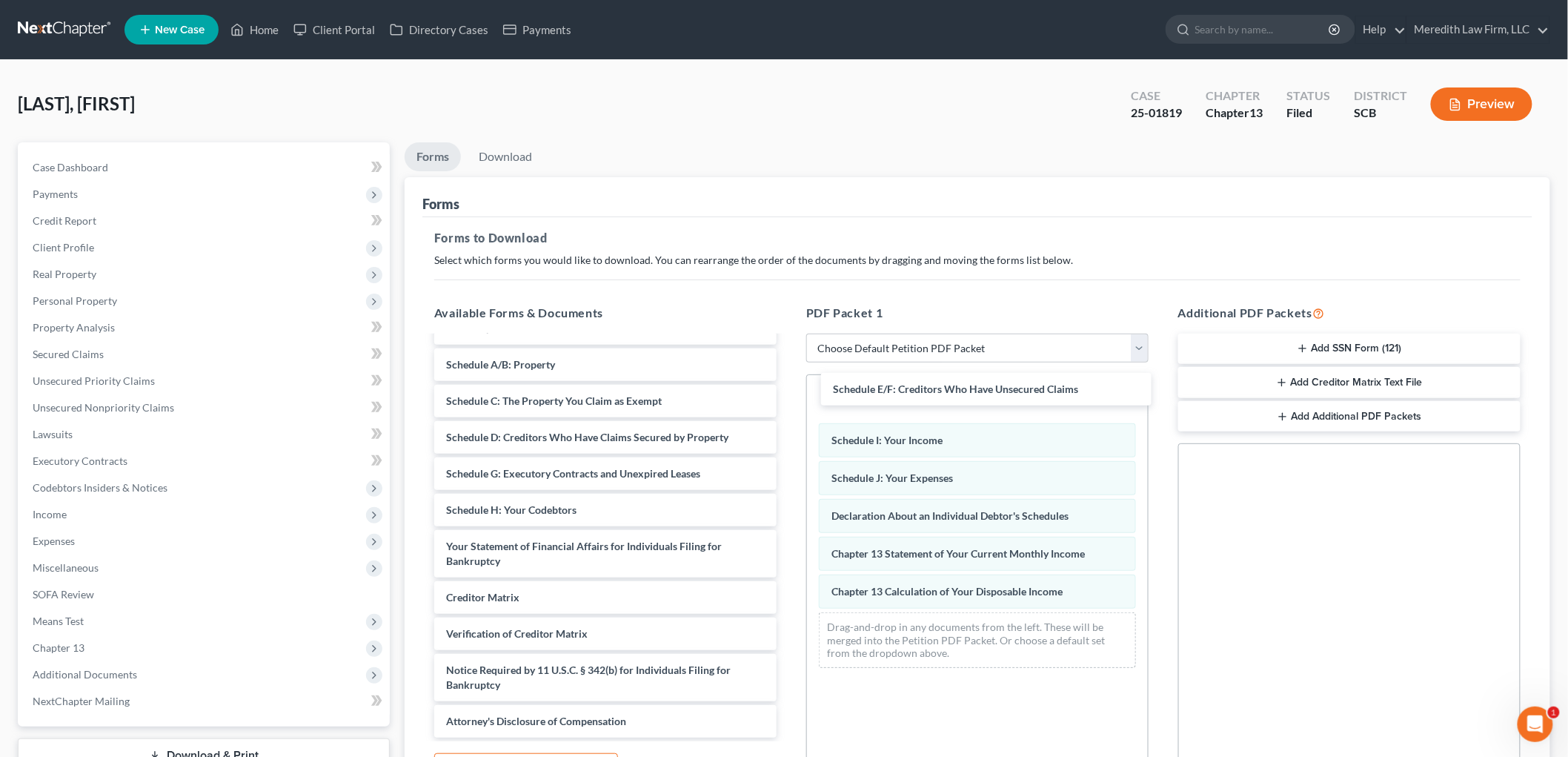 drag, startPoint x: 510, startPoint y: 435, endPoint x: 897, endPoint y: 387, distance: 389.9654 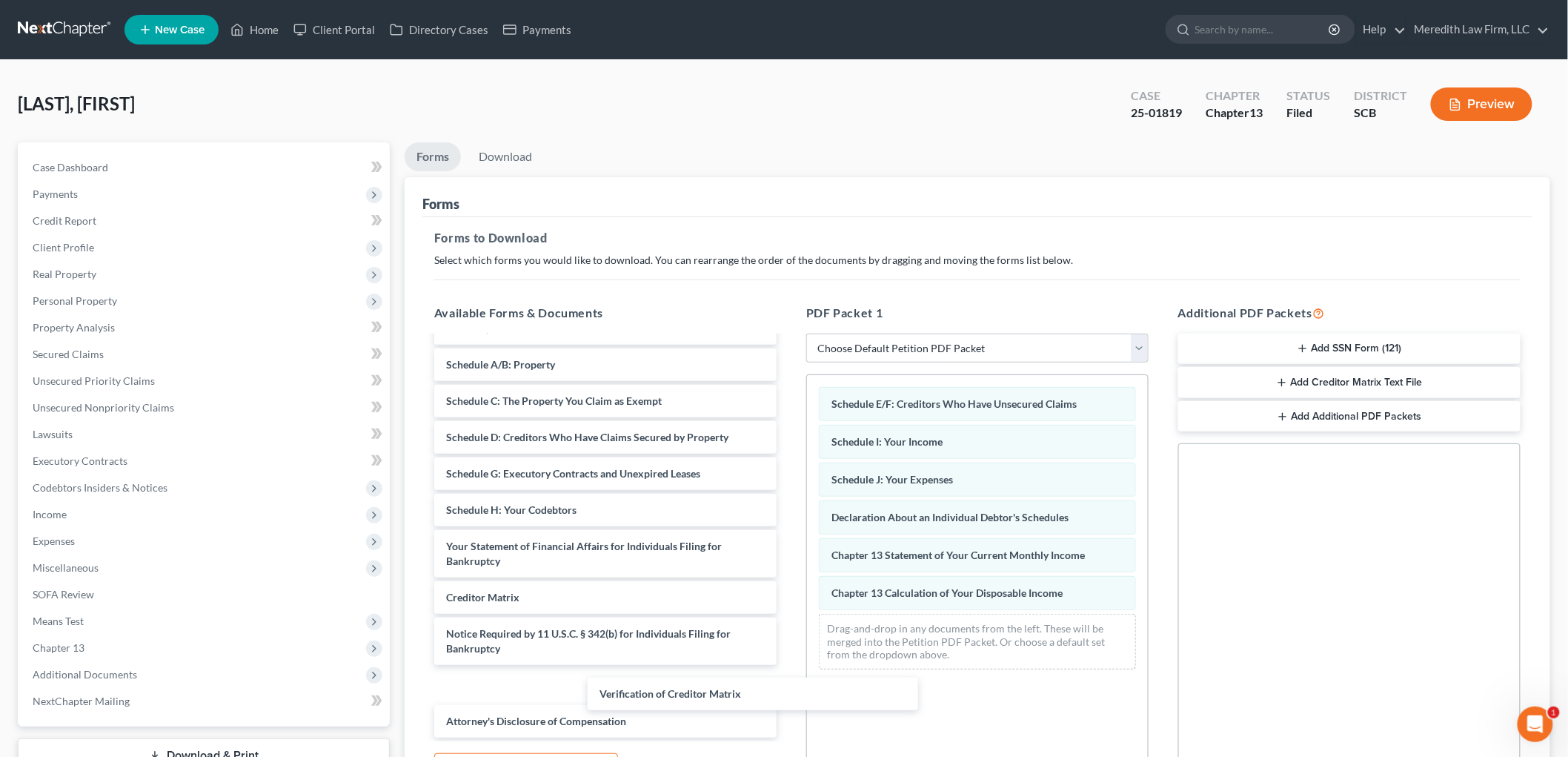 scroll, scrollTop: 134, scrollLeft: 0, axis: vertical 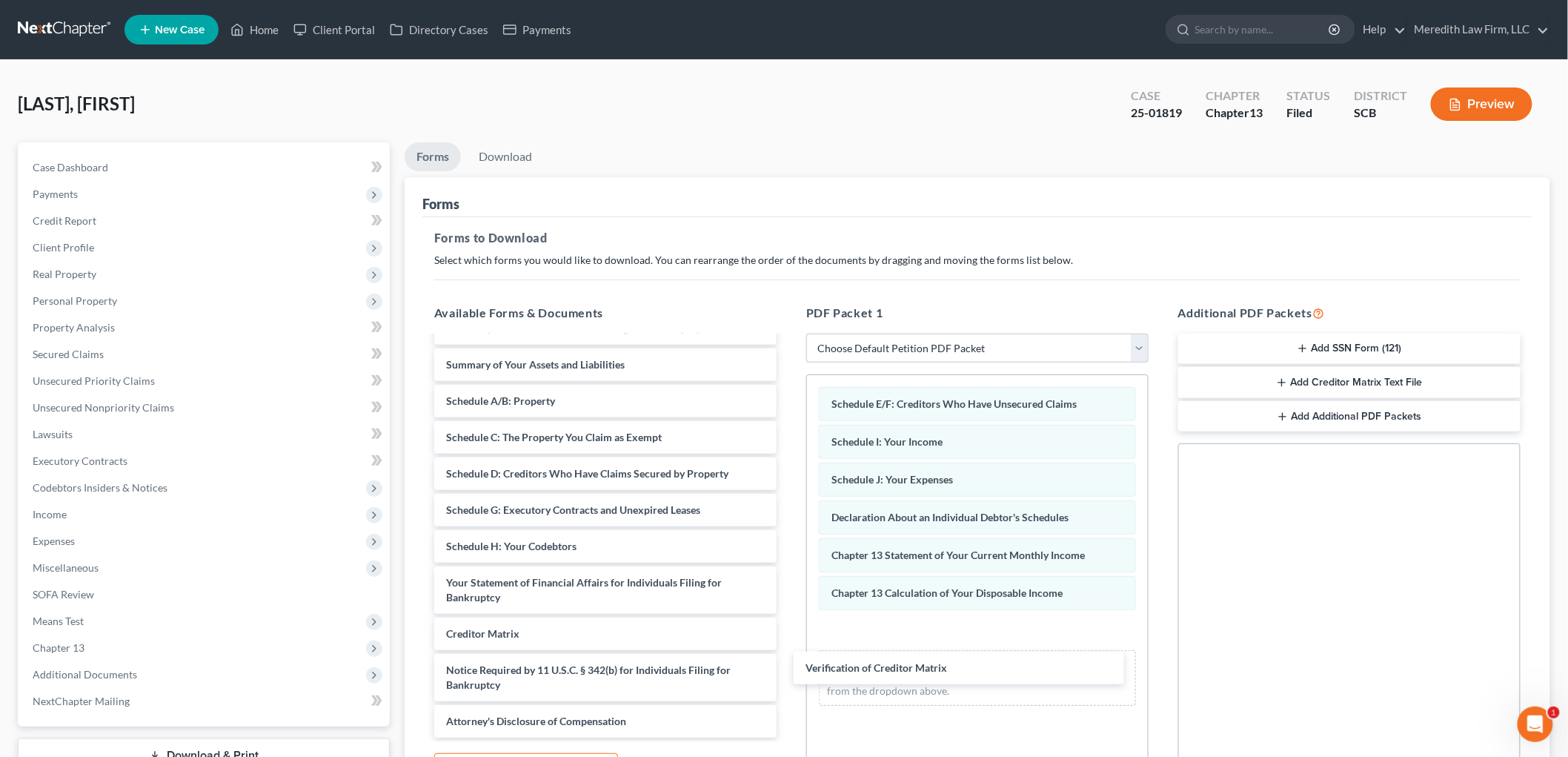 drag, startPoint x: 532, startPoint y: 627, endPoint x: 706, endPoint y: 624, distance: 174.02586 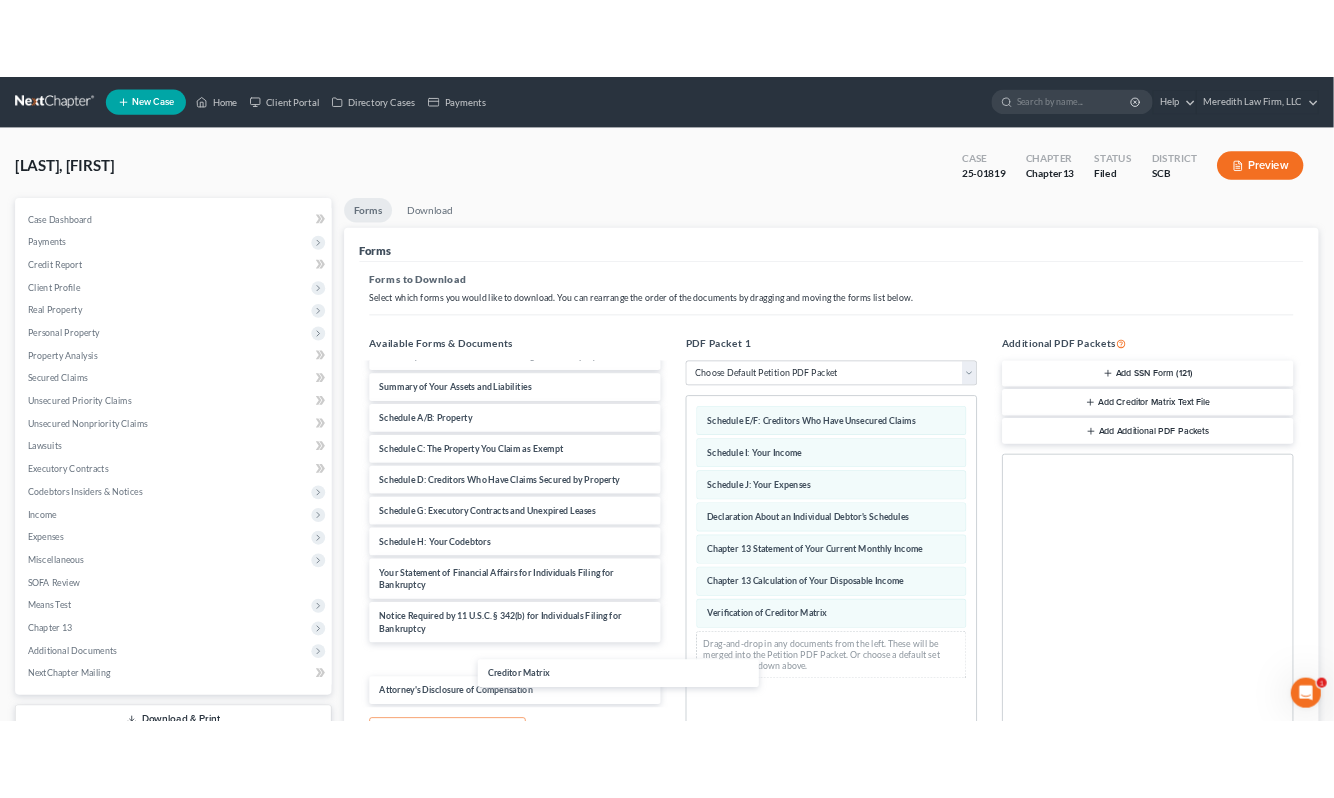scroll, scrollTop: 131, scrollLeft: 0, axis: vertical 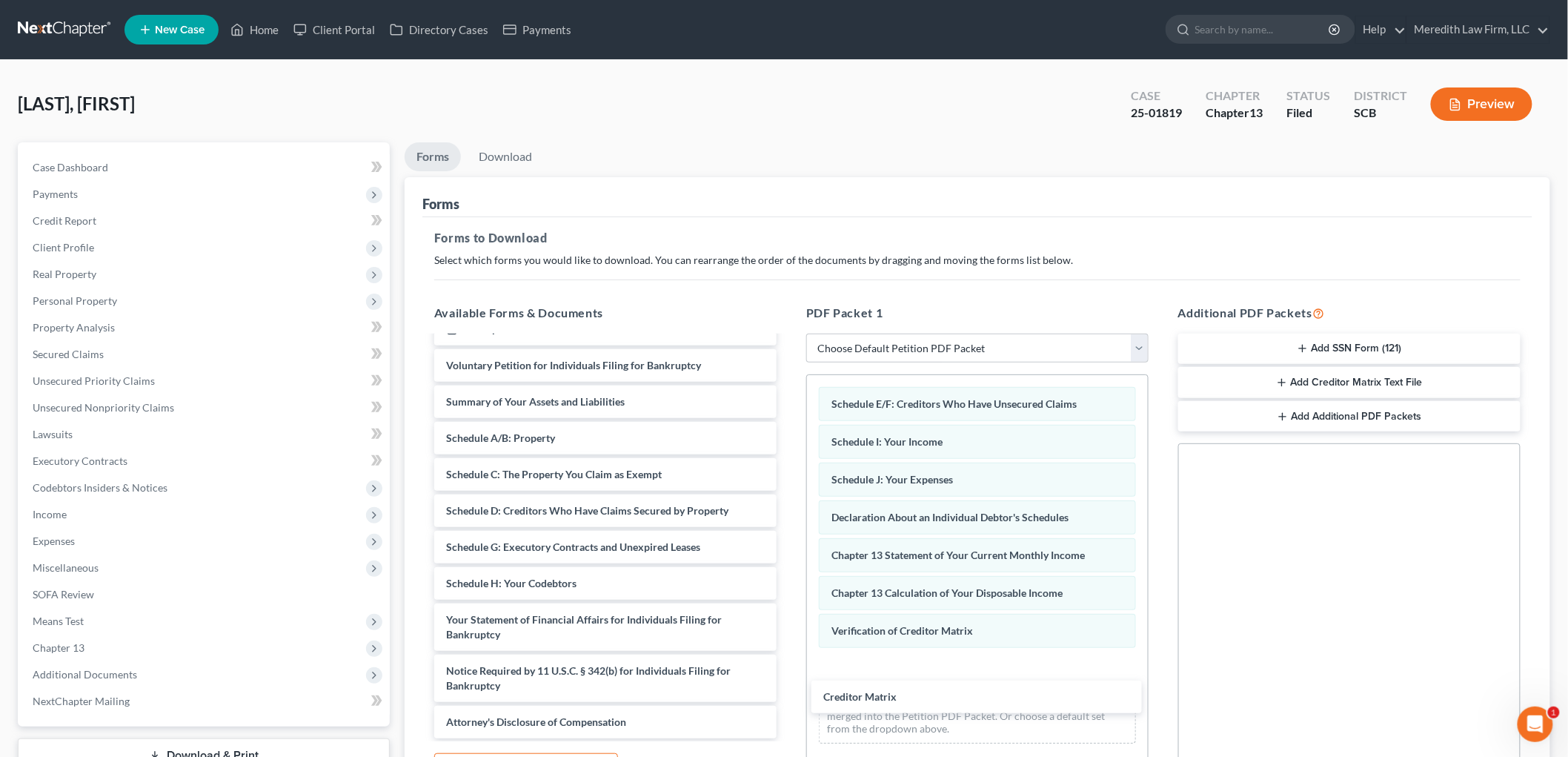 drag, startPoint x: 632, startPoint y: 627, endPoint x: 997, endPoint y: 652, distance: 365.85516 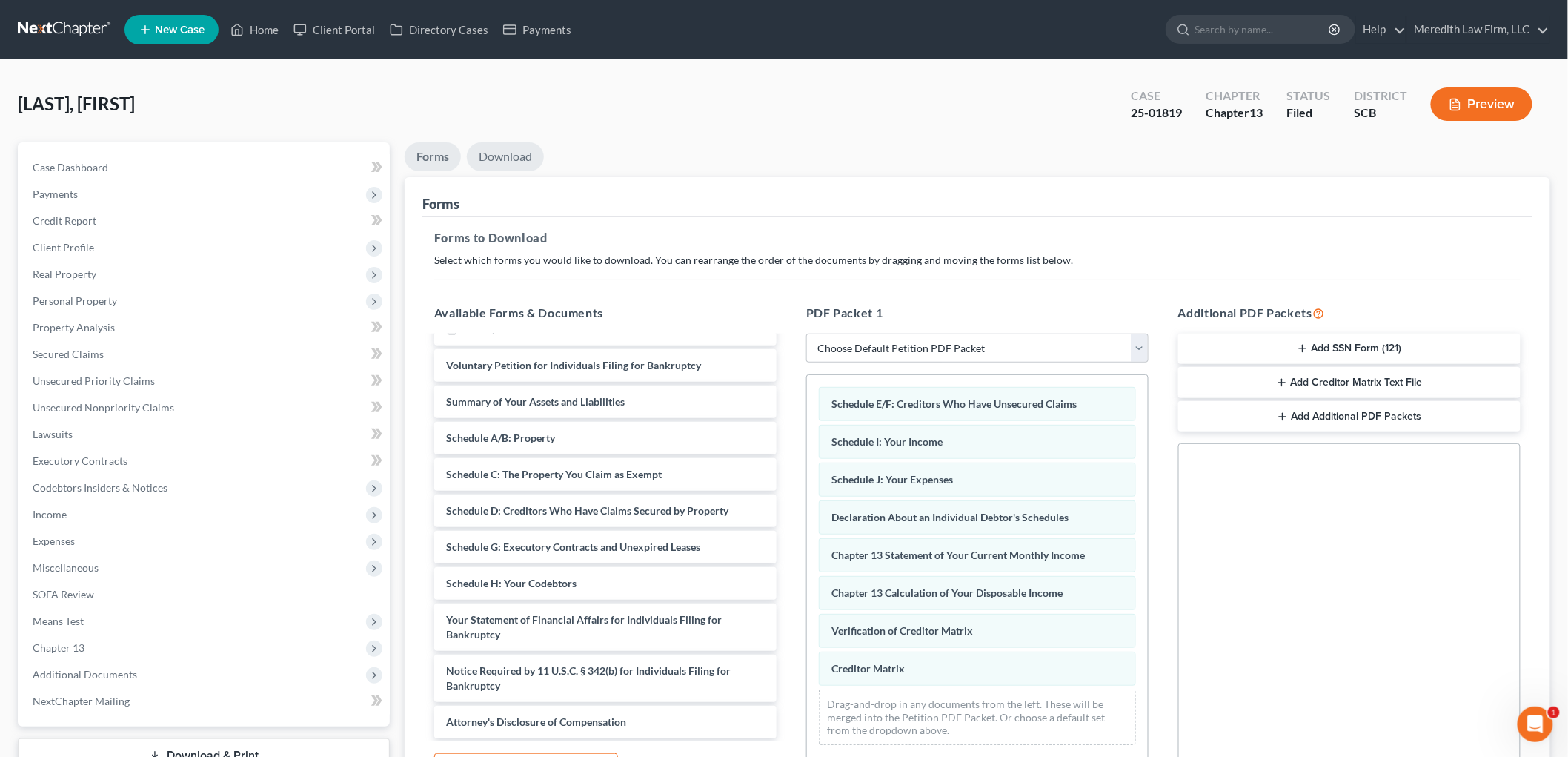 click on "Download" at bounding box center [505, 156] 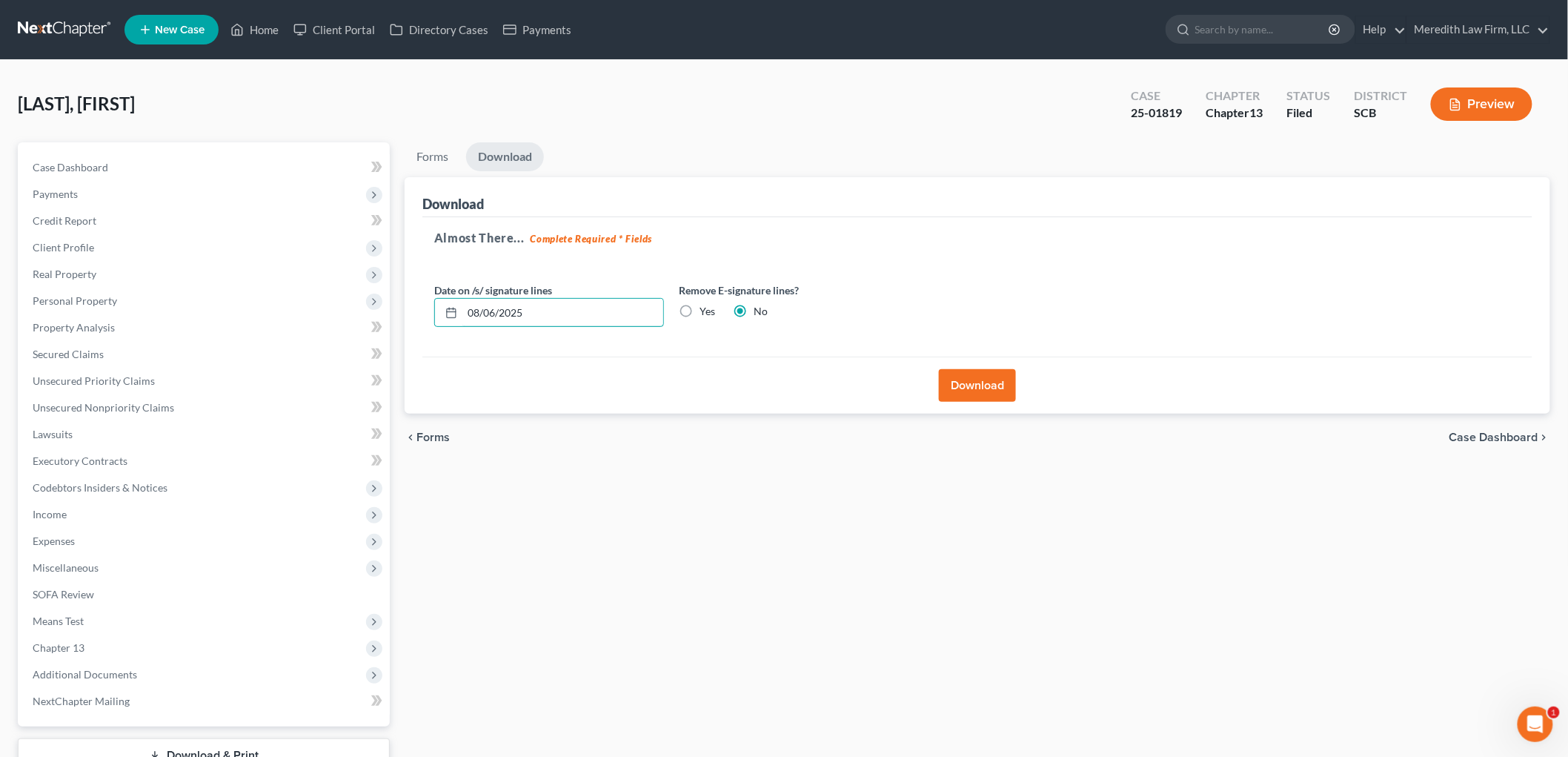 drag, startPoint x: 534, startPoint y: 308, endPoint x: 459, endPoint y: 304, distance: 75.10659 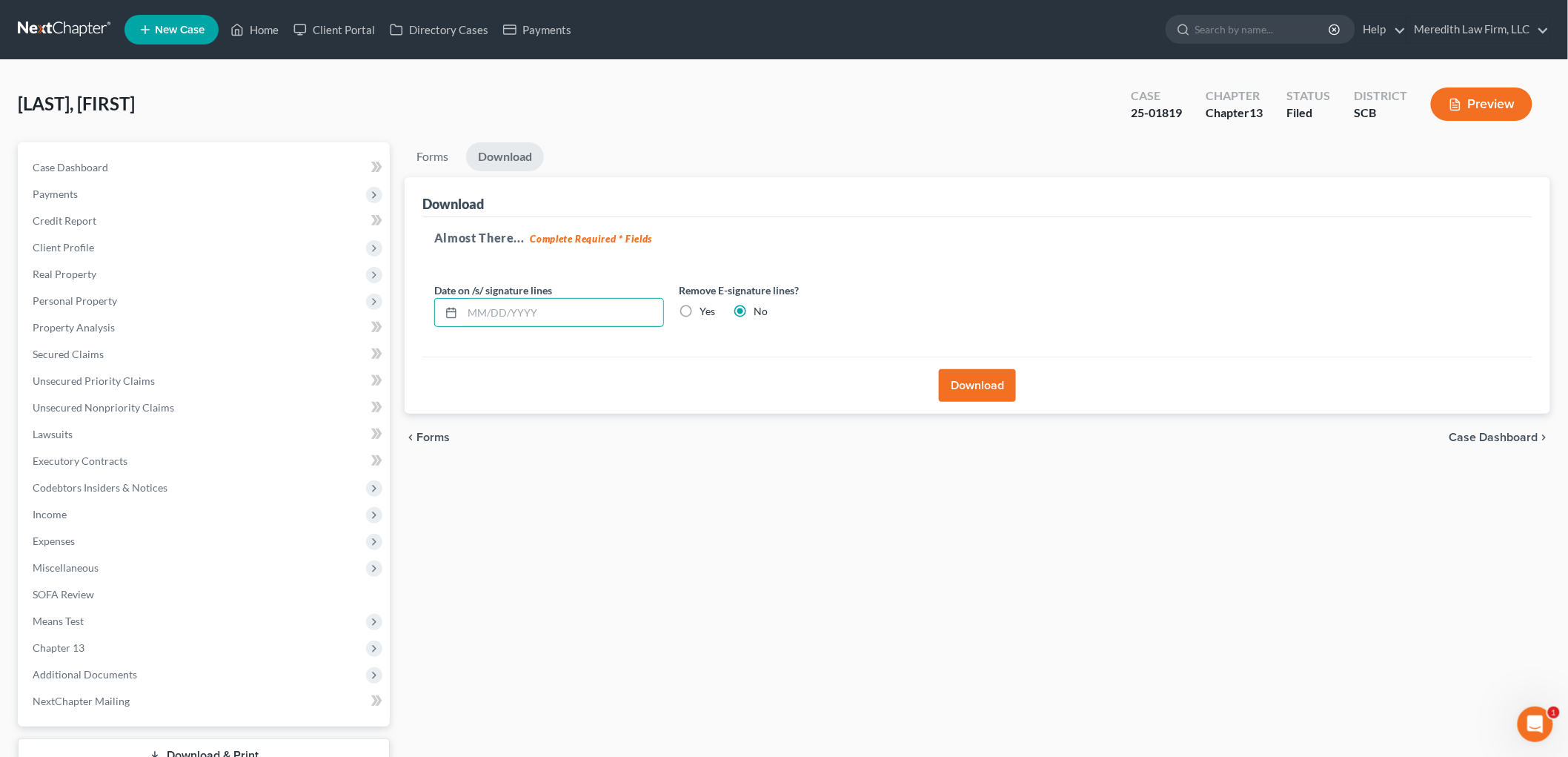 type 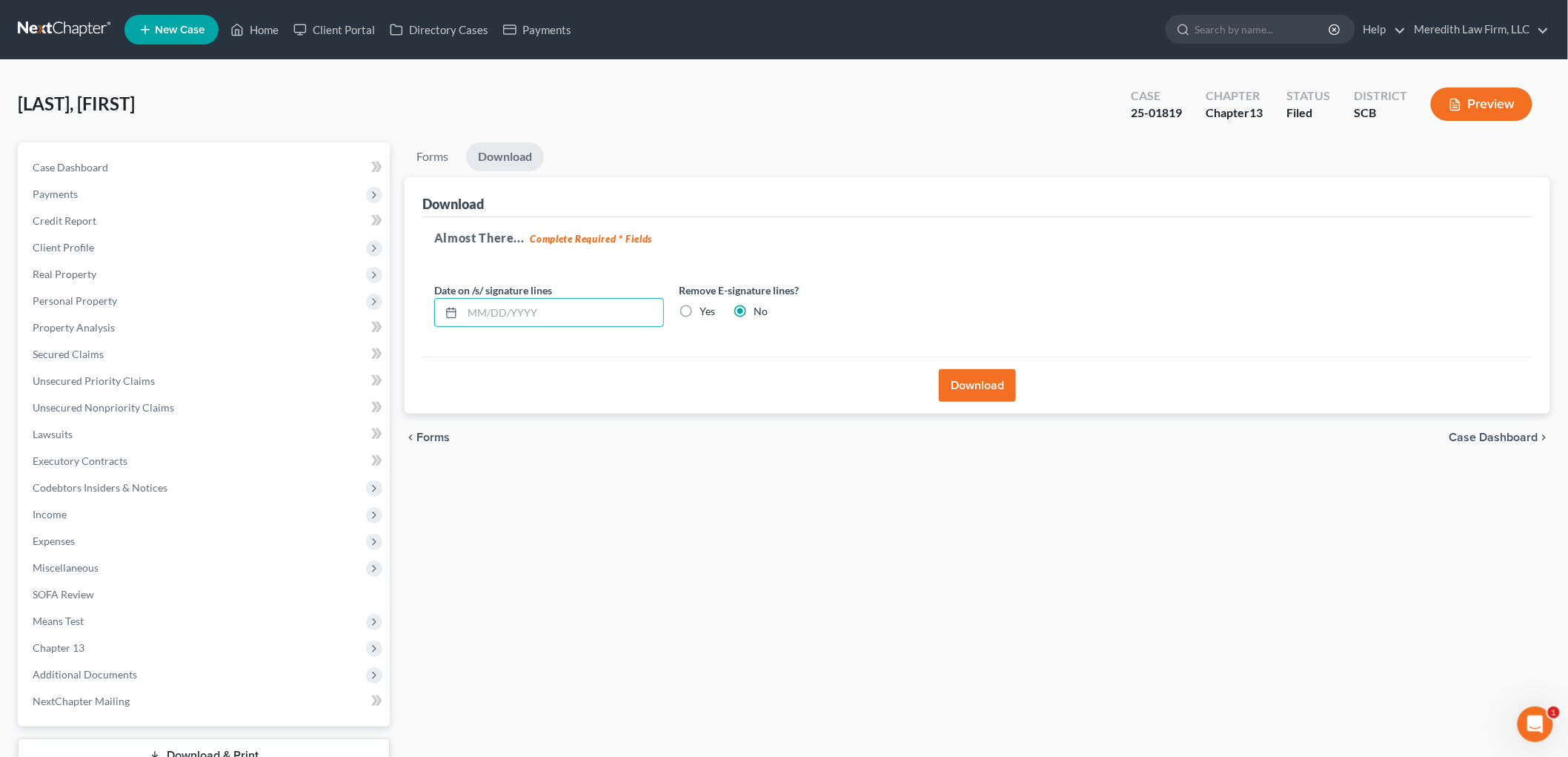 click on "Yes" at bounding box center [707, 311] 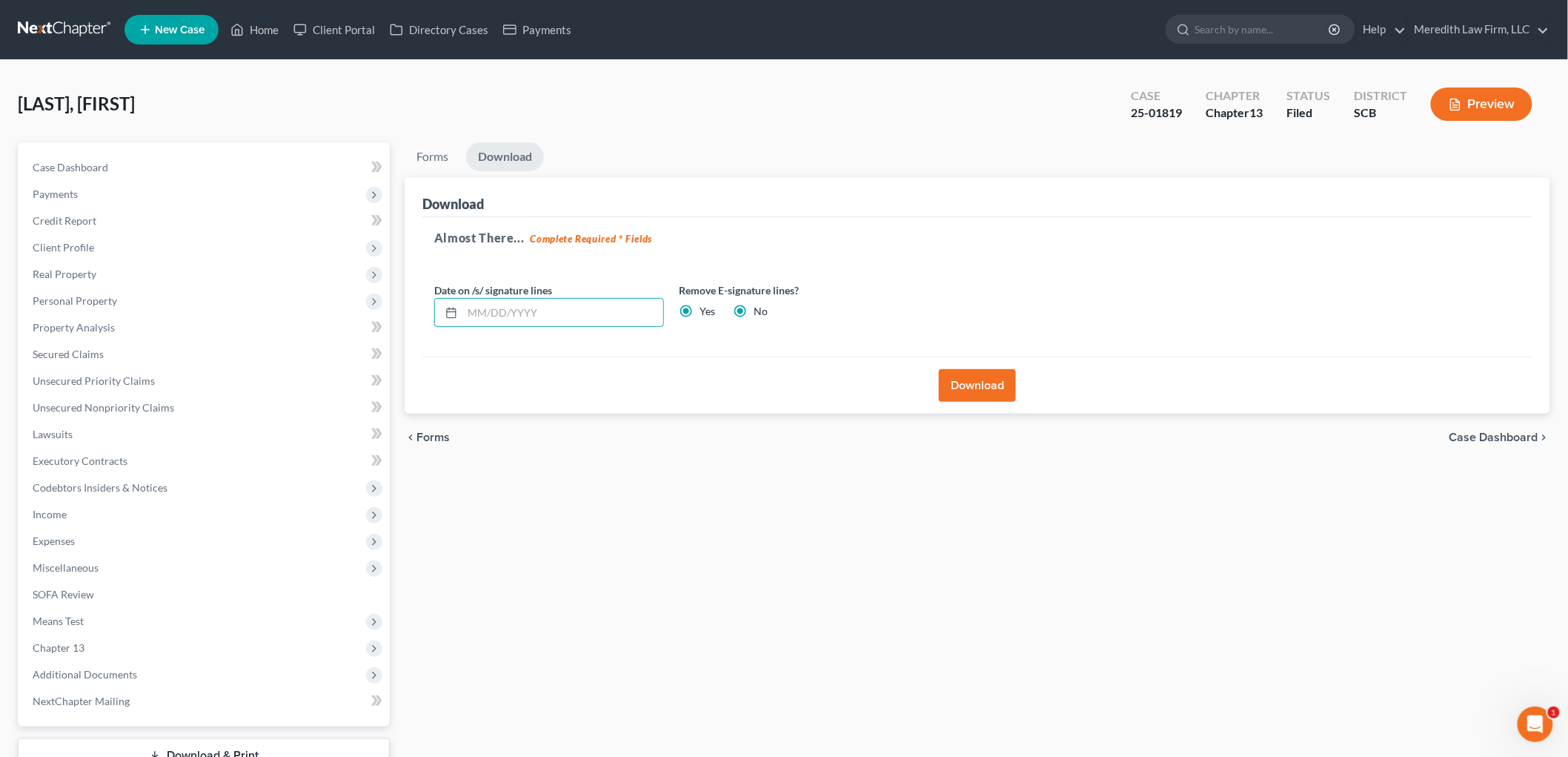 radio on "false" 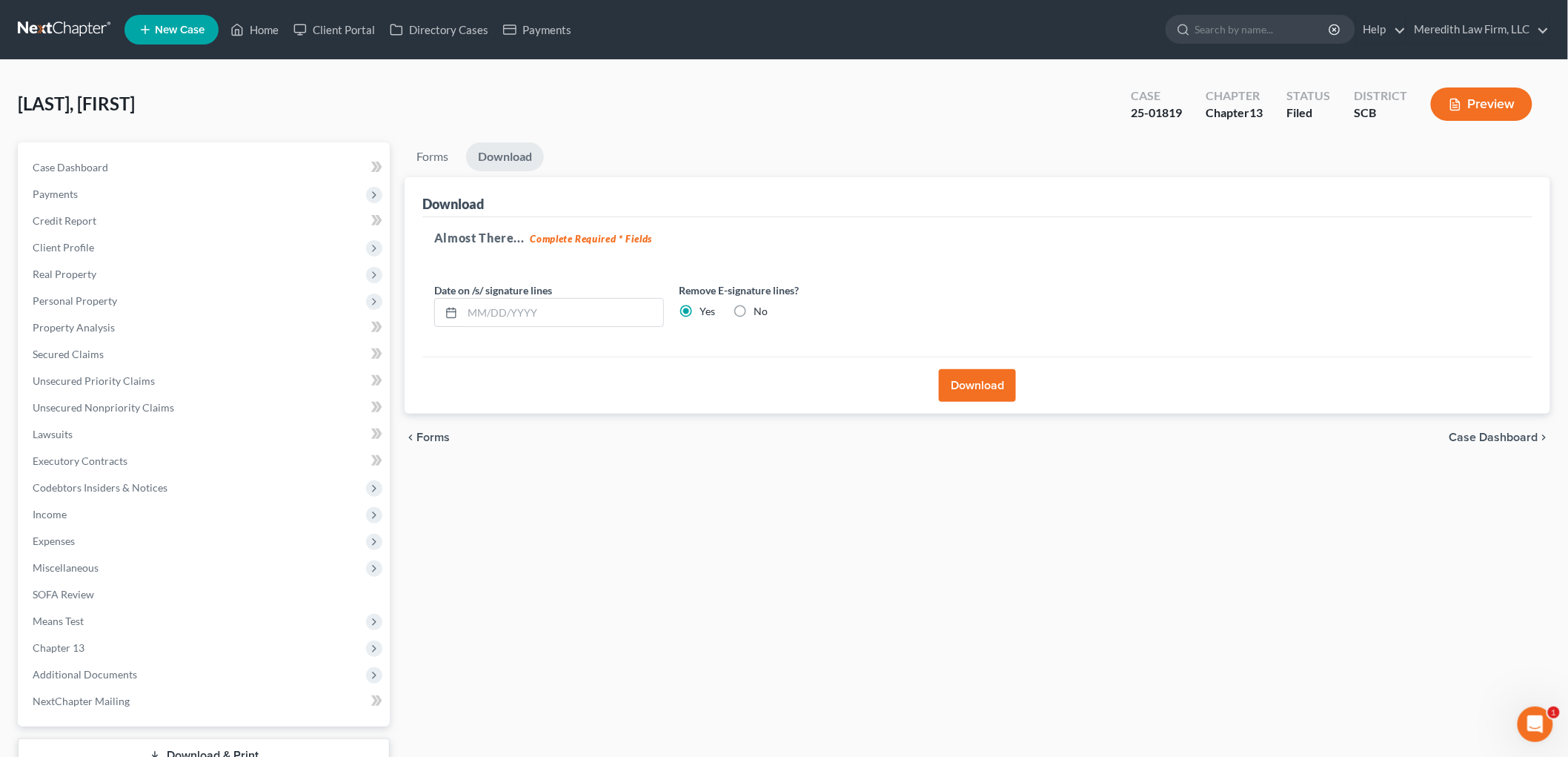 click on "Download" at bounding box center [977, 386] 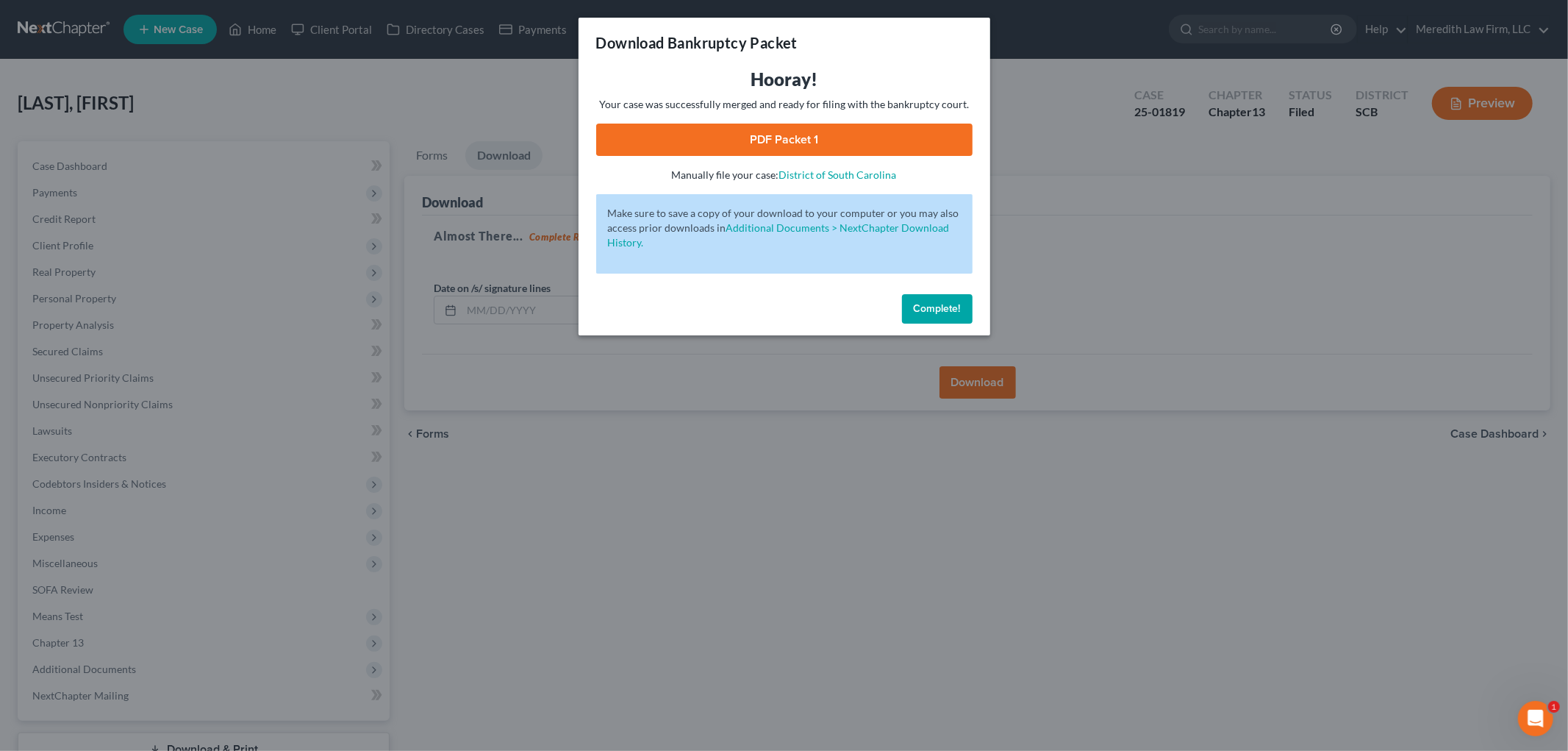 click on "PDF Packet 1" at bounding box center [784, 140] 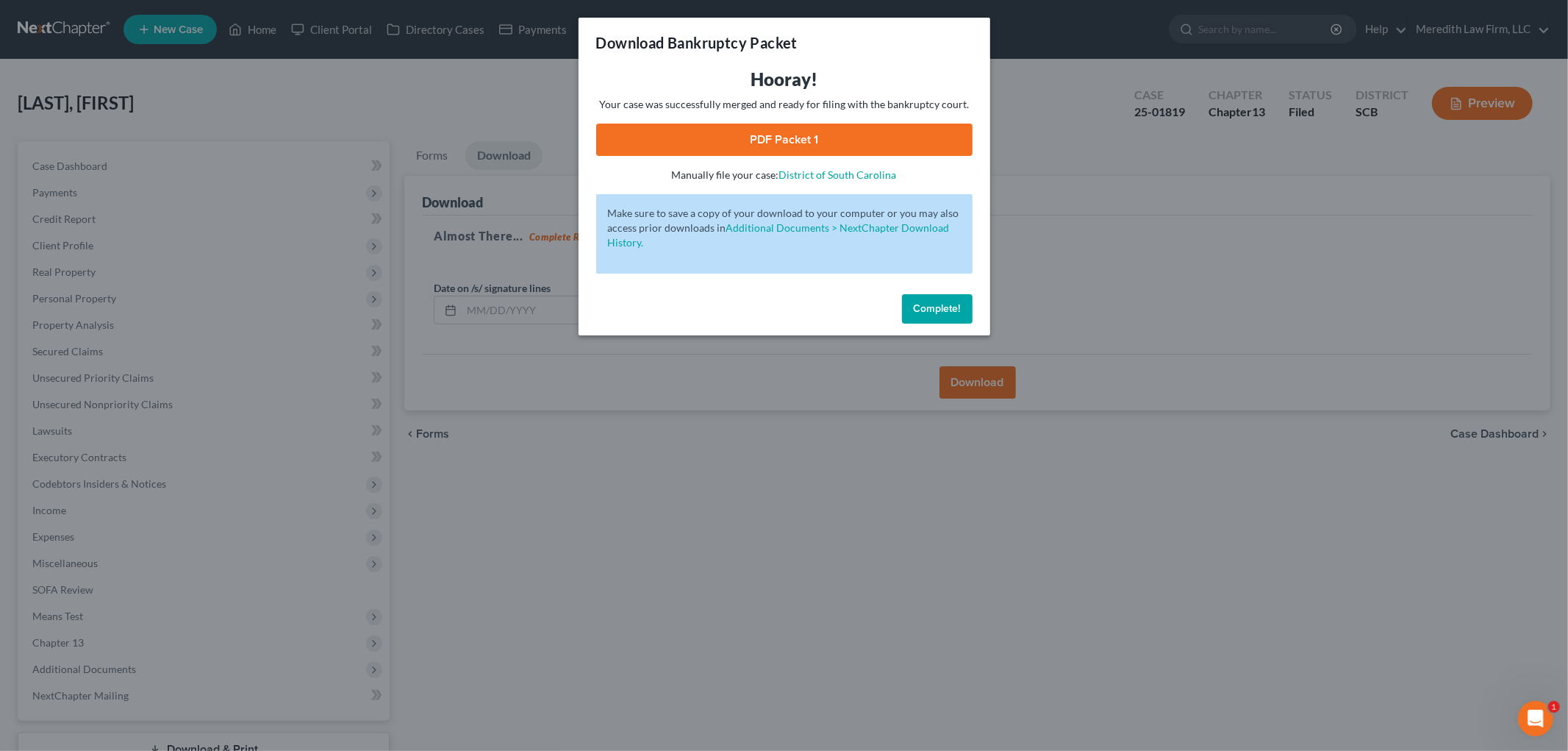 click on "Download Bankruptcy Packet
Hooray! Your case was successfully merged and ready for filing with the bankruptcy court. PDF Packet 1 -  Manually file your case:  District of South Carolina Oops! There was an error with generating the download packet. -
Make sure to save a copy of your download to your computer or you may also access prior downloads in  Additional Documents > NextChapter Download History.
Complete!" at bounding box center [784, 375] 